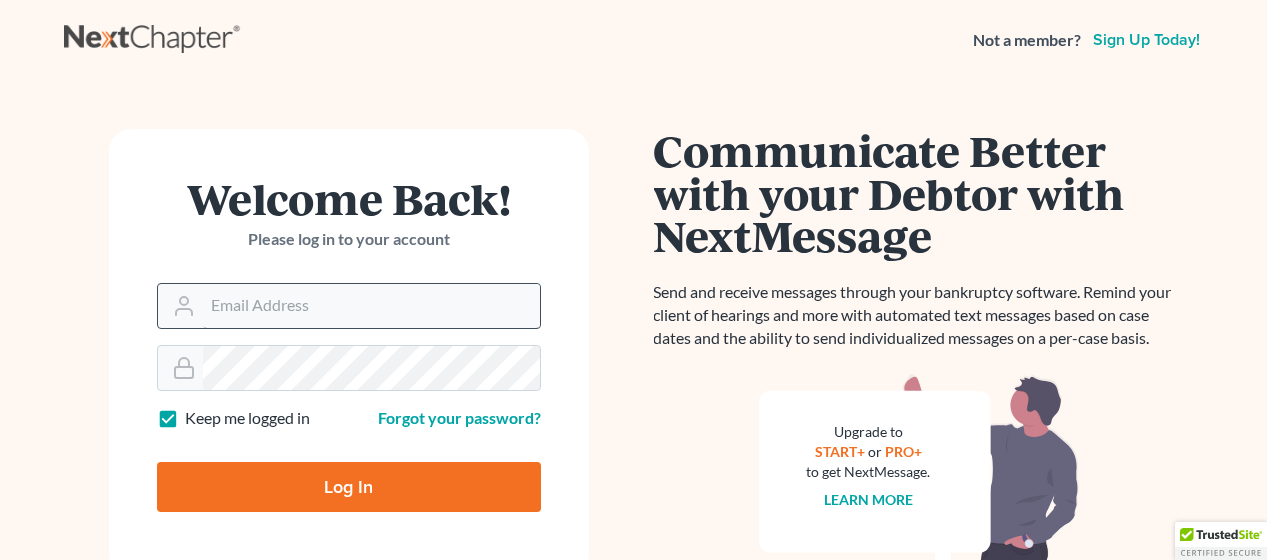 scroll, scrollTop: 0, scrollLeft: 0, axis: both 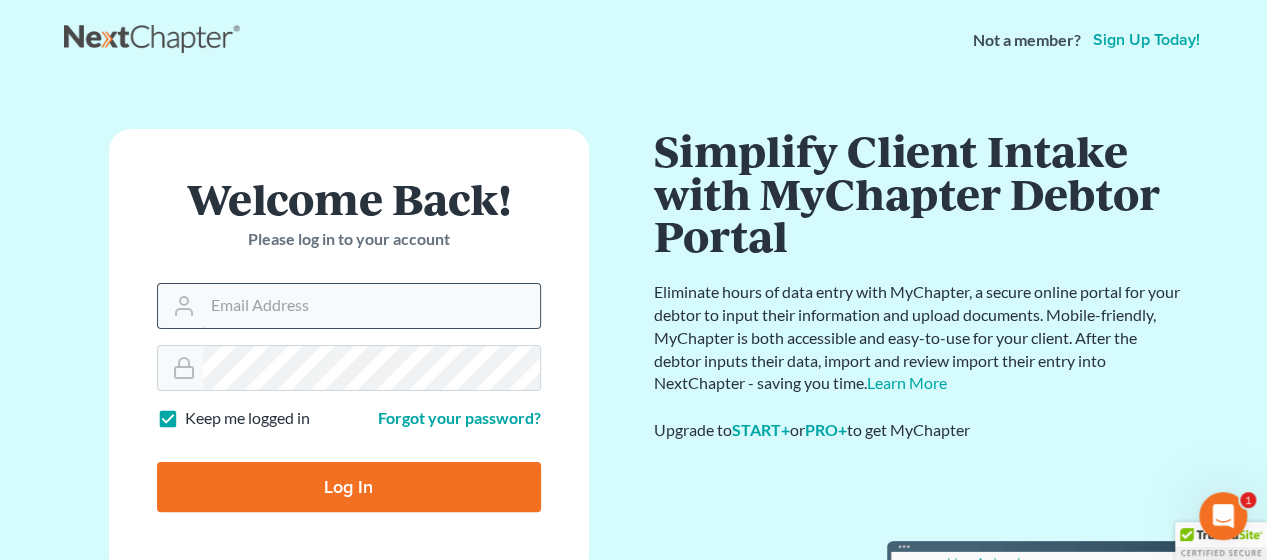 click on "Email Address" at bounding box center [371, 306] 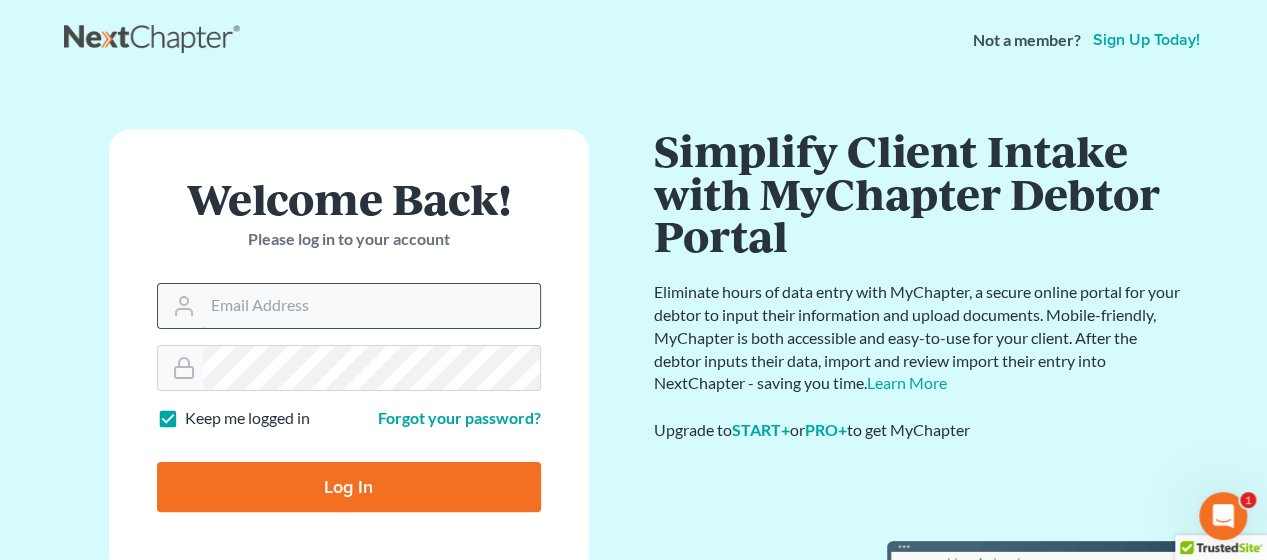 type on "[EMAIL]" 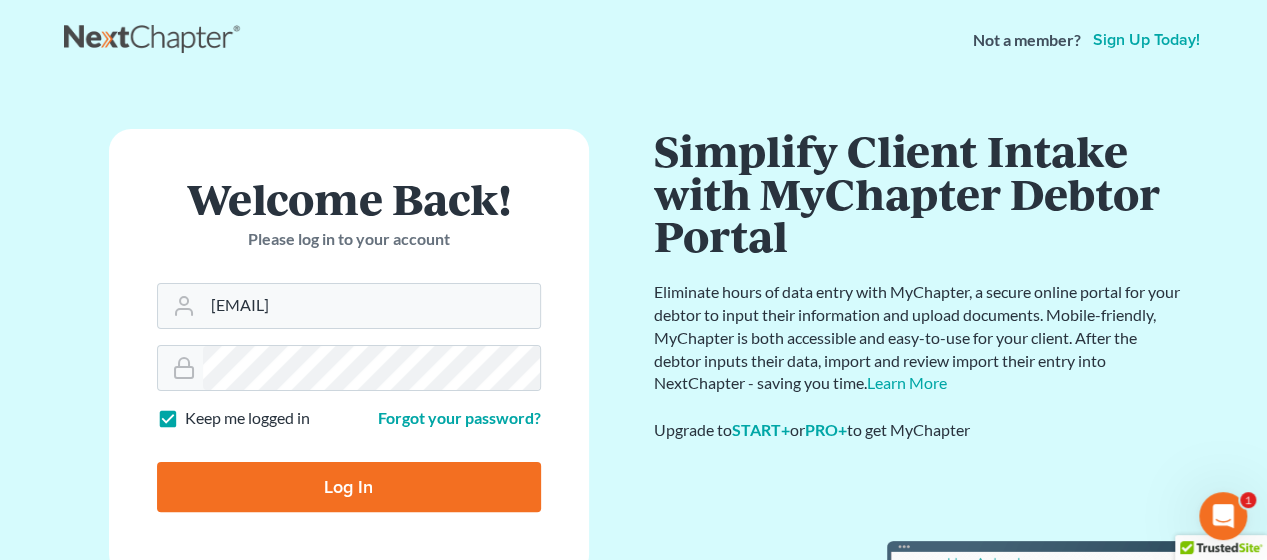 click on "Log In" at bounding box center [349, 487] 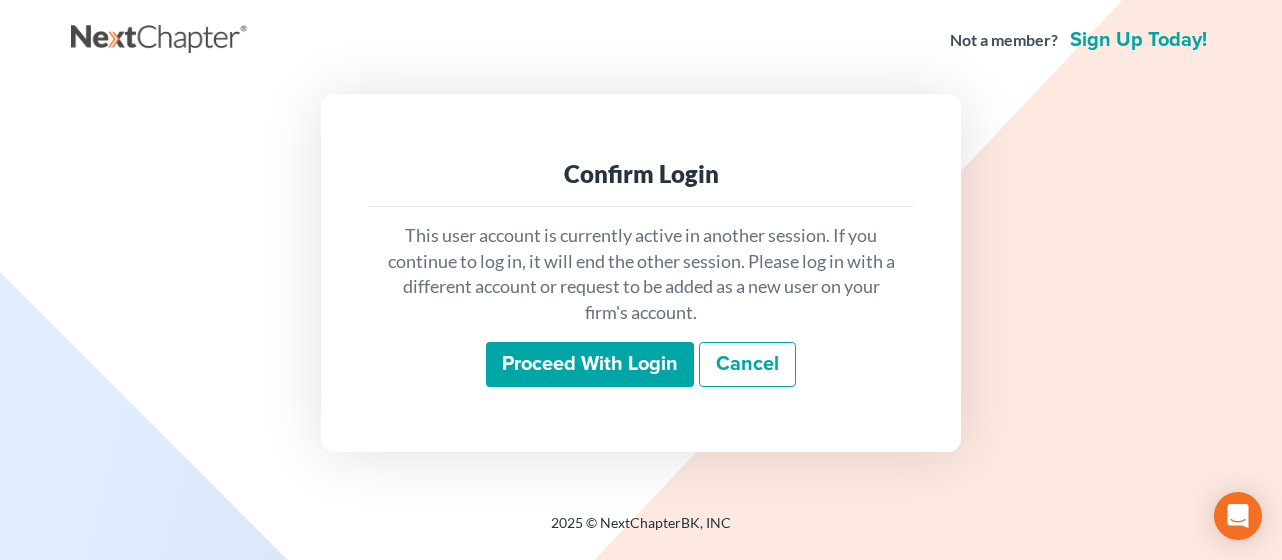 scroll, scrollTop: 0, scrollLeft: 0, axis: both 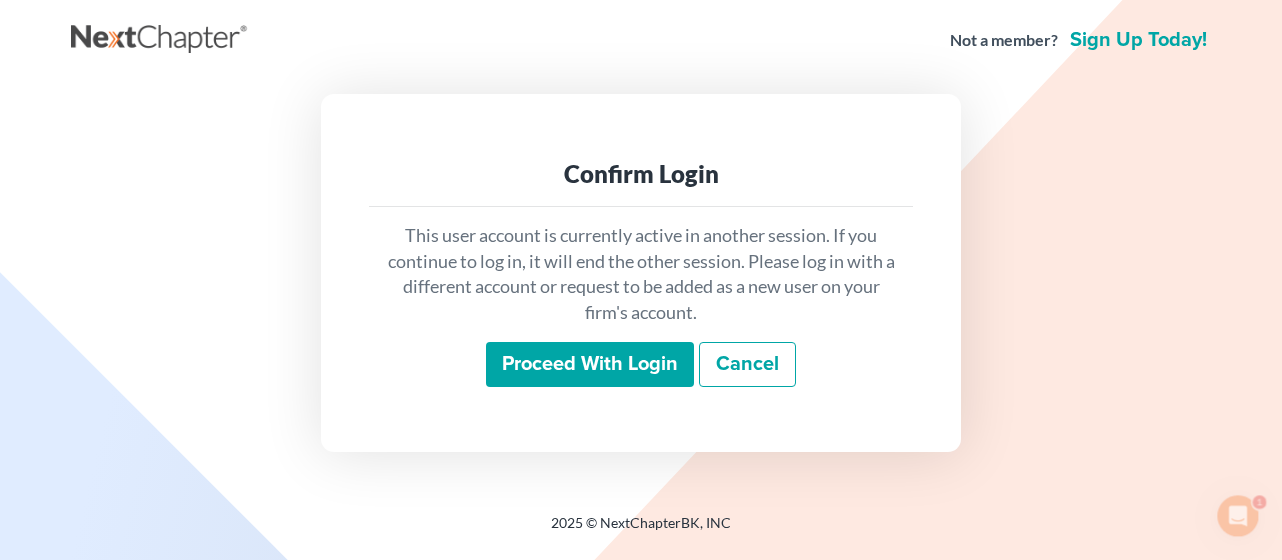 click on "Proceed with login" at bounding box center (590, 365) 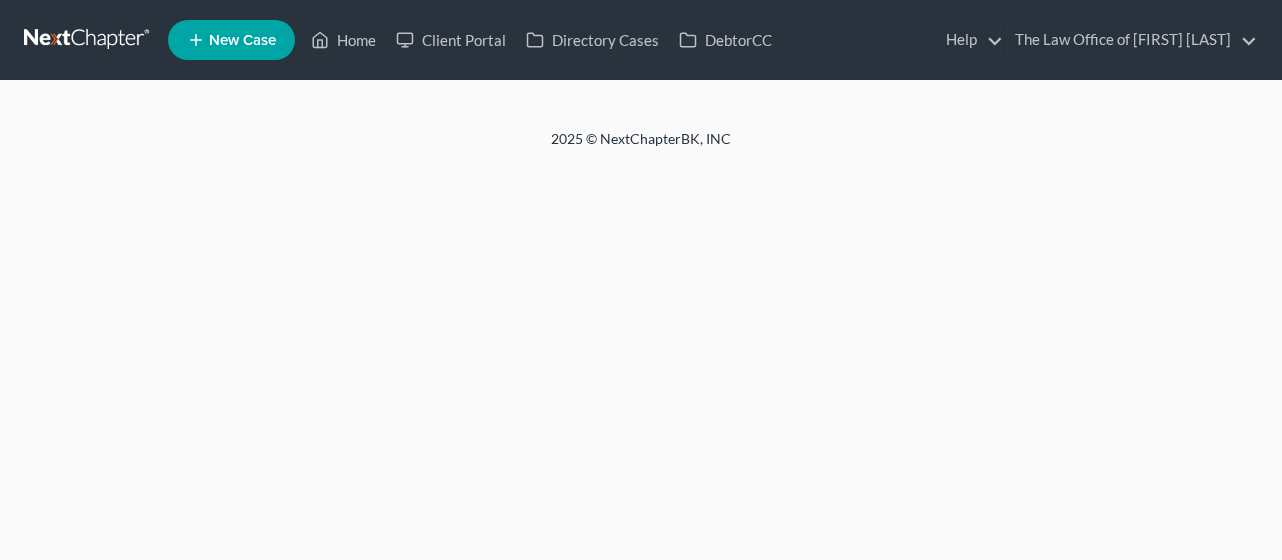 scroll, scrollTop: 0, scrollLeft: 0, axis: both 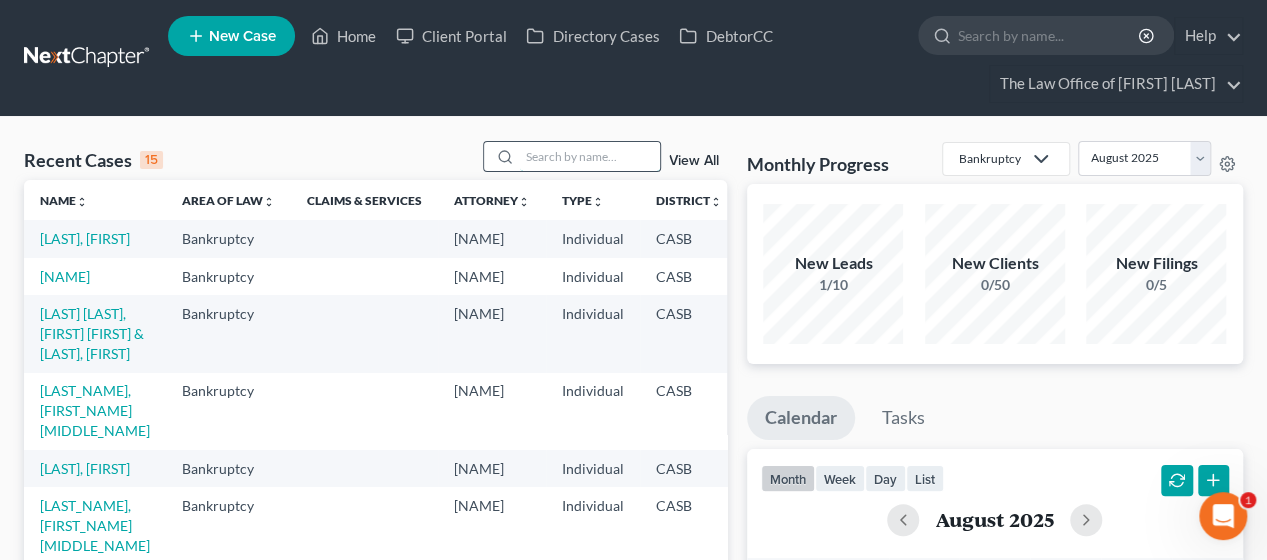 click at bounding box center [590, 156] 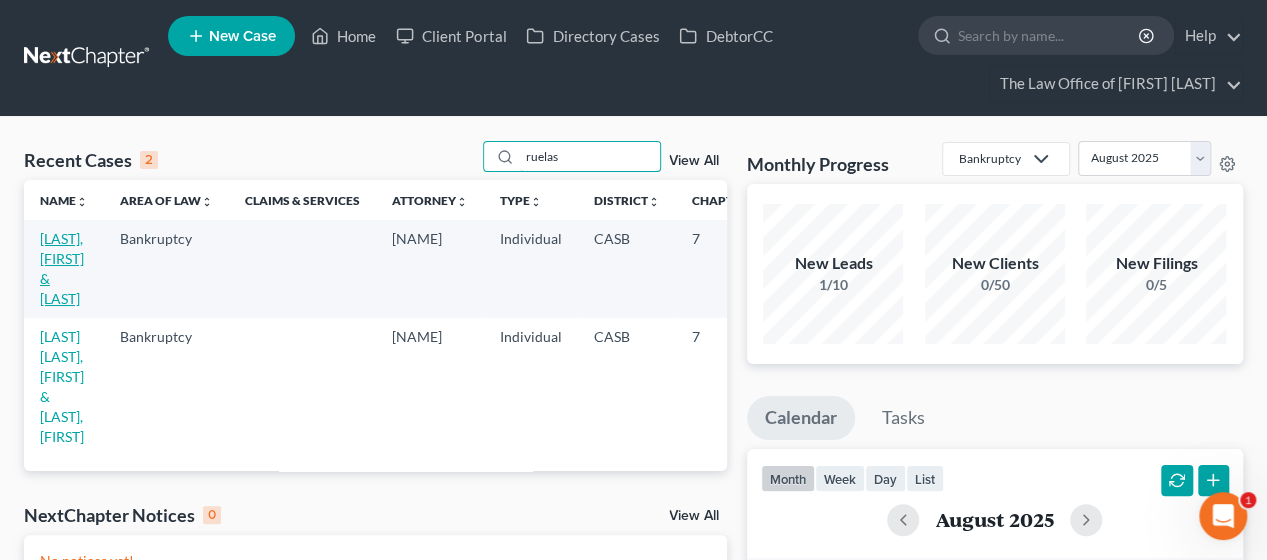 type on "ruelas" 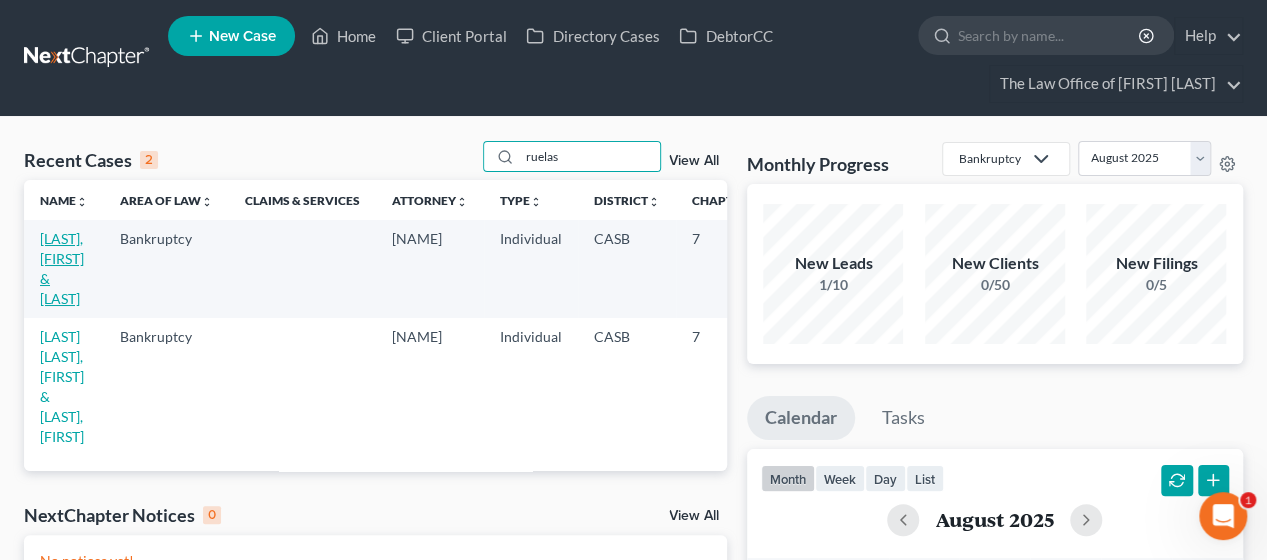 click on "[LAST], [FIRST] & [LAST]" at bounding box center (62, 268) 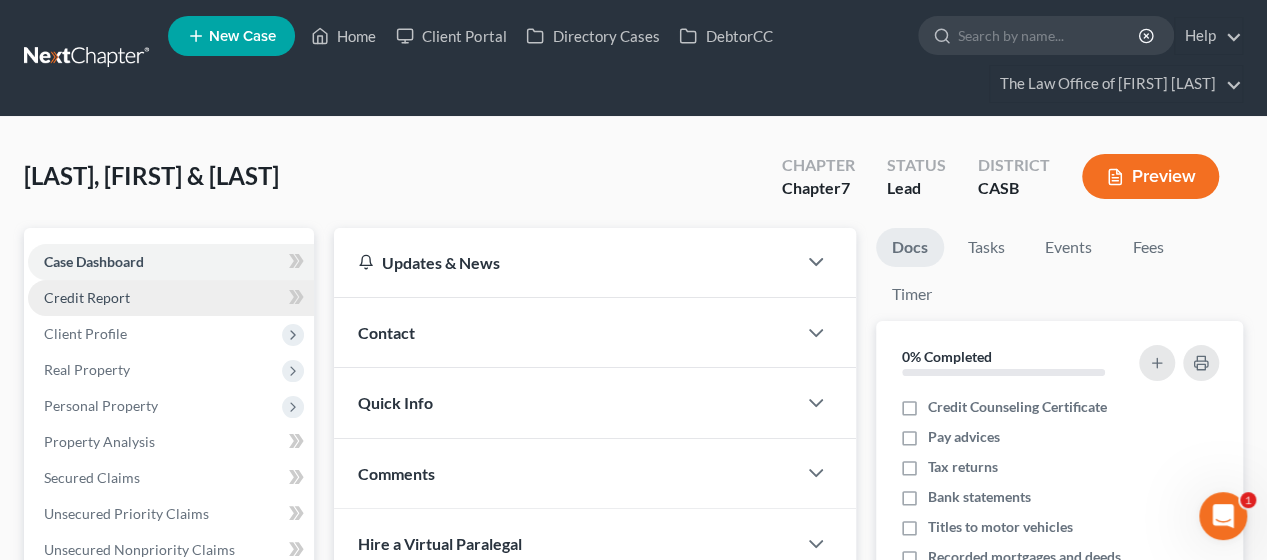 click on "Credit Report" at bounding box center [171, 298] 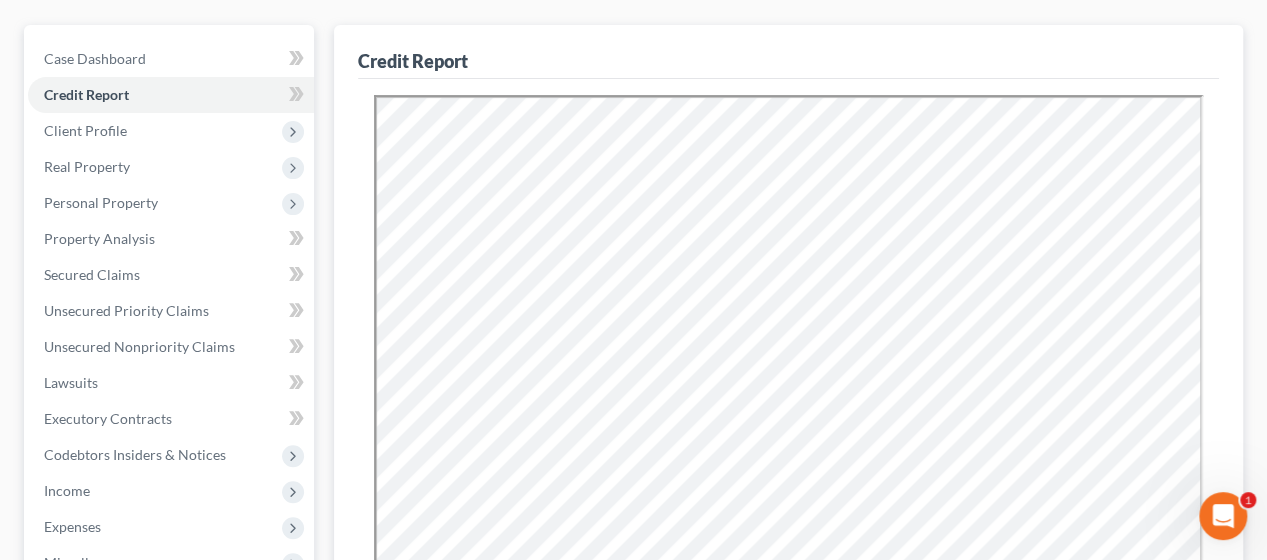 scroll, scrollTop: 0, scrollLeft: 0, axis: both 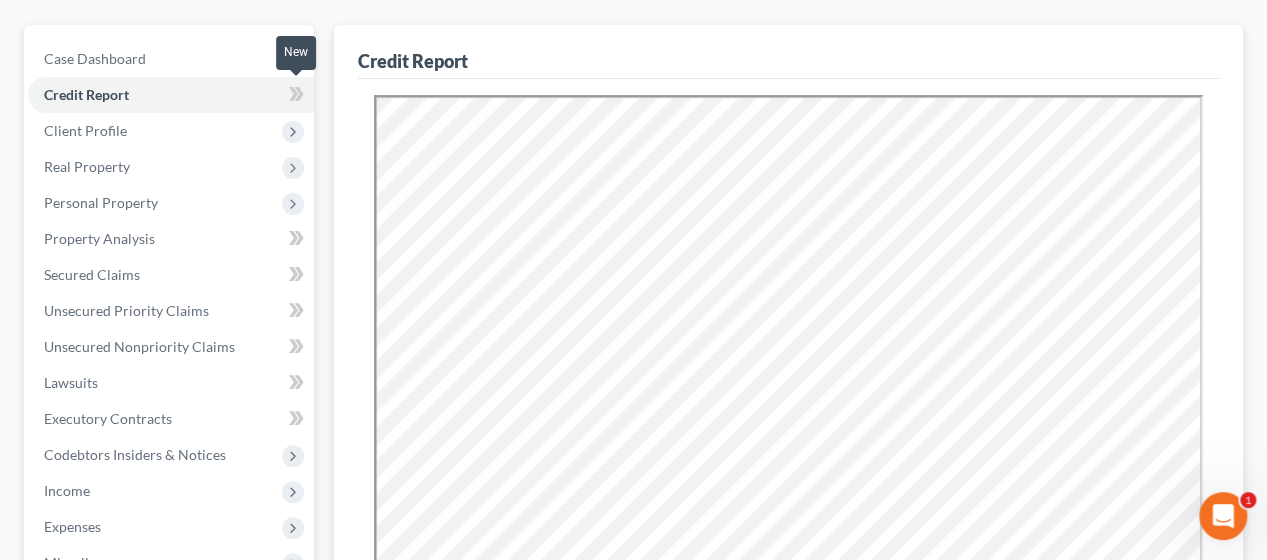 click 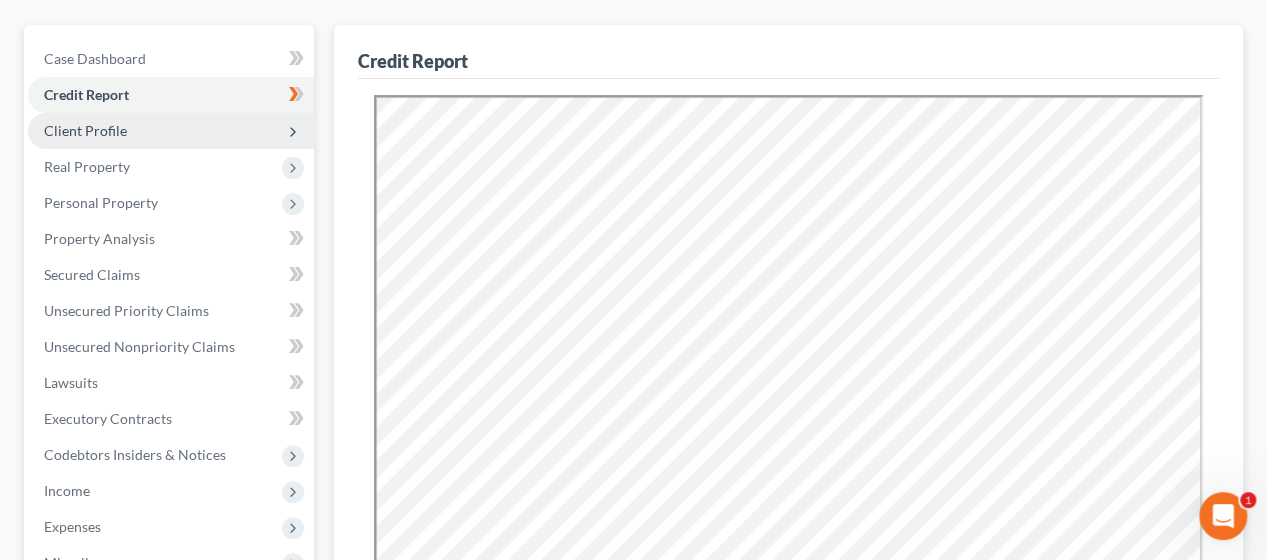 click on "Client Profile" at bounding box center (171, 131) 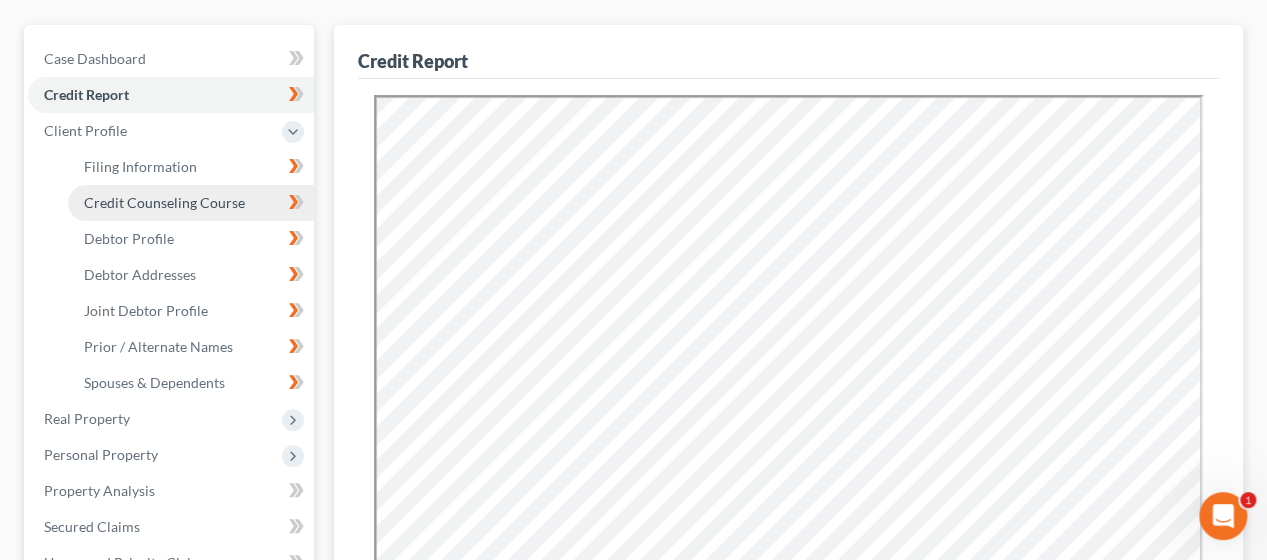 click on "Credit Counseling Course" at bounding box center (191, 203) 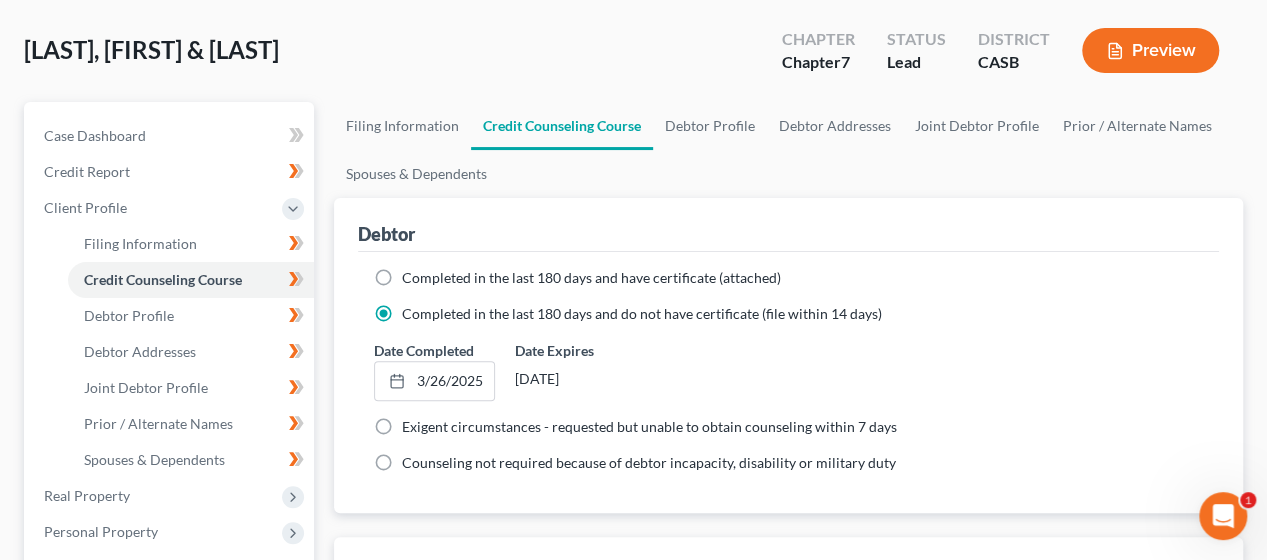 scroll, scrollTop: 127, scrollLeft: 0, axis: vertical 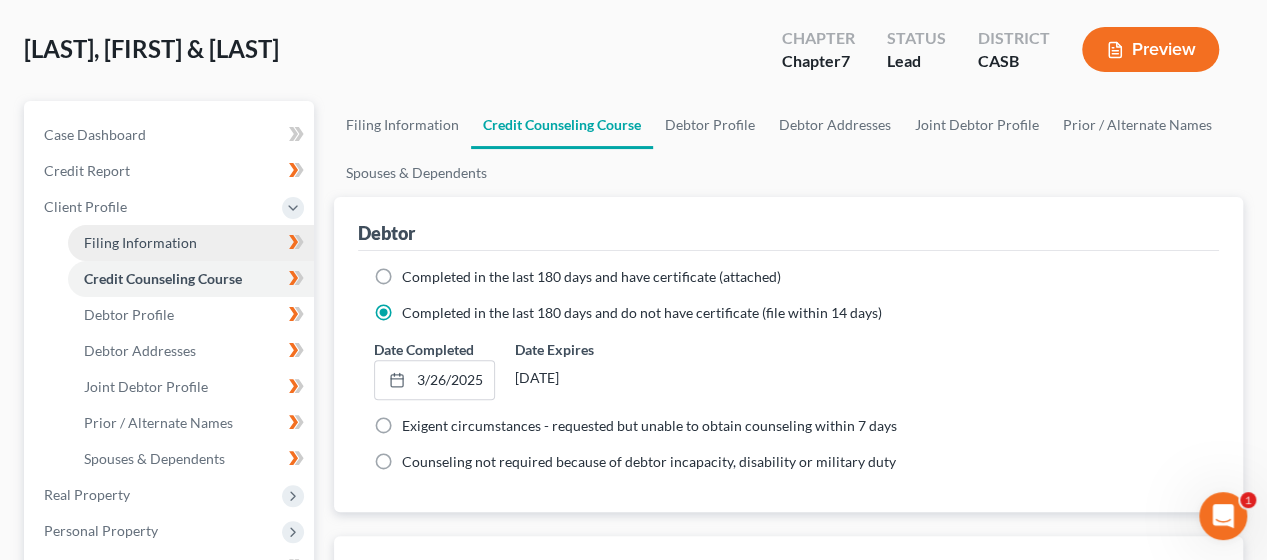 click on "Filing Information" at bounding box center [191, 243] 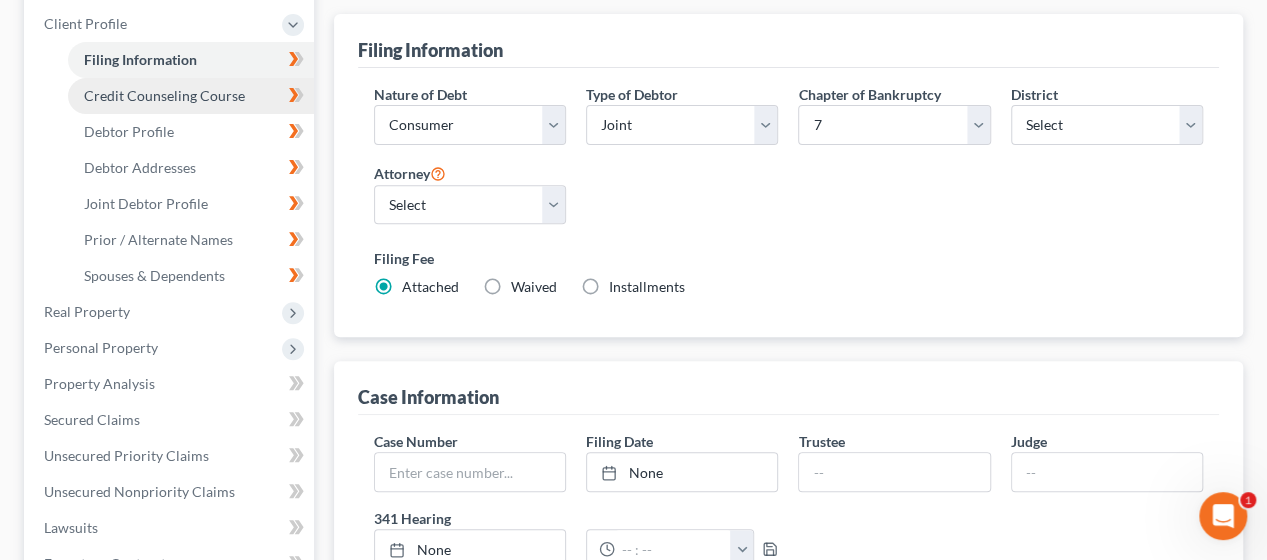scroll, scrollTop: 309, scrollLeft: 0, axis: vertical 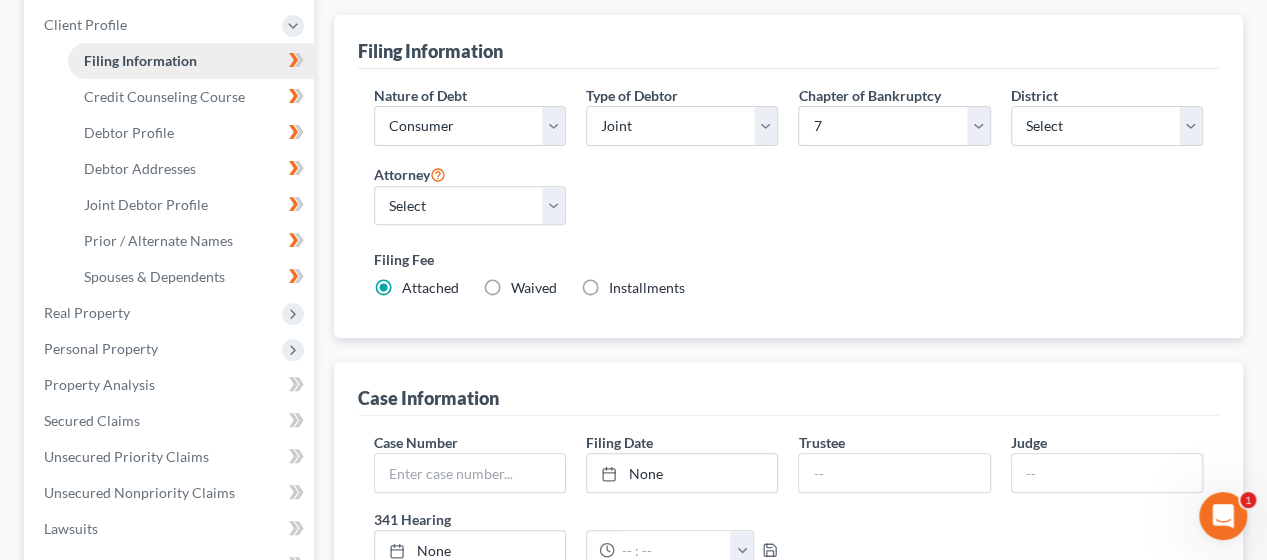 click on "Filing Information" at bounding box center [191, 61] 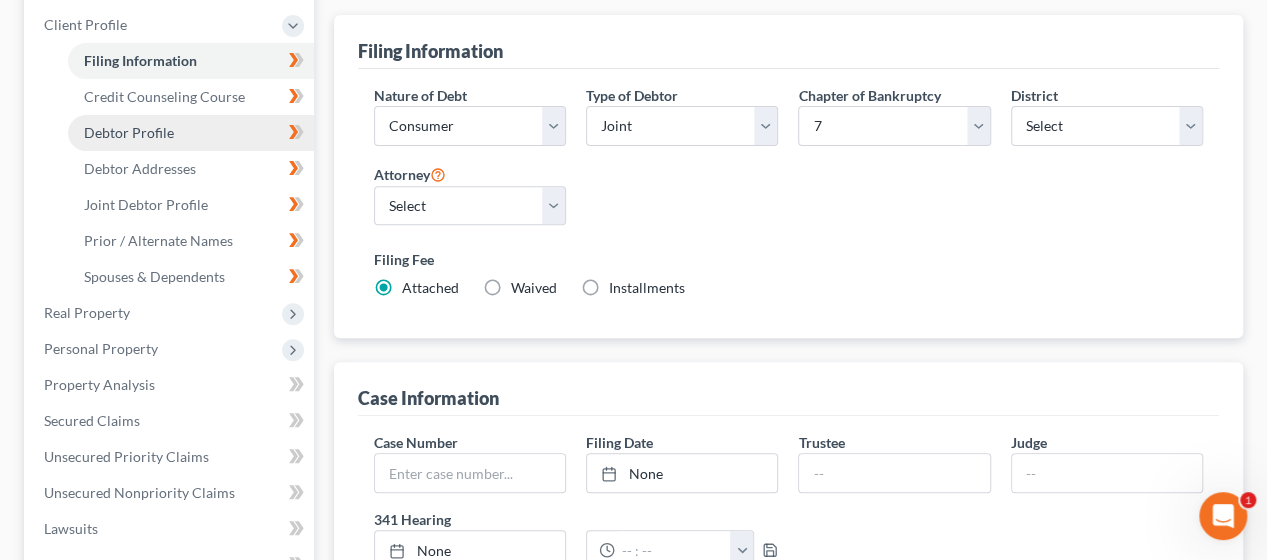 click on "Debtor Profile" at bounding box center [129, 132] 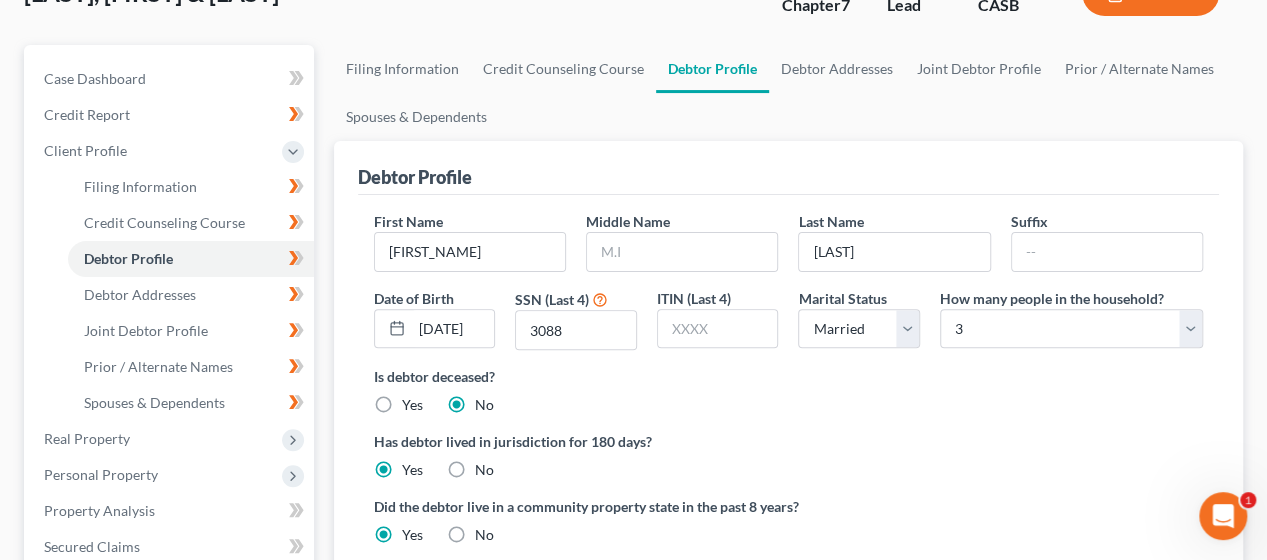 scroll, scrollTop: 219, scrollLeft: 0, axis: vertical 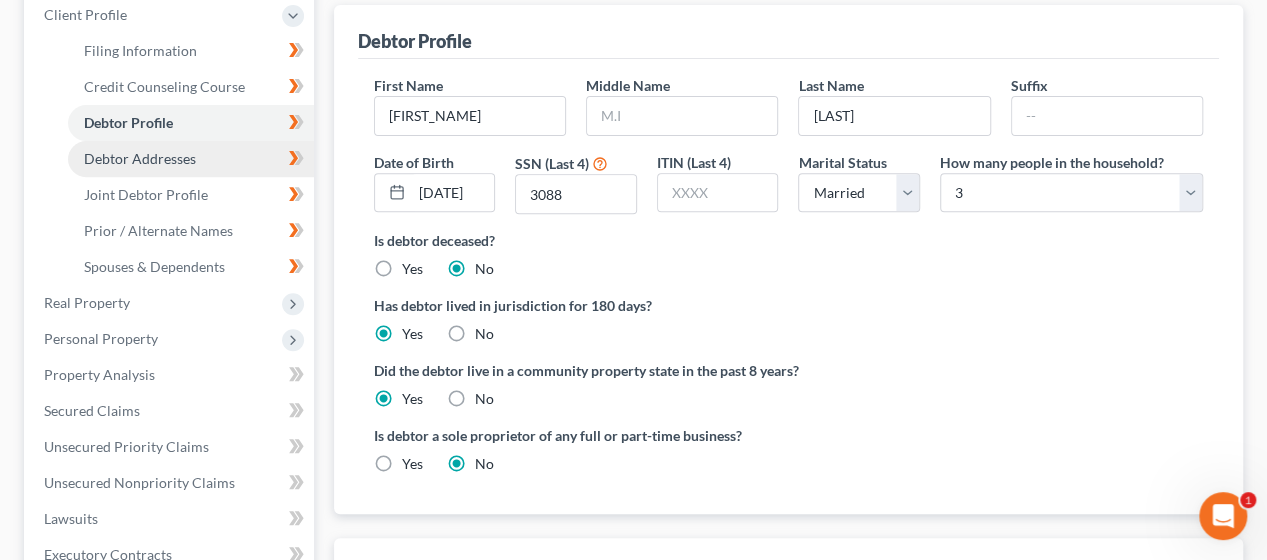 click on "Debtor Addresses" at bounding box center (191, 159) 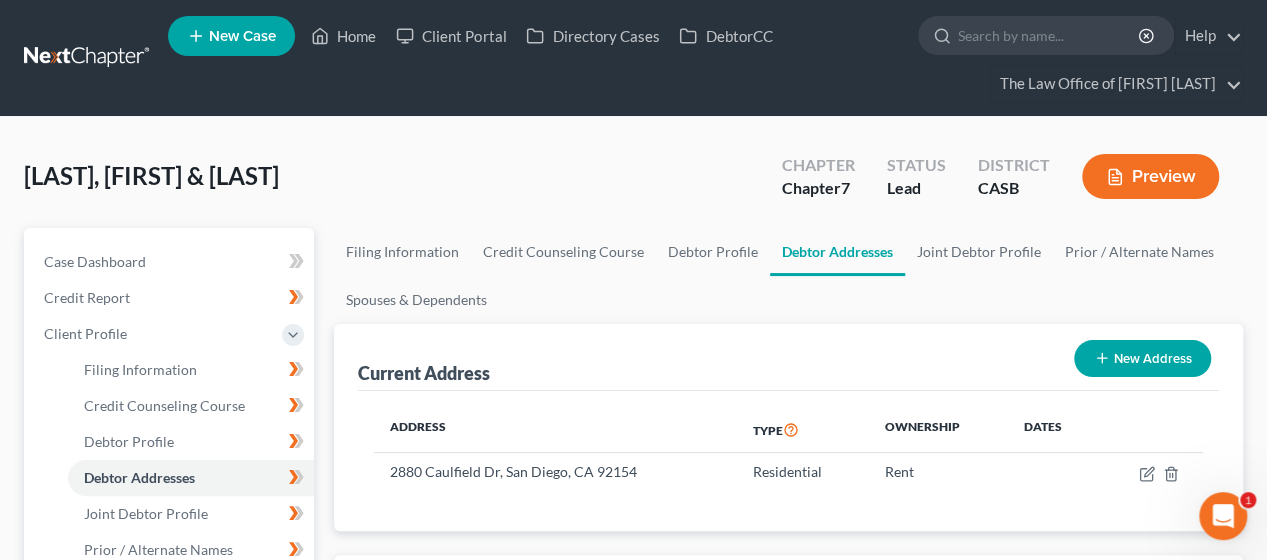 scroll, scrollTop: 96, scrollLeft: 0, axis: vertical 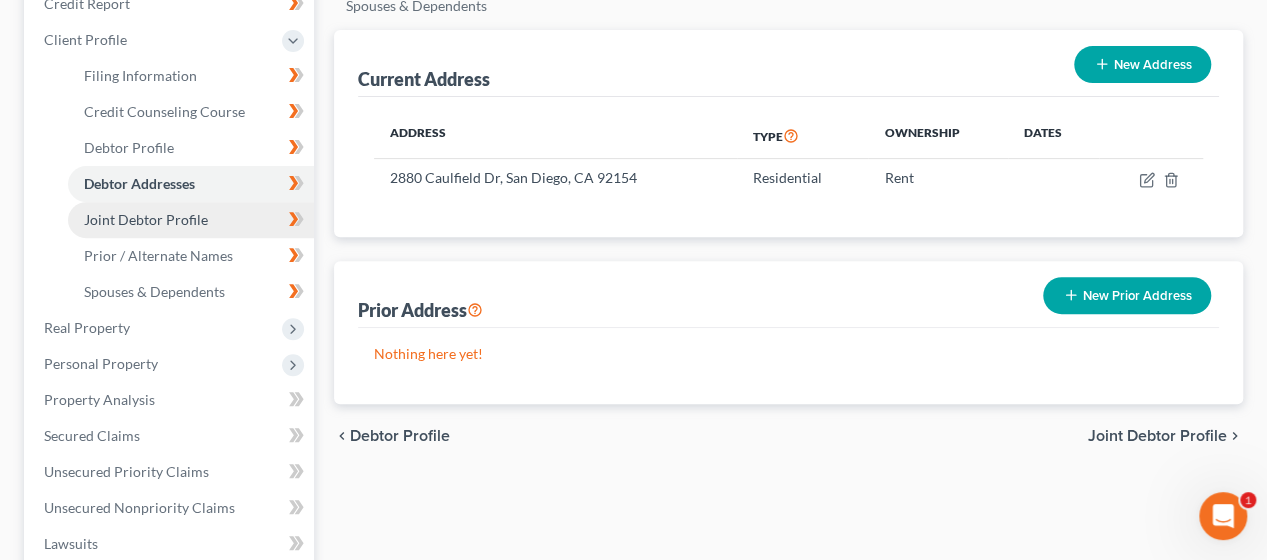 click on "Joint Debtor Profile" at bounding box center (146, 219) 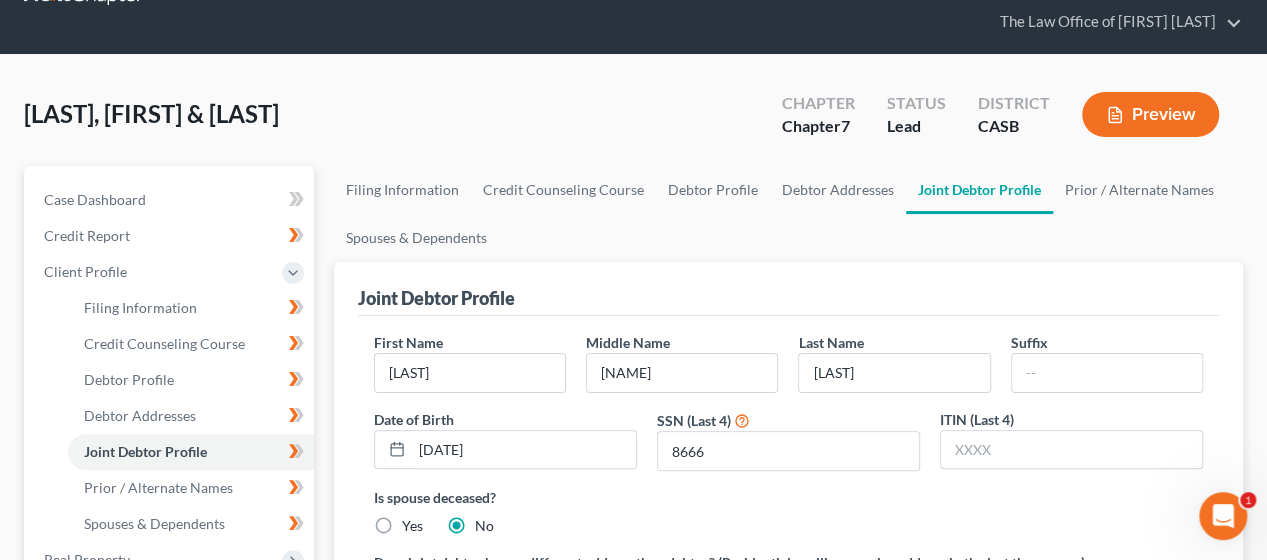 scroll, scrollTop: 157, scrollLeft: 0, axis: vertical 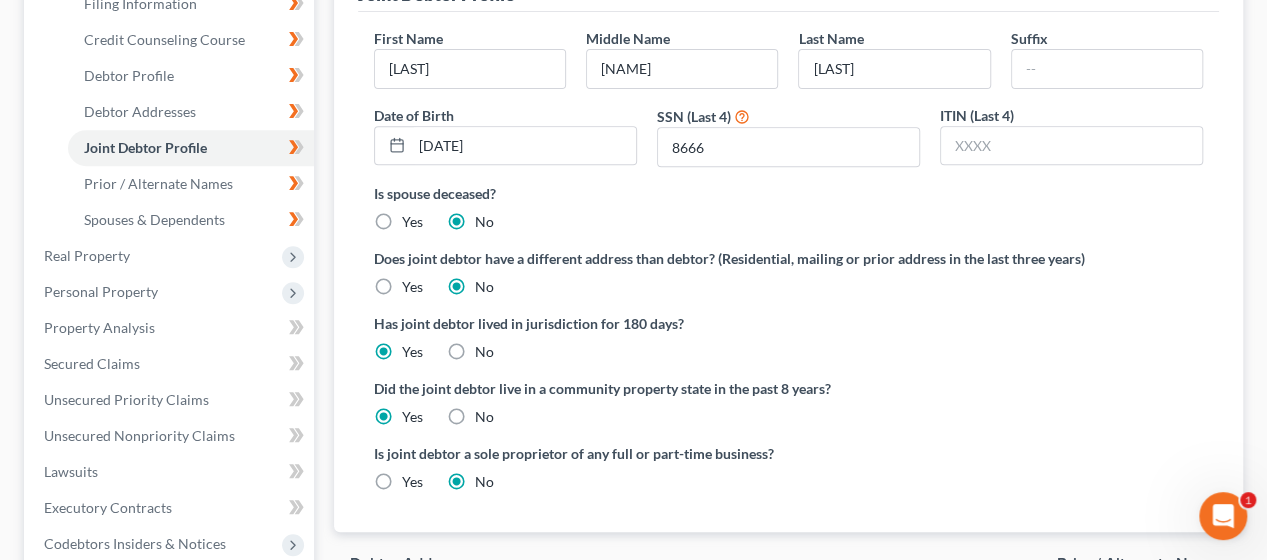 click on "Is spouse deceased? Yes No" at bounding box center [788, 207] 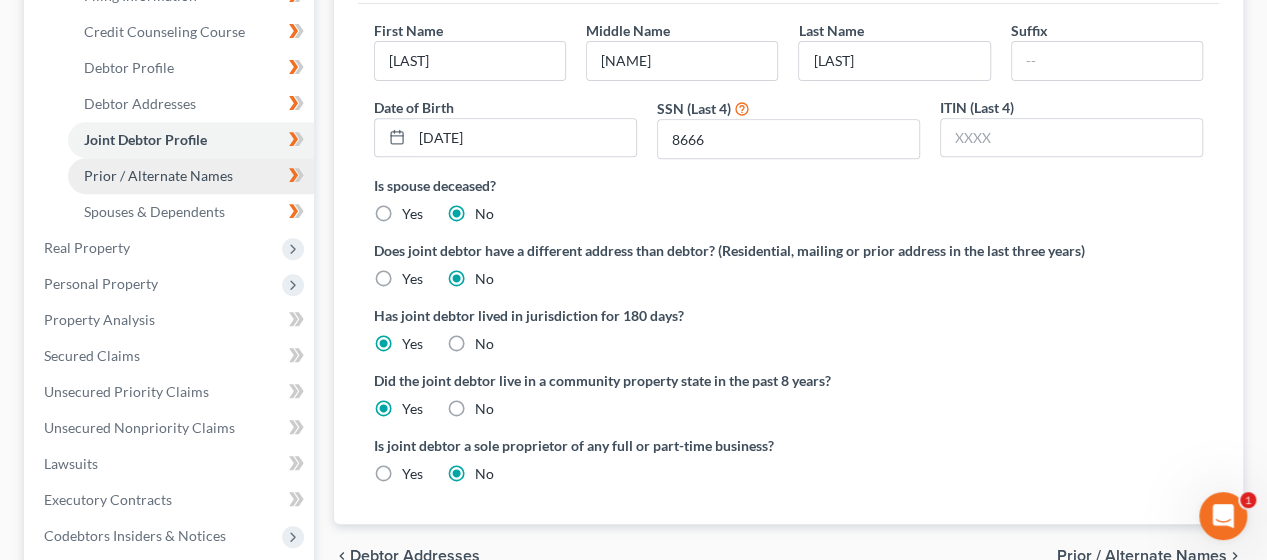 click on "Prior / Alternate Names" at bounding box center [158, 175] 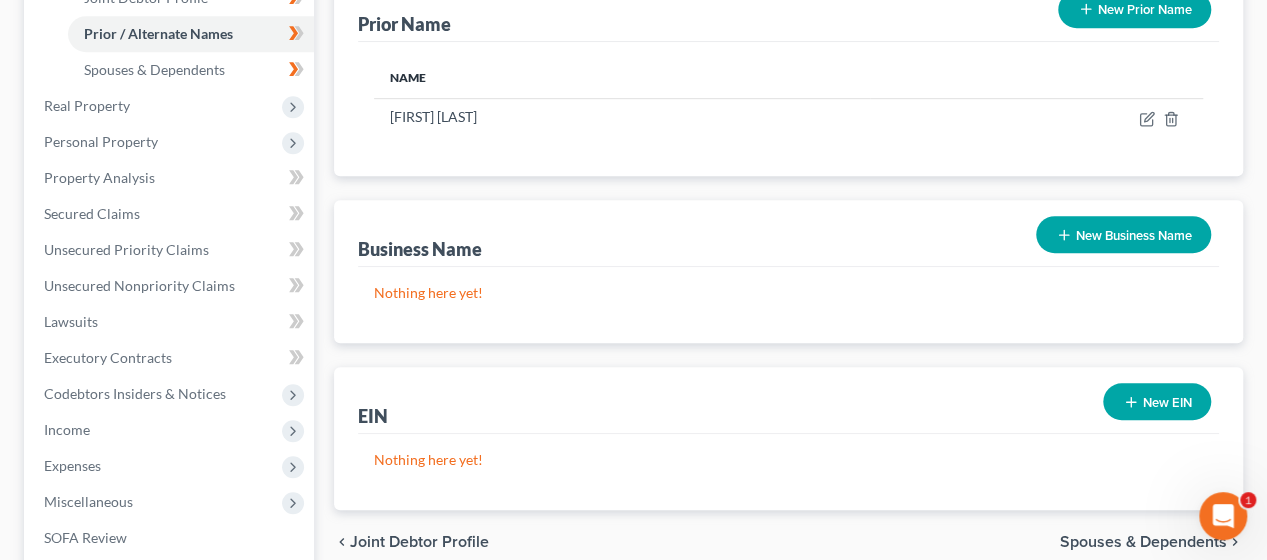 scroll, scrollTop: 514, scrollLeft: 0, axis: vertical 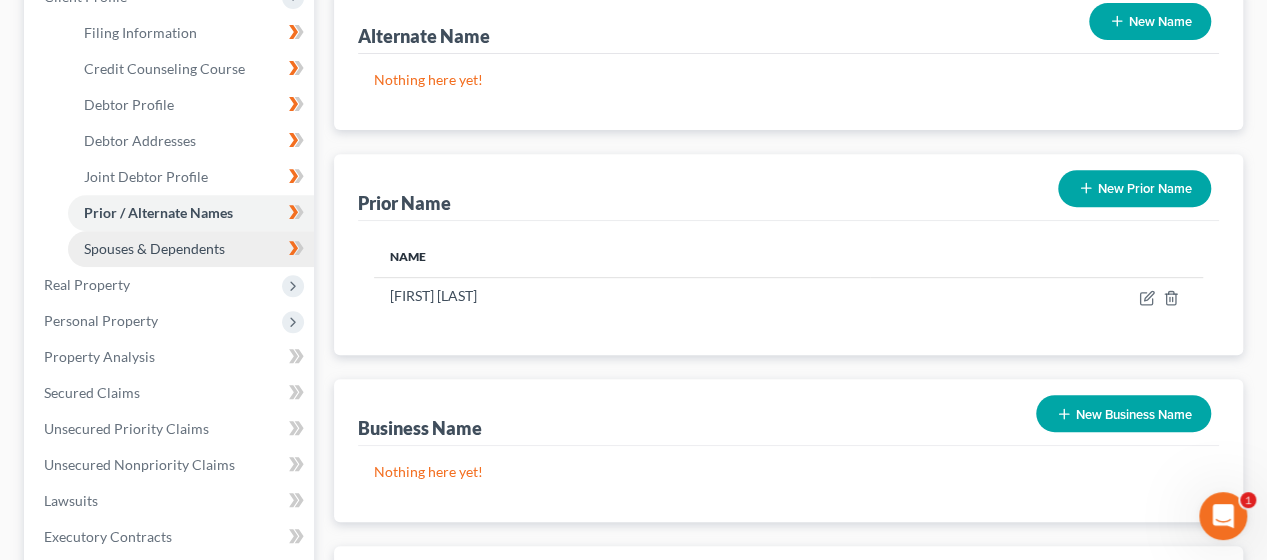 click on "Spouses & Dependents" at bounding box center [154, 248] 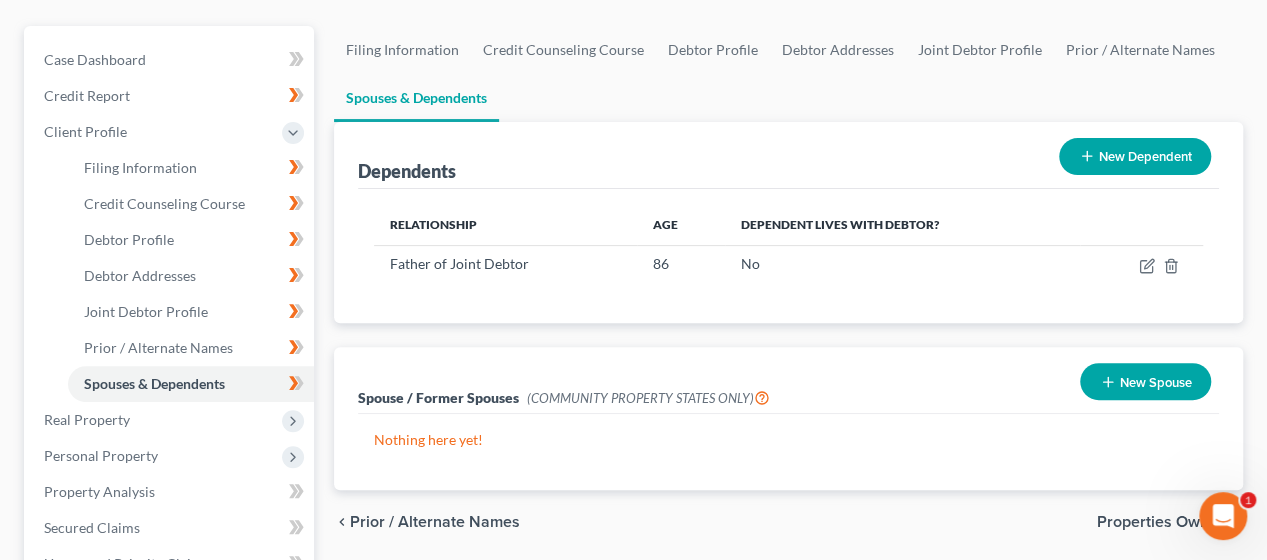scroll, scrollTop: 222, scrollLeft: 0, axis: vertical 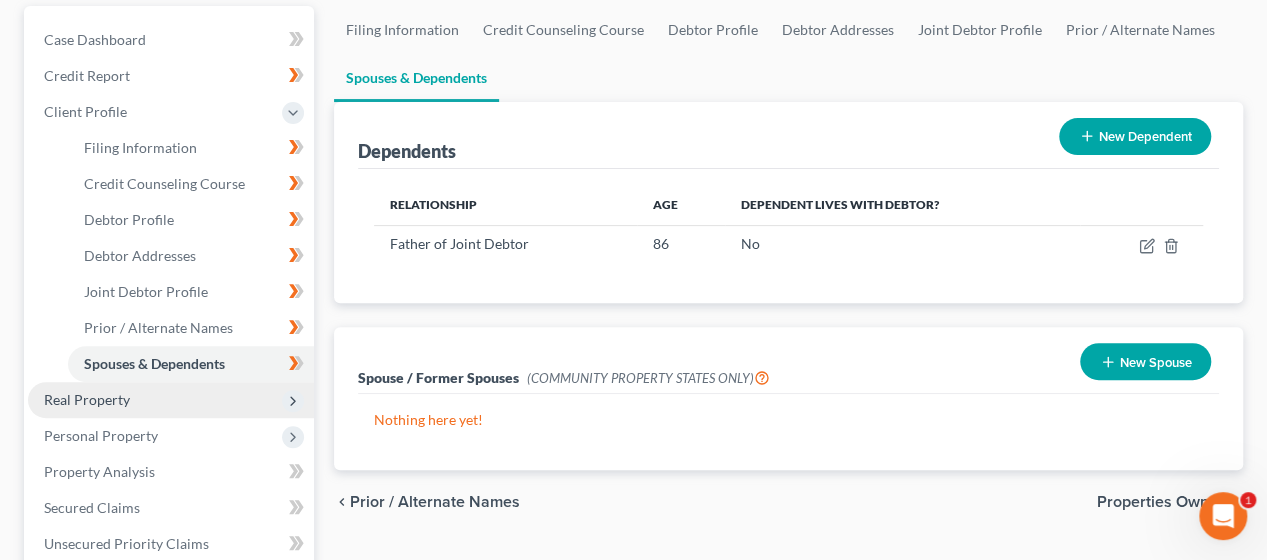 click on "Real Property" at bounding box center [171, 400] 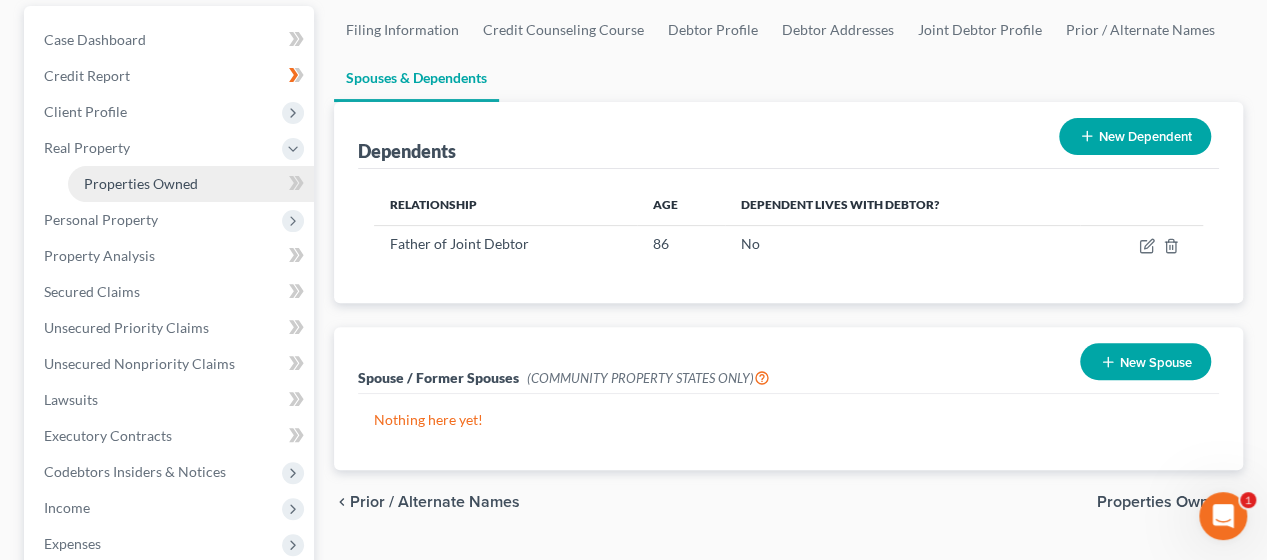 click on "Properties Owned" at bounding box center [141, 183] 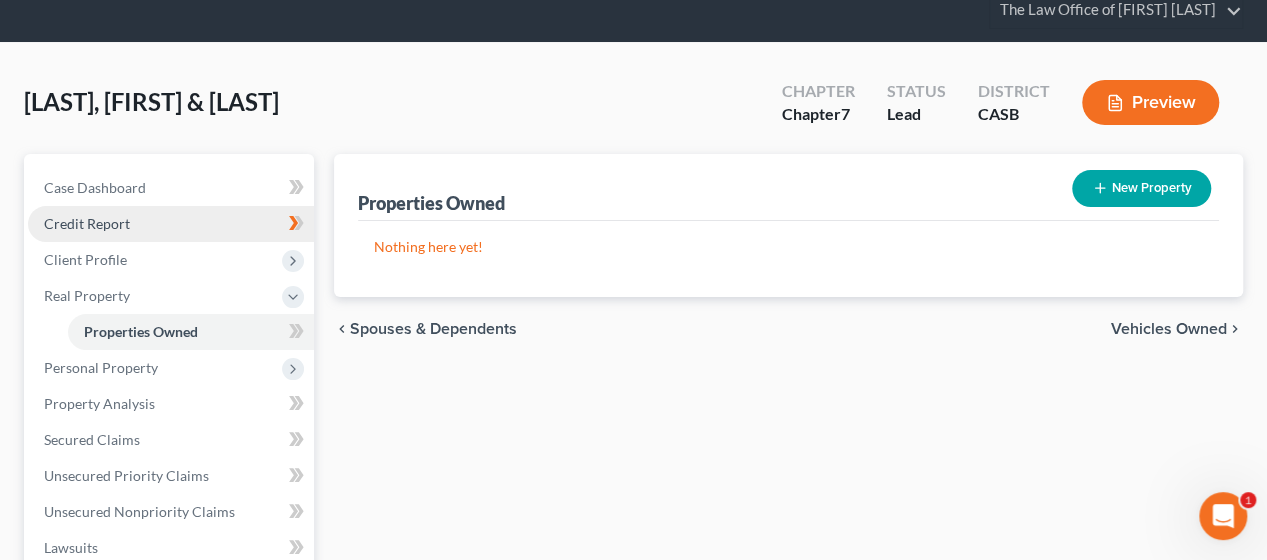scroll, scrollTop: 81, scrollLeft: 0, axis: vertical 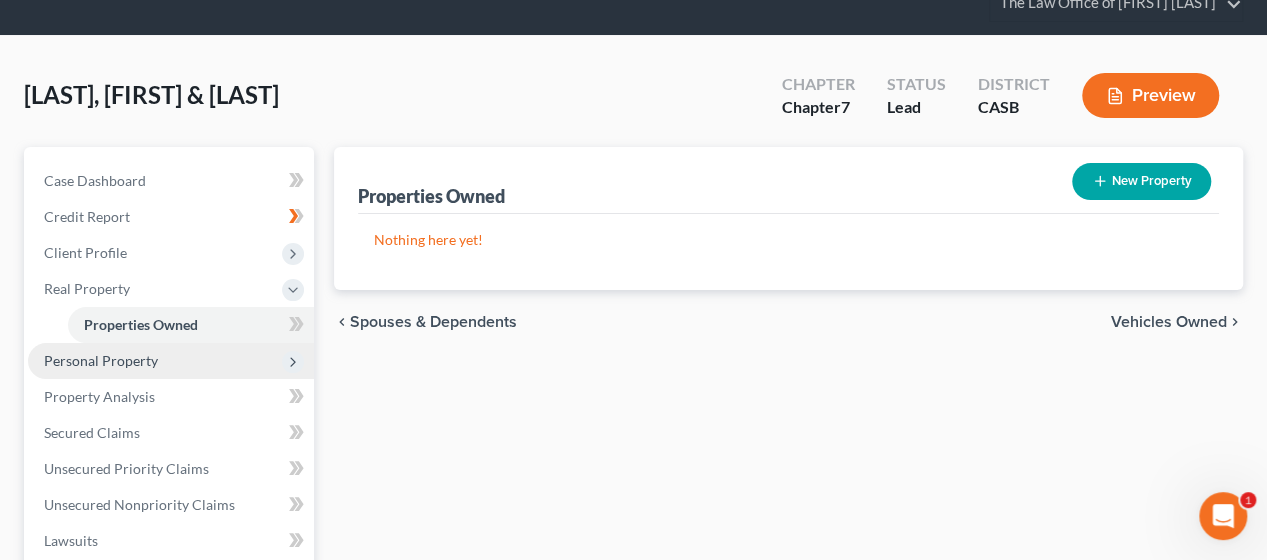 click on "Personal Property" at bounding box center (101, 360) 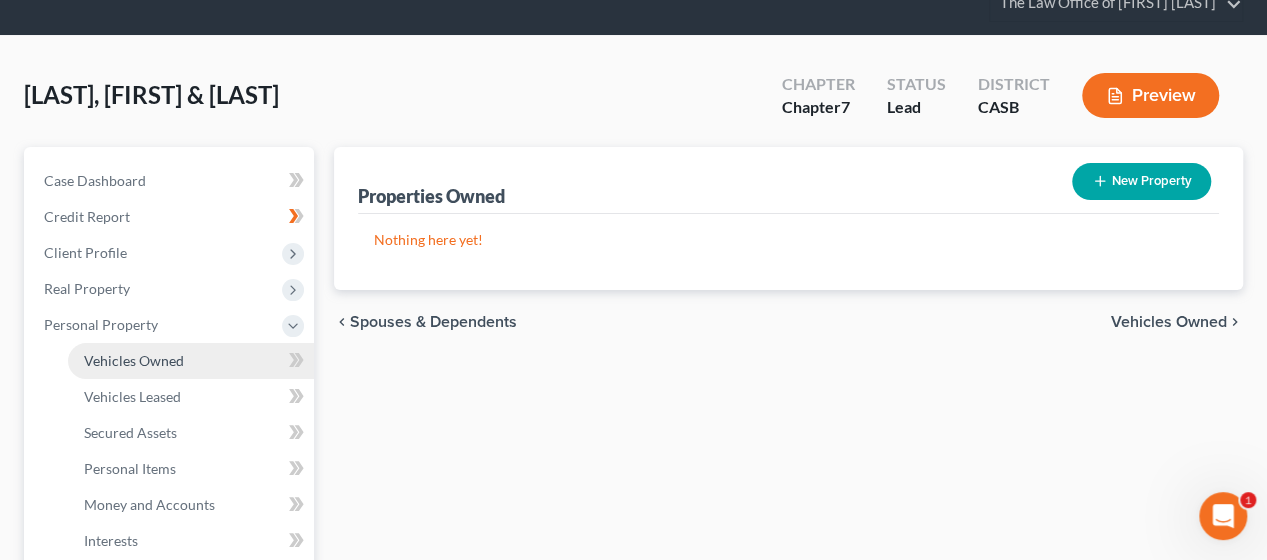 click on "Vehicles Owned" at bounding box center [134, 360] 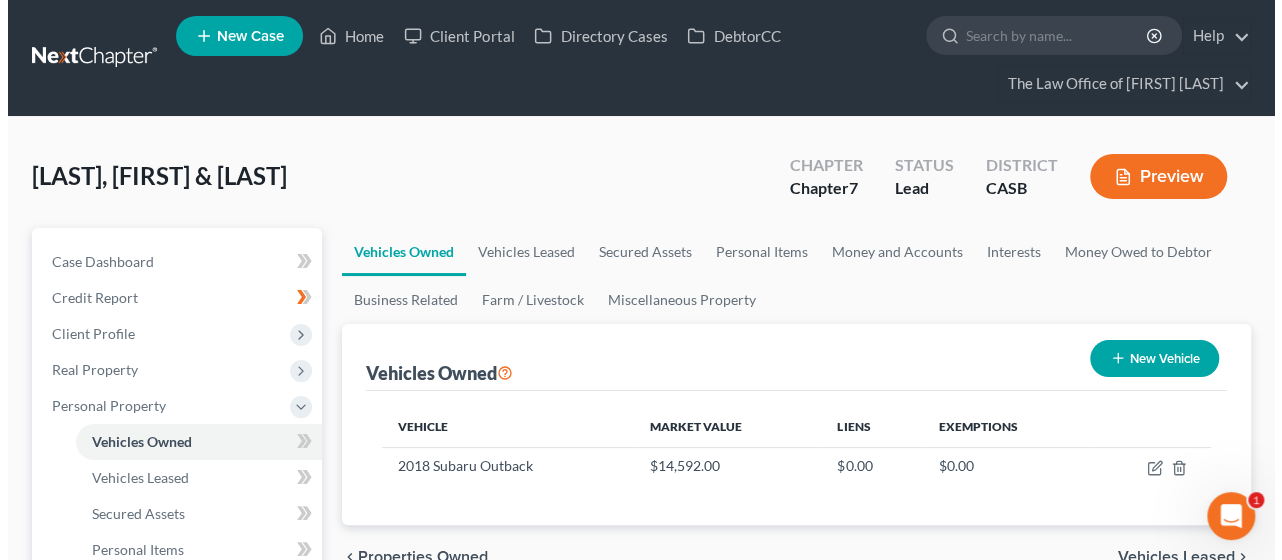 scroll, scrollTop: 177, scrollLeft: 0, axis: vertical 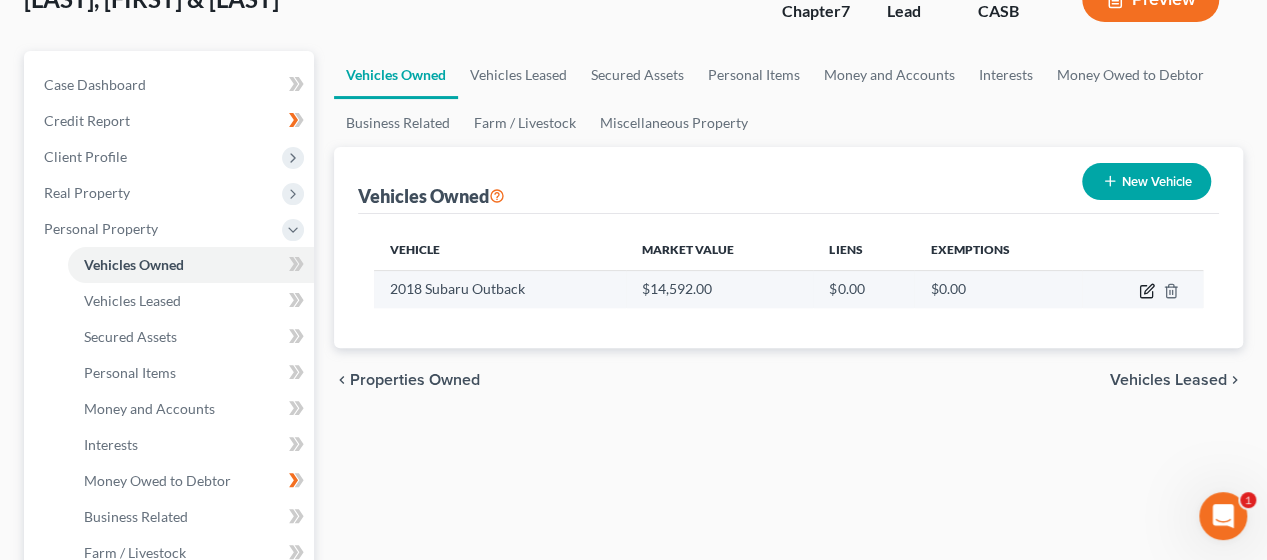 click 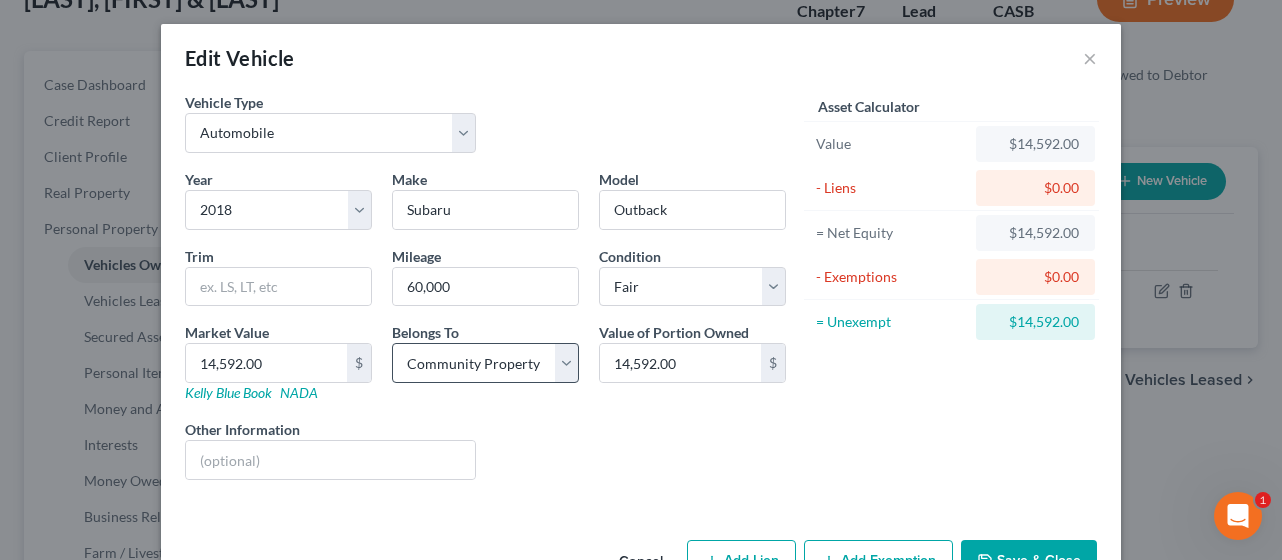 scroll, scrollTop: 58, scrollLeft: 0, axis: vertical 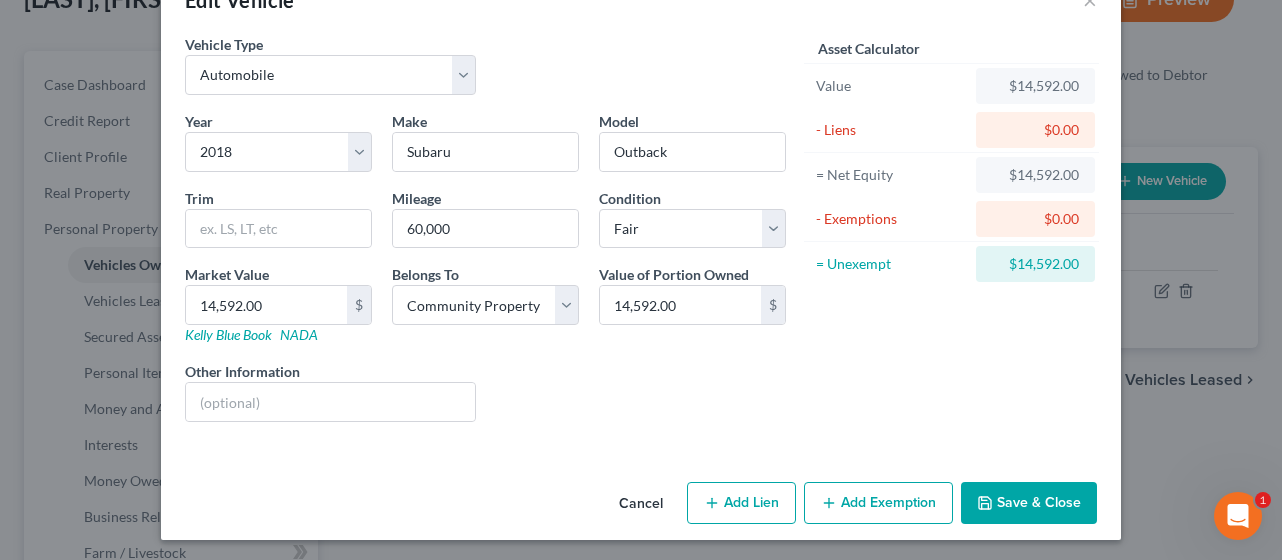 click 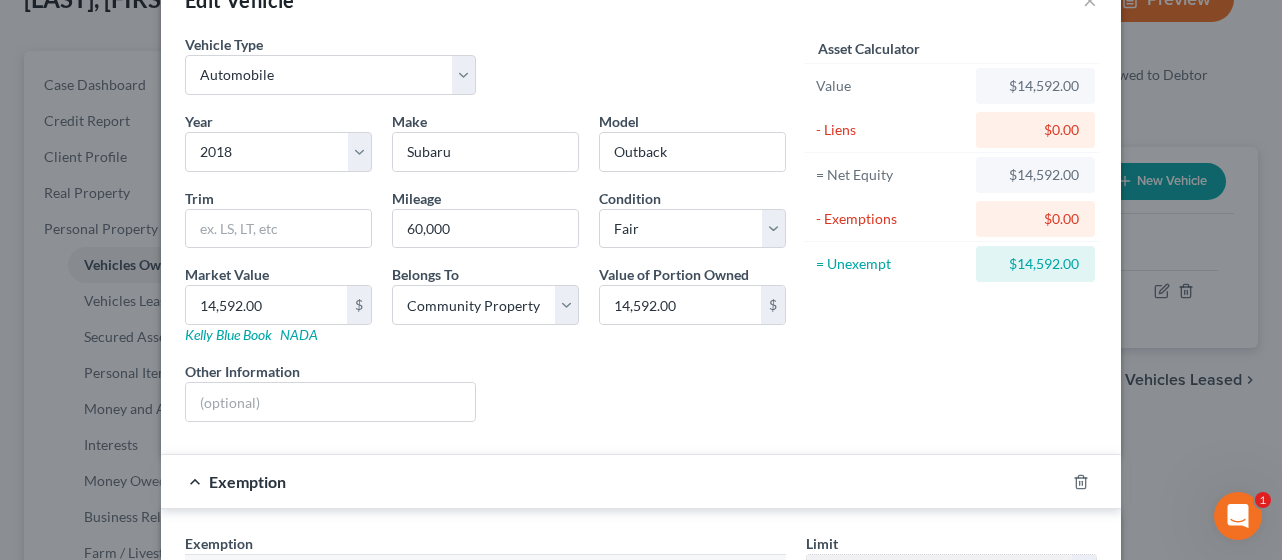 scroll, scrollTop: 240, scrollLeft: 0, axis: vertical 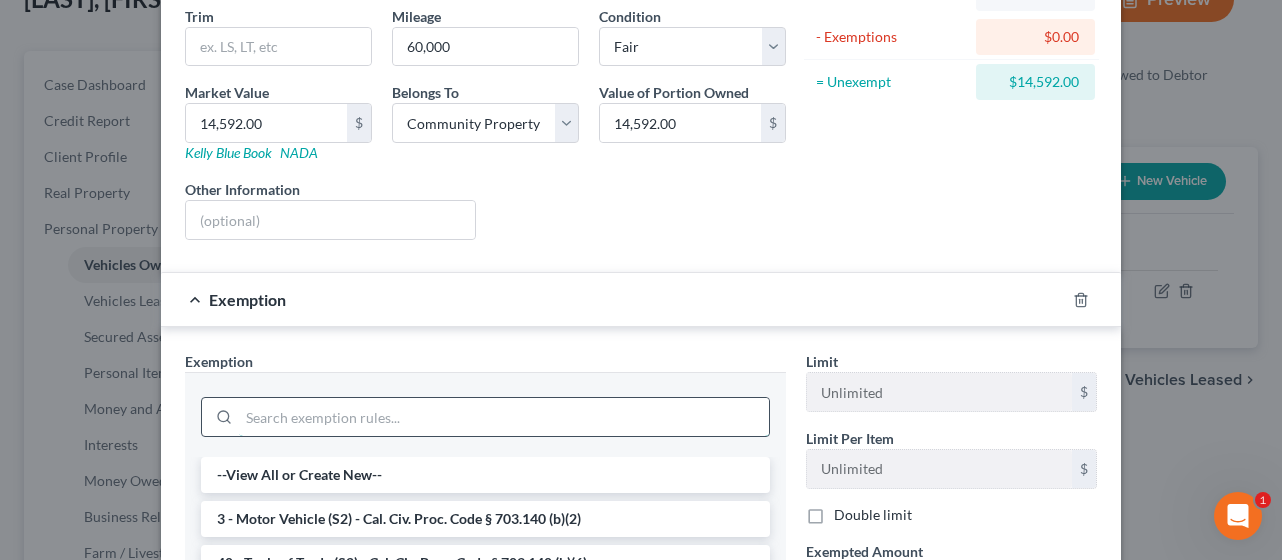 click at bounding box center [504, 417] 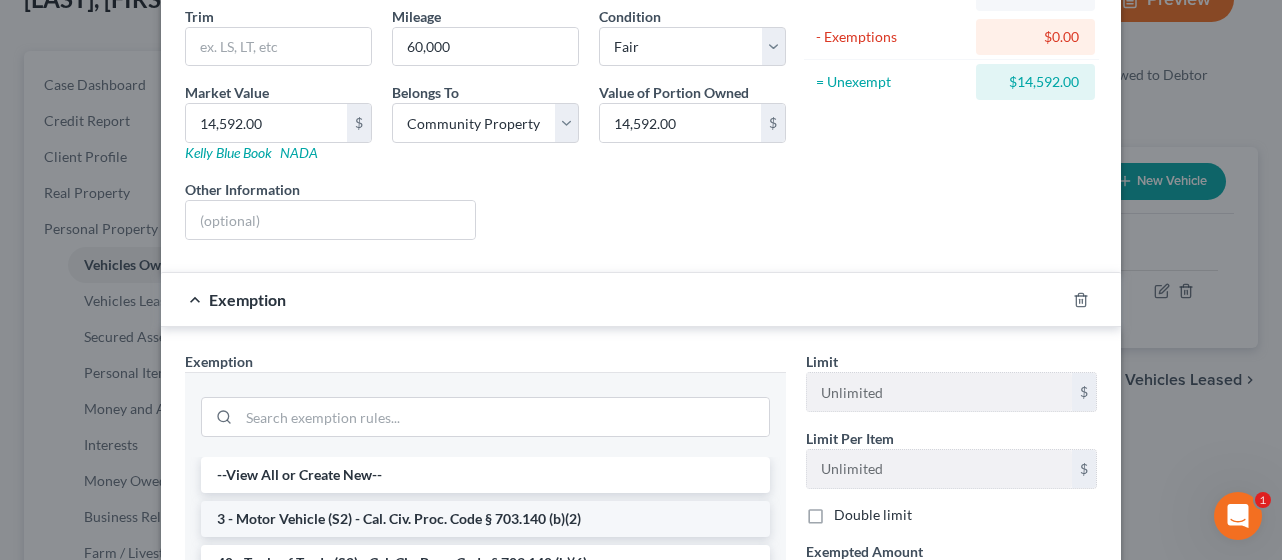 click on "3 - Motor Vehicle (S2) - Cal. Civ. Proc. Code § 703.140 (b)(2)" at bounding box center [485, 519] 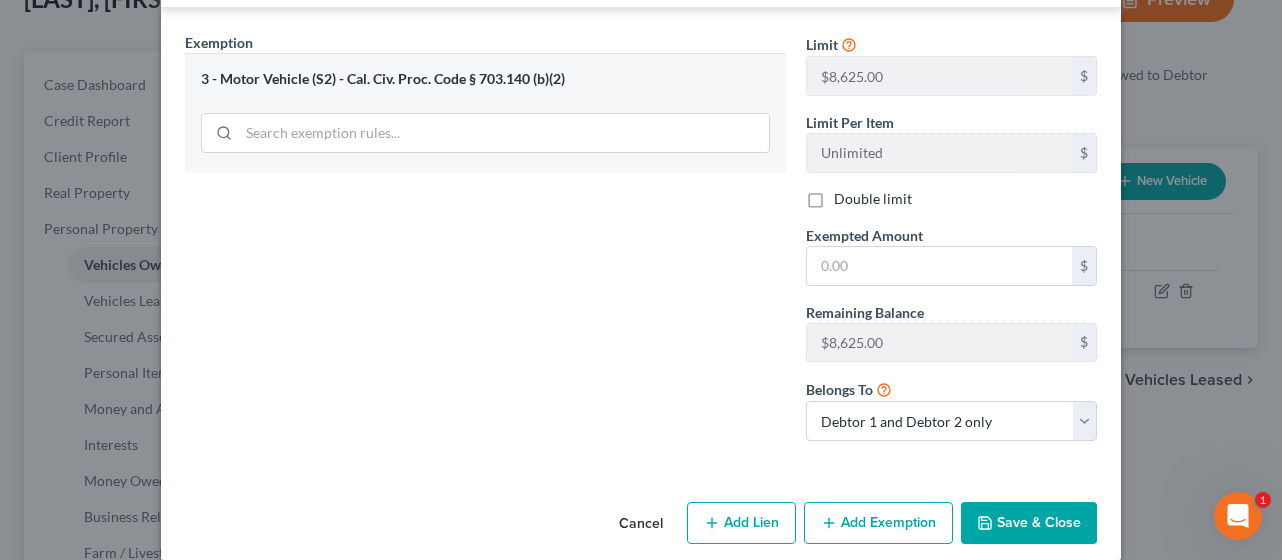 scroll, scrollTop: 558, scrollLeft: 0, axis: vertical 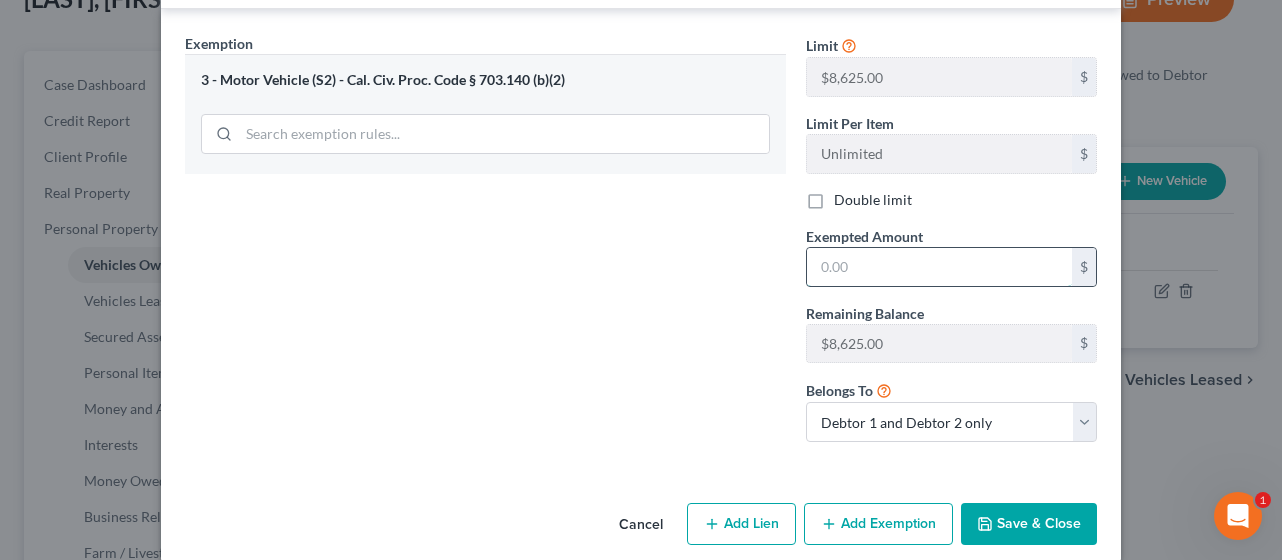 click at bounding box center [939, 267] 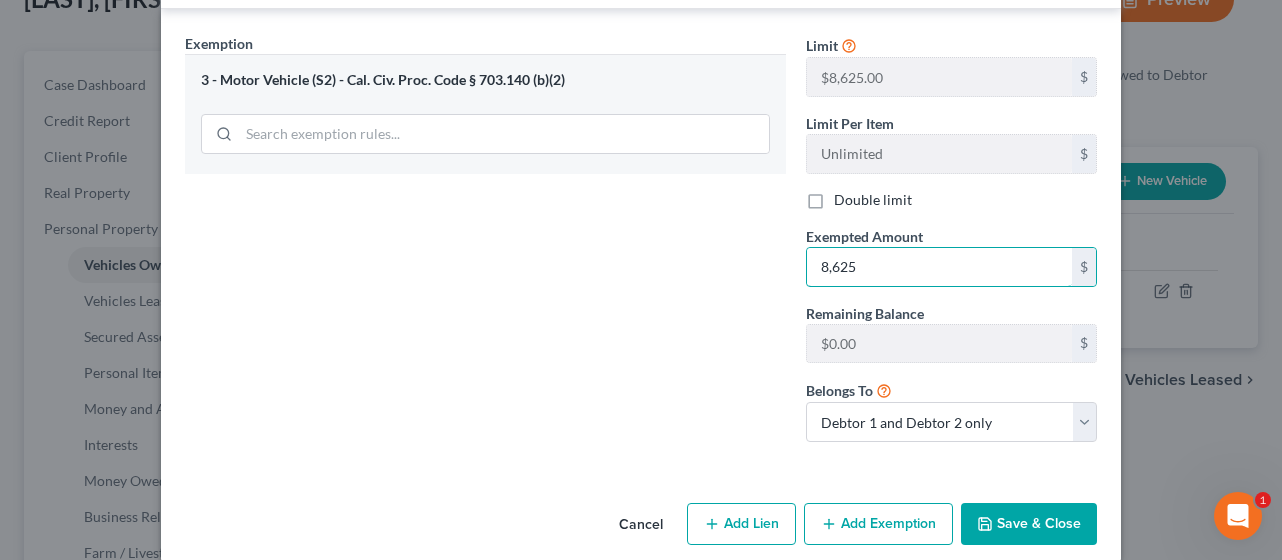 scroll, scrollTop: 575, scrollLeft: 0, axis: vertical 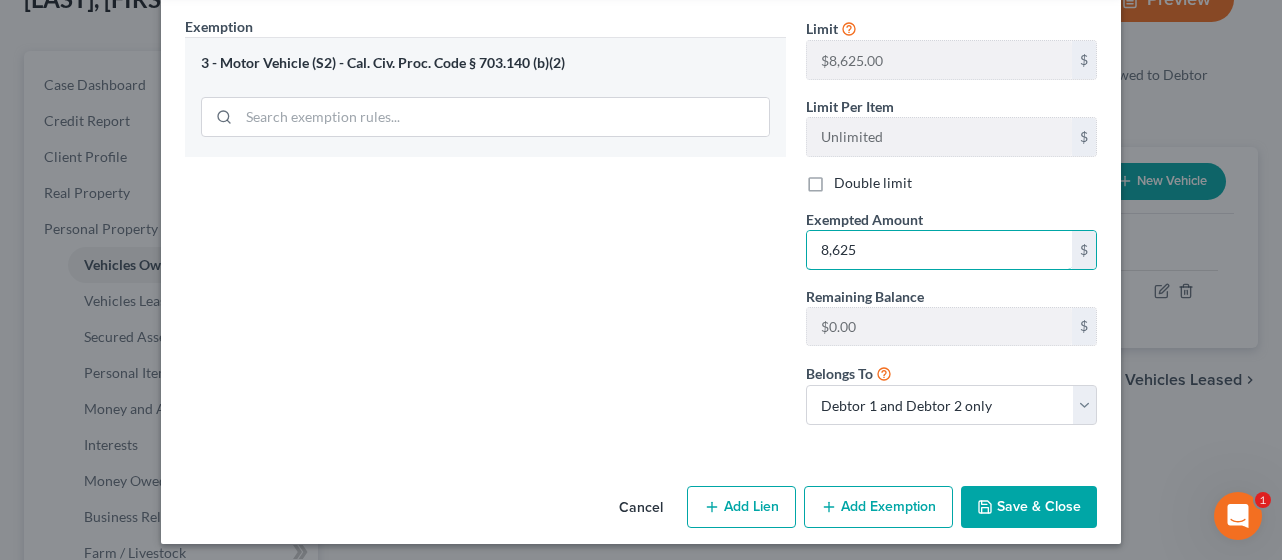type on "8,625" 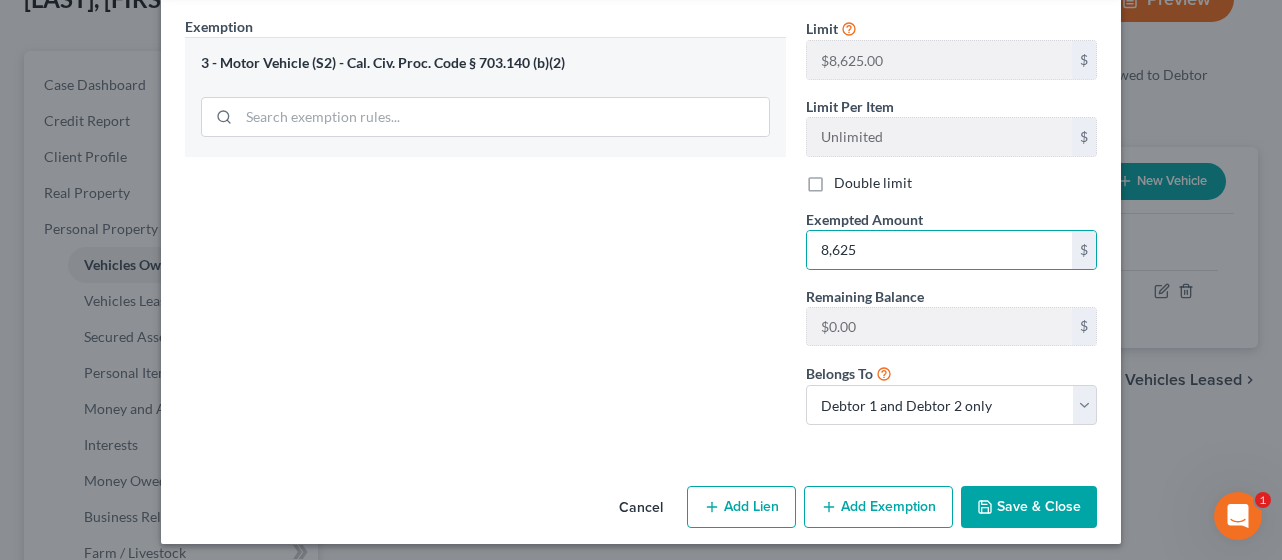 click on "Add Exemption" at bounding box center (878, 507) 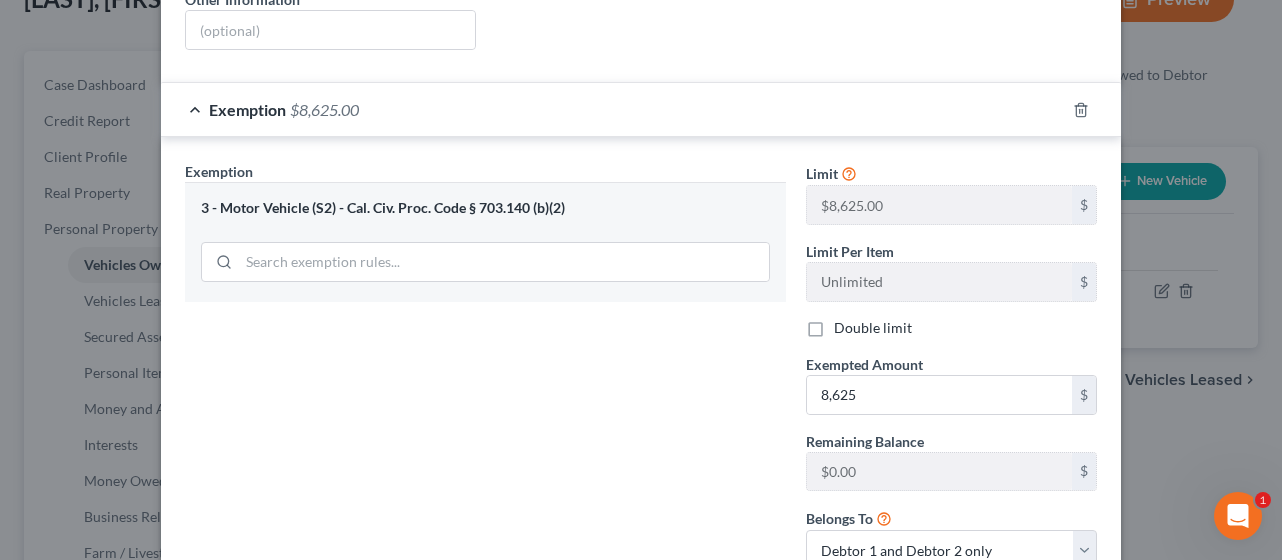 scroll, scrollTop: 429, scrollLeft: 0, axis: vertical 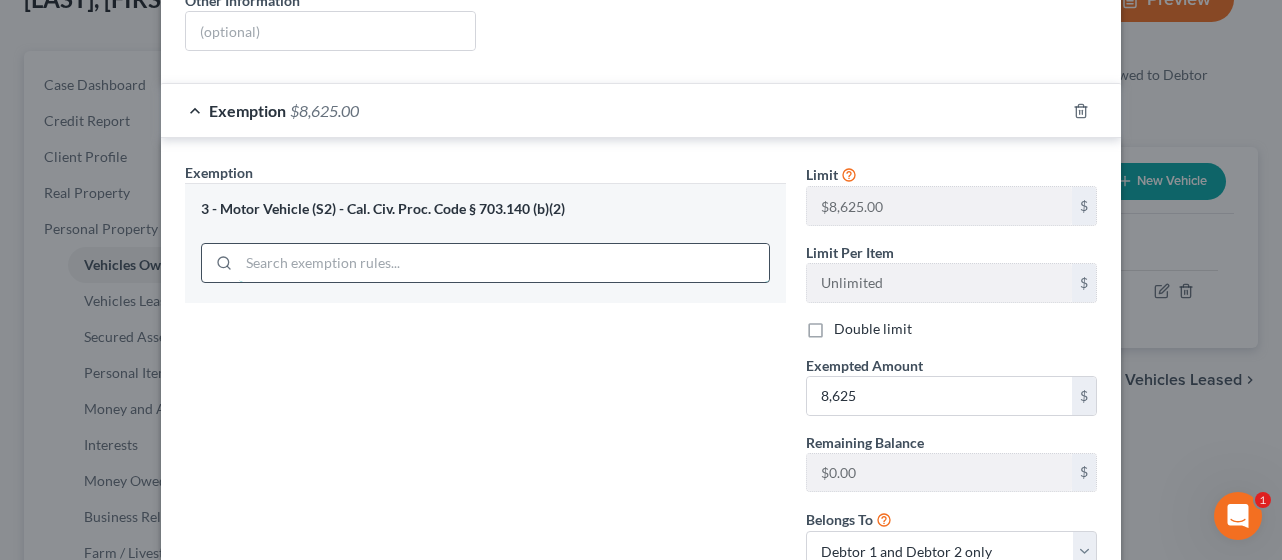 click at bounding box center [504, 263] 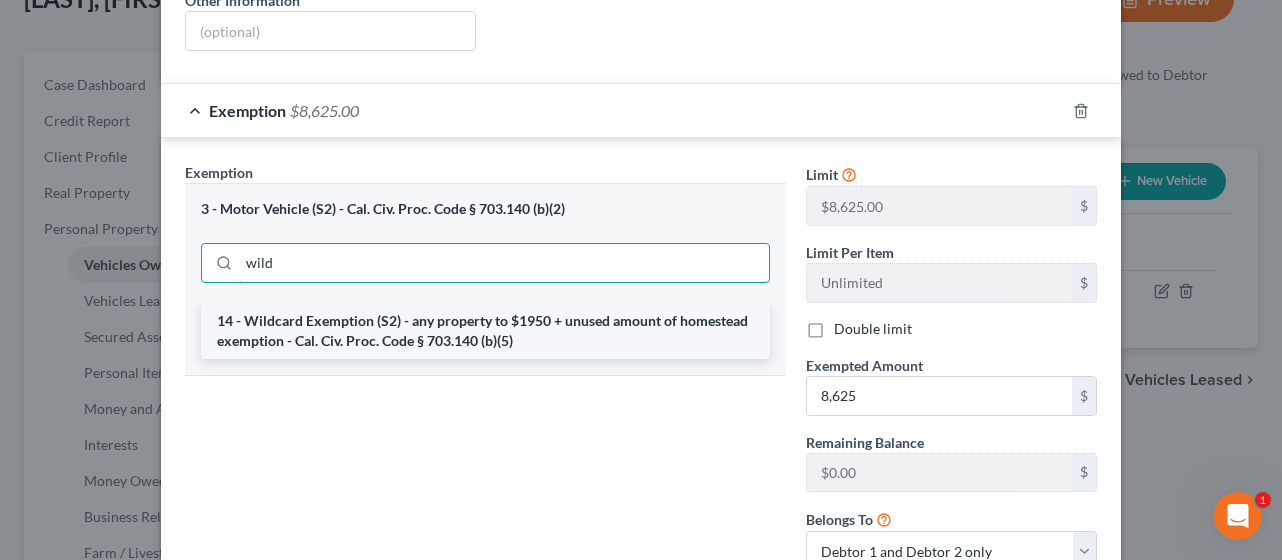 type on "wild" 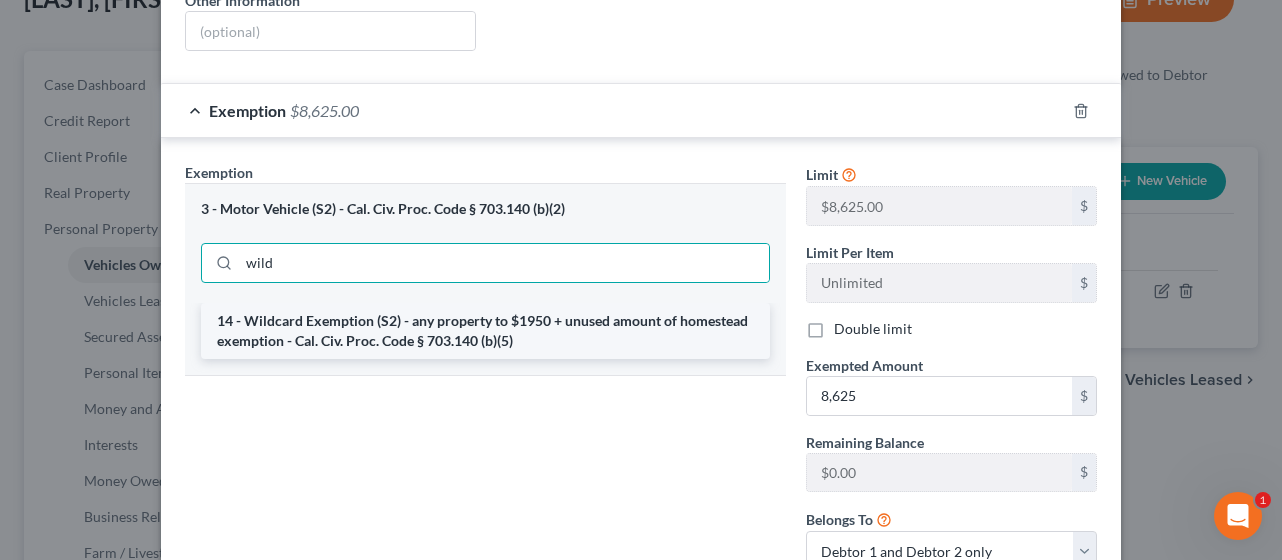click on "14 - Wildcard Exemption (S2) - any property to $1950 + unused amount of homestead exemption  - Cal. Civ. Proc. Code § 703.140 (b)(5)" at bounding box center [485, 331] 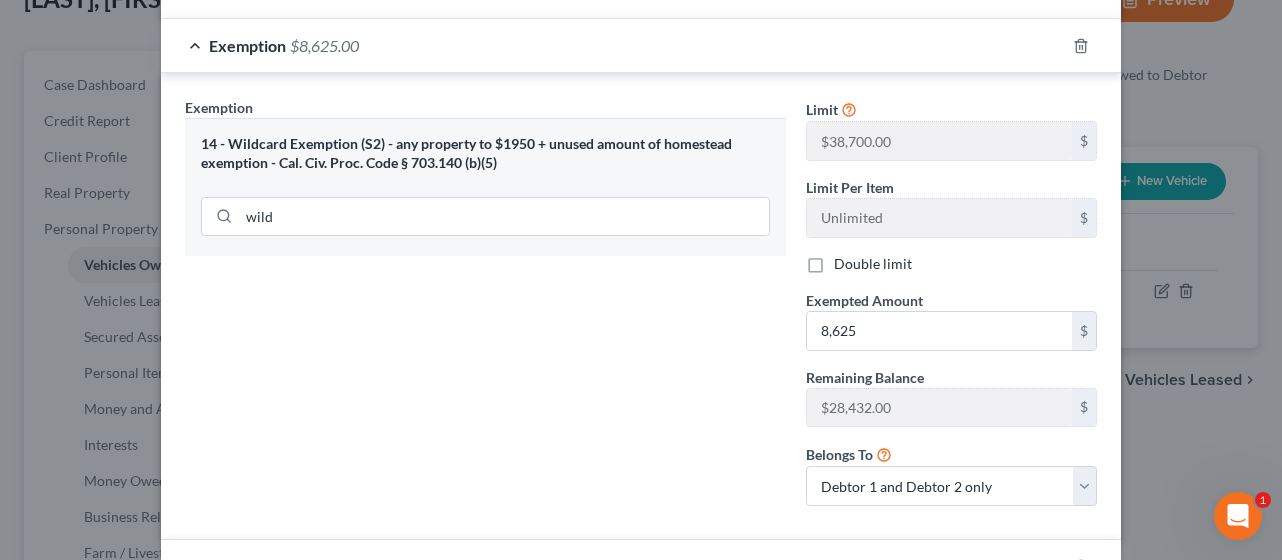 scroll, scrollTop: 495, scrollLeft: 0, axis: vertical 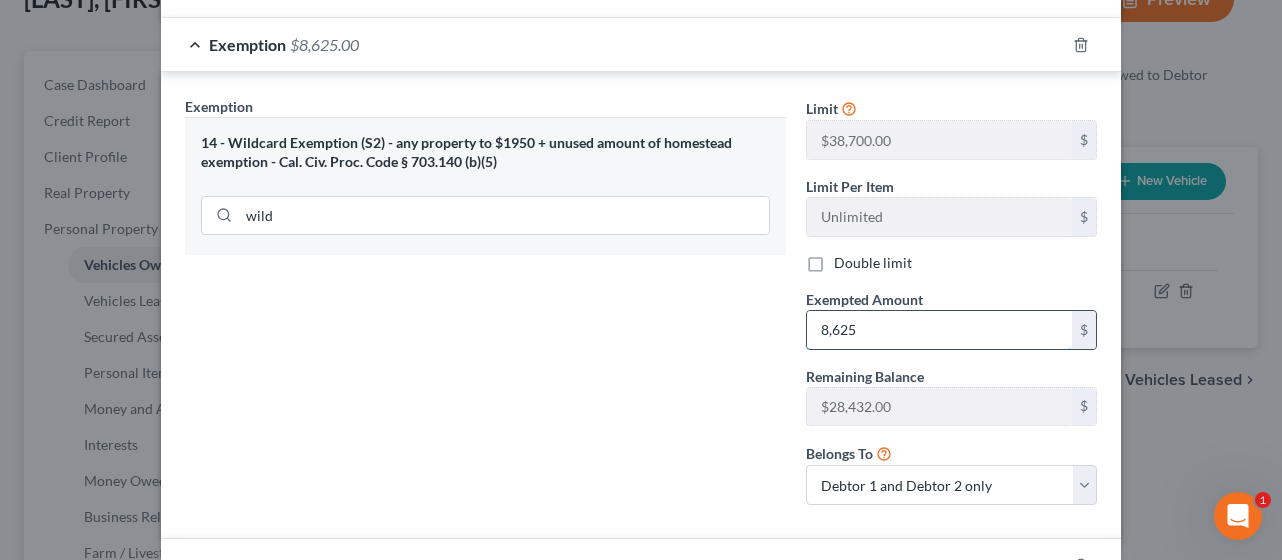 type on "8,625" 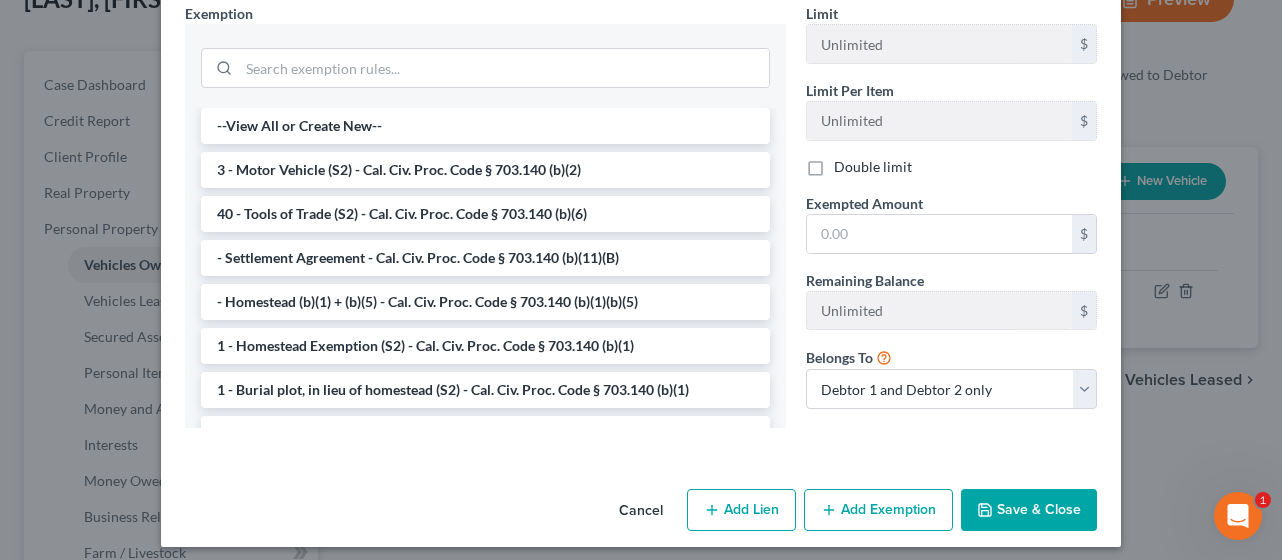 scroll, scrollTop: 1111, scrollLeft: 0, axis: vertical 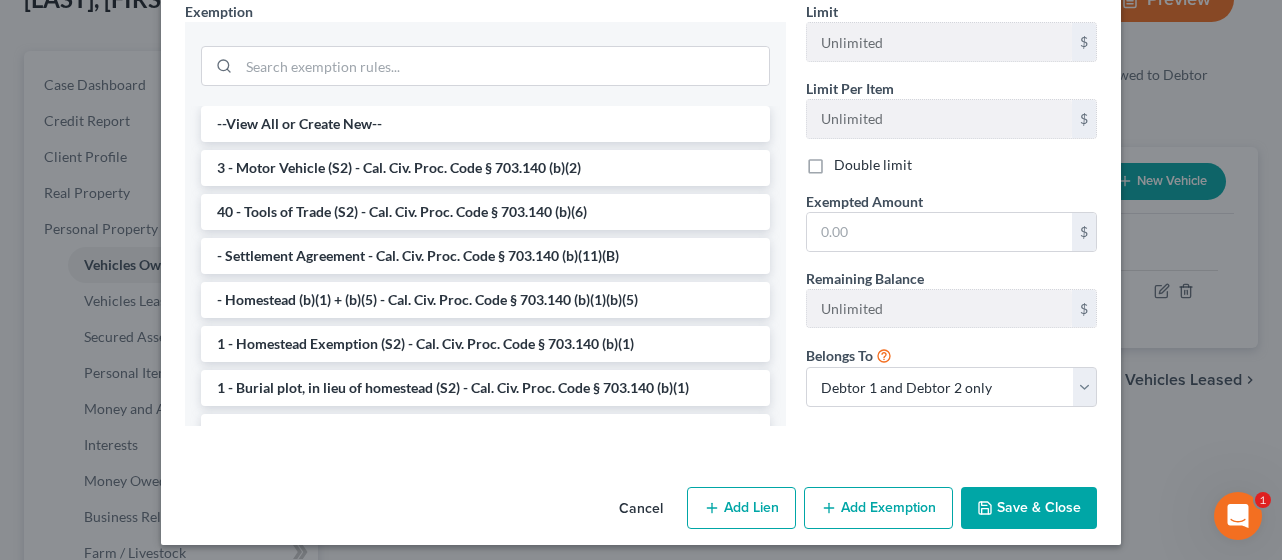 type on "5,967" 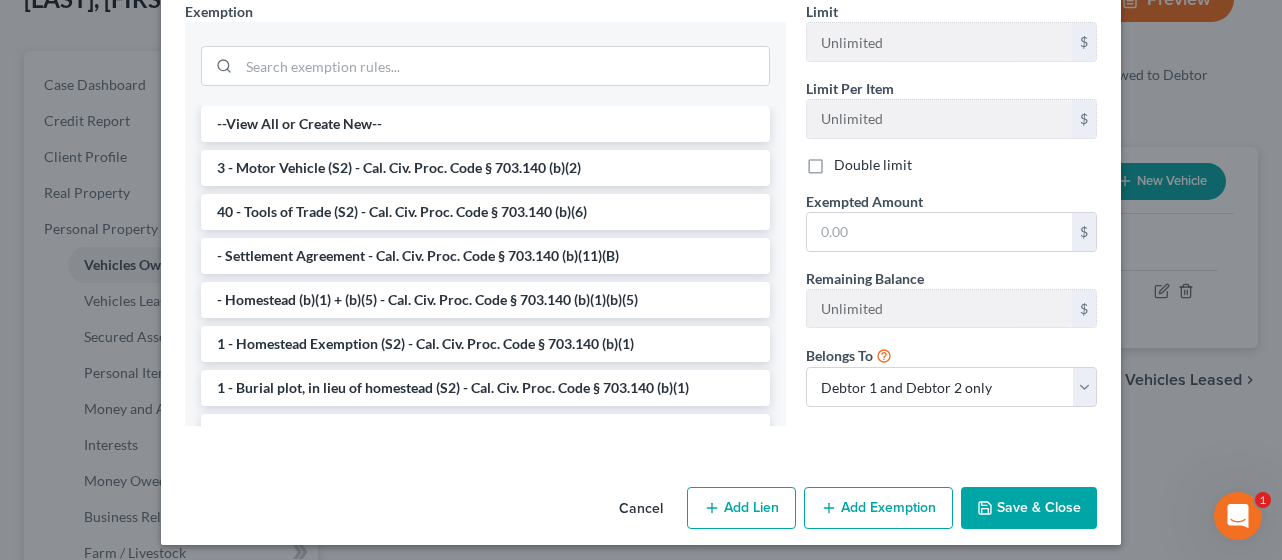 click on "Cancel Add Lien Add Lease Add Exemption Save & Close" at bounding box center (641, 512) 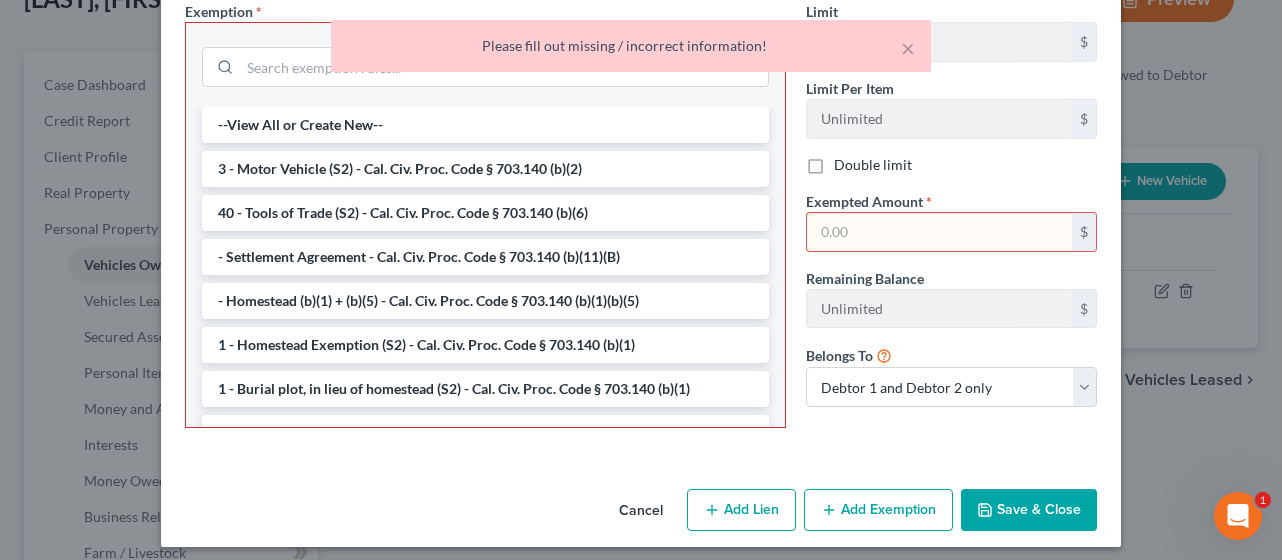 click at bounding box center (939, 232) 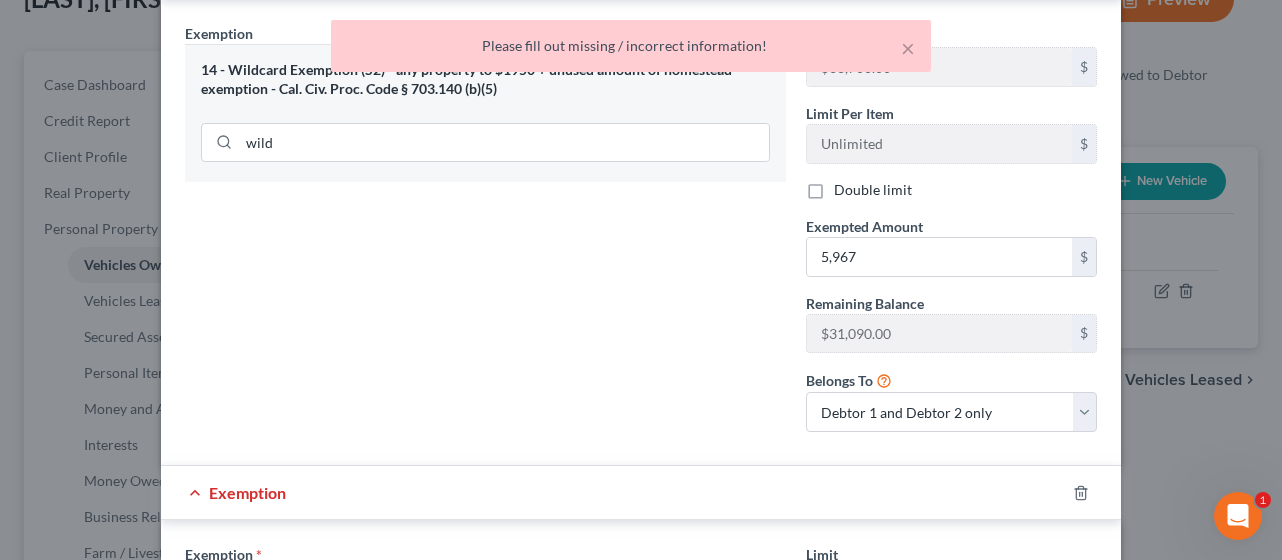 scroll, scrollTop: 567, scrollLeft: 0, axis: vertical 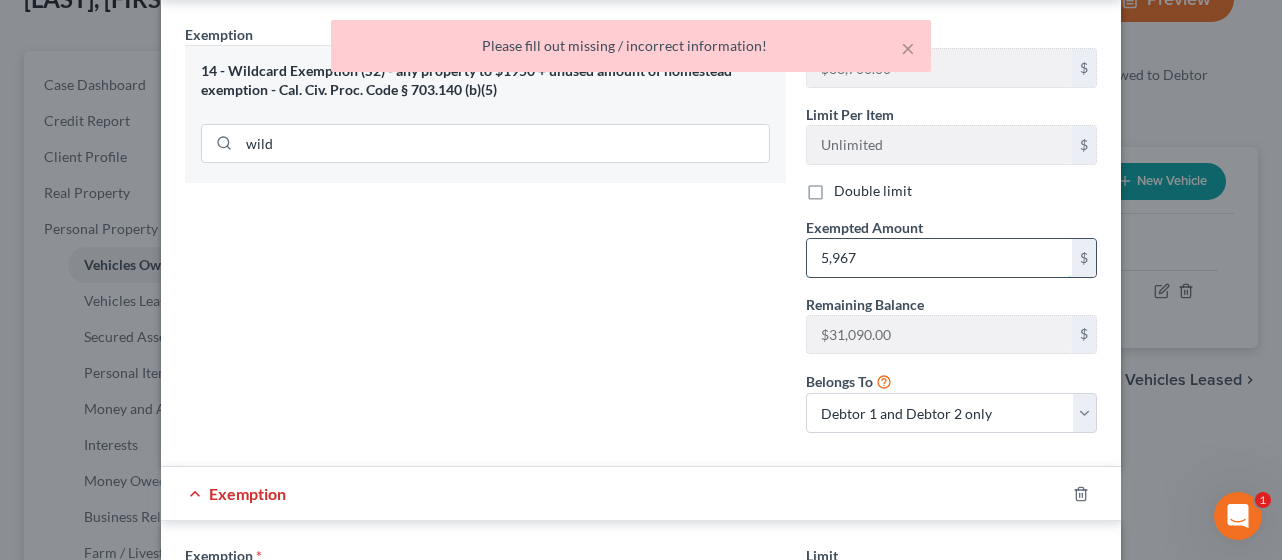 click on "5,967" at bounding box center [939, 258] 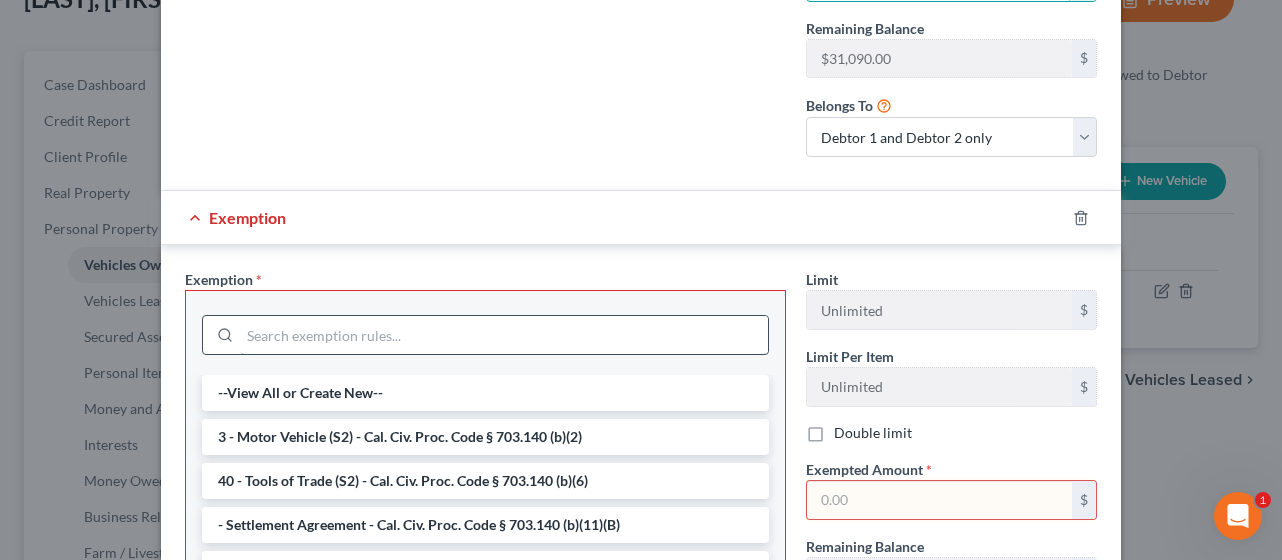 scroll, scrollTop: 859, scrollLeft: 0, axis: vertical 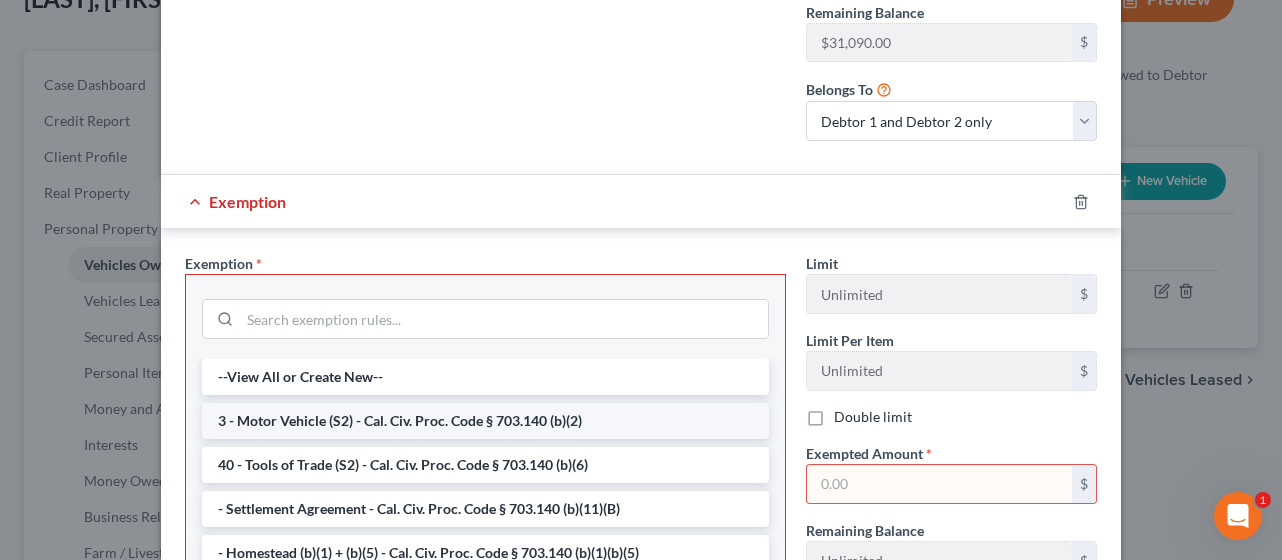 click on "3 - Motor Vehicle (S2) - Cal. Civ. Proc. Code § 703.140 (b)(2)" at bounding box center (485, 421) 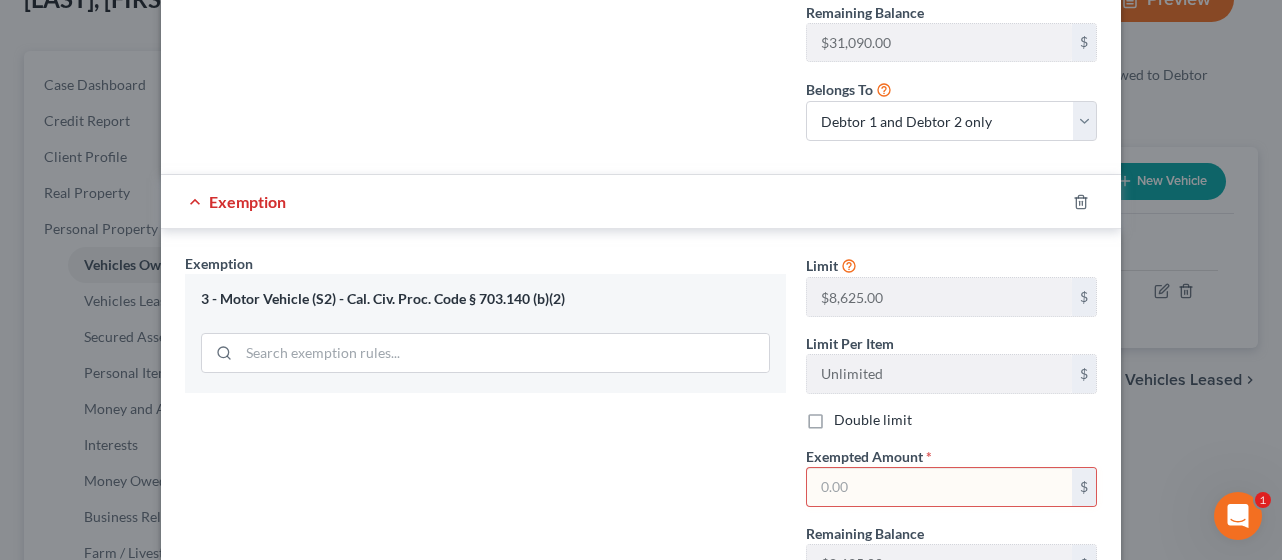 click at bounding box center [939, 487] 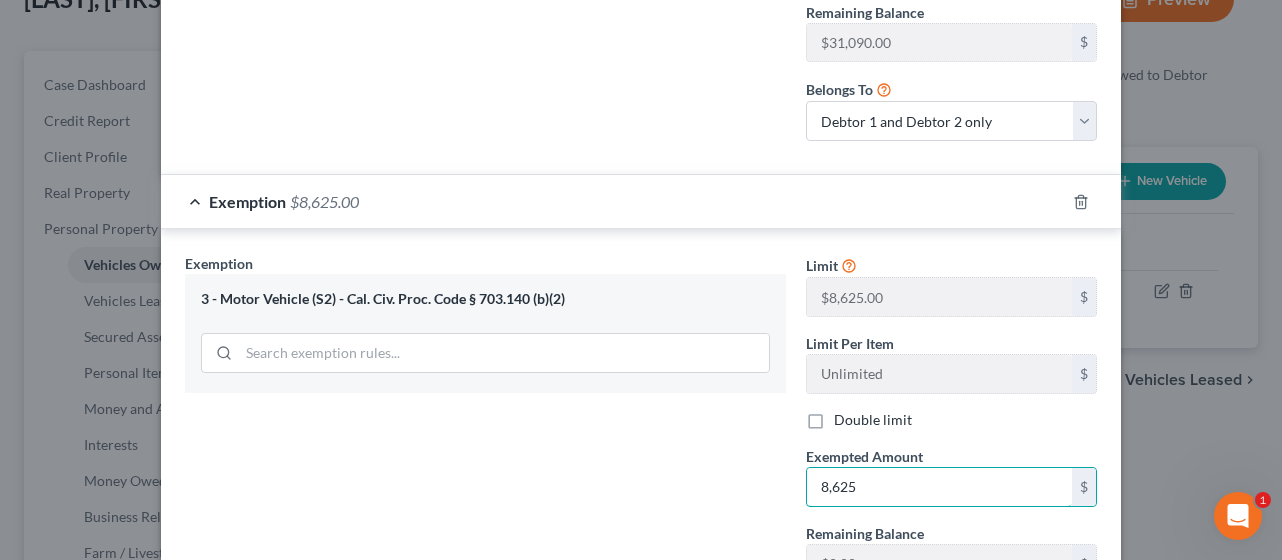 type on "8,625" 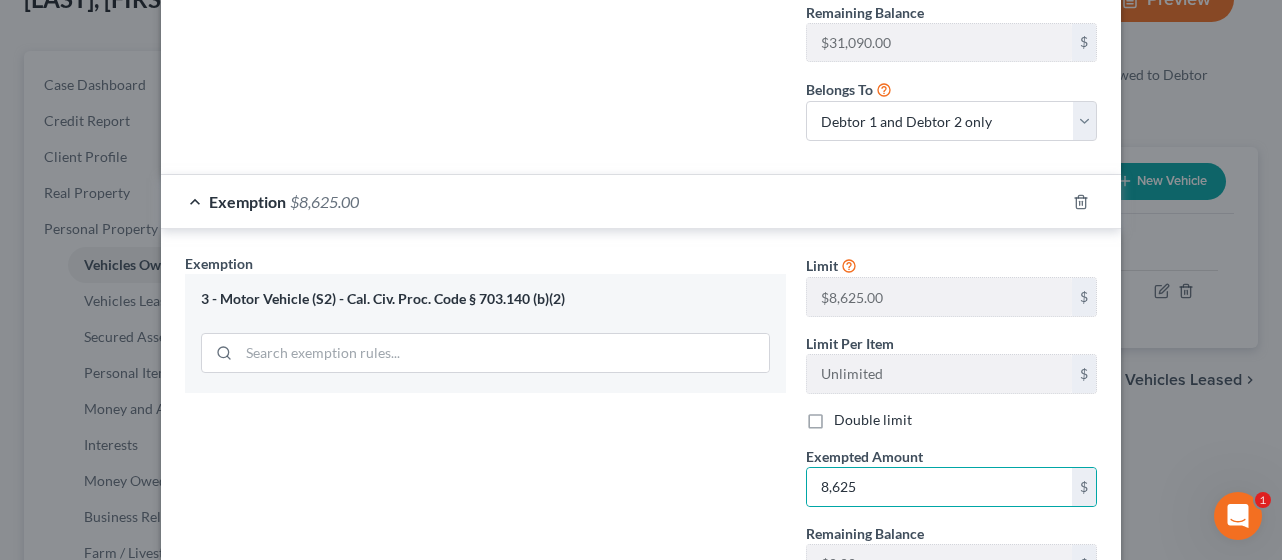 click on "Exemption Set must be selected for CA.
Exemption
*
3 - Motor Vehicle (S2) - Cal. Civ. Proc. Code § 703.140 (b)(2)" at bounding box center (485, 465) 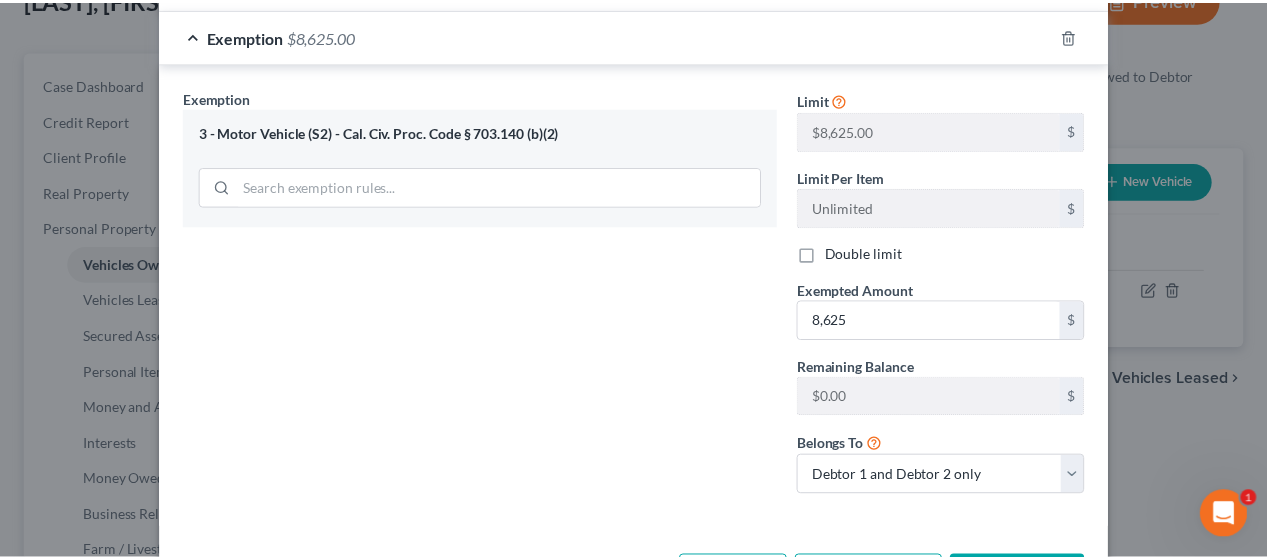 scroll, scrollTop: 1092, scrollLeft: 0, axis: vertical 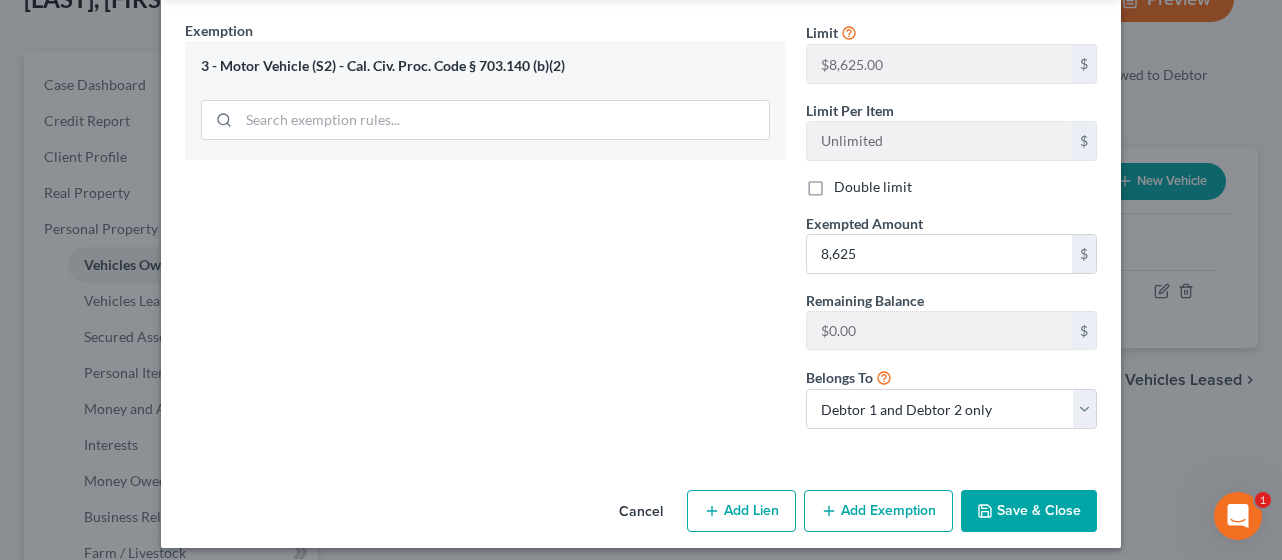 click on "Save & Close" at bounding box center [1029, 511] 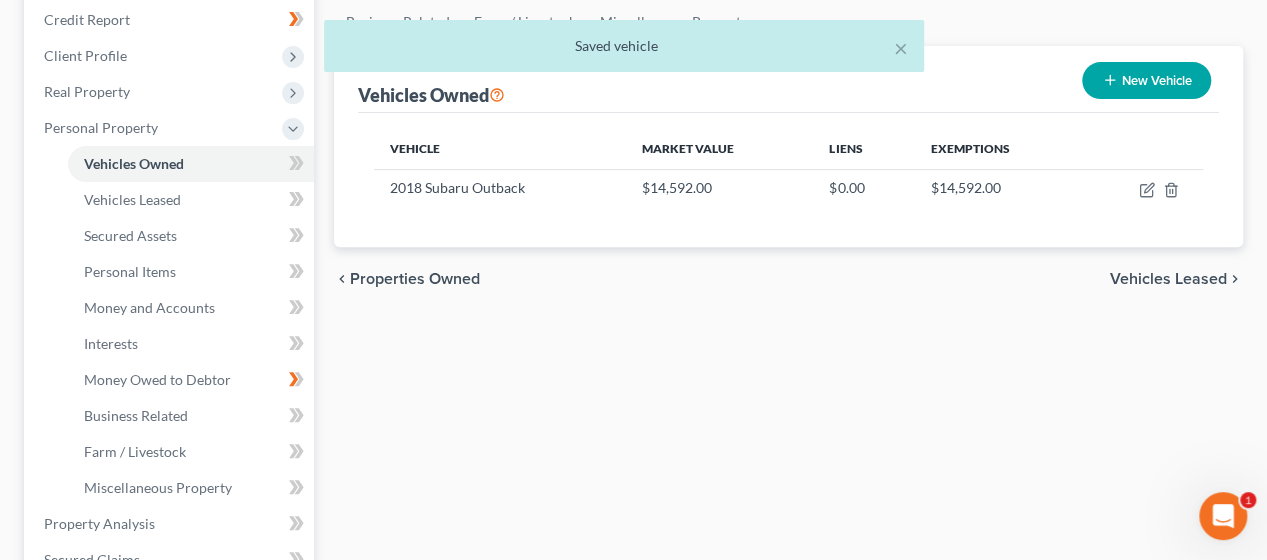 scroll, scrollTop: 277, scrollLeft: 0, axis: vertical 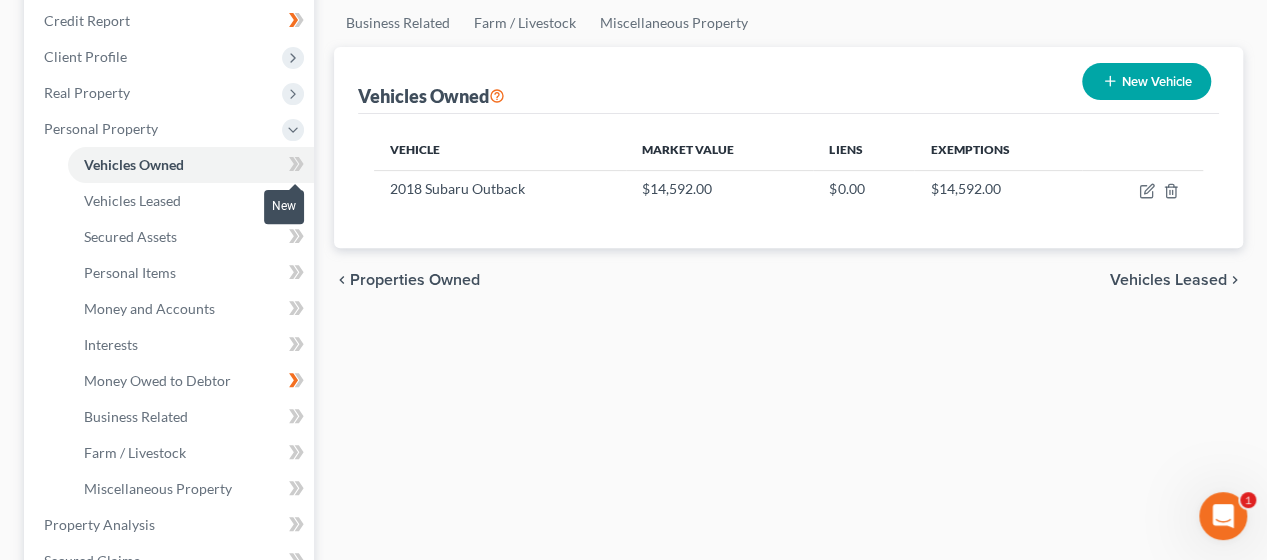 click 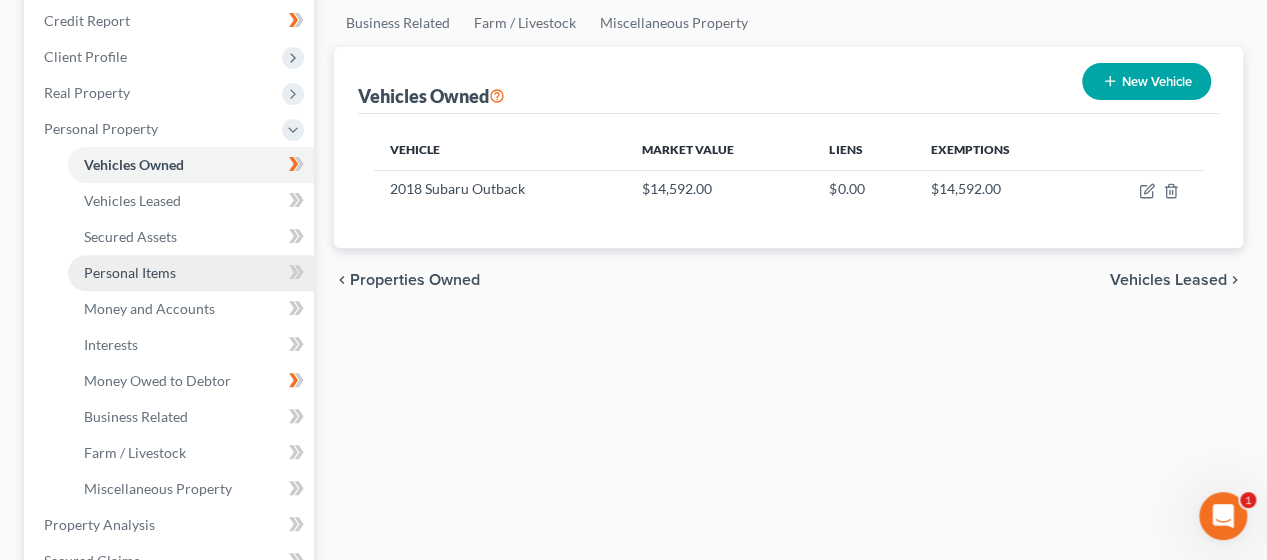 click on "Personal Items" at bounding box center (191, 273) 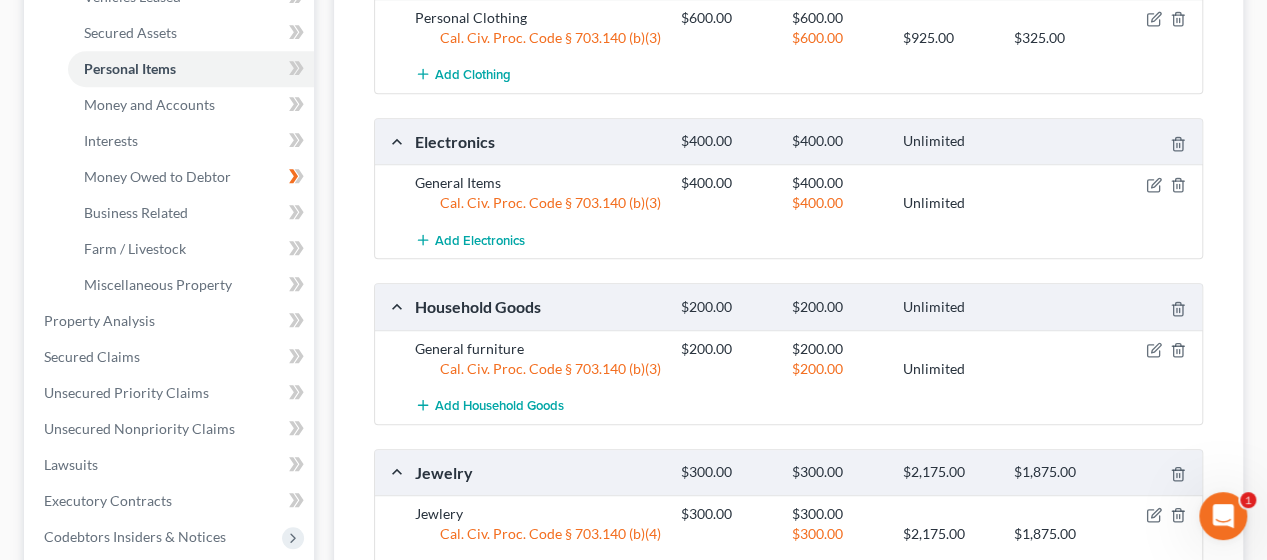 scroll, scrollTop: 460, scrollLeft: 0, axis: vertical 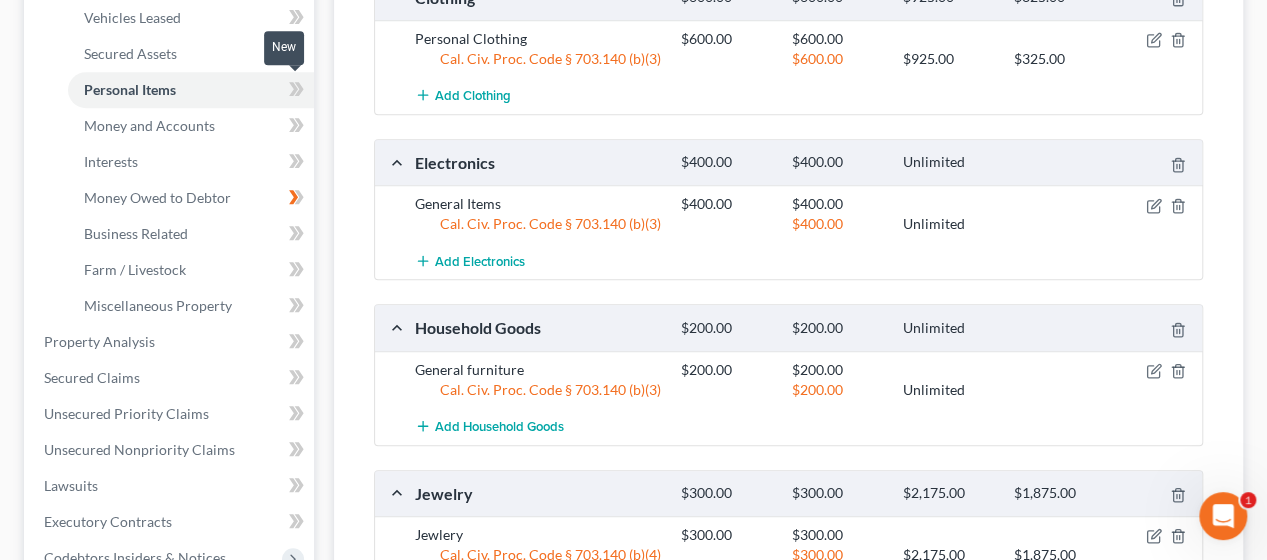 click 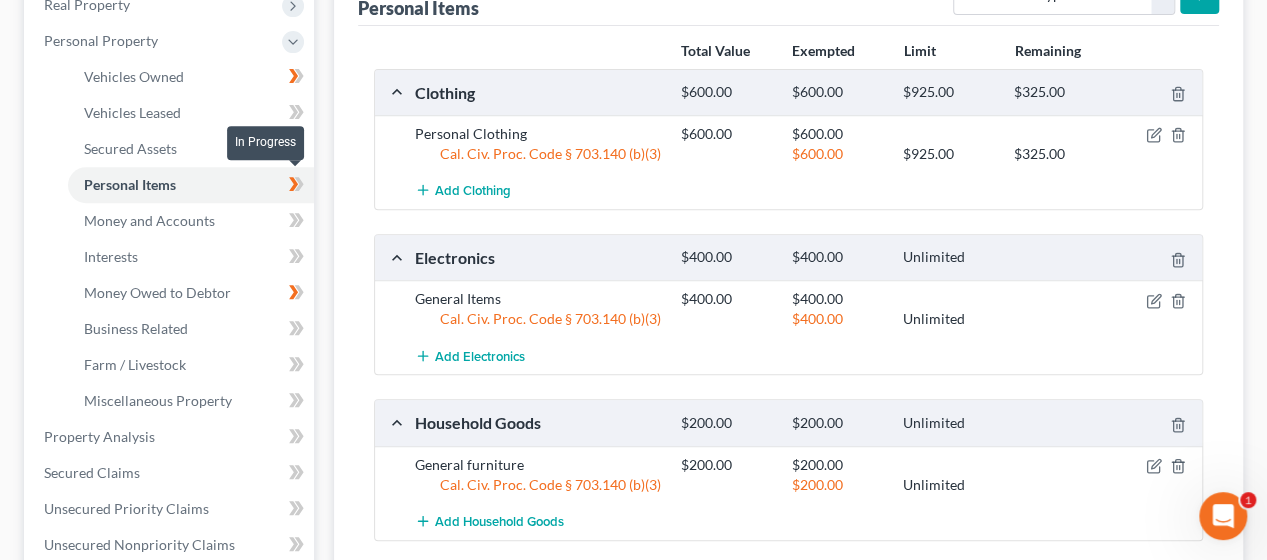 scroll, scrollTop: 364, scrollLeft: 0, axis: vertical 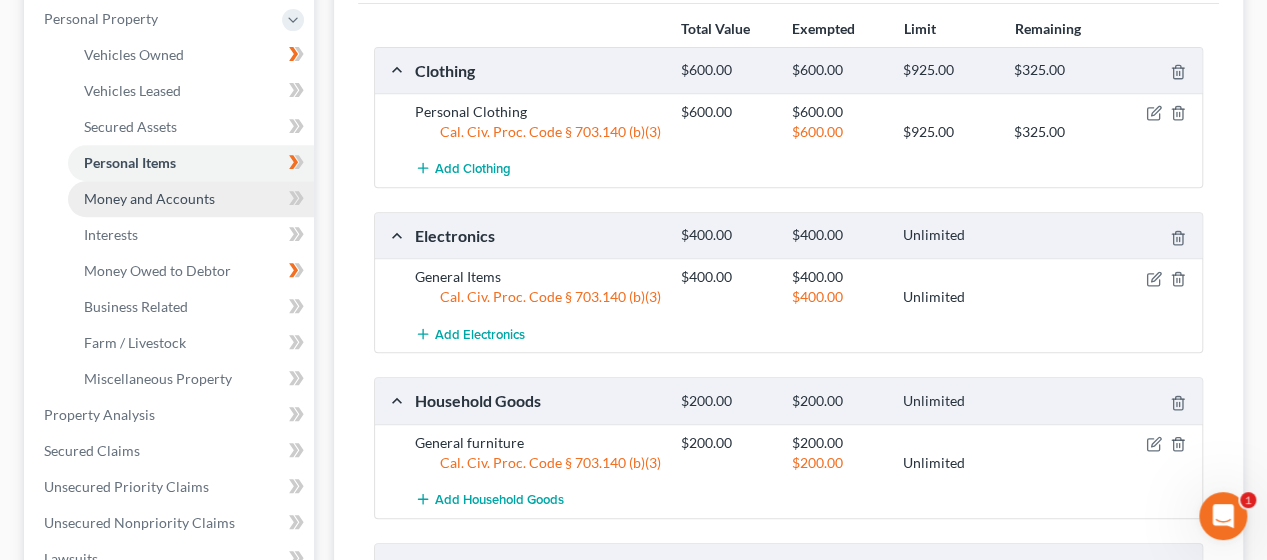 click on "Money and Accounts" at bounding box center [191, 199] 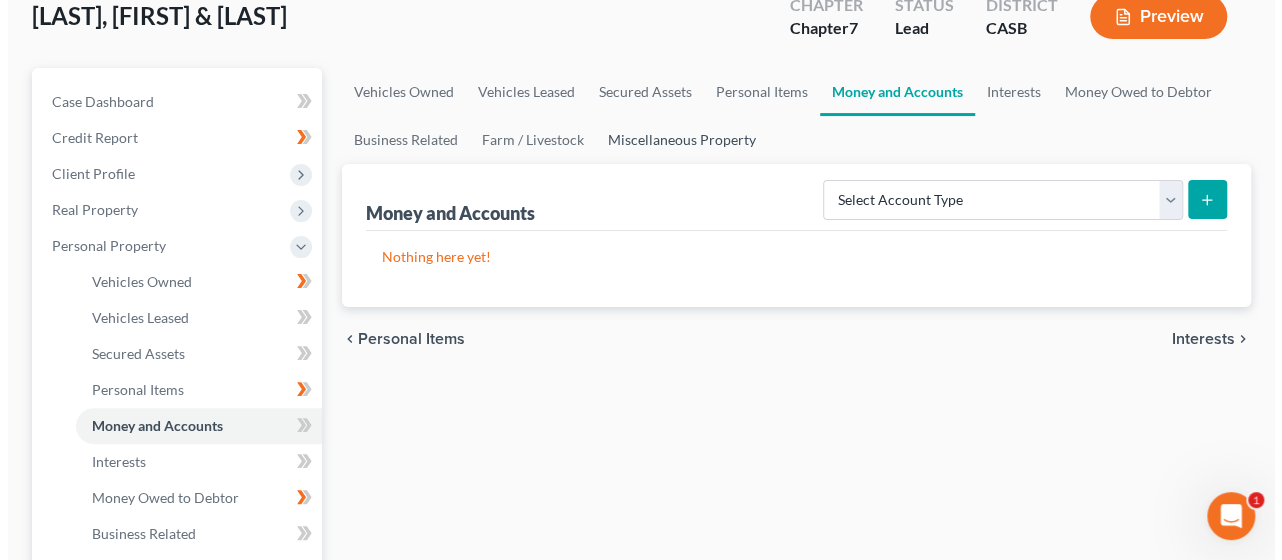 scroll, scrollTop: 196, scrollLeft: 0, axis: vertical 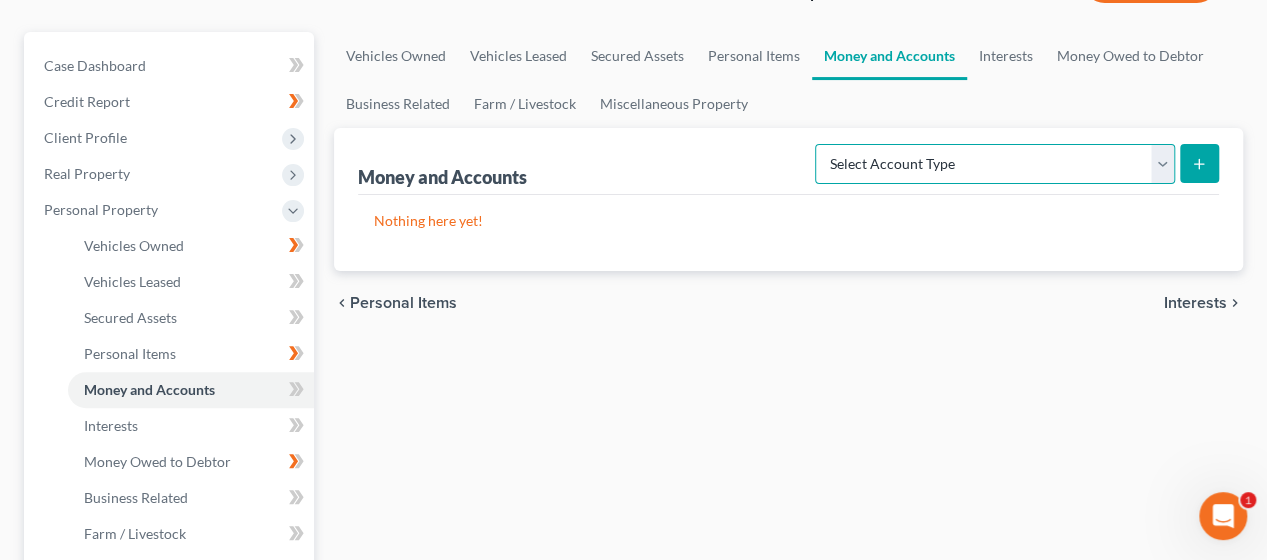 click on "Select Account Type Brokerage Cash on Hand Certificates of Deposit Checking Account Money Market Other (Credit Union, Health Savings Account, etc) Safe Deposit Box Savings Account Security Deposits or Prepayments" at bounding box center (995, 164) 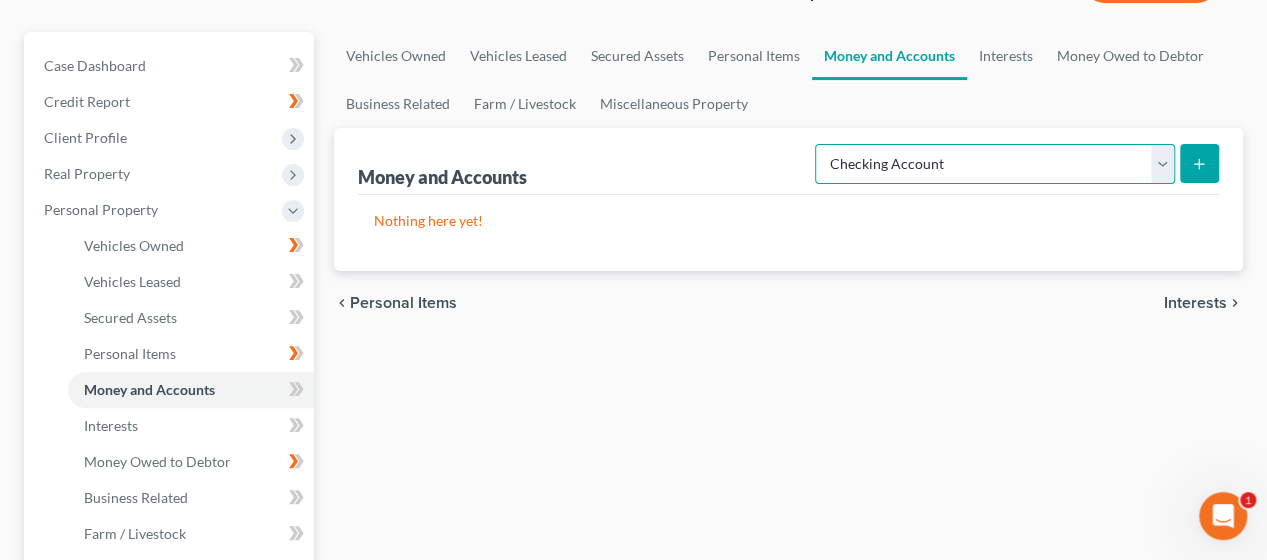 click on "Select Account Type Brokerage Cash on Hand Certificates of Deposit Checking Account Money Market Other (Credit Union, Health Savings Account, etc) Safe Deposit Box Savings Account Security Deposits or Prepayments" at bounding box center [995, 164] 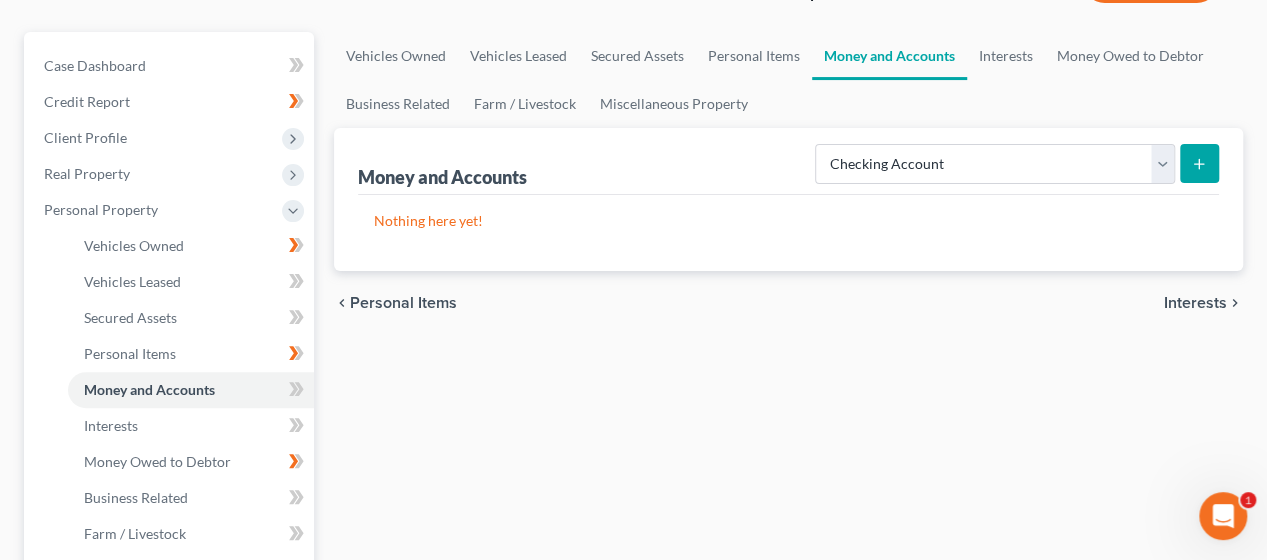 click 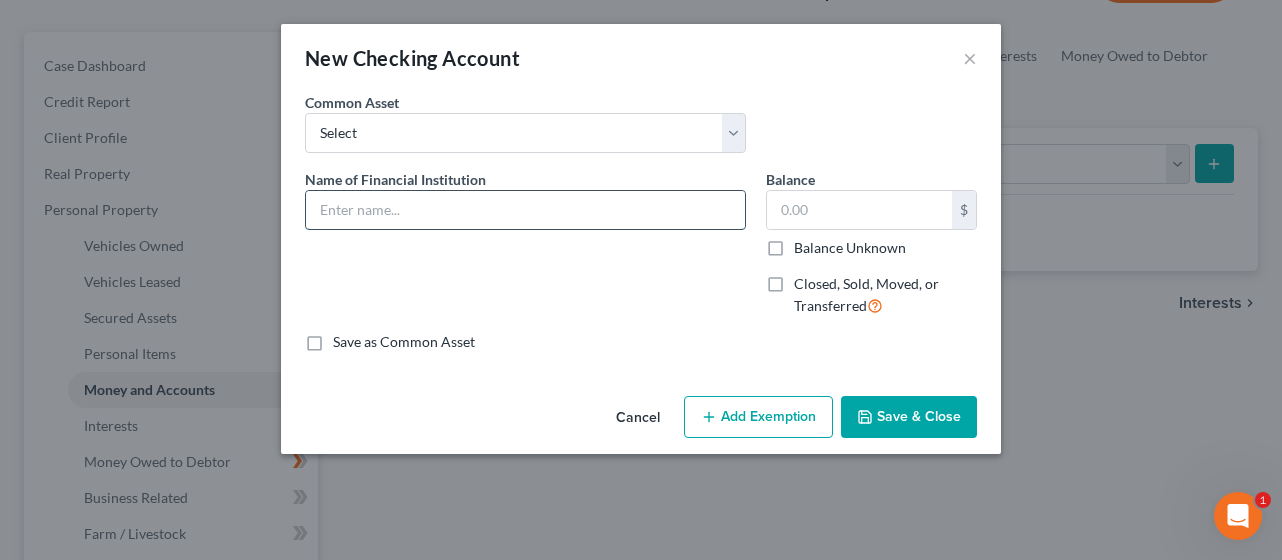 click at bounding box center [525, 210] 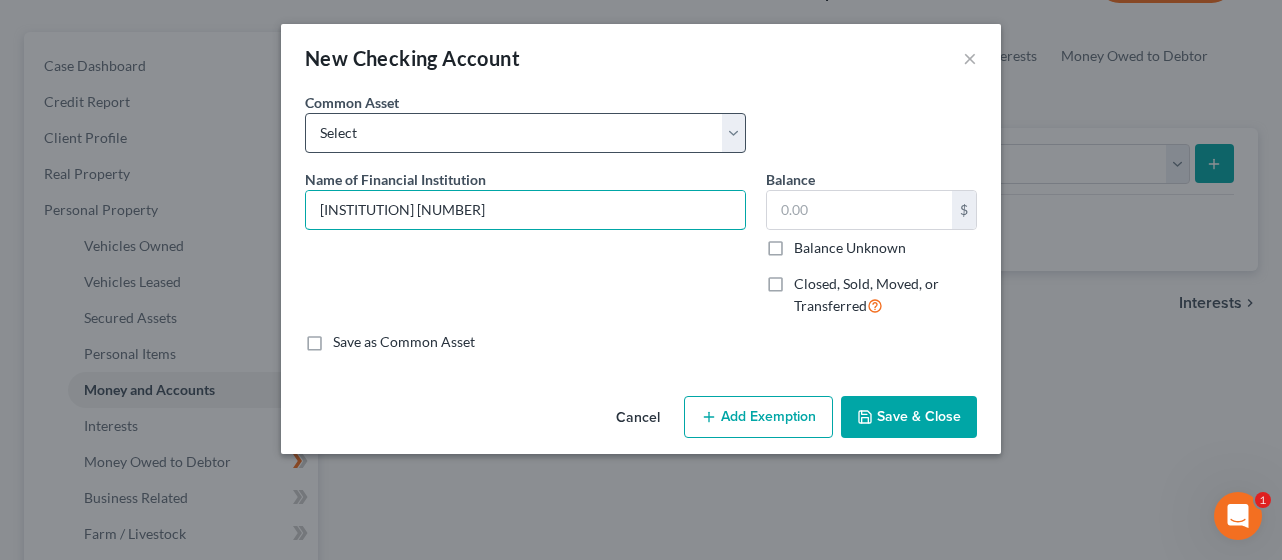 type on "[INSTITUTION] [NUMBER]" 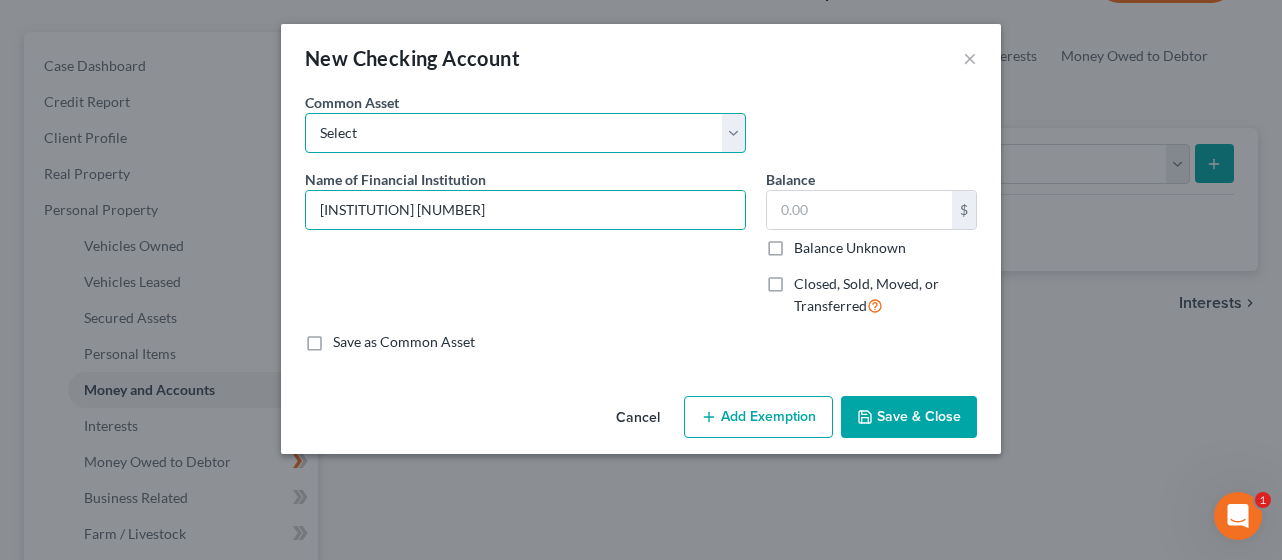 click on "Select Wells Fargo Union Bank JPMorgan Chase Bank, N.A. Bank of America Wells Fargo" at bounding box center (525, 133) 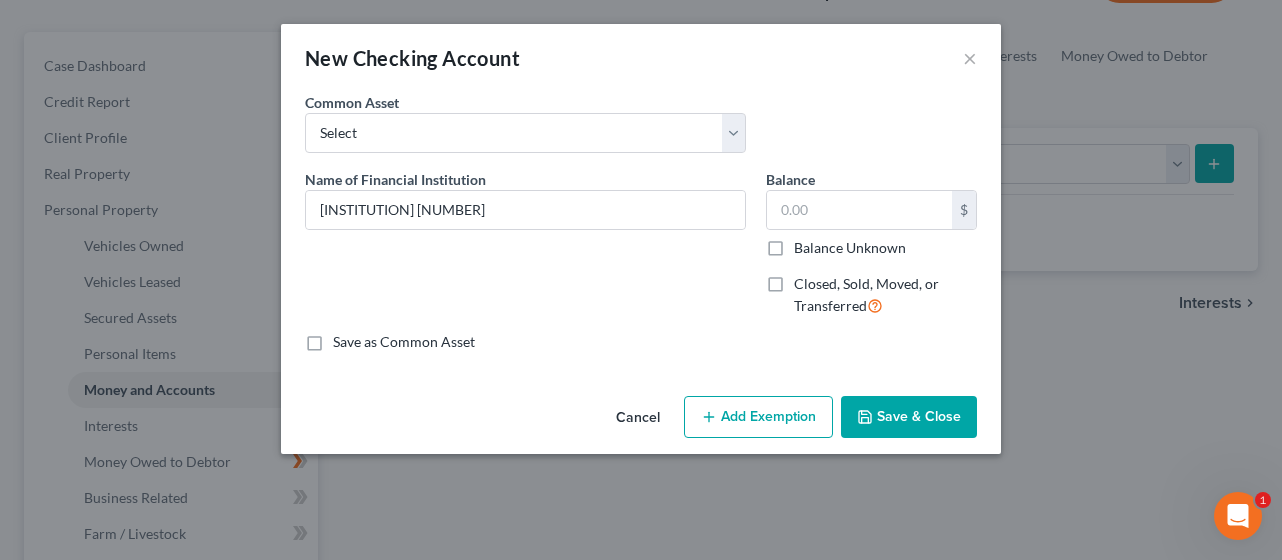 click on "Common Asset Select Wells Fargo Union Bank JPMorgan Chase Bank, N.A. Bank of America Wells Fargo" at bounding box center [525, 122] 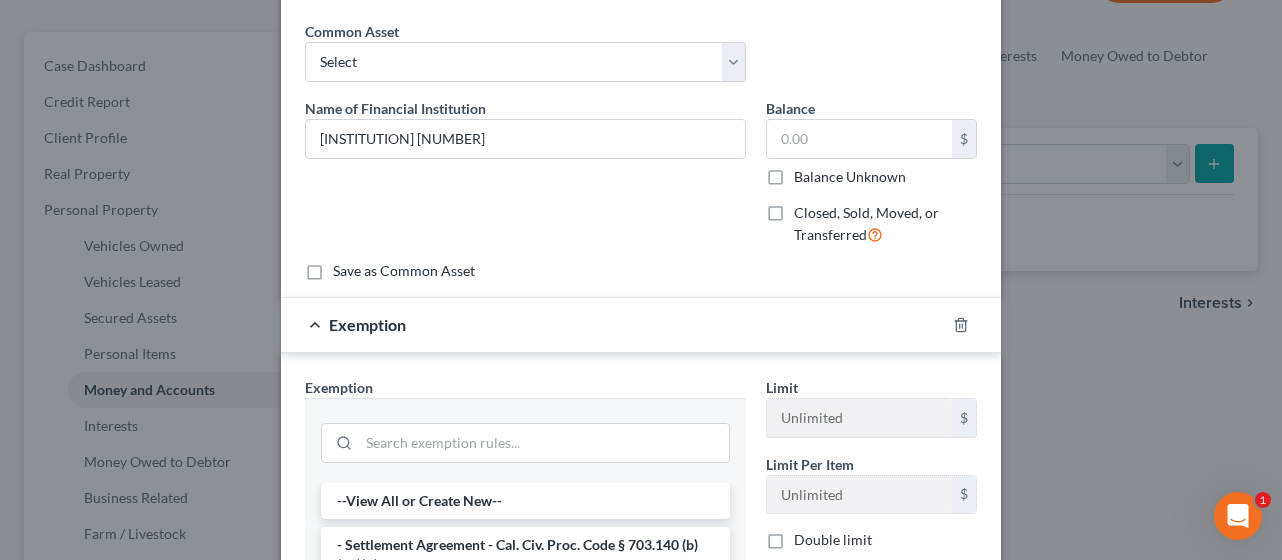 scroll, scrollTop: 77, scrollLeft: 0, axis: vertical 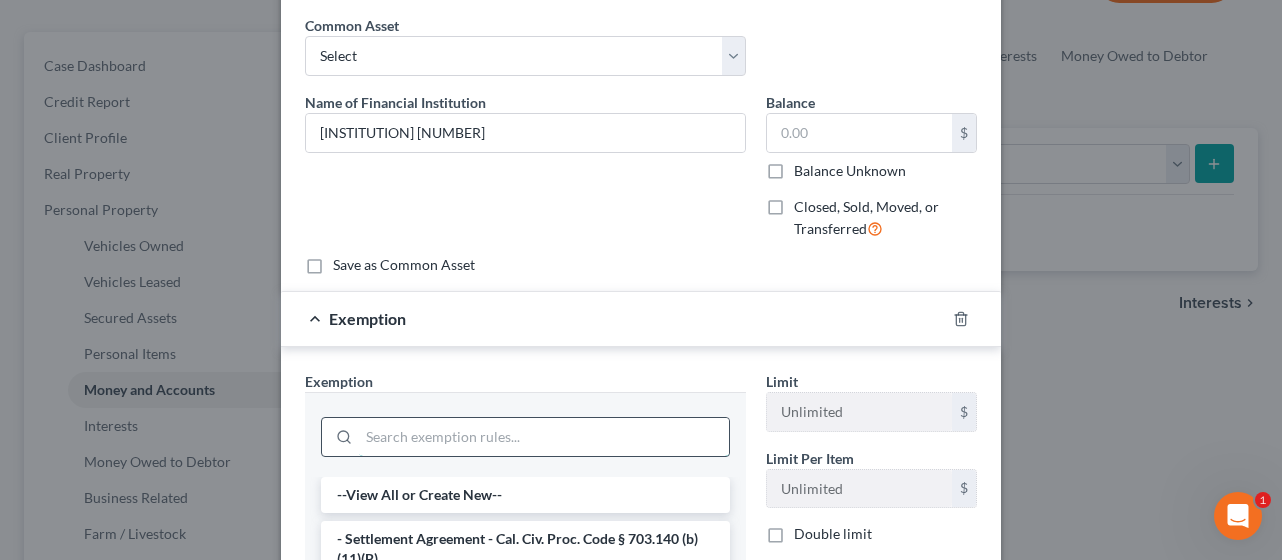 click at bounding box center (544, 437) 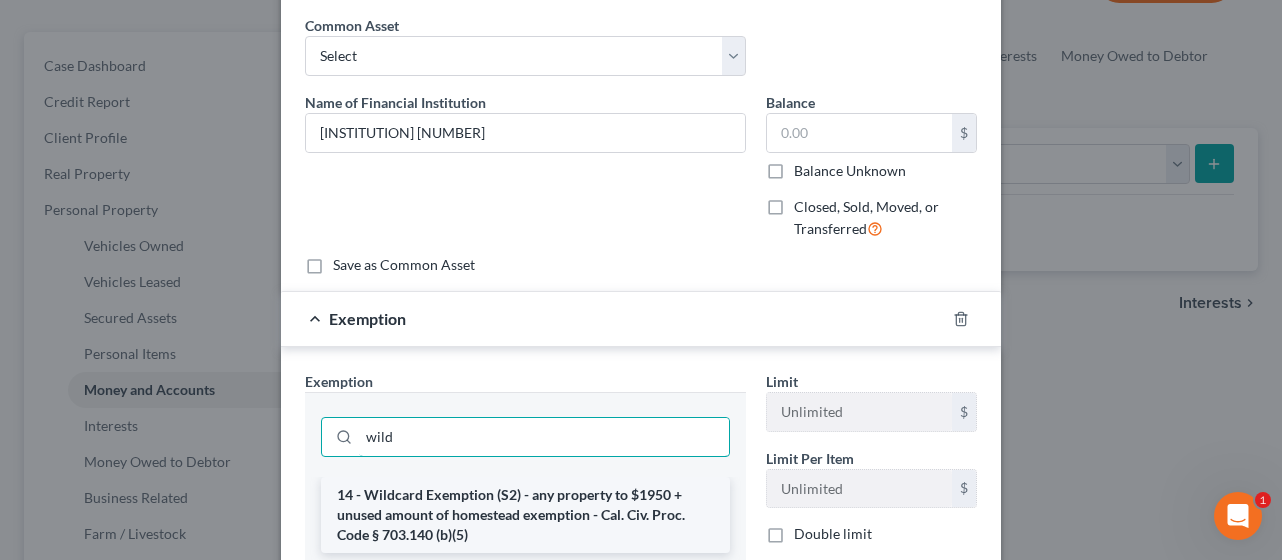 type on "wild" 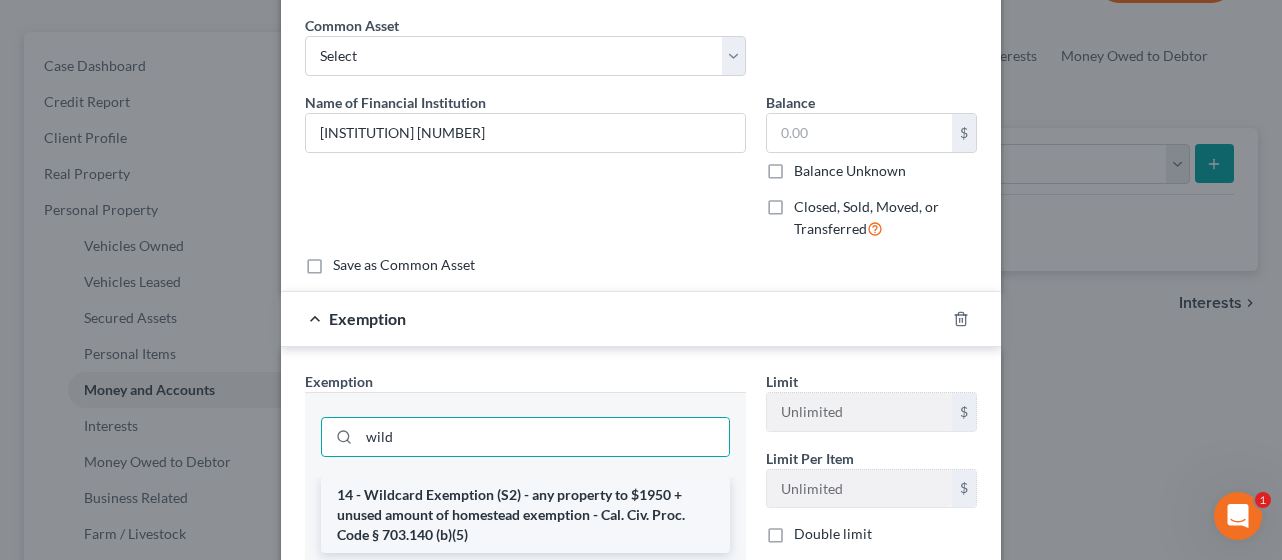 click on "14 - Wildcard Exemption (S2) - any property to $1950 + unused amount of homestead exemption  - Cal. Civ. Proc. Code § 703.140 (b)(5)" at bounding box center [525, 515] 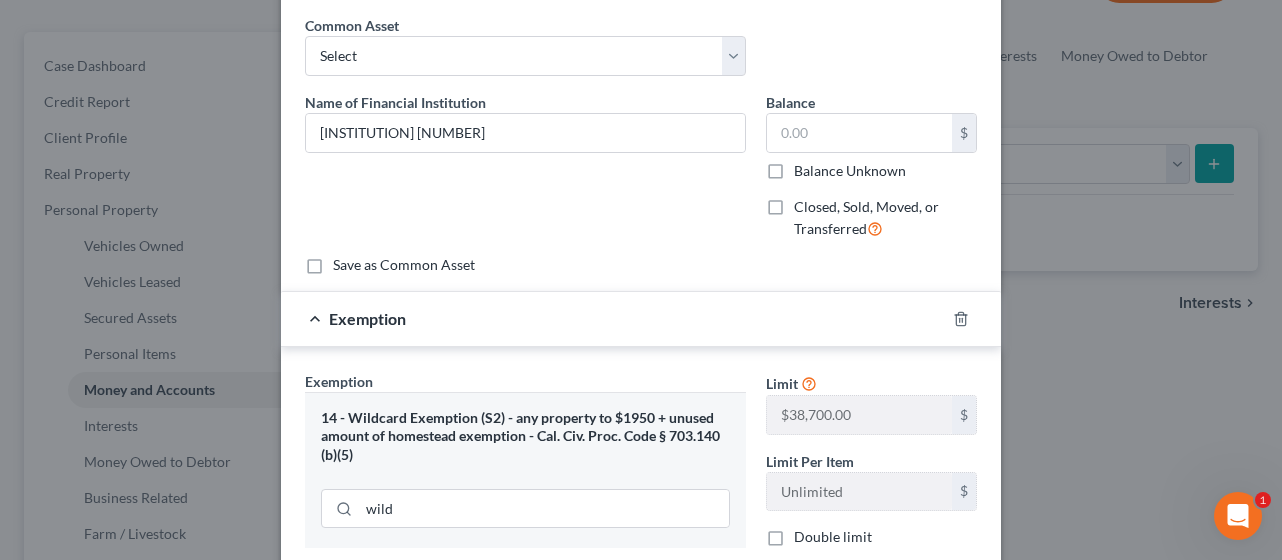 scroll, scrollTop: 99, scrollLeft: 0, axis: vertical 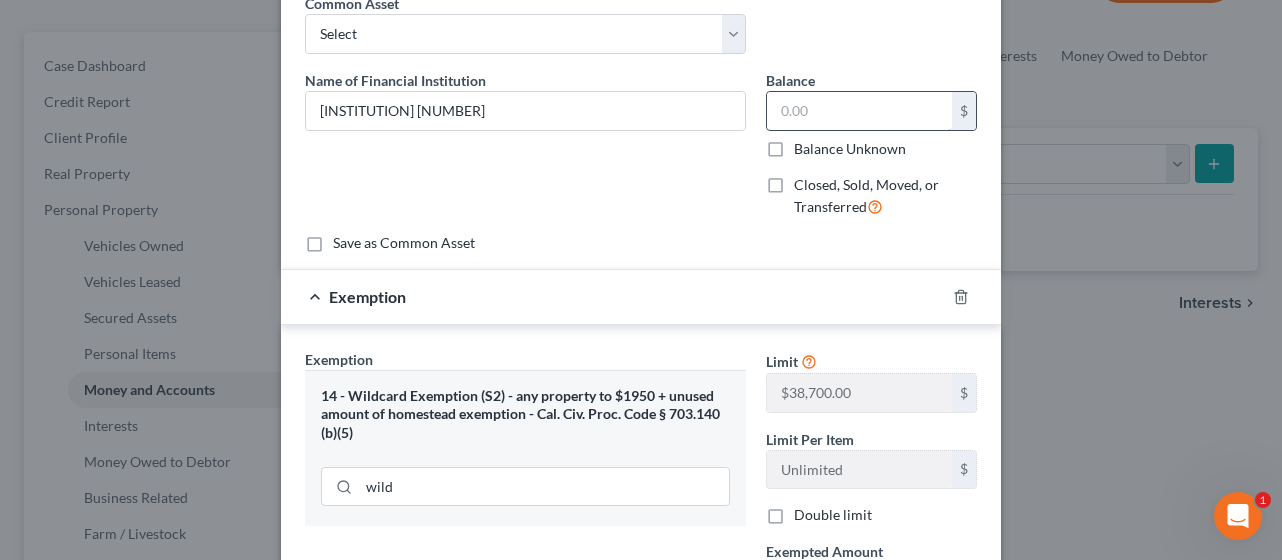 click at bounding box center [859, 111] 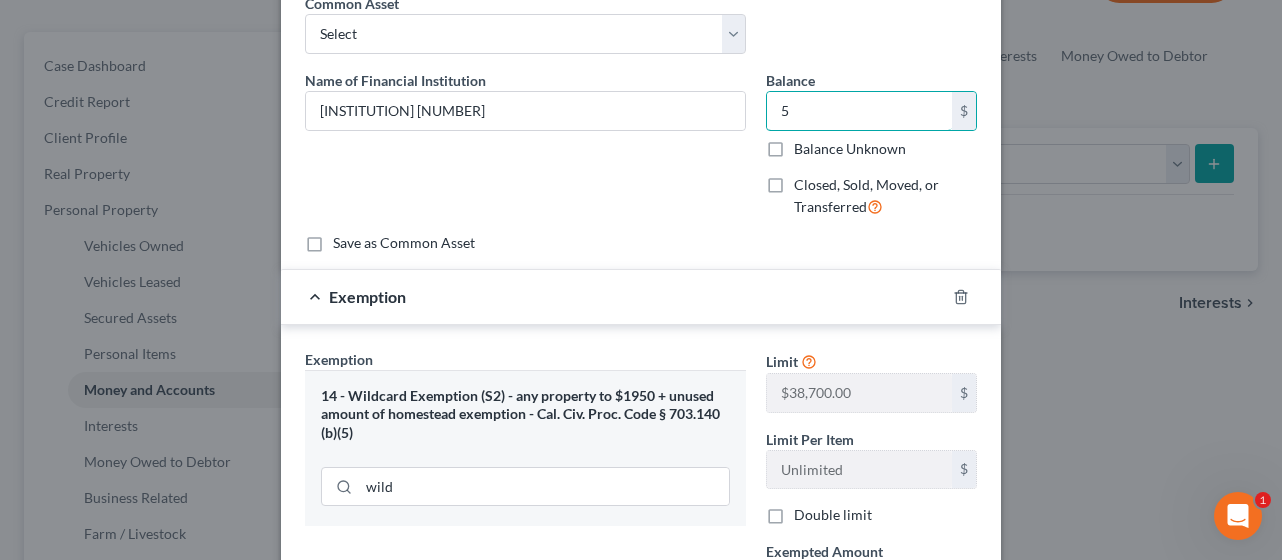 type on "5" 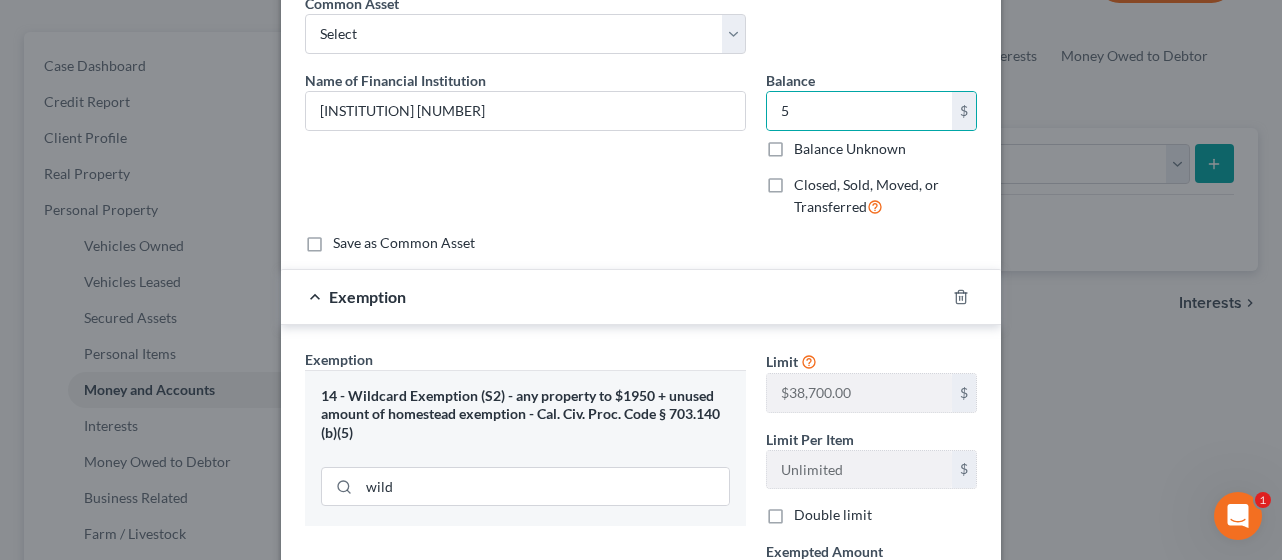 click on "Name of Financial Institution
*
[INSTITUTION] [NUMBER]" at bounding box center (525, 152) 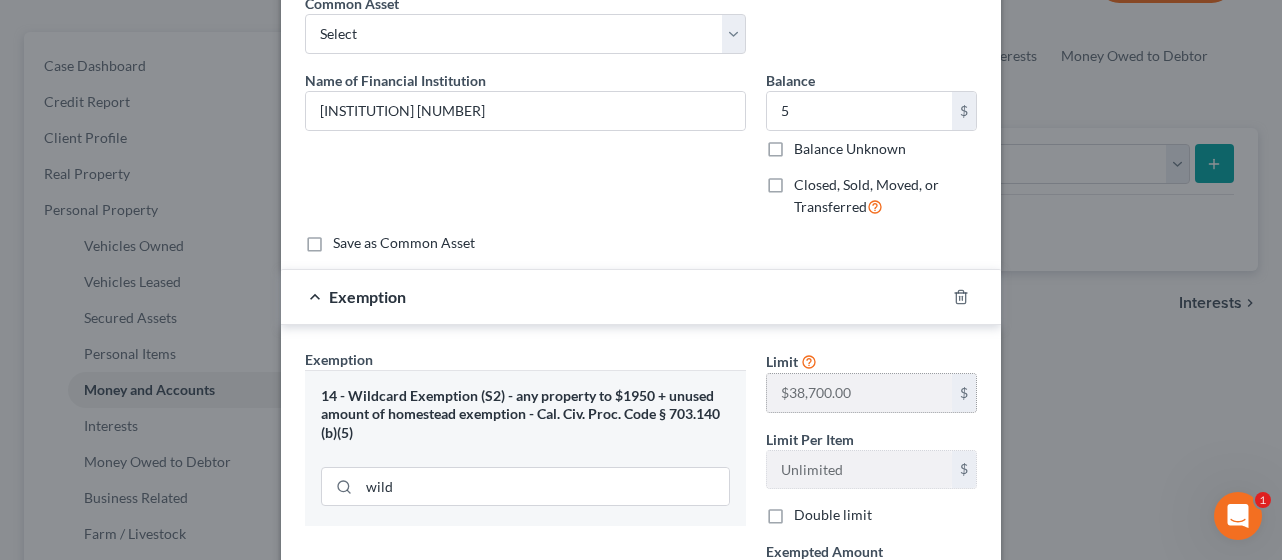 scroll, scrollTop: 434, scrollLeft: 0, axis: vertical 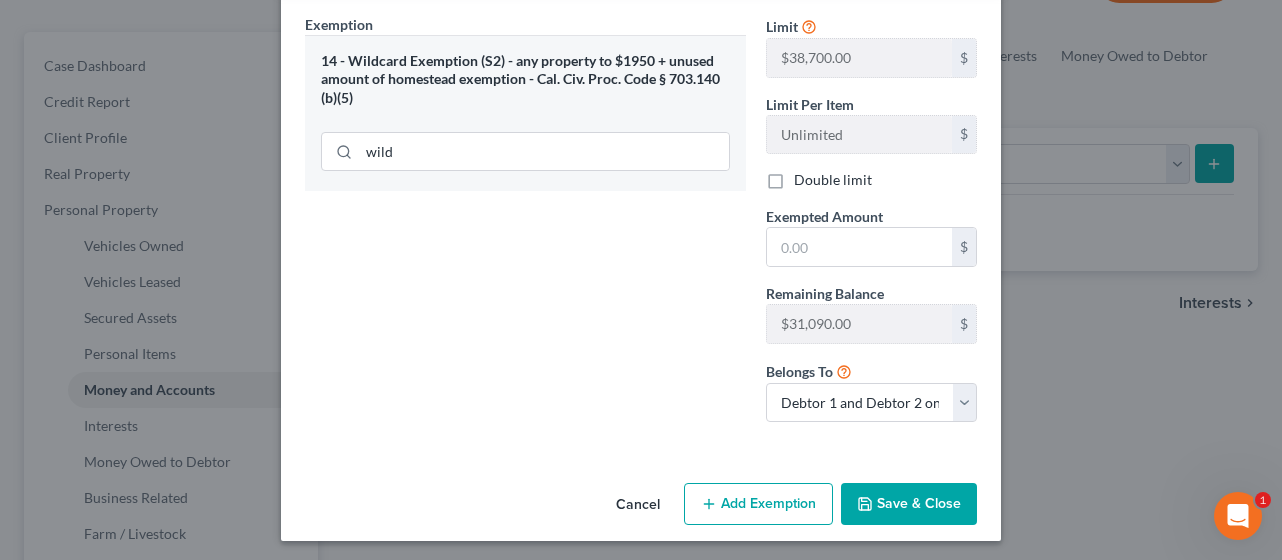 click on "Save & Close" at bounding box center [909, 504] 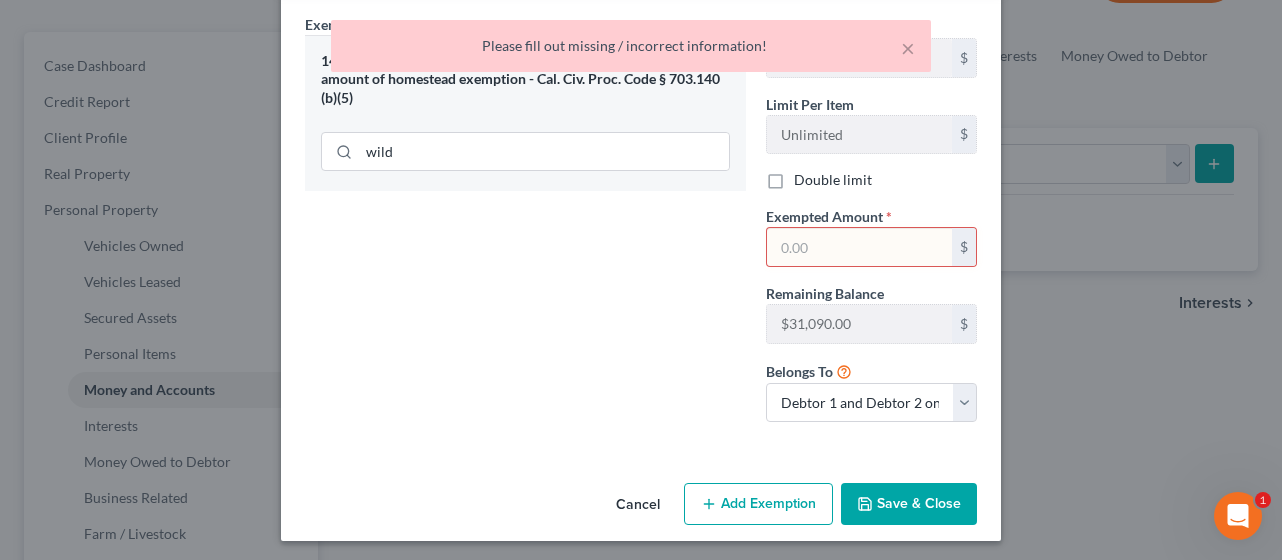click at bounding box center [859, 247] 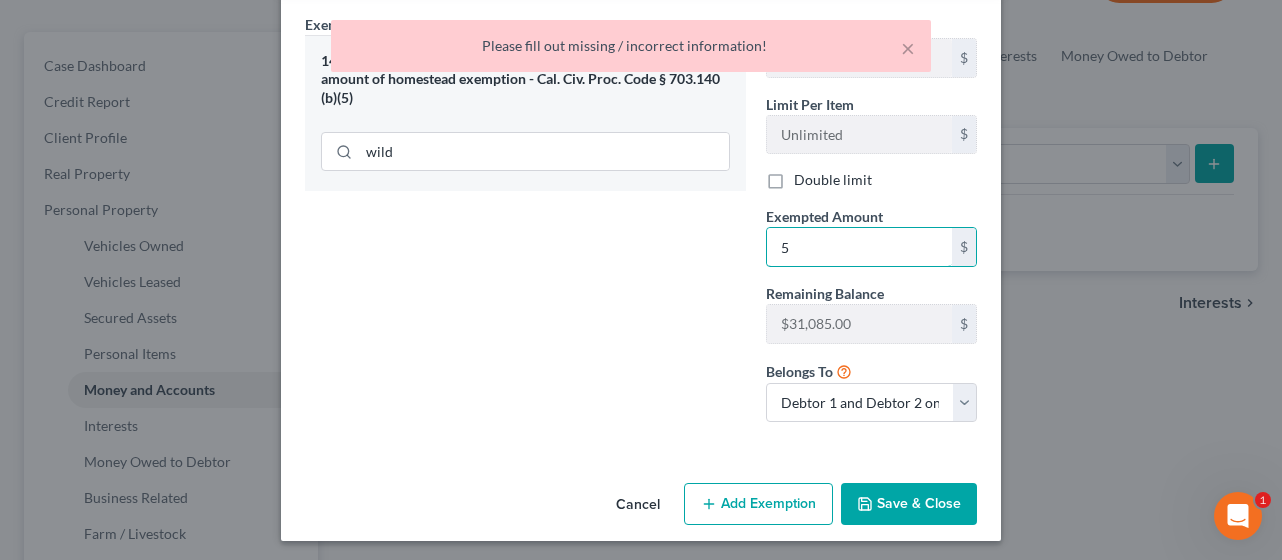 type on "5" 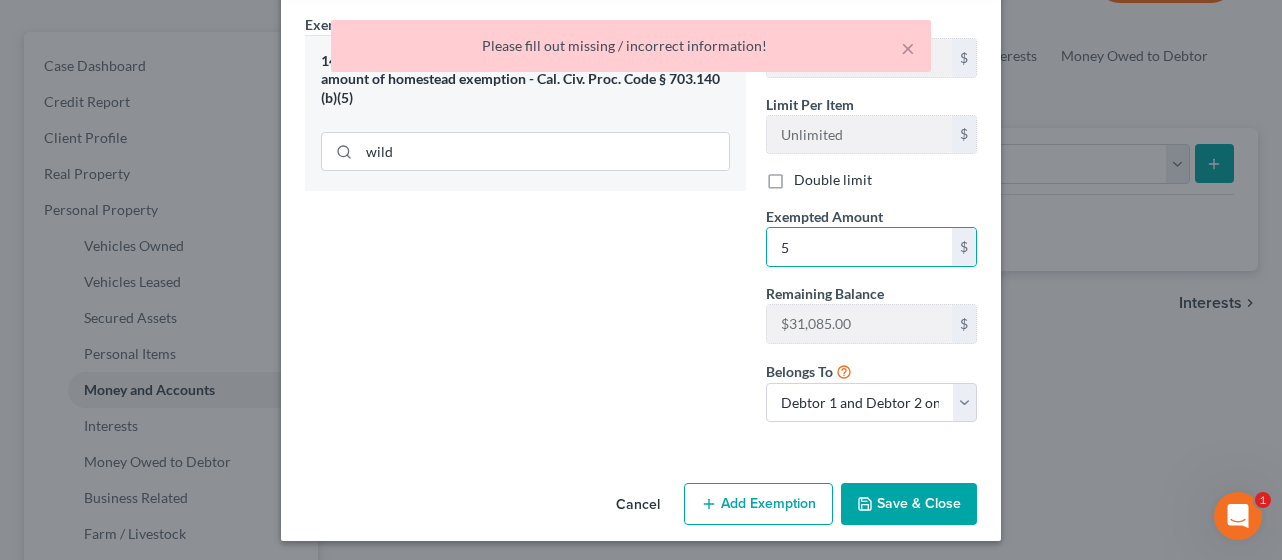 click on "Exemption Set must be selected for CA.
Exemption
*
14 - Wildcard Exemption (S2) - any property to $1950 + unused amount of homestead exemption  - Cal. Civ. Proc. Code § 703.140 (b)(5)         wild" at bounding box center [525, 226] 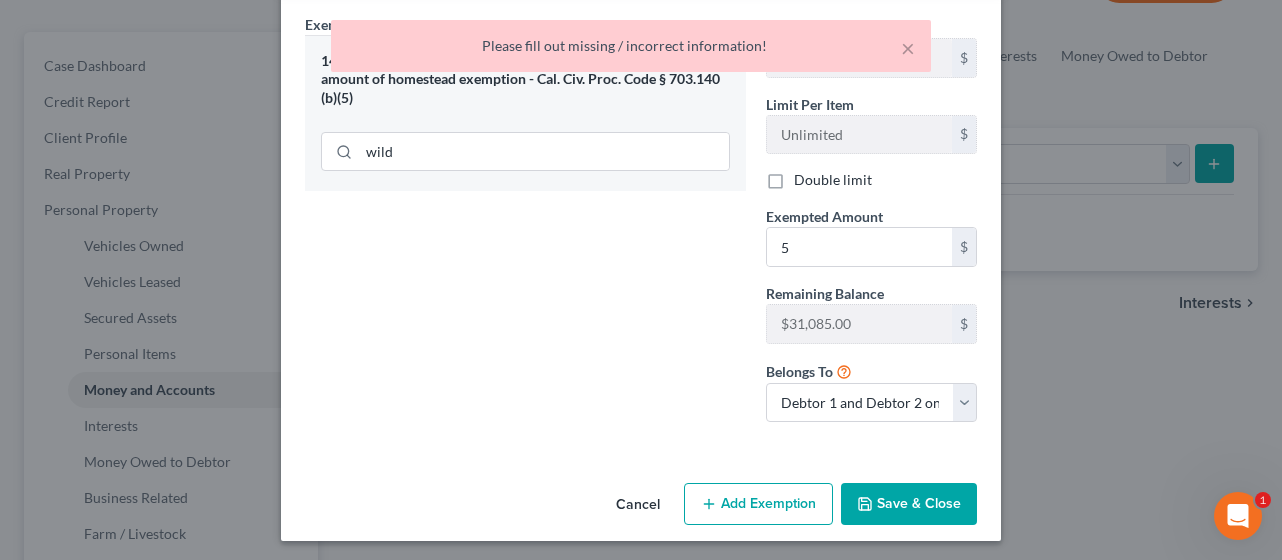 click on "Save & Close" at bounding box center [909, 504] 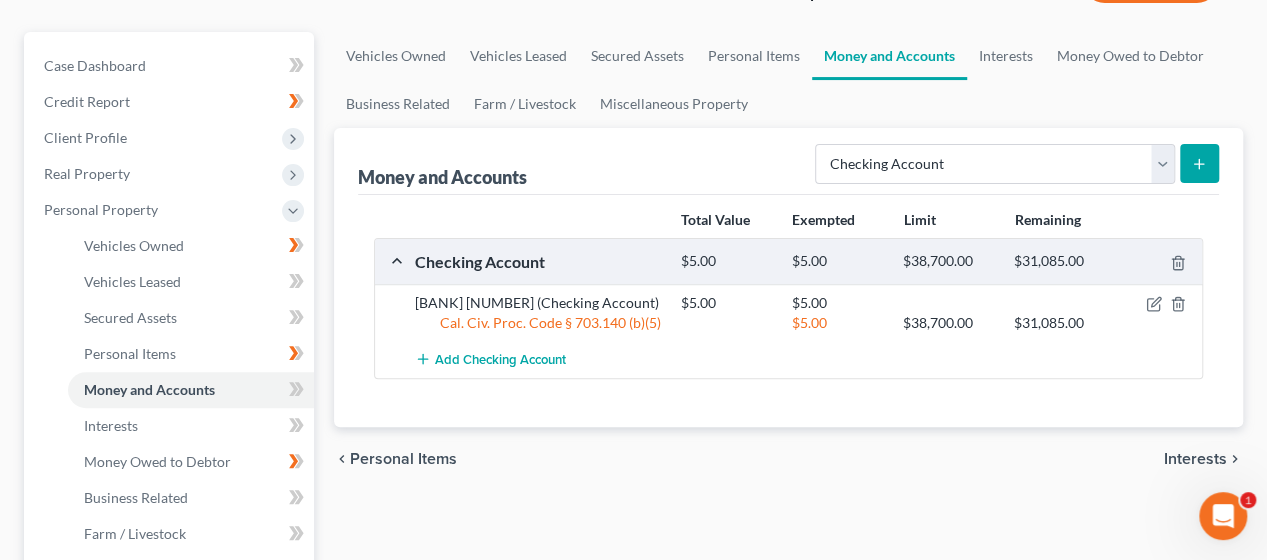 click 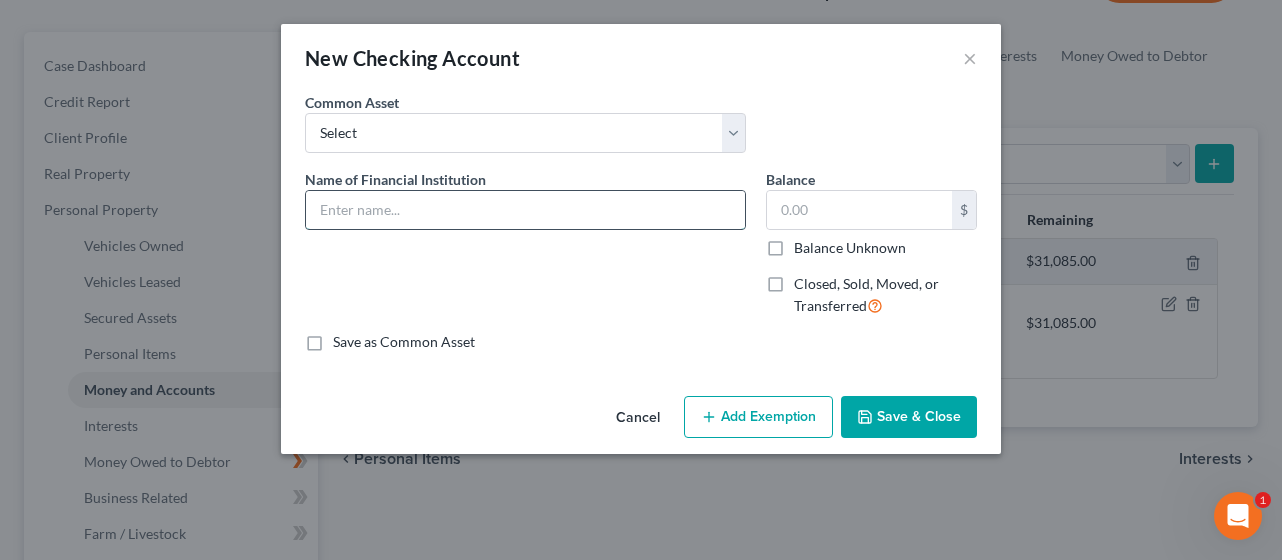 click at bounding box center [525, 210] 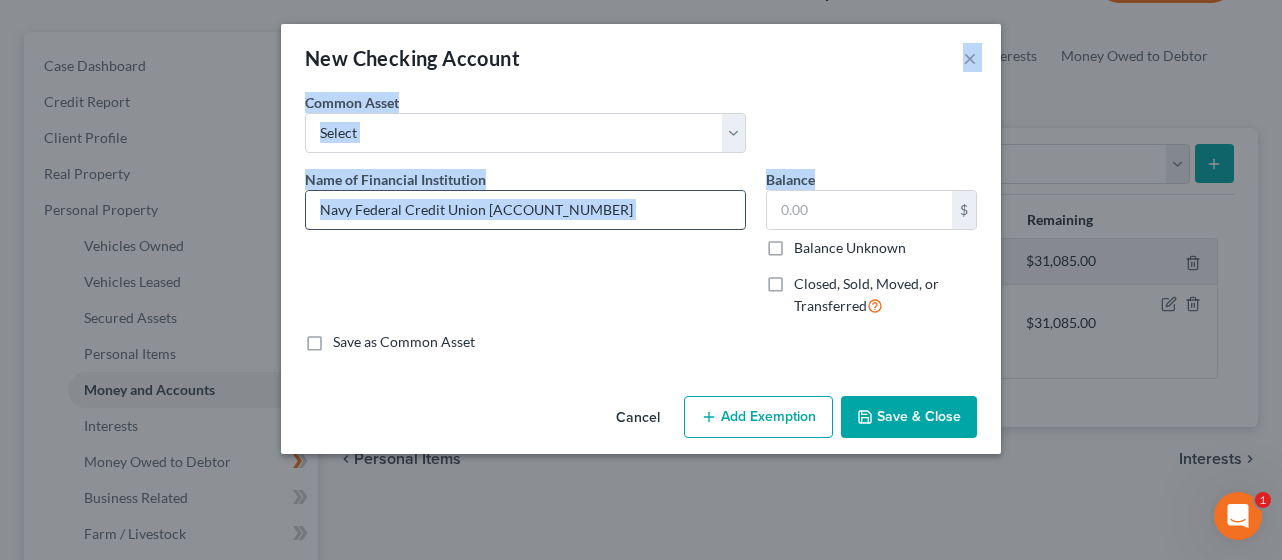 drag, startPoint x: 833, startPoint y: 52, endPoint x: 744, endPoint y: 196, distance: 169.28378 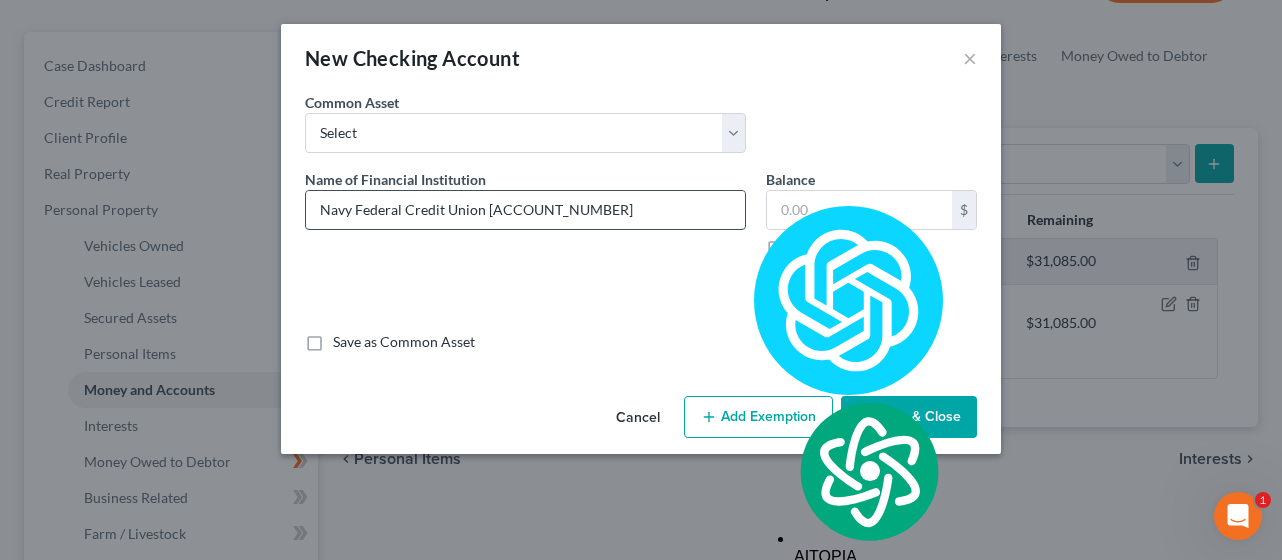 click on "Navy Federal Credit Union [ACCOUNT_NUMBER]" at bounding box center (525, 210) 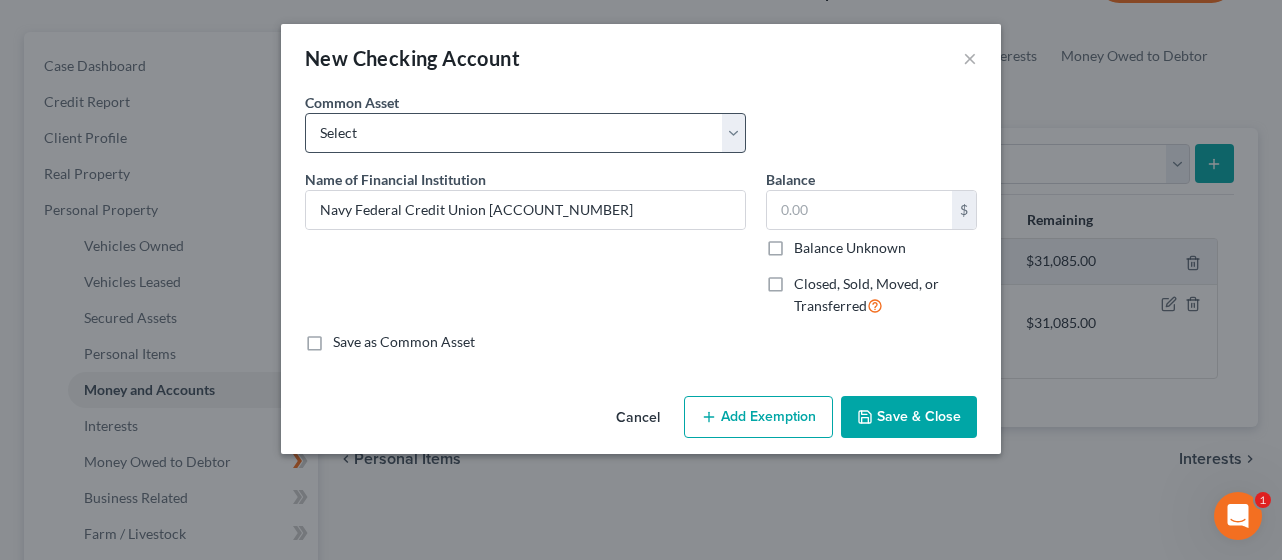 drag, startPoint x: 663, startPoint y: 45, endPoint x: 641, endPoint y: 128, distance: 85.86617 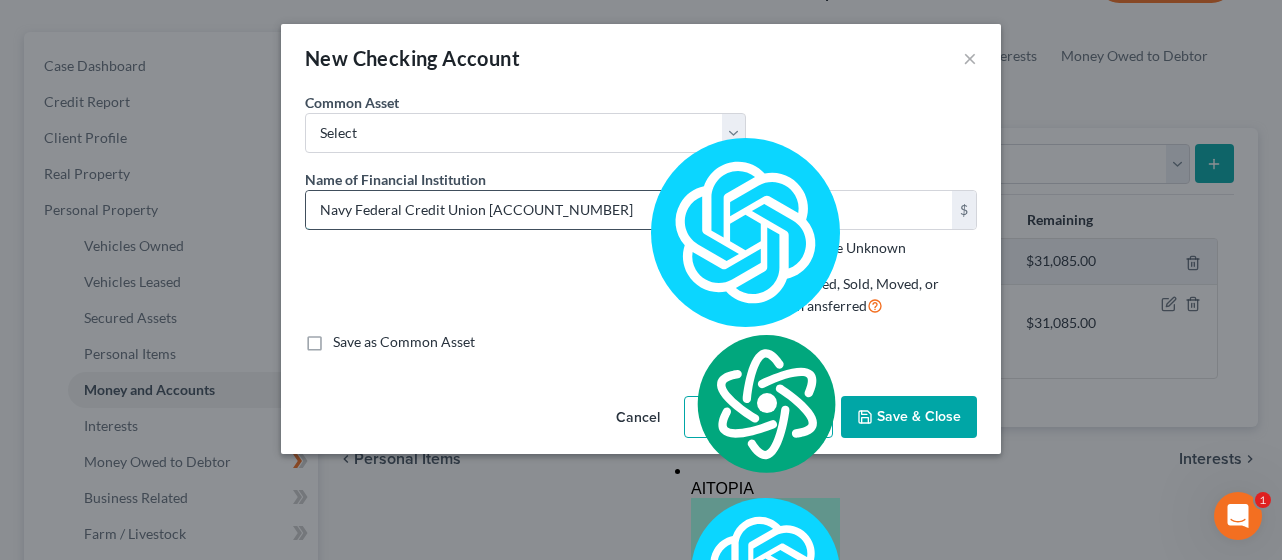 click on "Navy Federal Credit Union [ACCOUNT_NUMBER]" at bounding box center [525, 210] 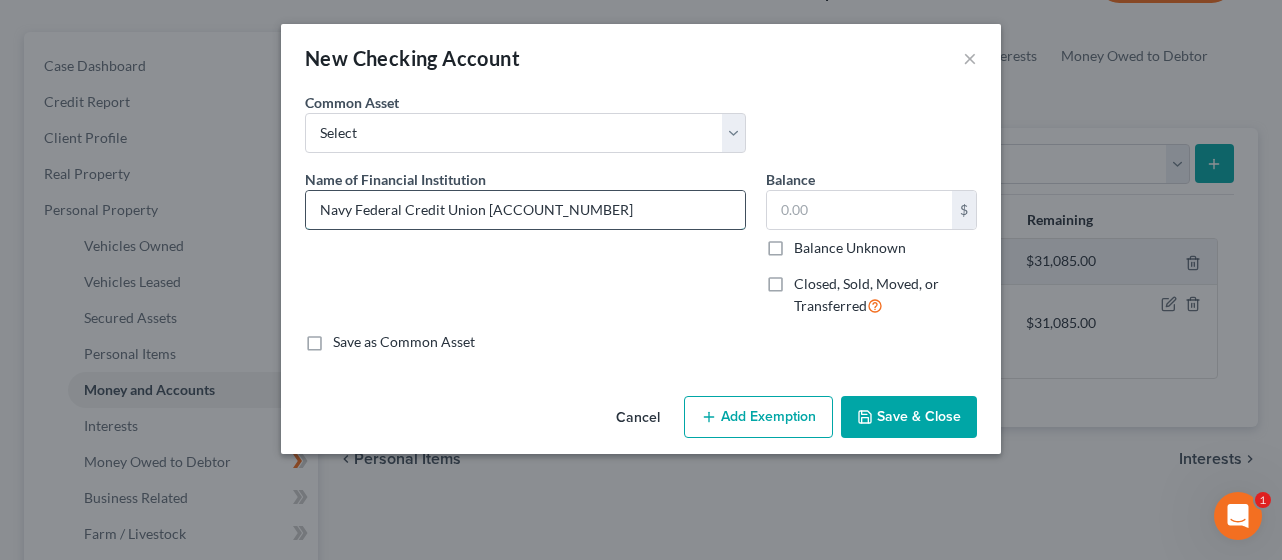 click on "Navy Federal Credit Union [ACCOUNT_NUMBER]" at bounding box center [525, 210] 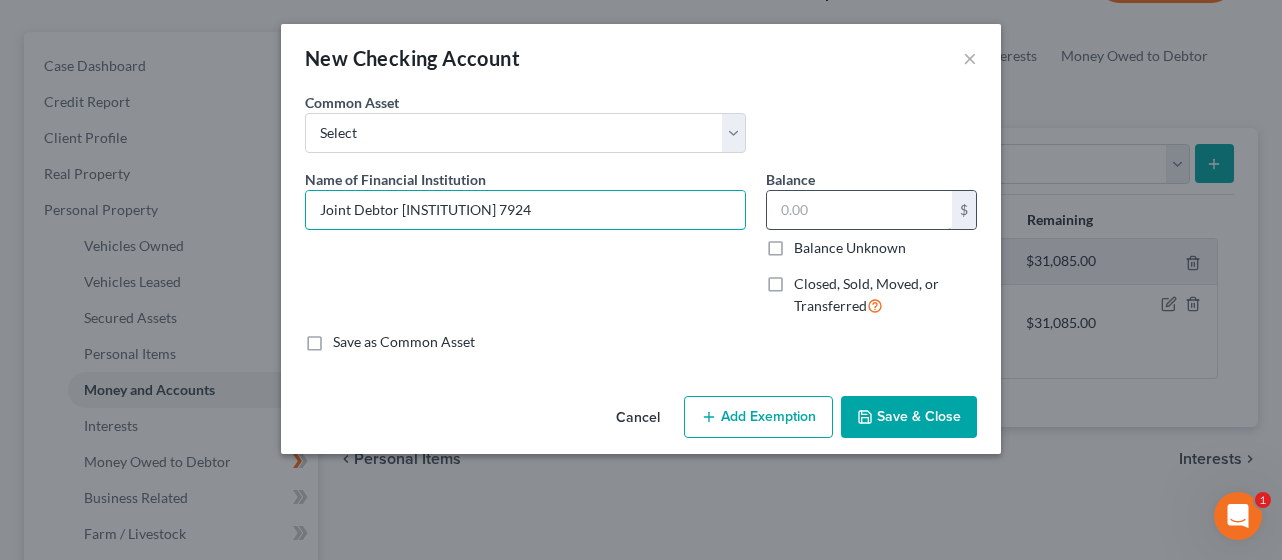 type on "Joint Debtor [INSTITUTION] 7924" 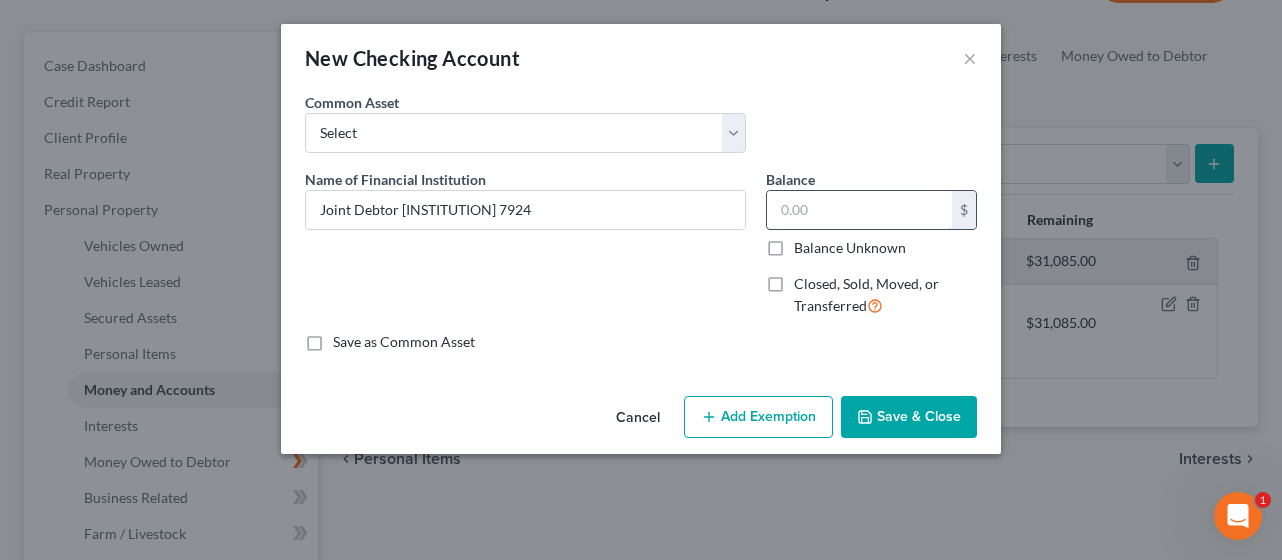click at bounding box center [859, 210] 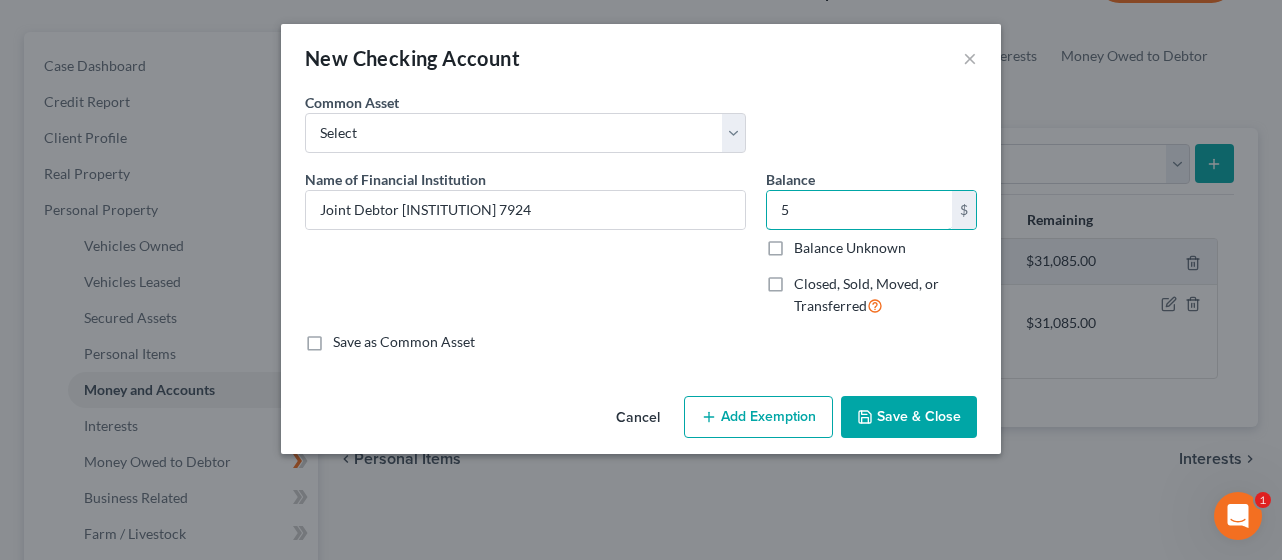 type on "5" 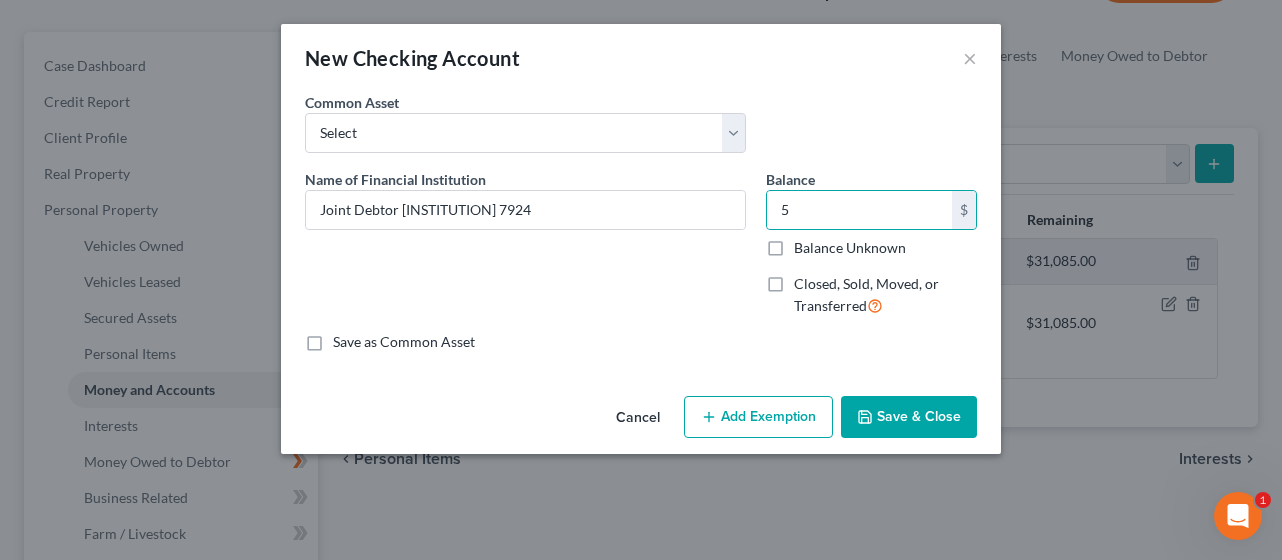 click on "Add Exemption" at bounding box center [758, 417] 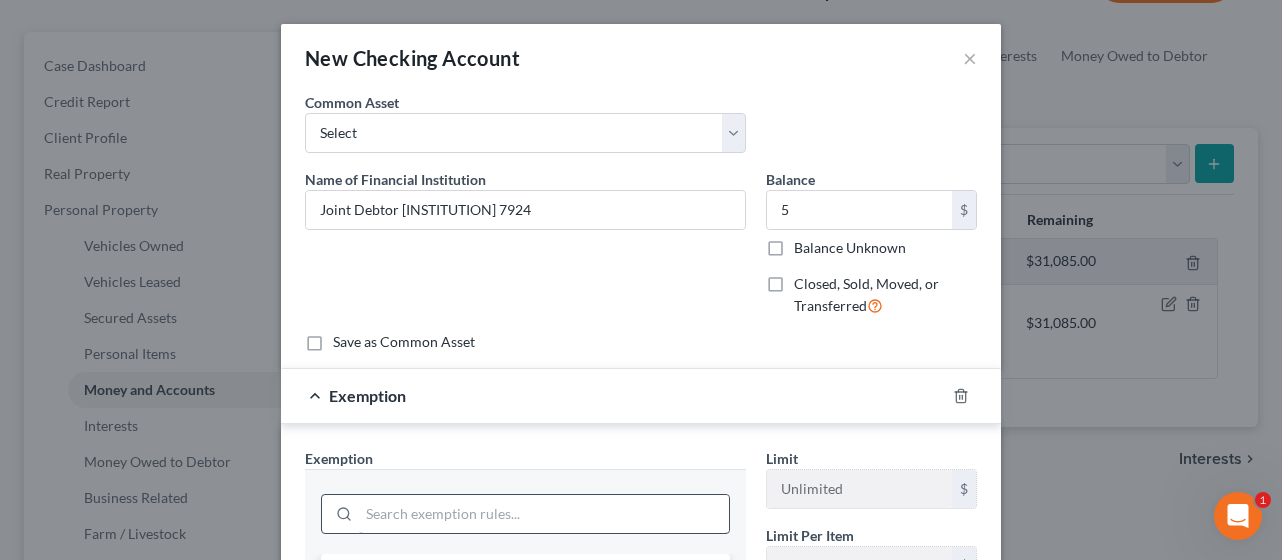 click at bounding box center (544, 514) 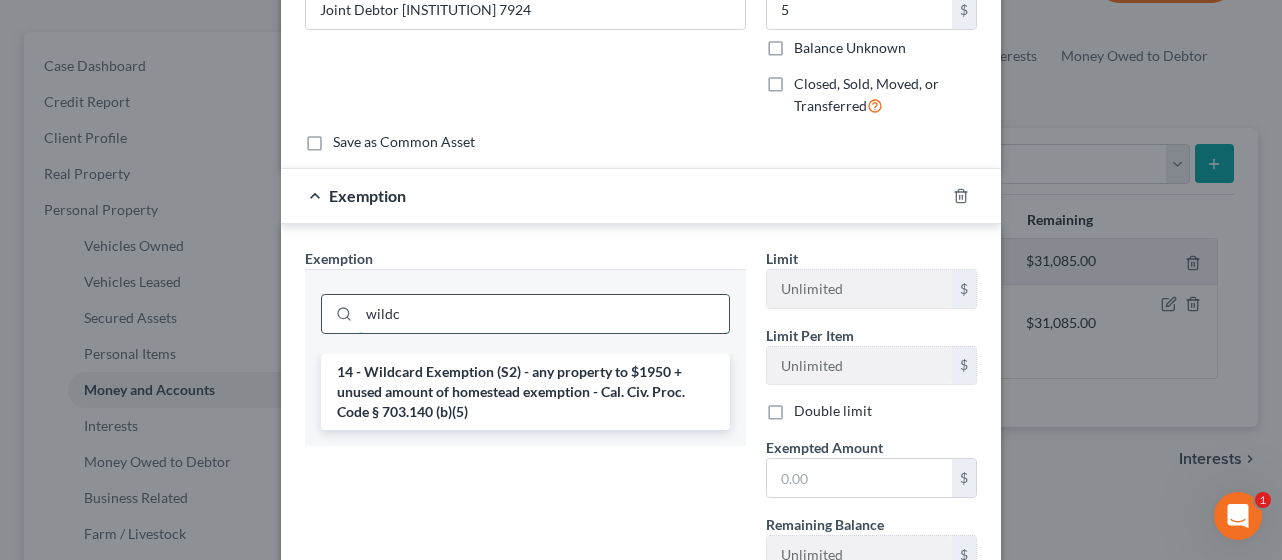 scroll, scrollTop: 208, scrollLeft: 0, axis: vertical 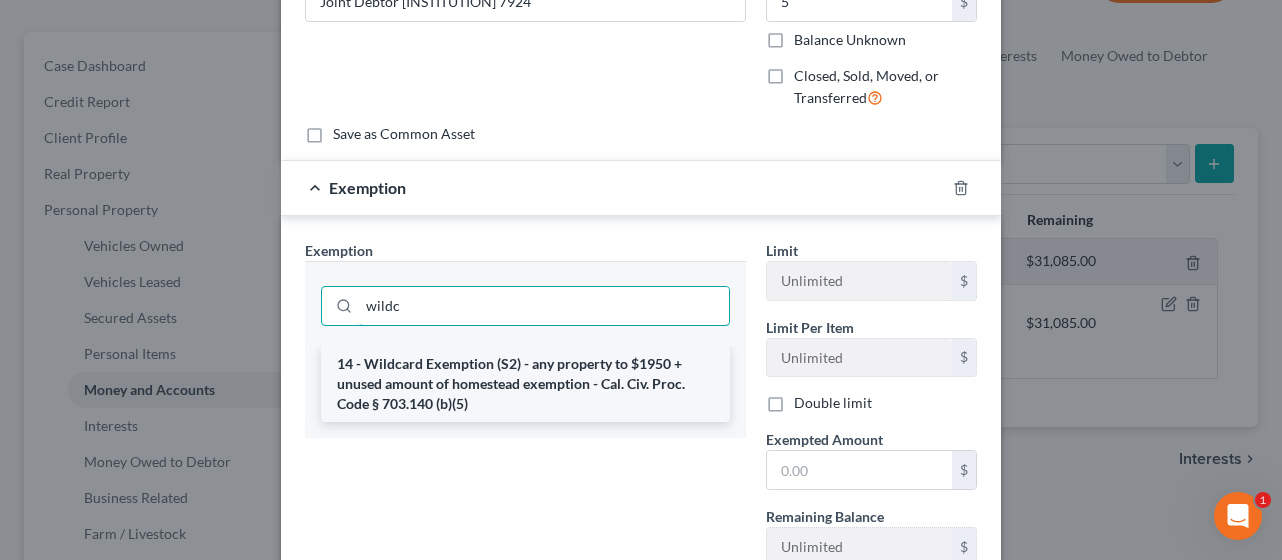 type on "wildc" 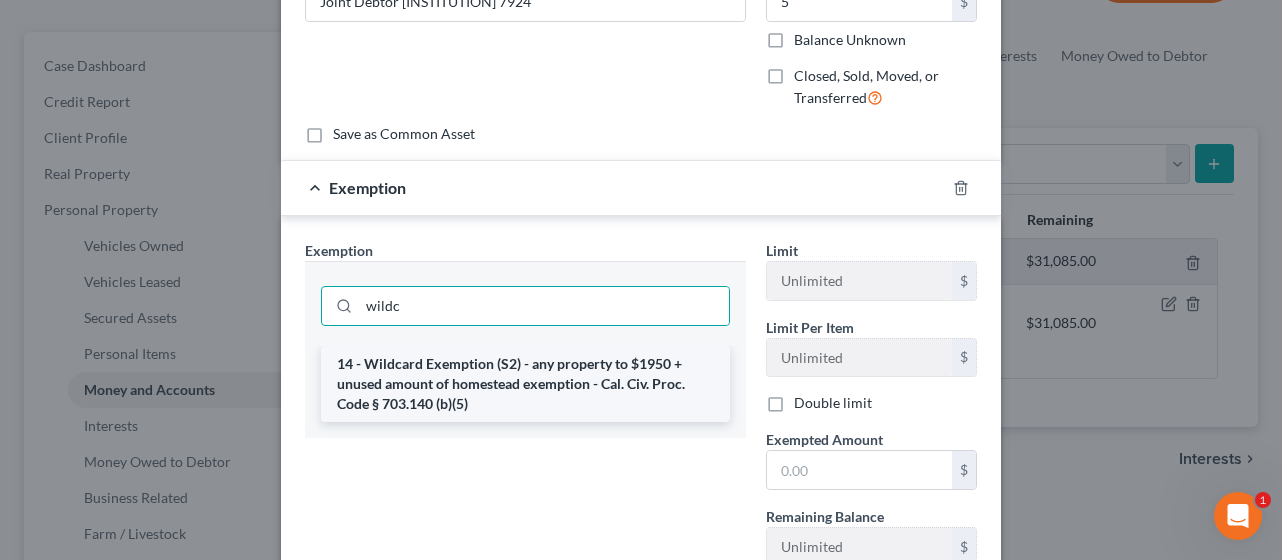 click on "14 - Wildcard Exemption (S2) - any property to $1950 + unused amount of homestead exemption  - Cal. Civ. Proc. Code § 703.140 (b)(5)" at bounding box center (525, 384) 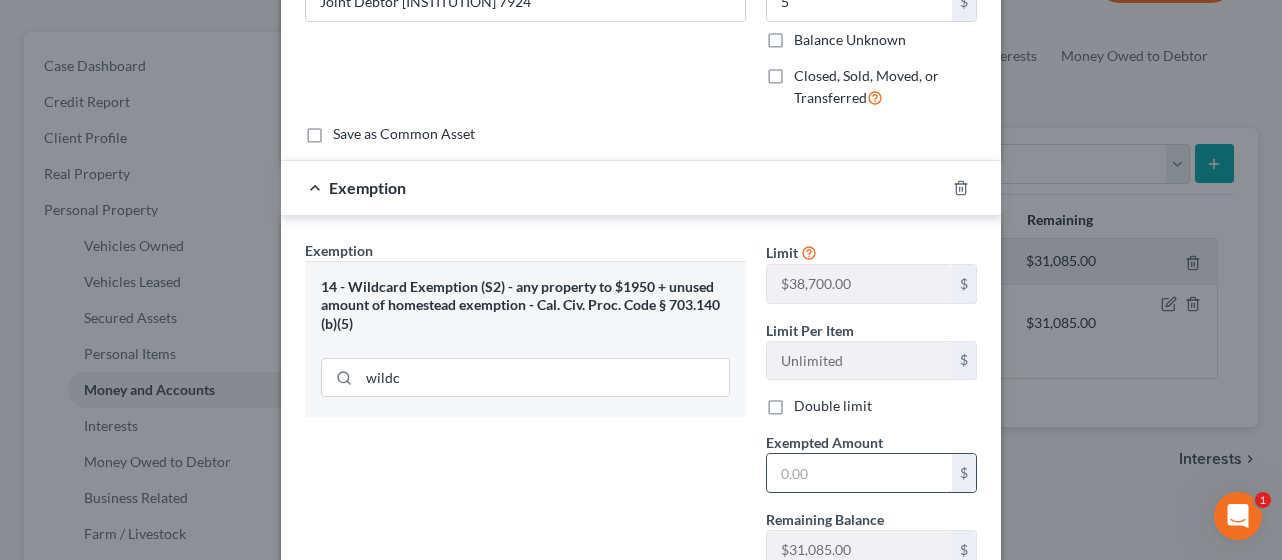 click at bounding box center [859, 473] 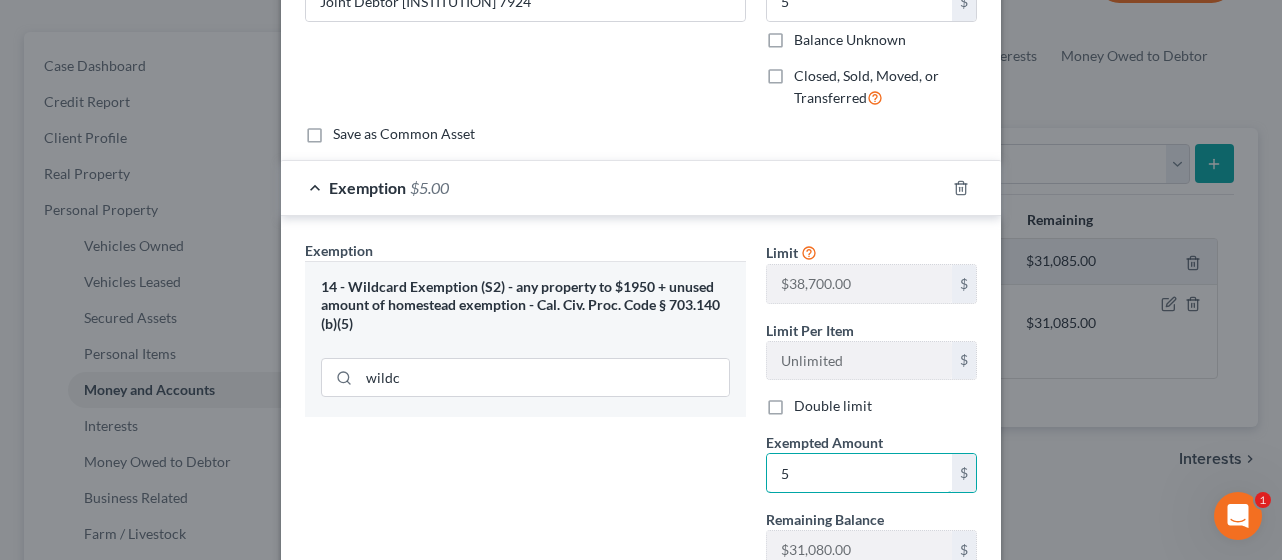type on "5" 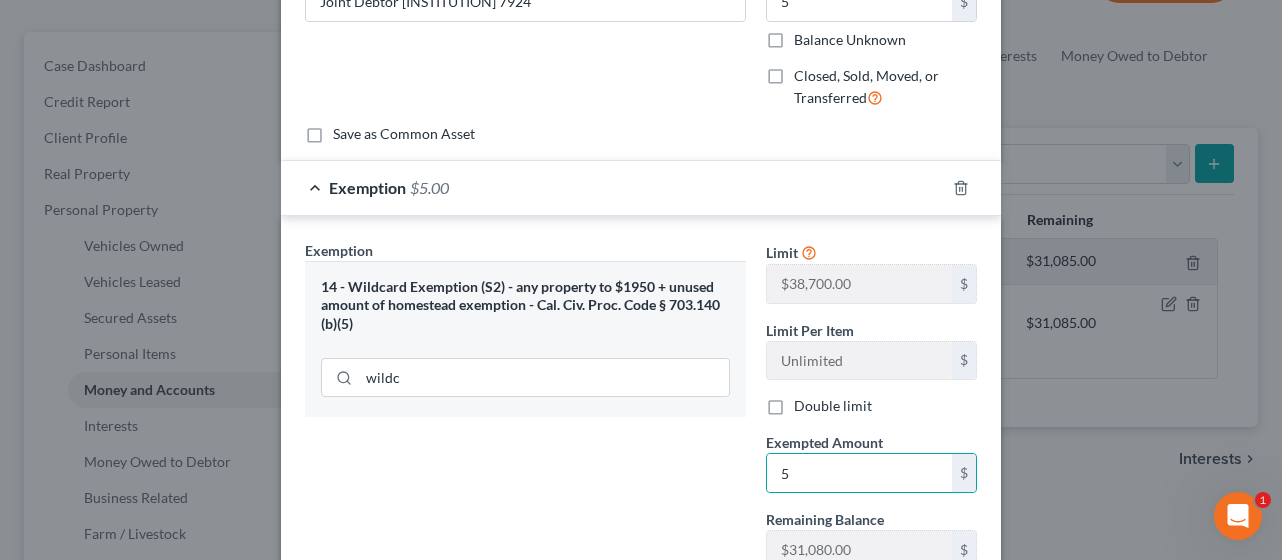 click on "Exemption Set must be selected for CA.
Exemption
*
14 - Wildcard Exemption (S2) - any property to $1950 + unused amount of homestead exemption  - Cal. Civ. Proc. Code § 703.140 (b)(5)         wildc" at bounding box center (525, 452) 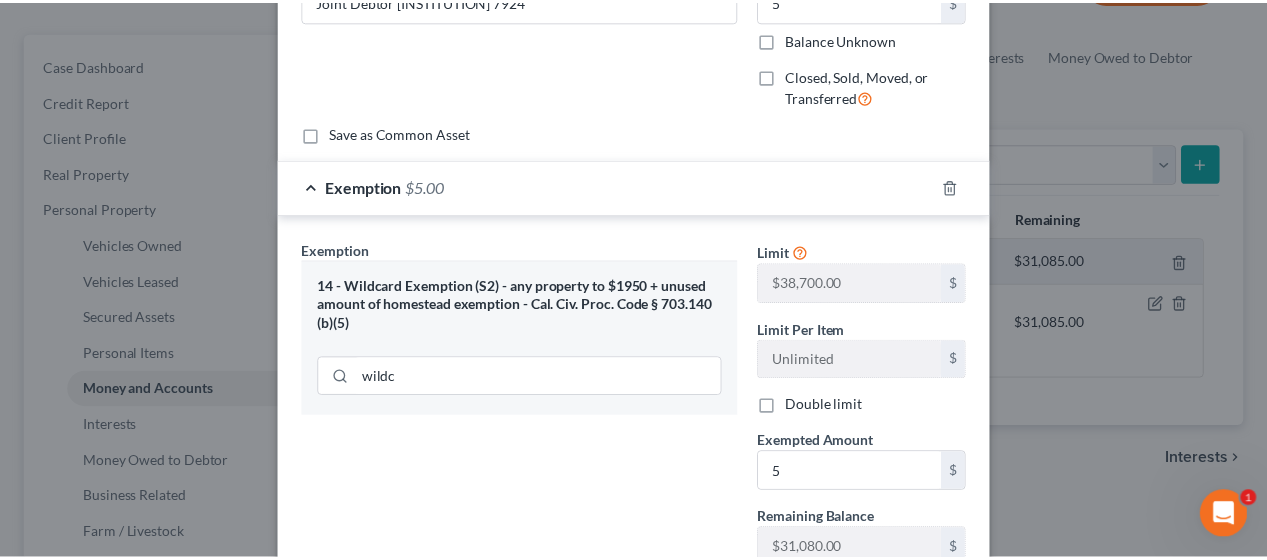 scroll, scrollTop: 434, scrollLeft: 0, axis: vertical 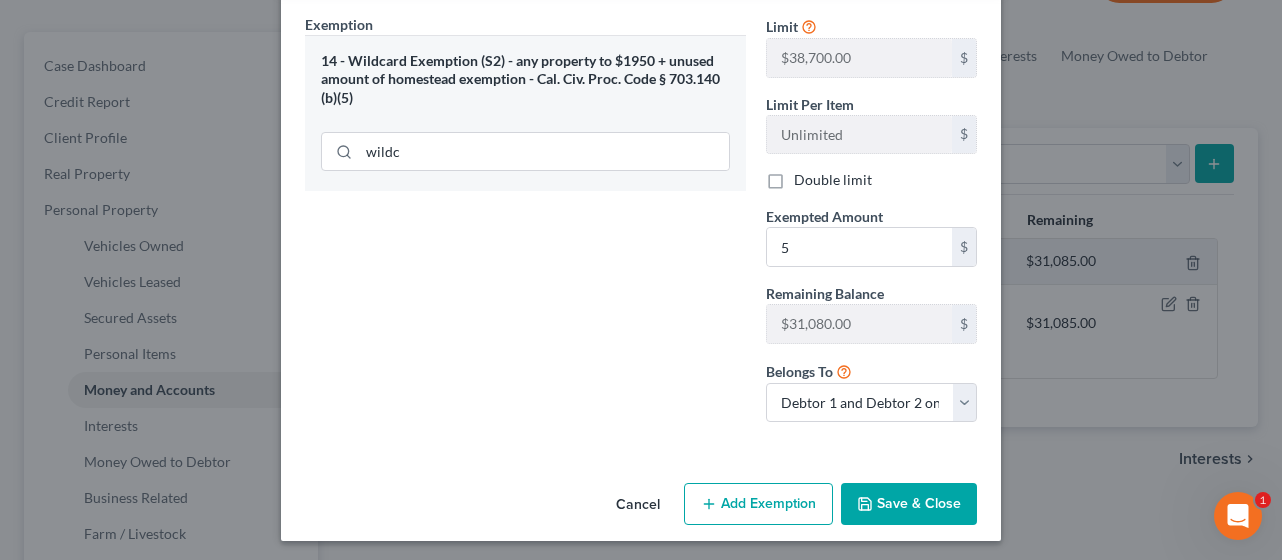 click on "Save & Close" at bounding box center (909, 504) 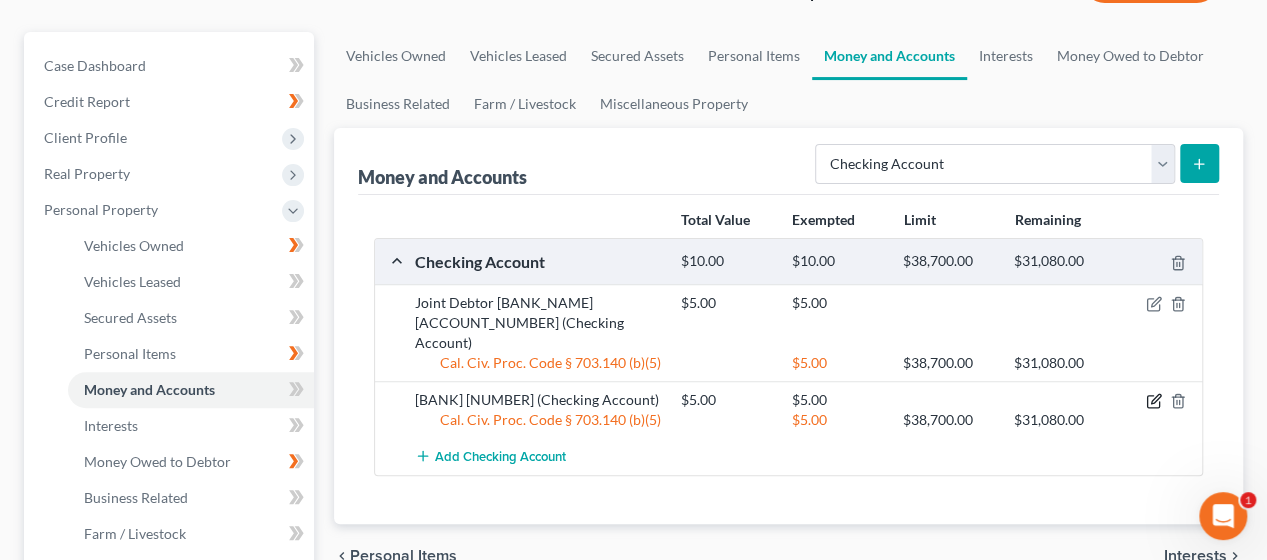 click 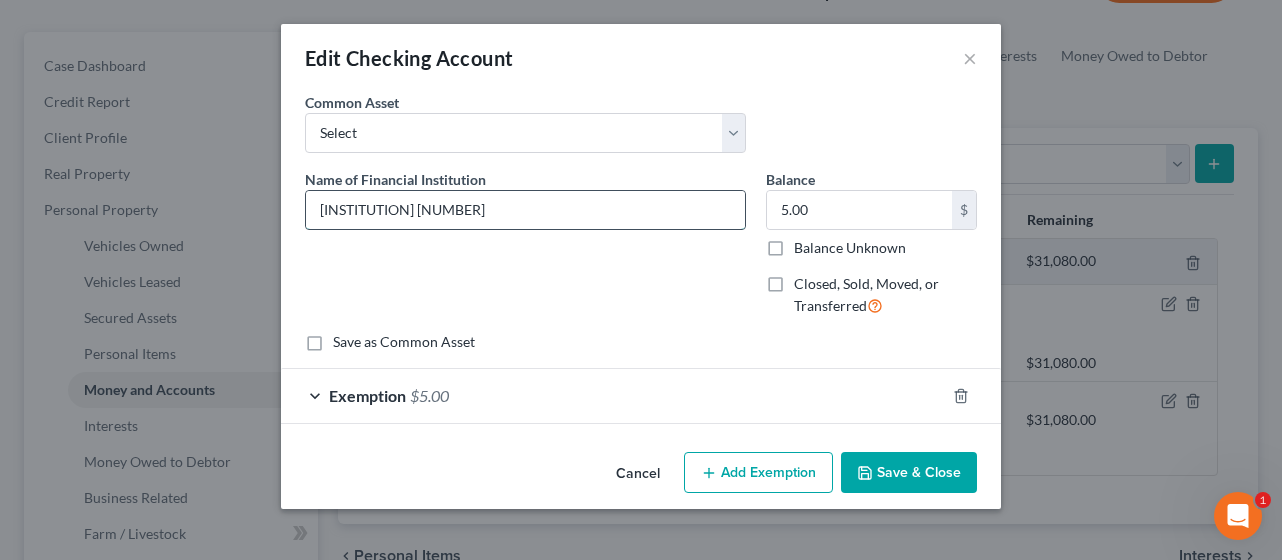click on "[INSTITUTION] [NUMBER]" at bounding box center (525, 210) 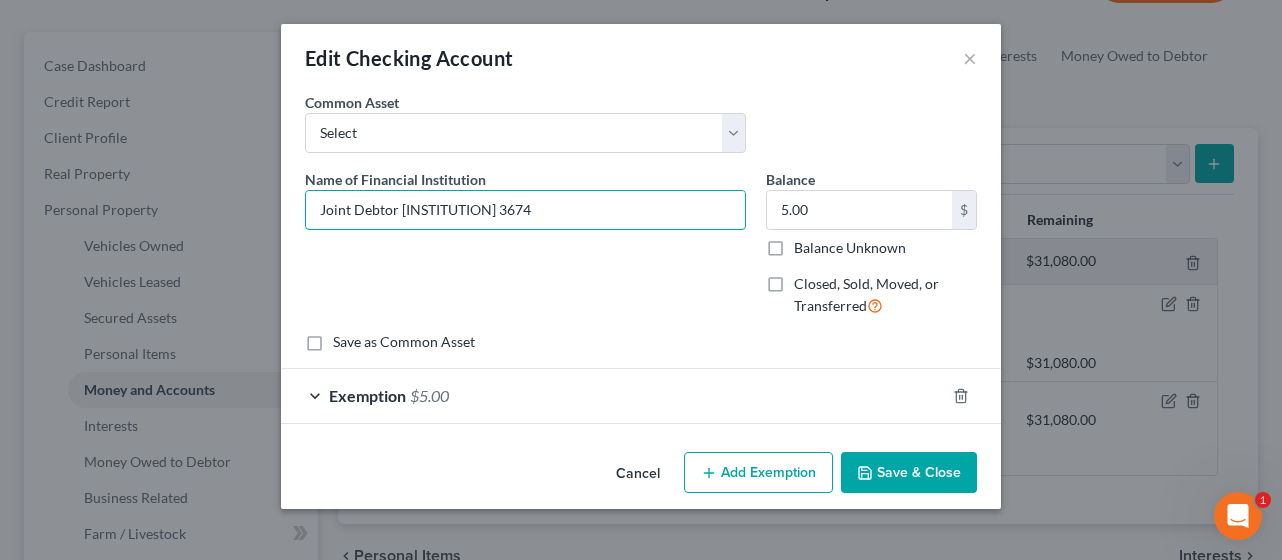 type on "Joint Debtor [INSTITUTION] 3674" 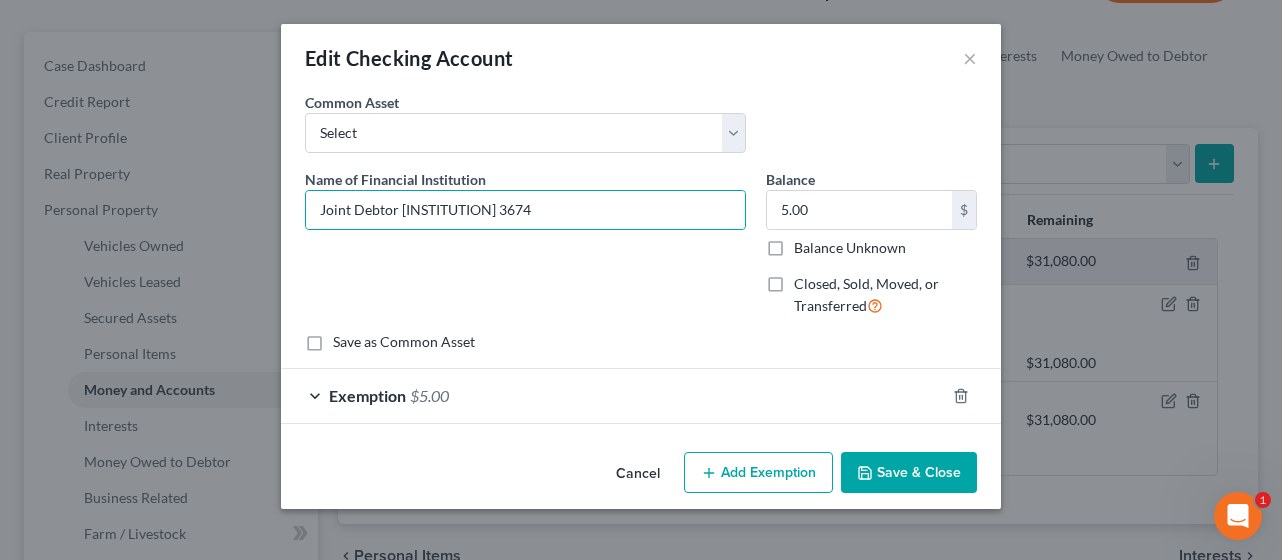 click on "Save & Close" at bounding box center (909, 473) 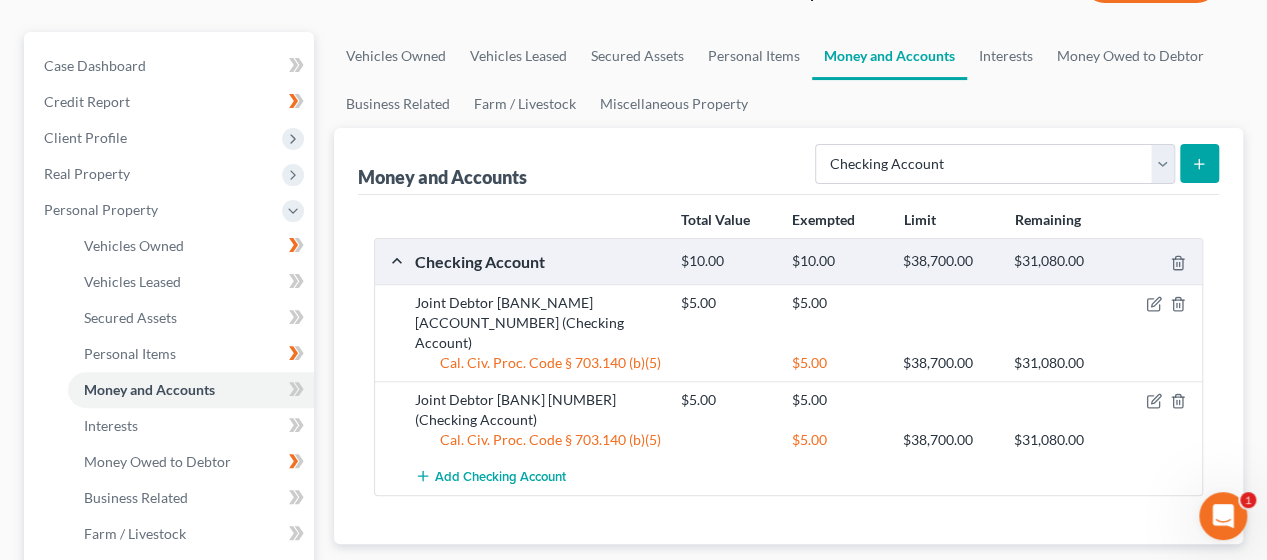 click 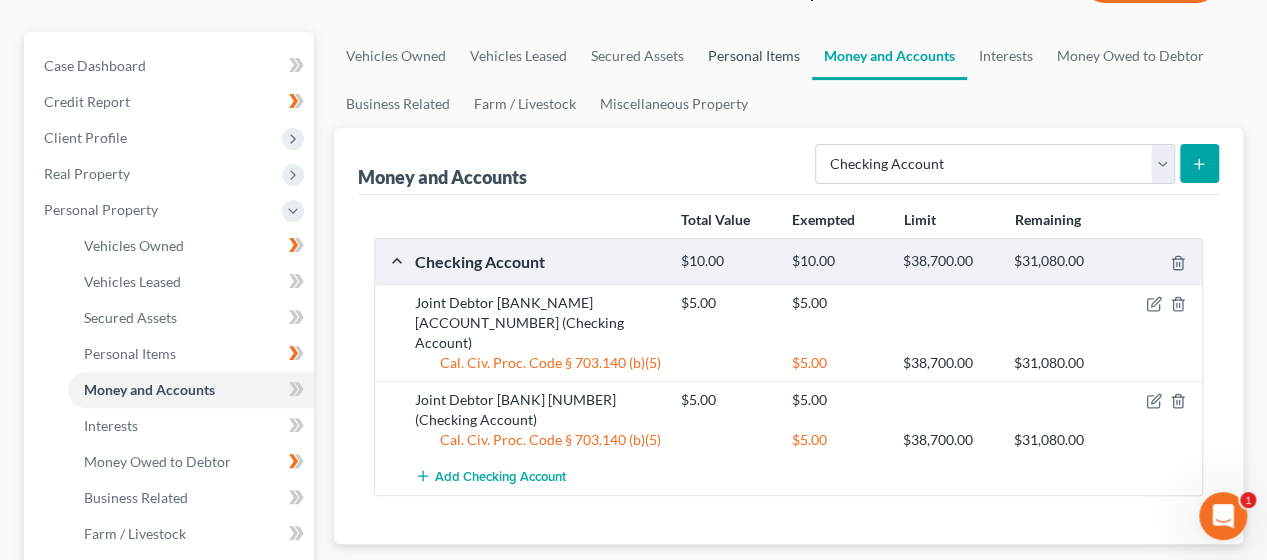 click on "Personal Items" at bounding box center (754, 56) 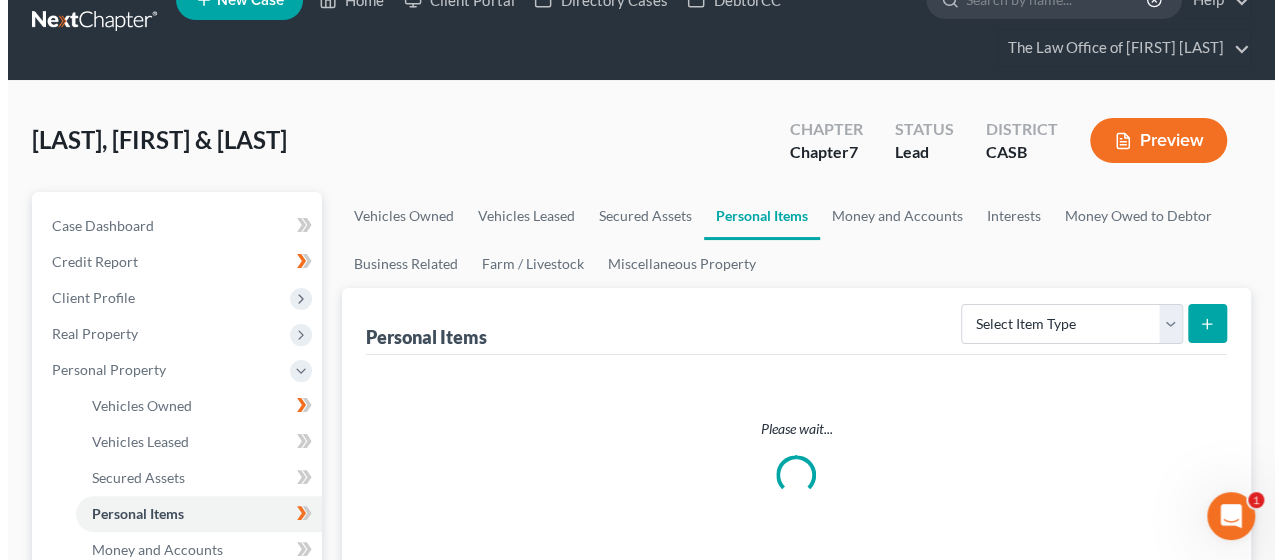 scroll, scrollTop: 0, scrollLeft: 0, axis: both 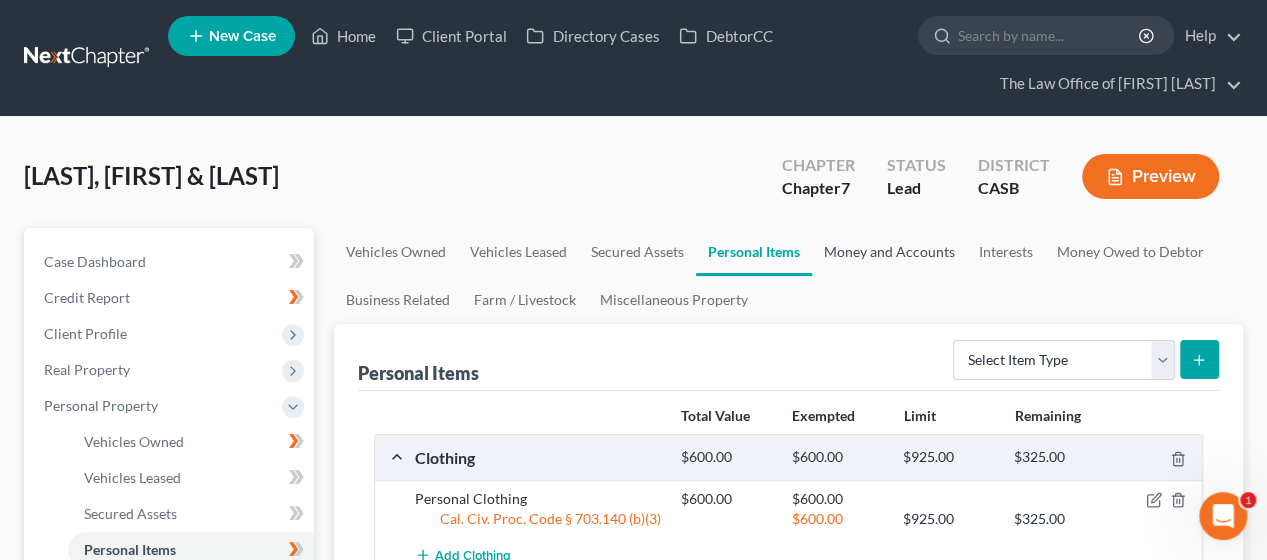 click on "Money and Accounts" at bounding box center (889, 252) 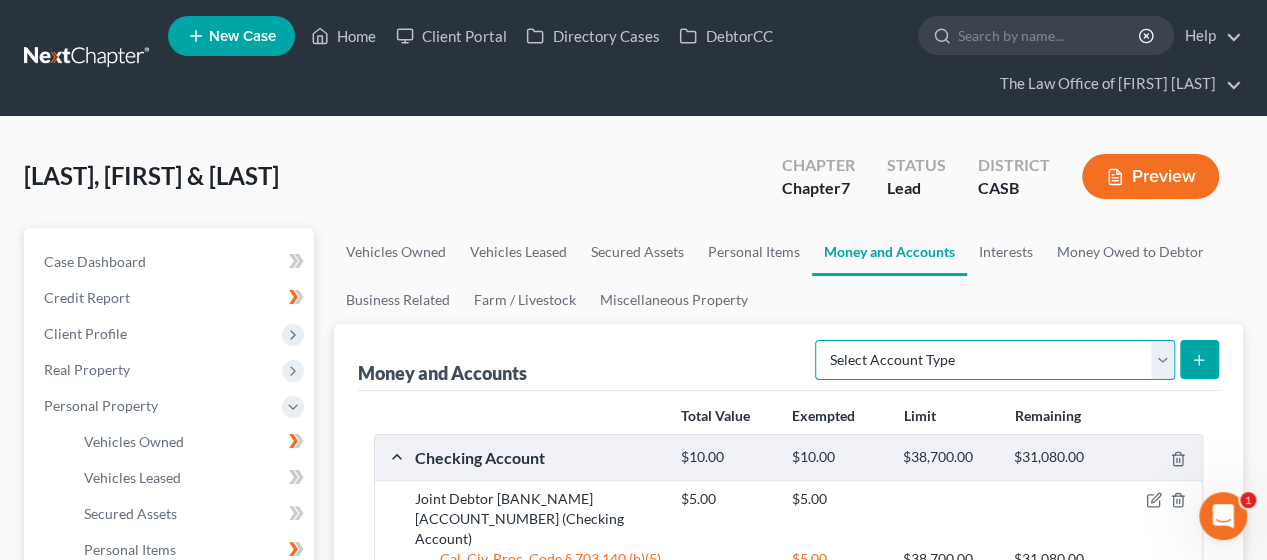 click on "Select Account Type Brokerage Cash on Hand Certificates of Deposit Checking Account Money Market Other (Credit Union, Health Savings Account, etc) Safe Deposit Box Savings Account Security Deposits or Prepayments" at bounding box center (995, 360) 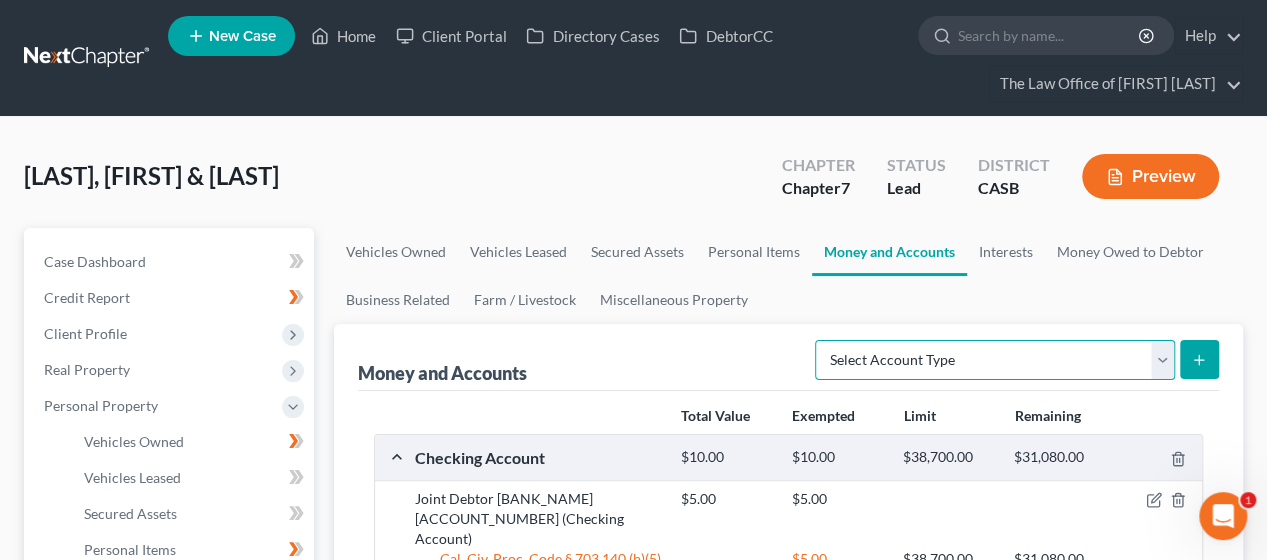 select on "checking" 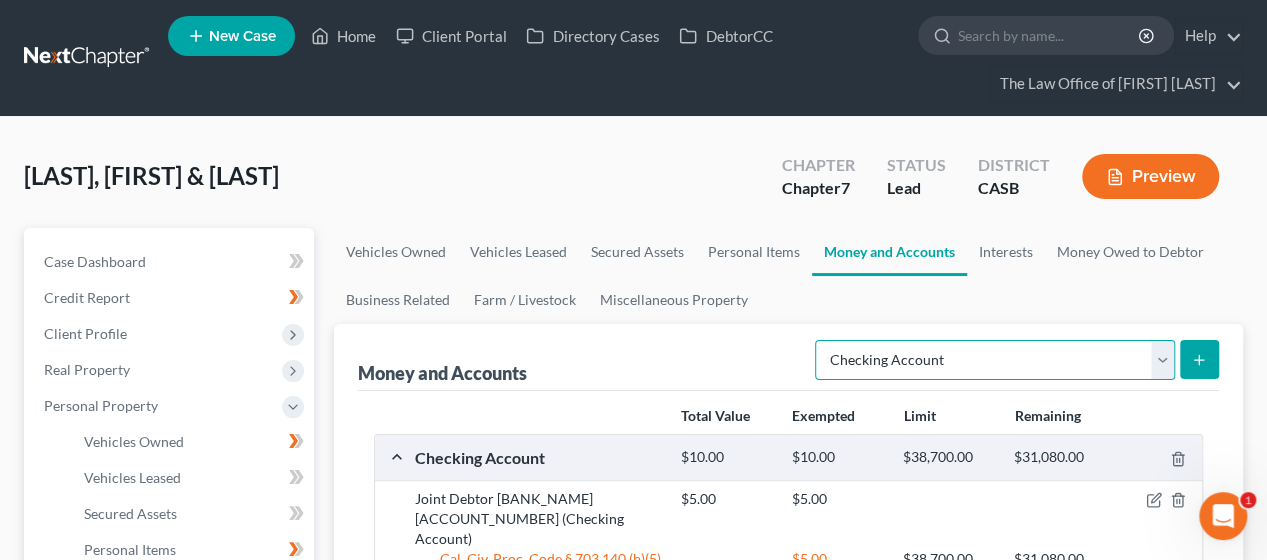 click on "Select Account Type Brokerage Cash on Hand Certificates of Deposit Checking Account Money Market Other (Credit Union, Health Savings Account, etc) Safe Deposit Box Savings Account Security Deposits or Prepayments" at bounding box center [995, 360] 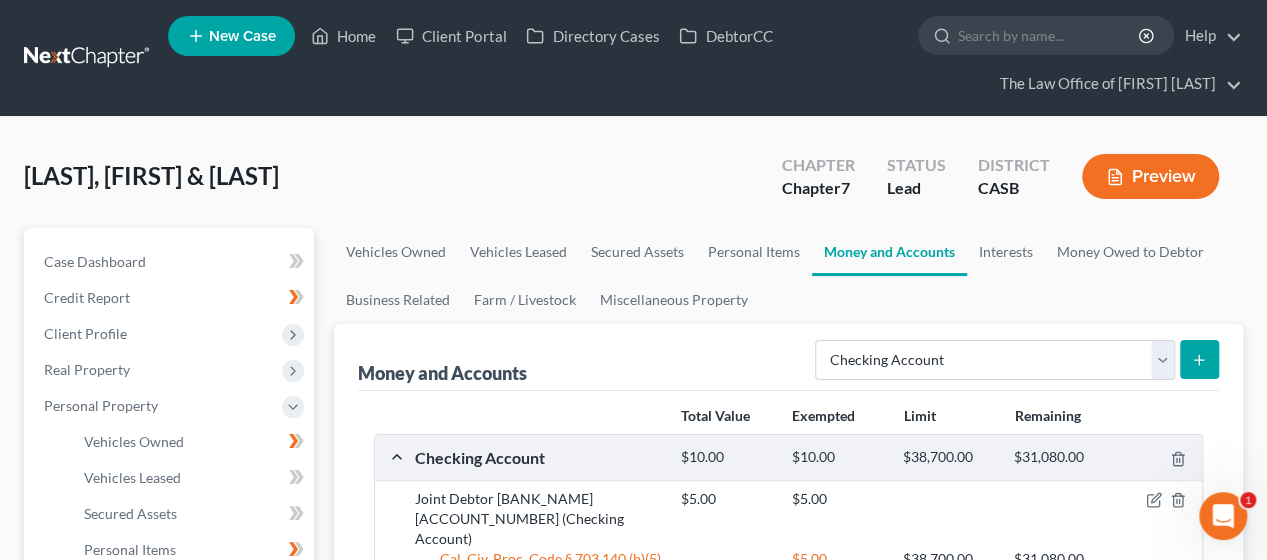 click 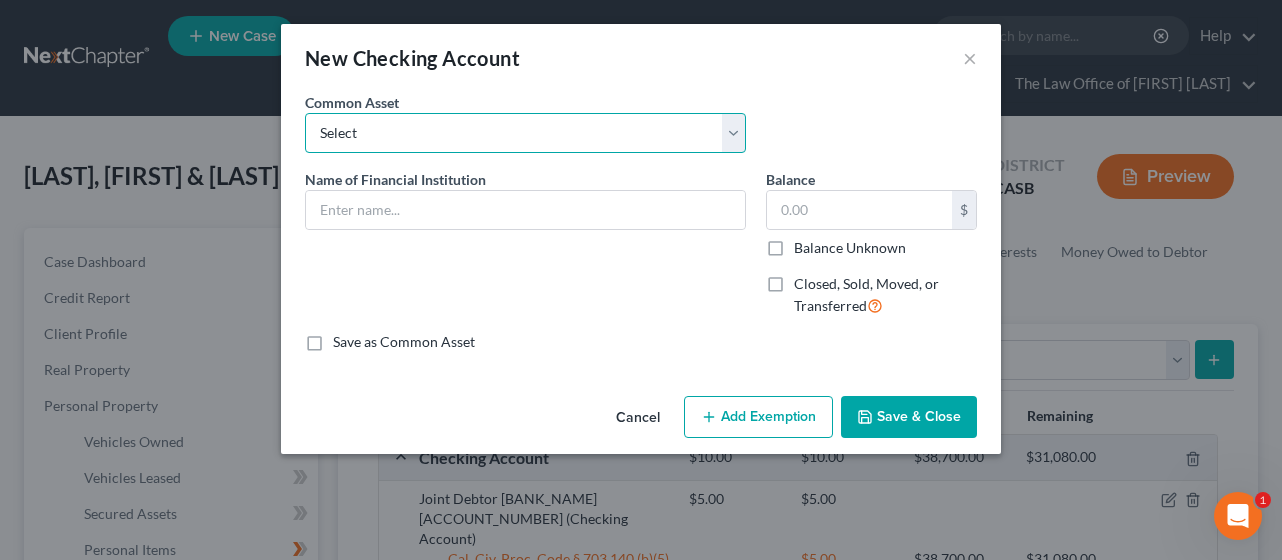 click on "Select Wells Fargo Union Bank JPMorgan Chase Bank, N.A. Bank of America Wells Fargo" at bounding box center (525, 133) 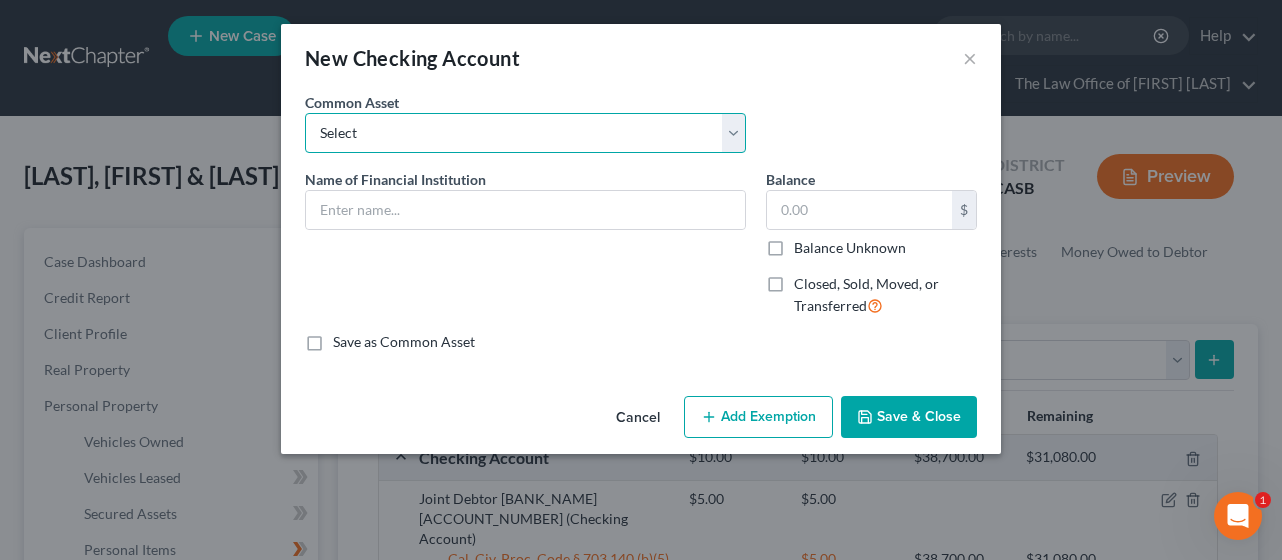 click on "Select Wells Fargo Union Bank JPMorgan Chase Bank, N.A. Bank of America Wells Fargo" at bounding box center (525, 133) 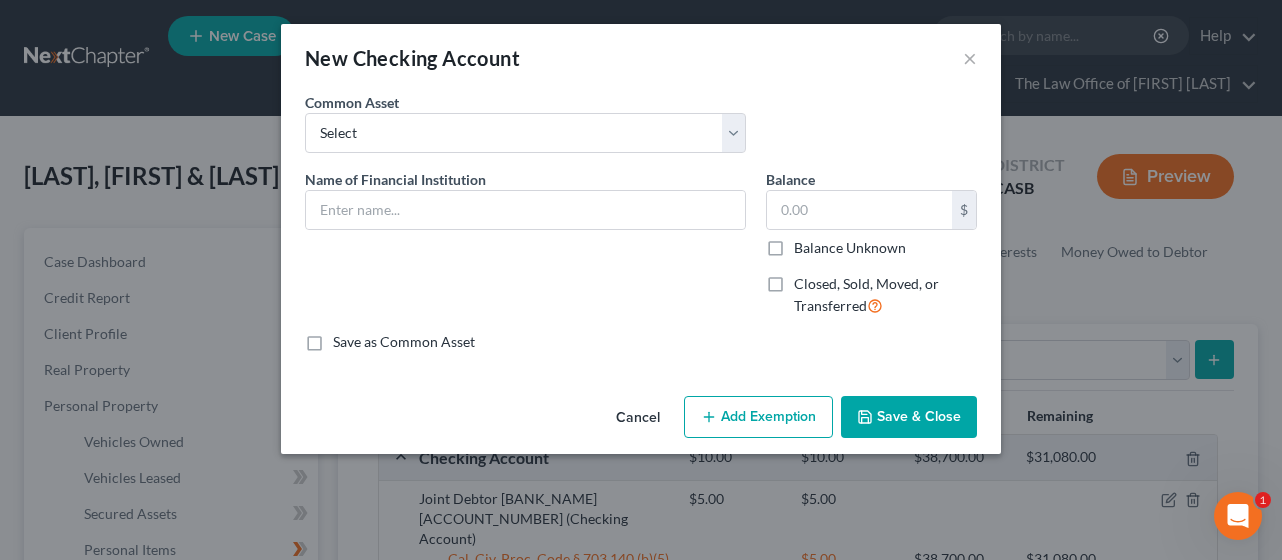 click on "Name of Financial Institution
*" at bounding box center (525, 251) 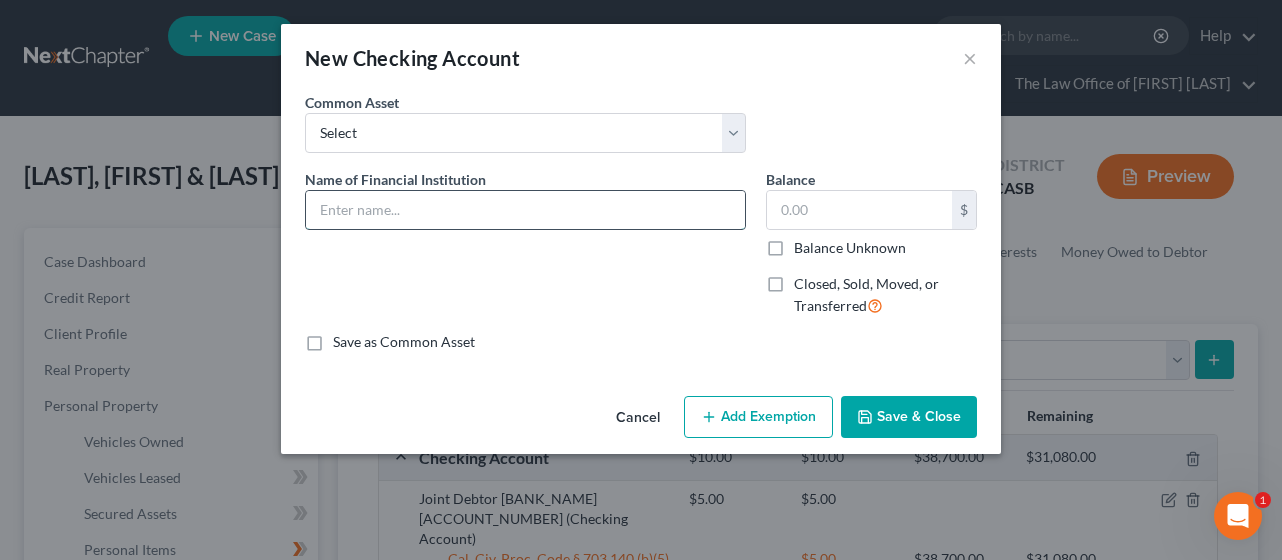 click at bounding box center (525, 210) 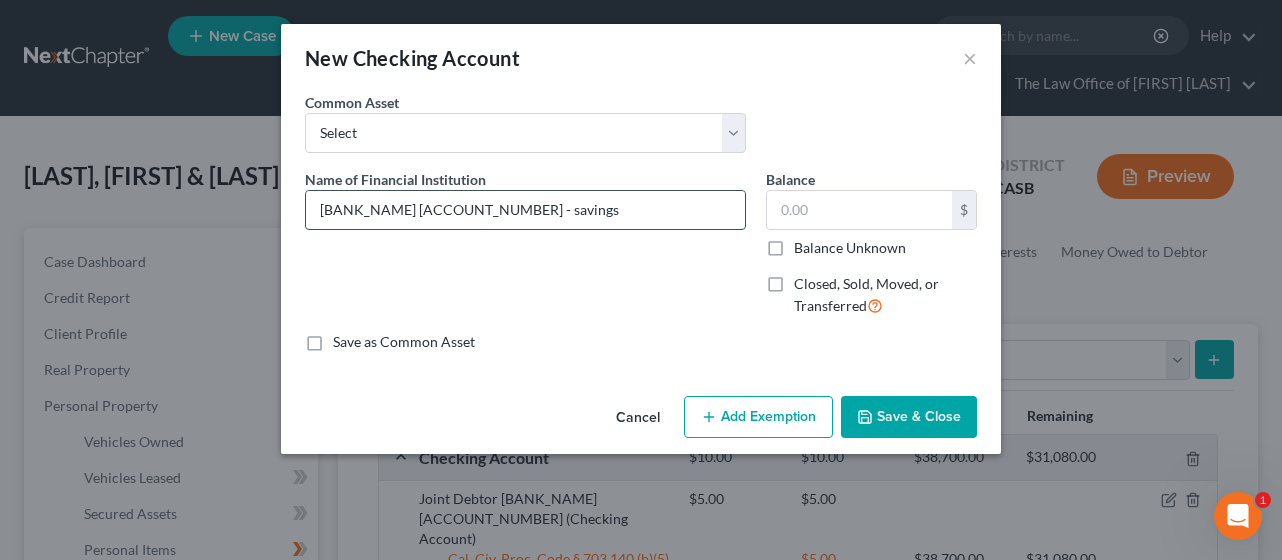 click on "[BANK_NAME] [ACCOUNT_NUMBER] - savings" at bounding box center [525, 210] 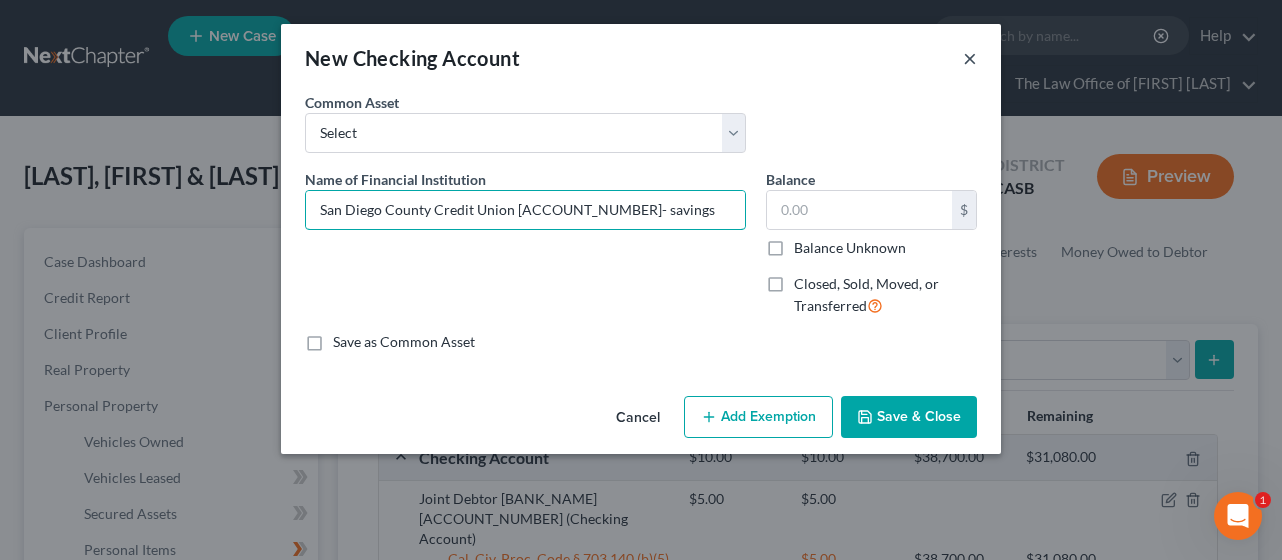 type on "San Diego County Credit Union [ACCOUNT_NUMBER]- savings" 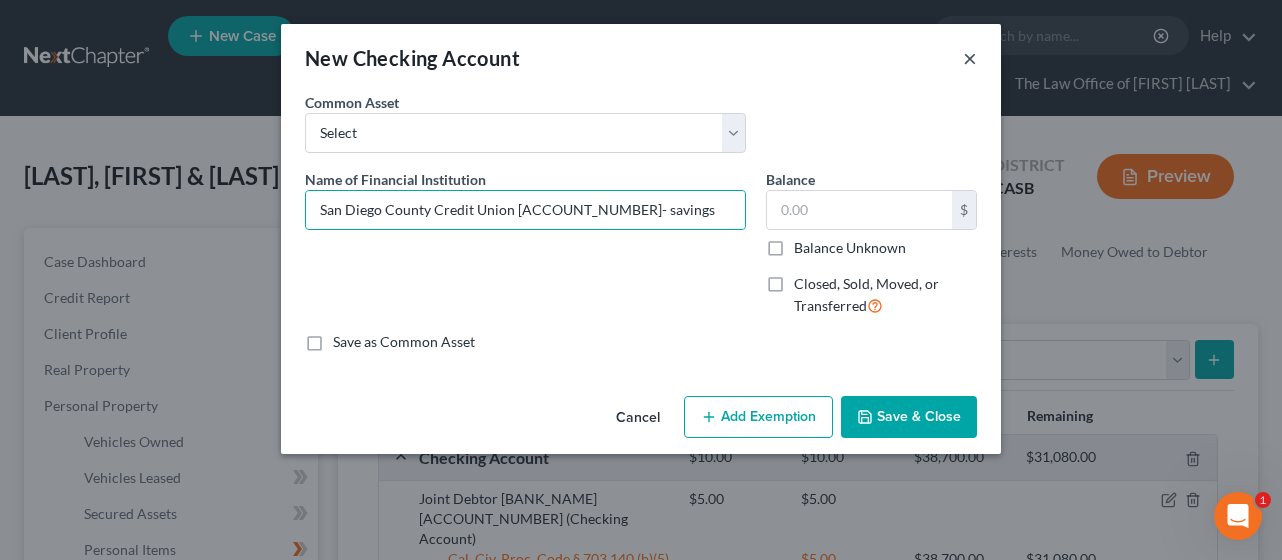 click on "×" at bounding box center (970, 58) 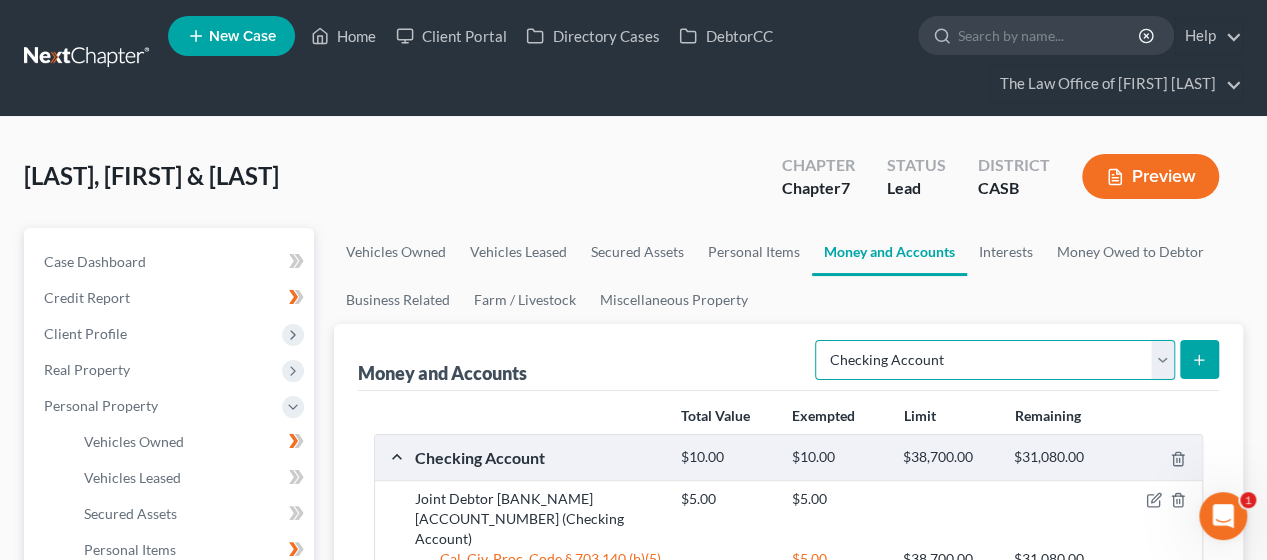 click on "Select Account Type Brokerage Cash on Hand Certificates of Deposit Checking Account Money Market Other (Credit Union, Health Savings Account, etc) Safe Deposit Box Savings Account Security Deposits or Prepayments" at bounding box center (995, 360) 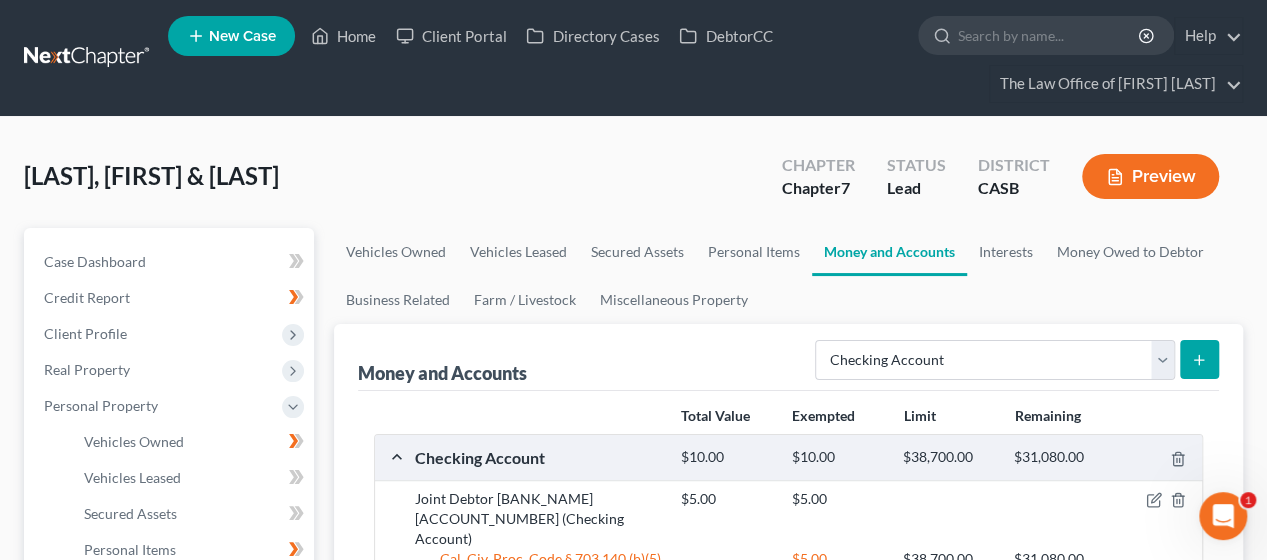 click on "Money and Accounts Select Account Type Brokerage Cash on Hand Certificates of Deposit Checking Account Money Market Other (Credit Union, Health Savings Account, etc) Safe Deposit Box Savings Account Security Deposits or Prepayments" at bounding box center (788, 357) 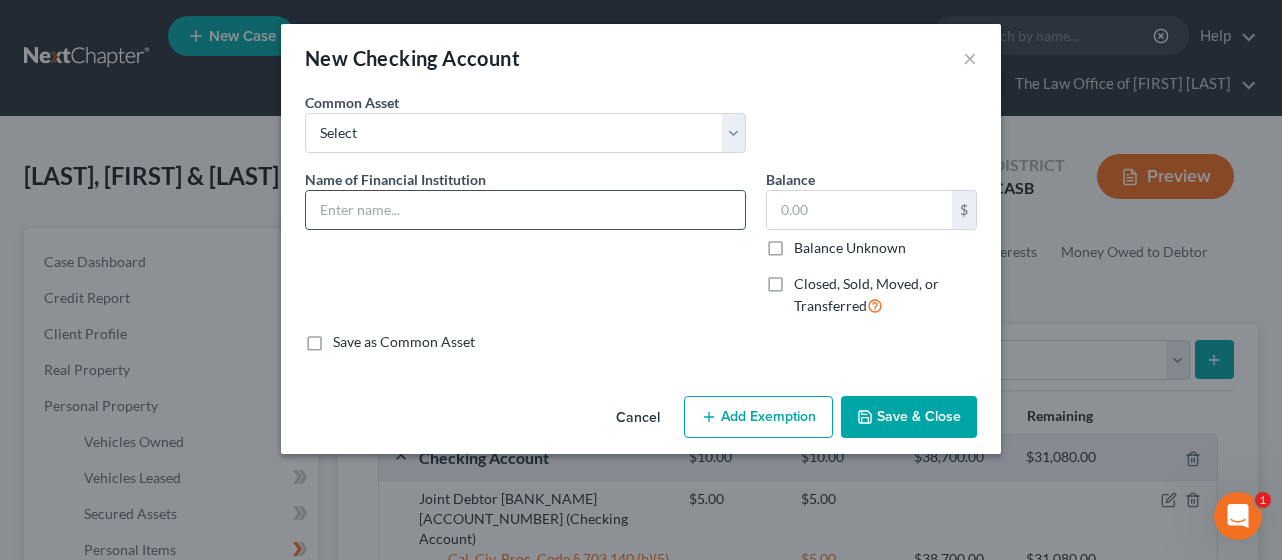 click at bounding box center [525, 210] 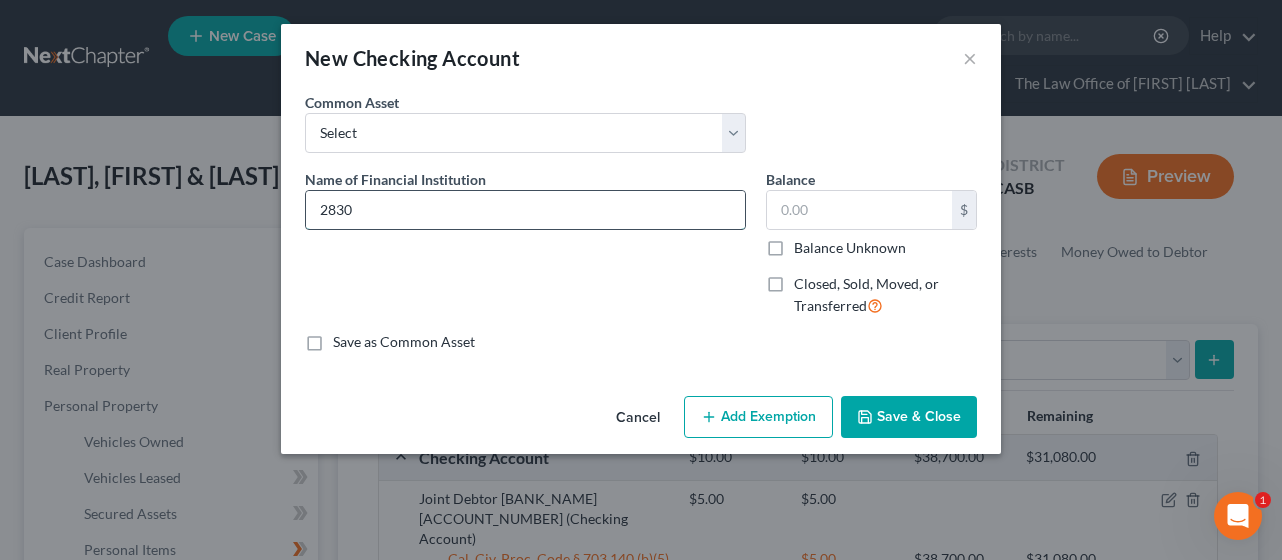 click on "2830" at bounding box center (525, 210) 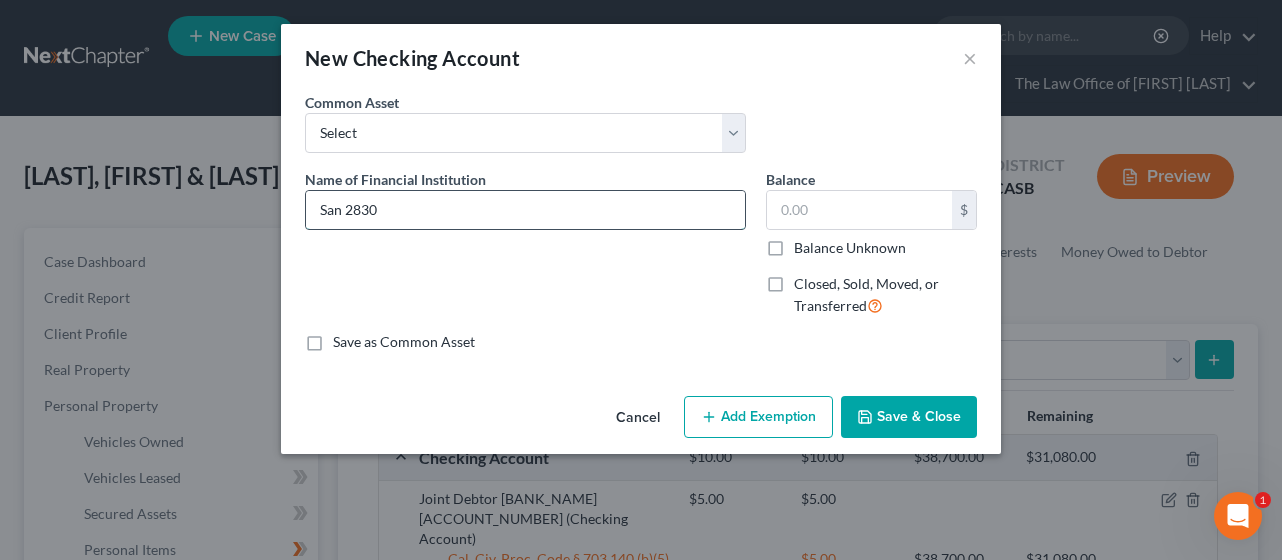 click on "San 2830" at bounding box center [525, 210] 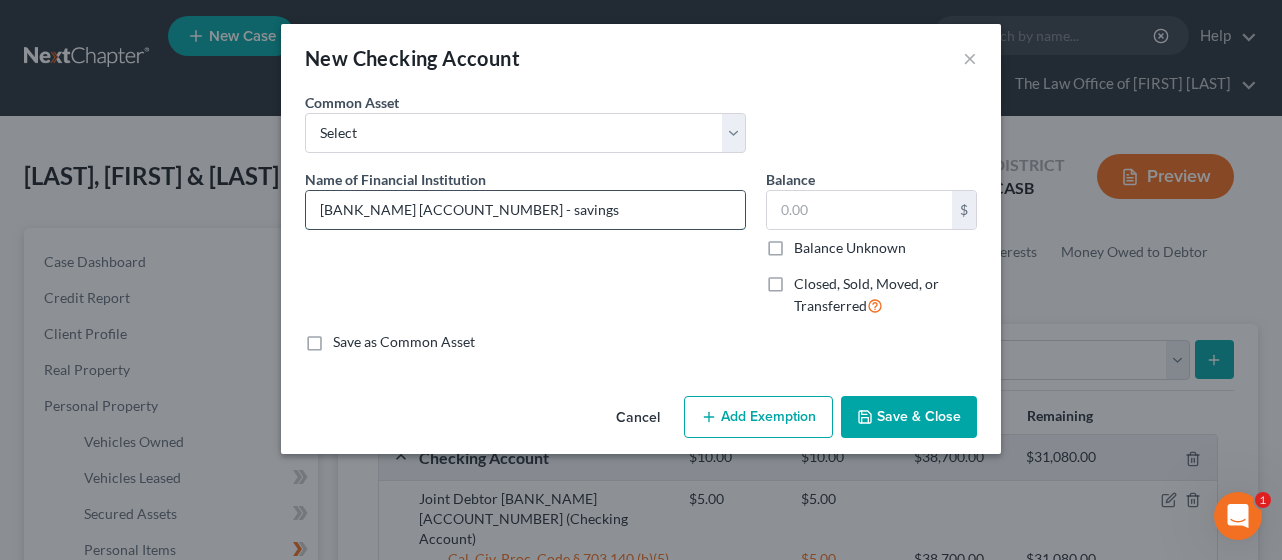 drag, startPoint x: 512, startPoint y: 201, endPoint x: 708, endPoint y: 196, distance: 196.06377 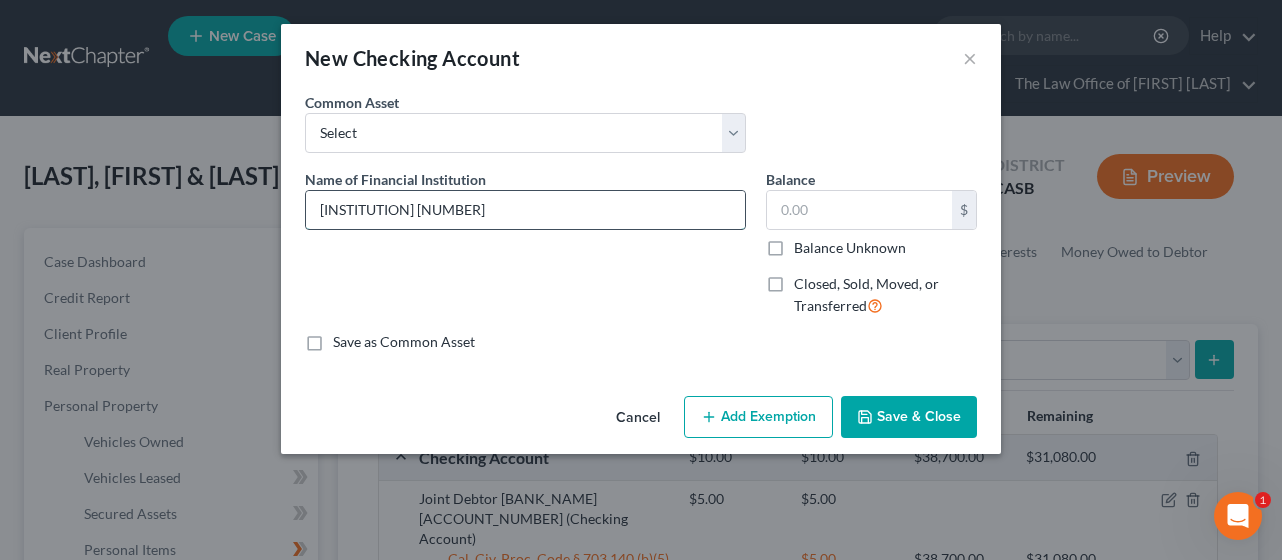 click on "[INSTITUTION] [NUMBER]" at bounding box center (525, 210) 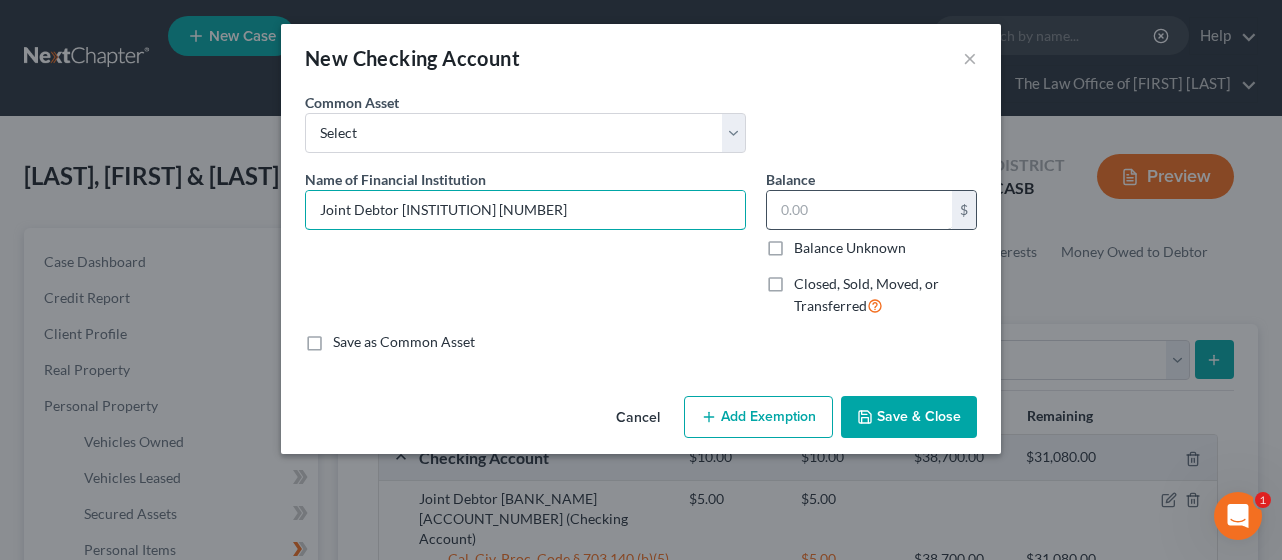 type on "Joint Debtor [INSTITUTION] [NUMBER]" 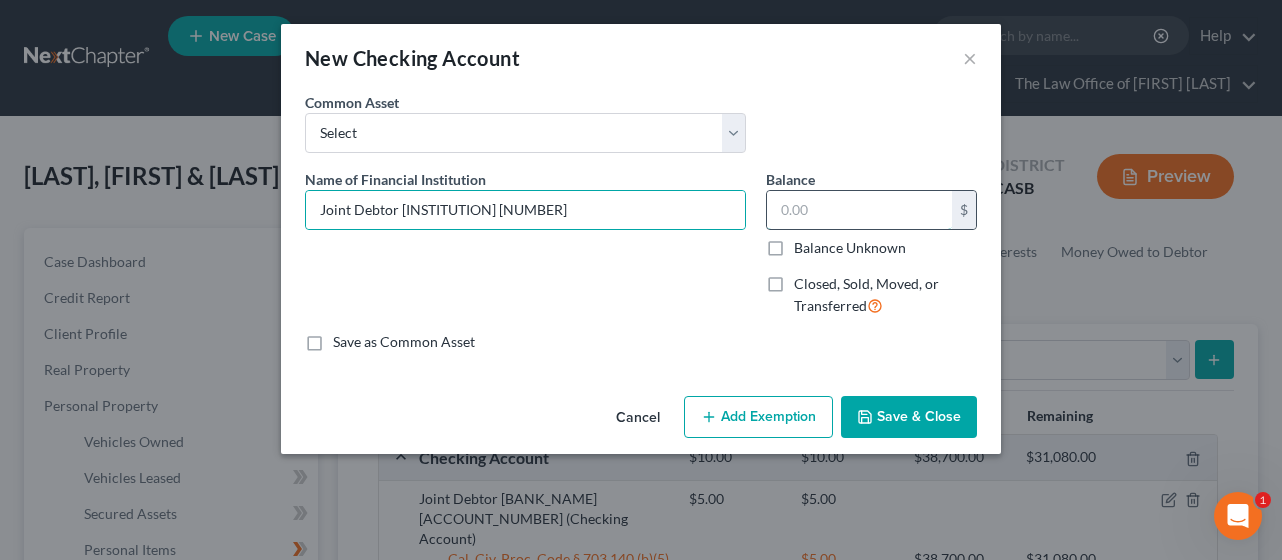 click at bounding box center (859, 210) 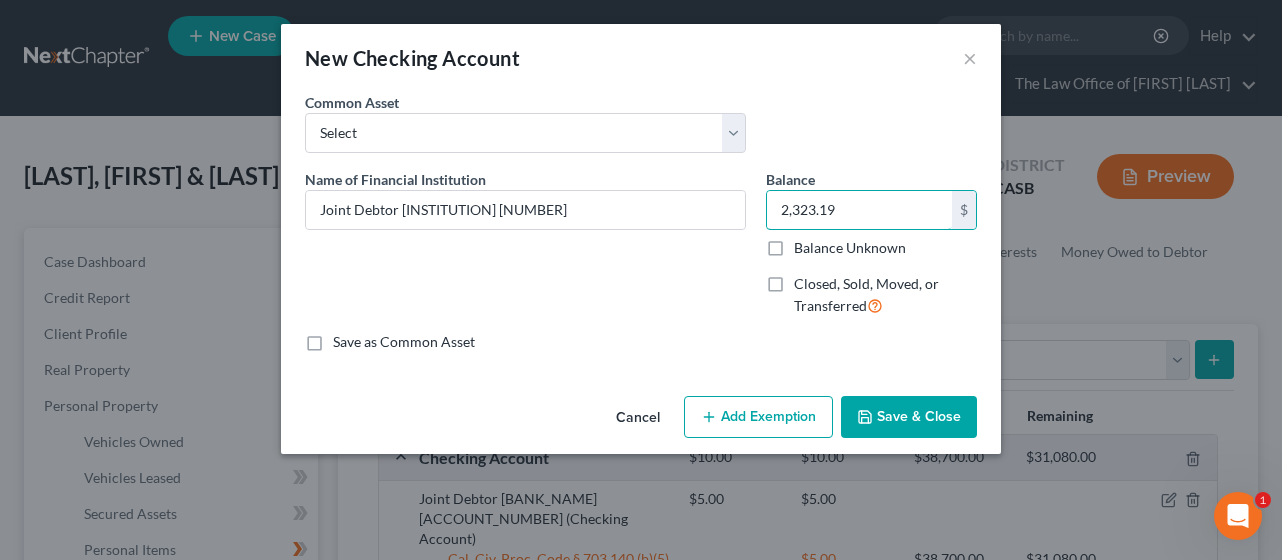 type on "2,323.19" 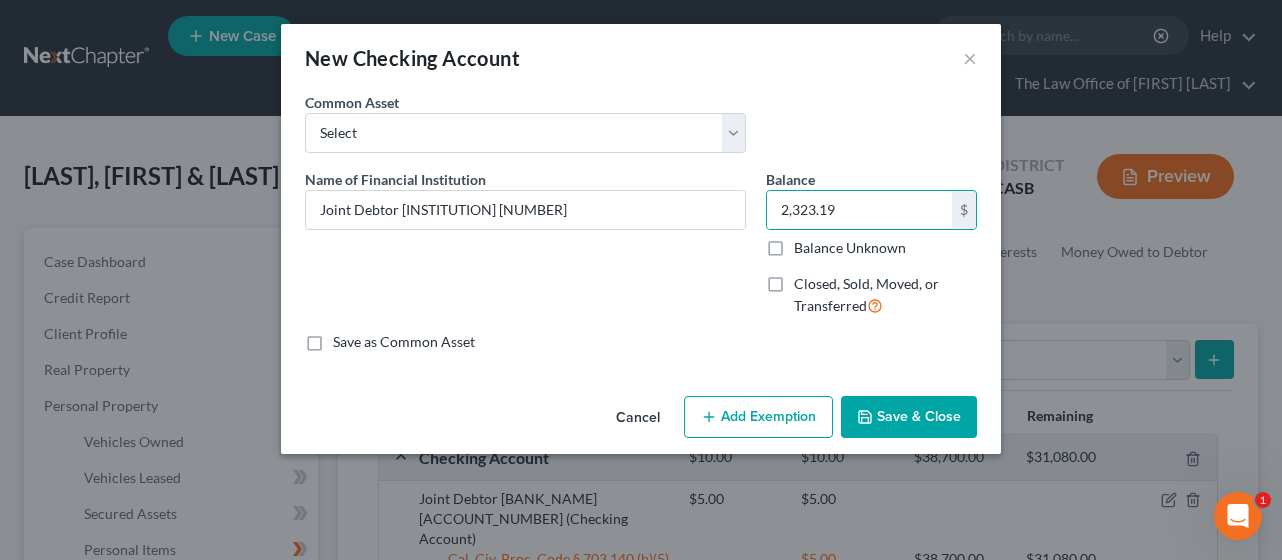 click on "Add Exemption" at bounding box center [758, 417] 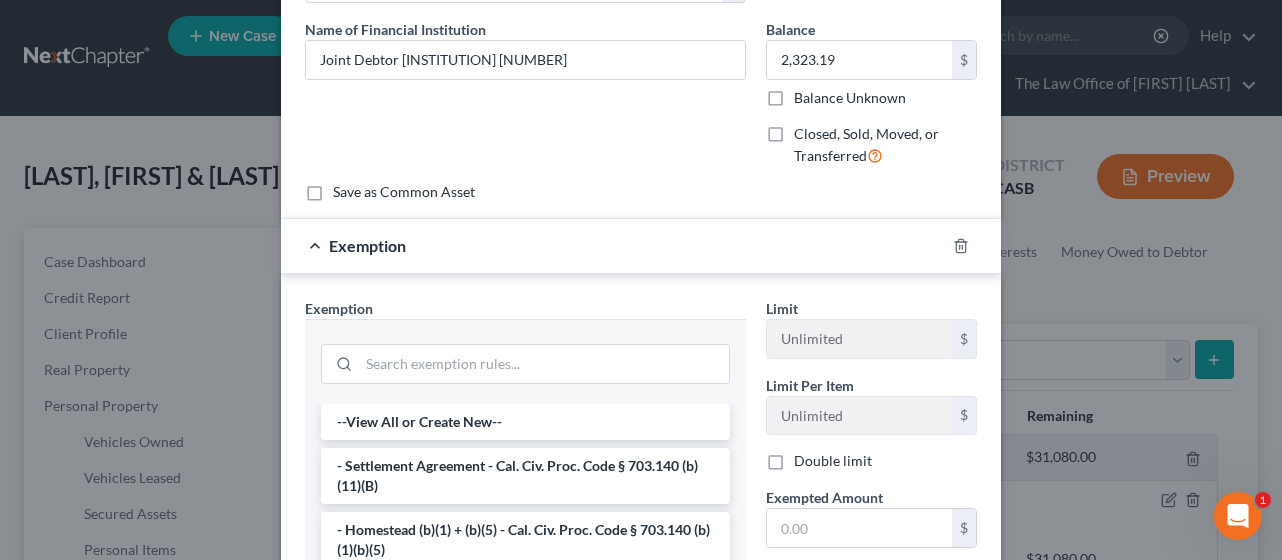 scroll, scrollTop: 162, scrollLeft: 0, axis: vertical 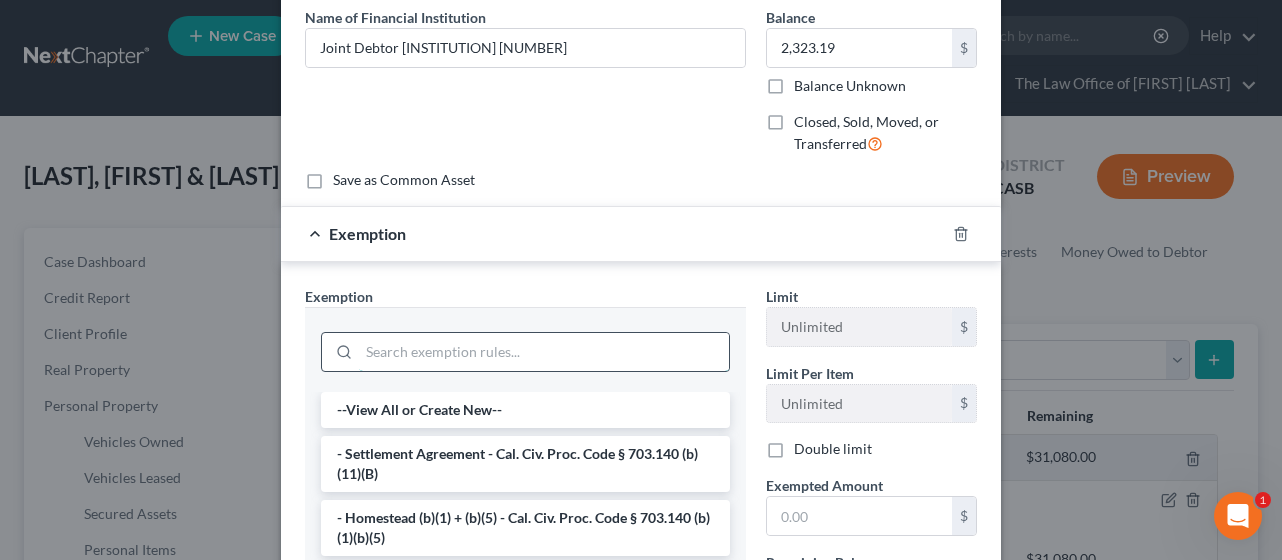 click at bounding box center (544, 352) 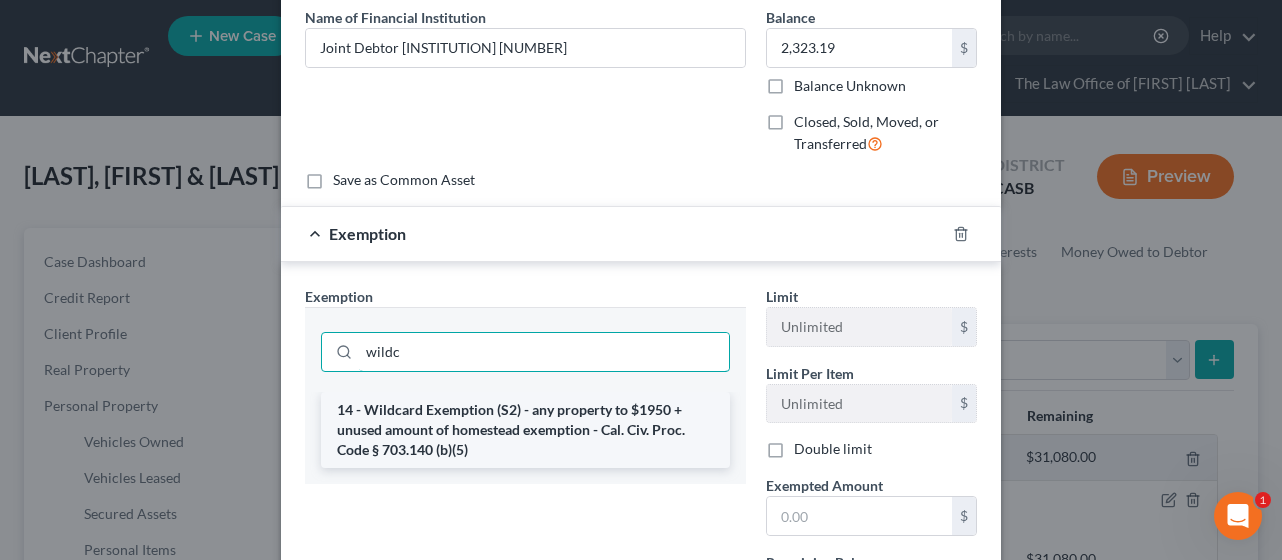 type on "wildc" 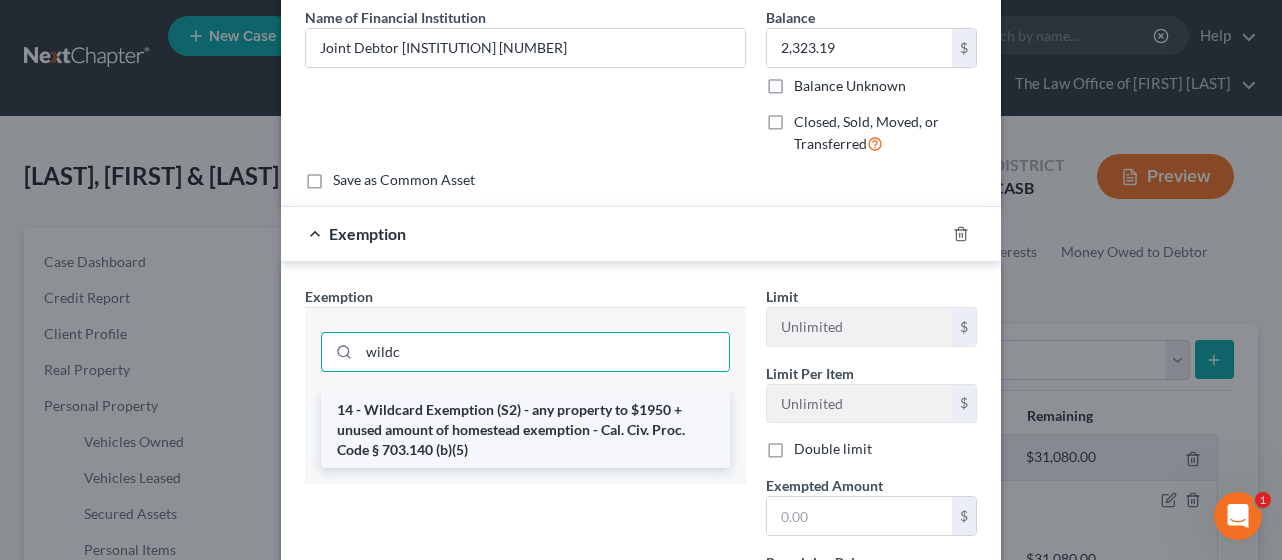 click on "14 - Wildcard Exemption (S2) - any property to $1950 + unused amount of homestead exemption  - Cal. Civ. Proc. Code § 703.140 (b)(5)" at bounding box center [525, 430] 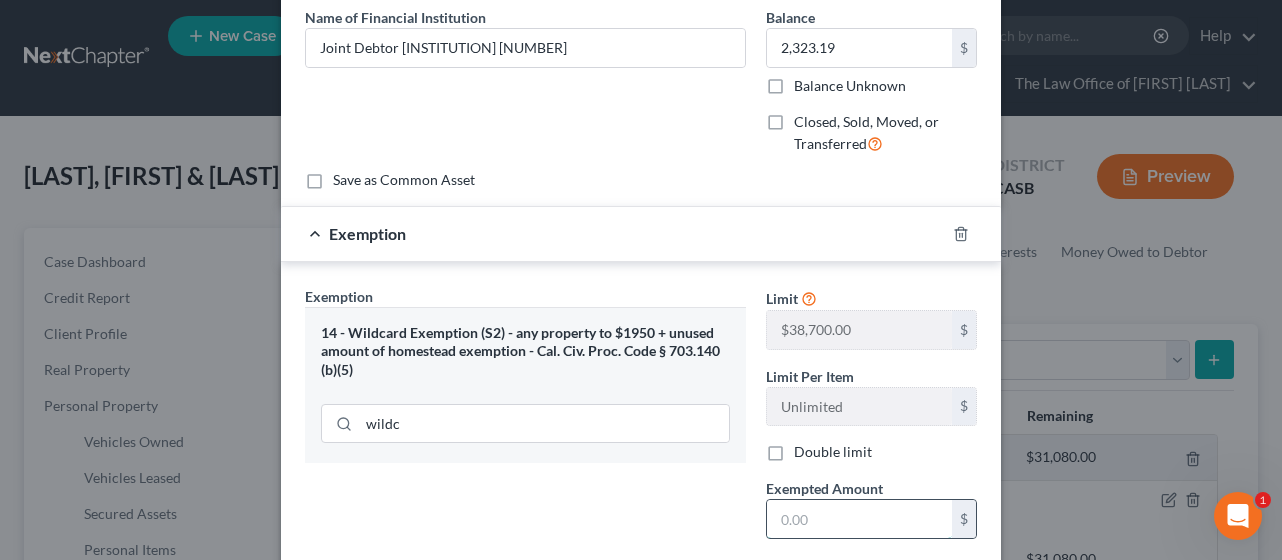 click at bounding box center (859, 519) 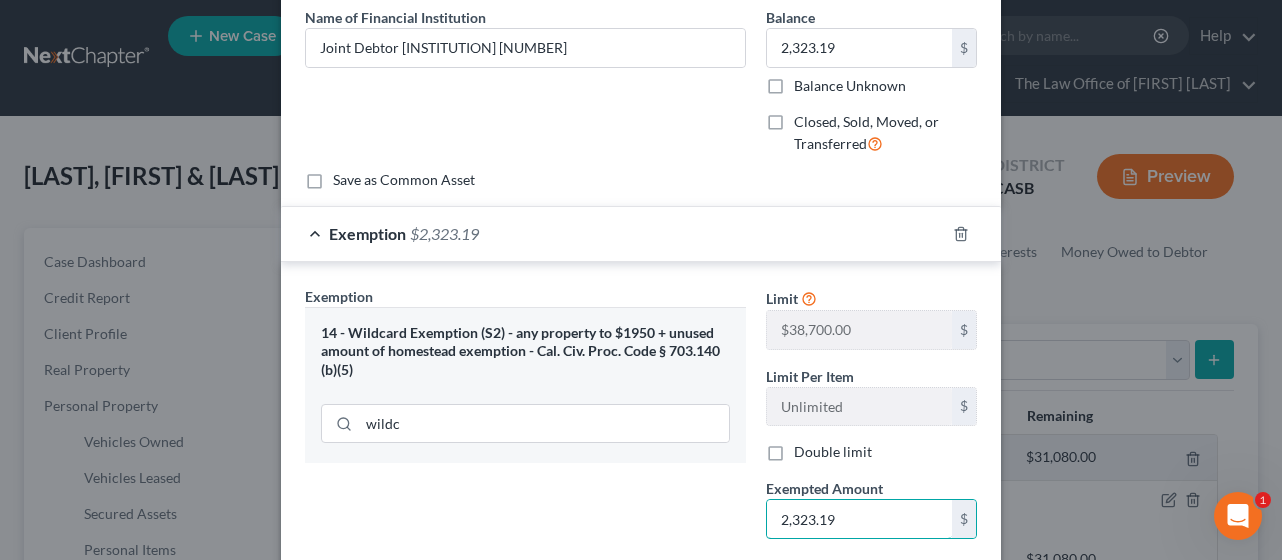 type on "2,323.19" 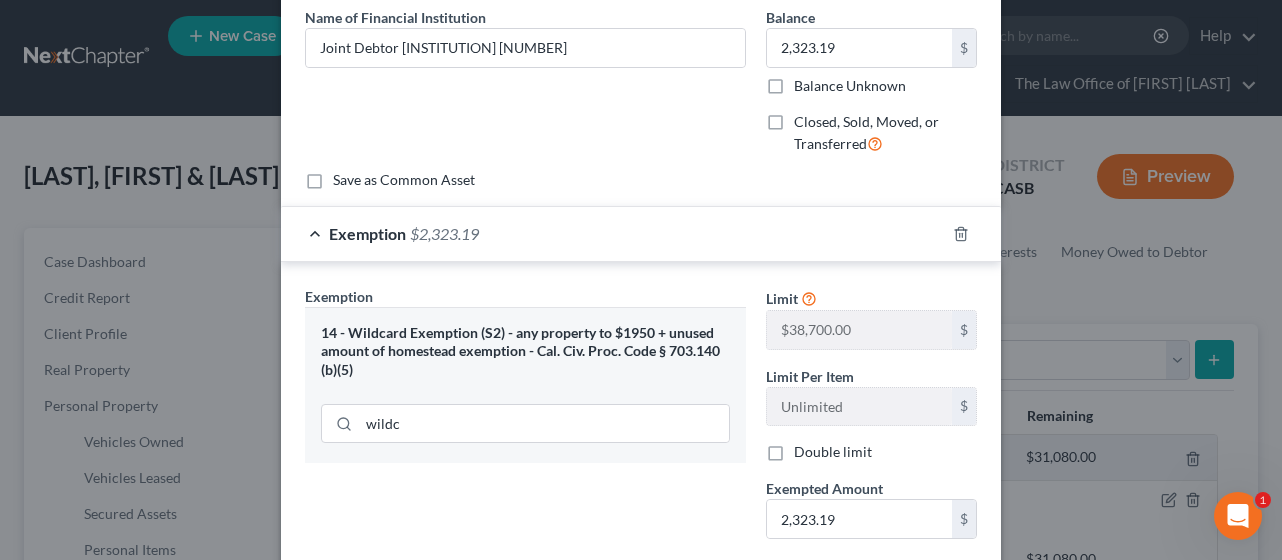 click on "Exemption Set must be selected for CA.
Exemption
*
14 - Wildcard Exemption (S2) - any property to $1950 + unused amount of homestead exemption  - Cal. Civ. Proc. Code § 703.140 (b)(5)         wildc" at bounding box center [525, 498] 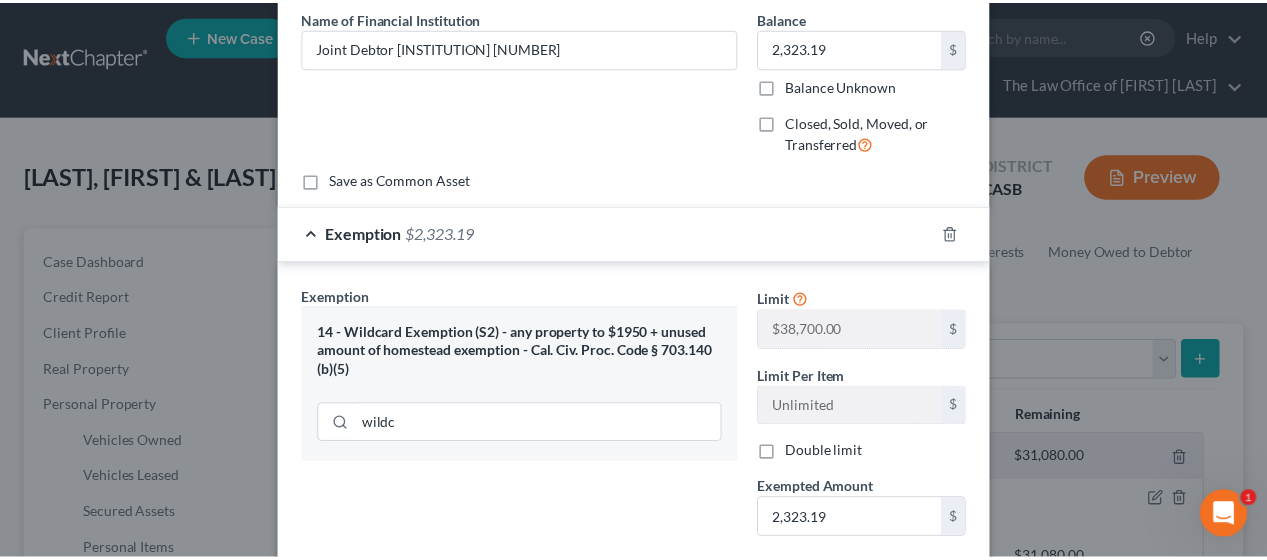 scroll, scrollTop: 434, scrollLeft: 0, axis: vertical 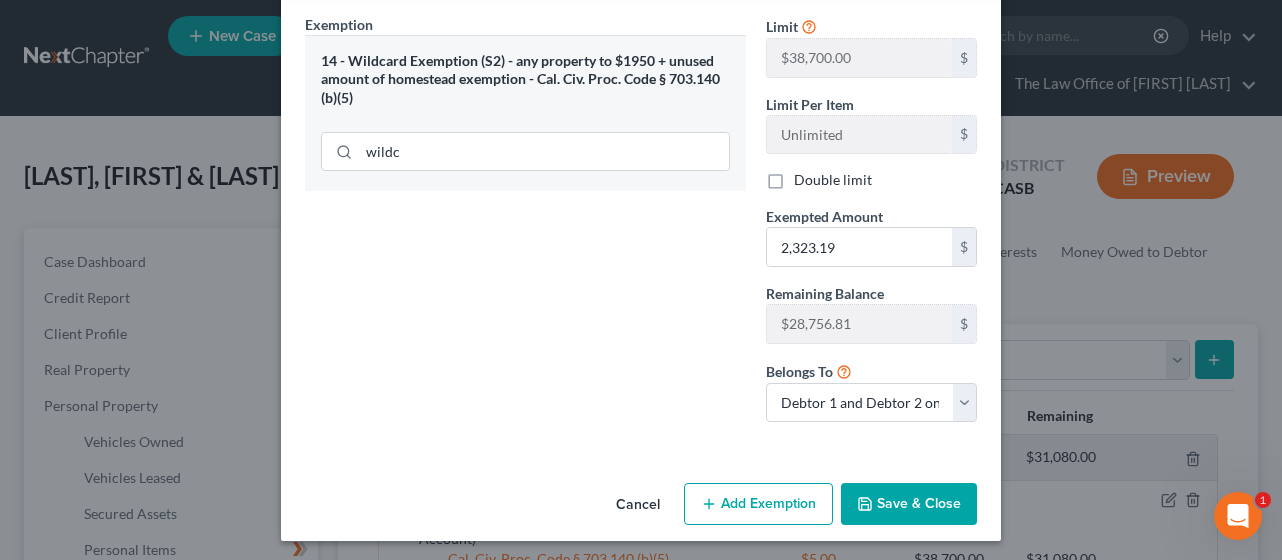 click on "Save & Close" at bounding box center [909, 504] 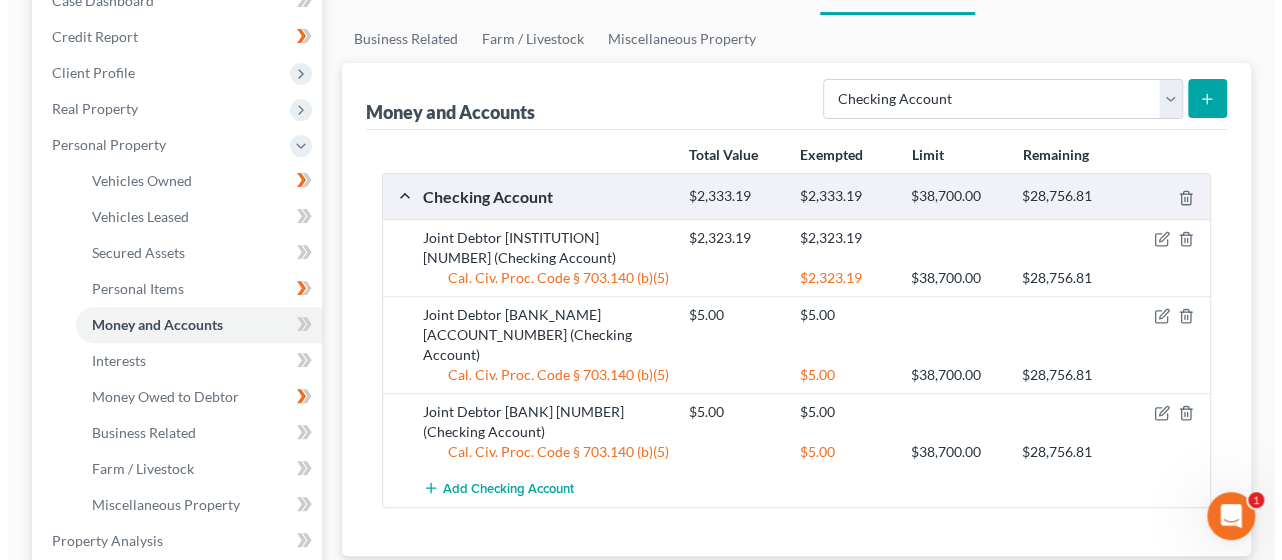 scroll, scrollTop: 262, scrollLeft: 0, axis: vertical 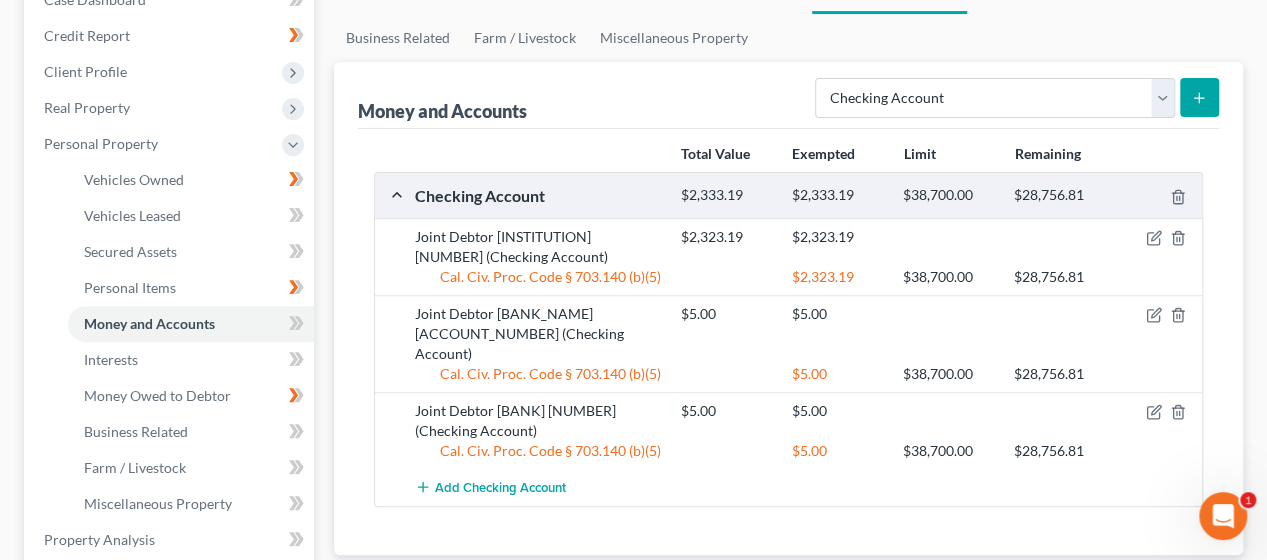 click 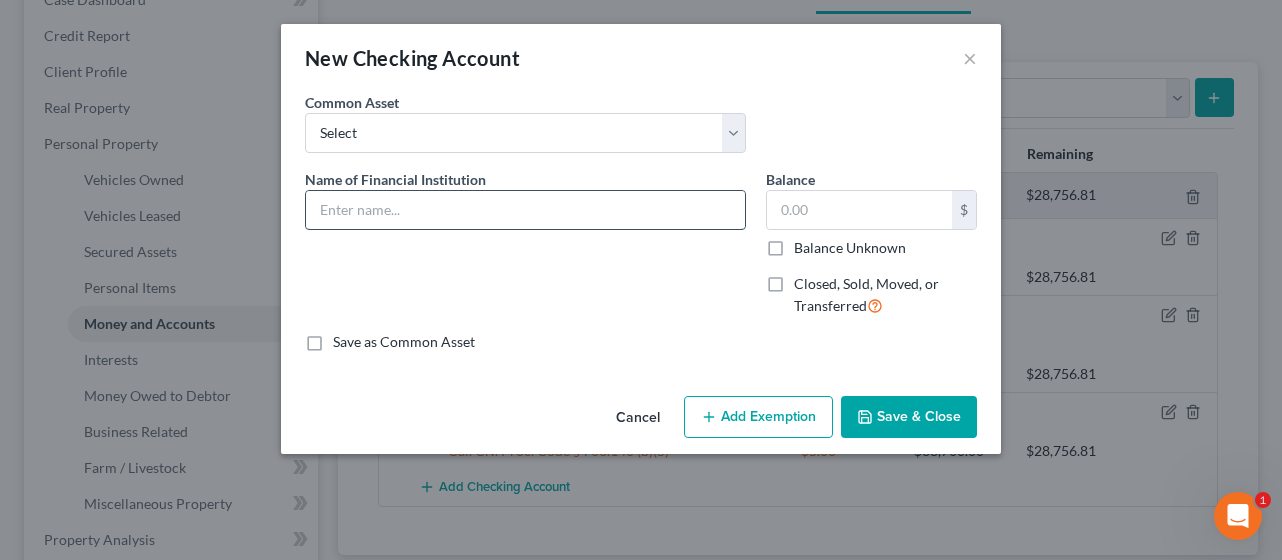 click at bounding box center [525, 210] 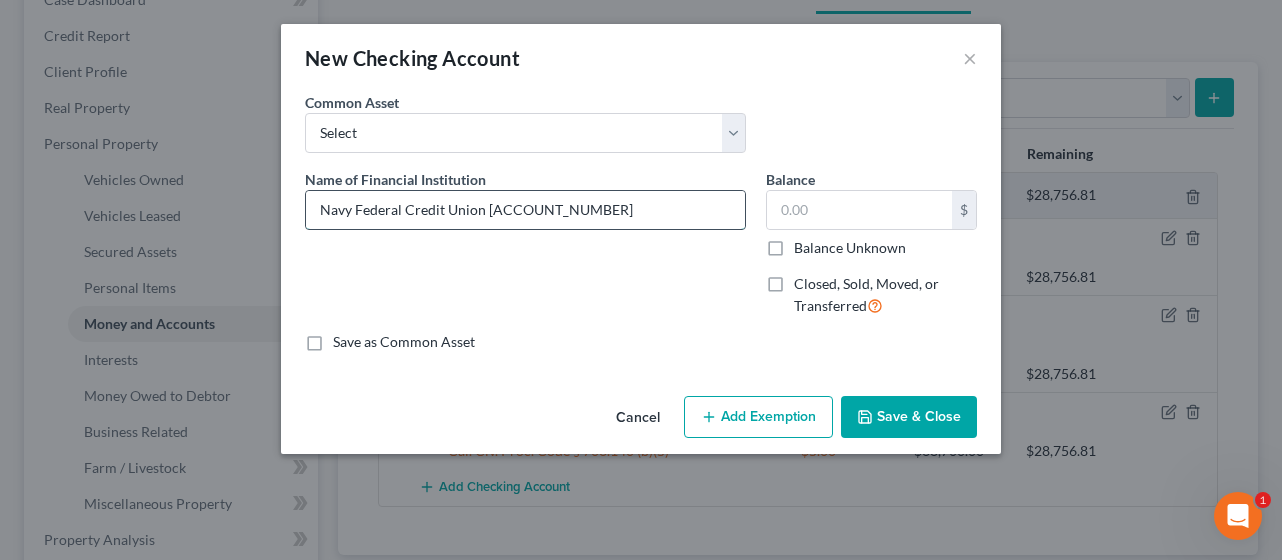 click on "Navy Federal Credit Union [ACCOUNT_NUMBER]" at bounding box center [525, 210] 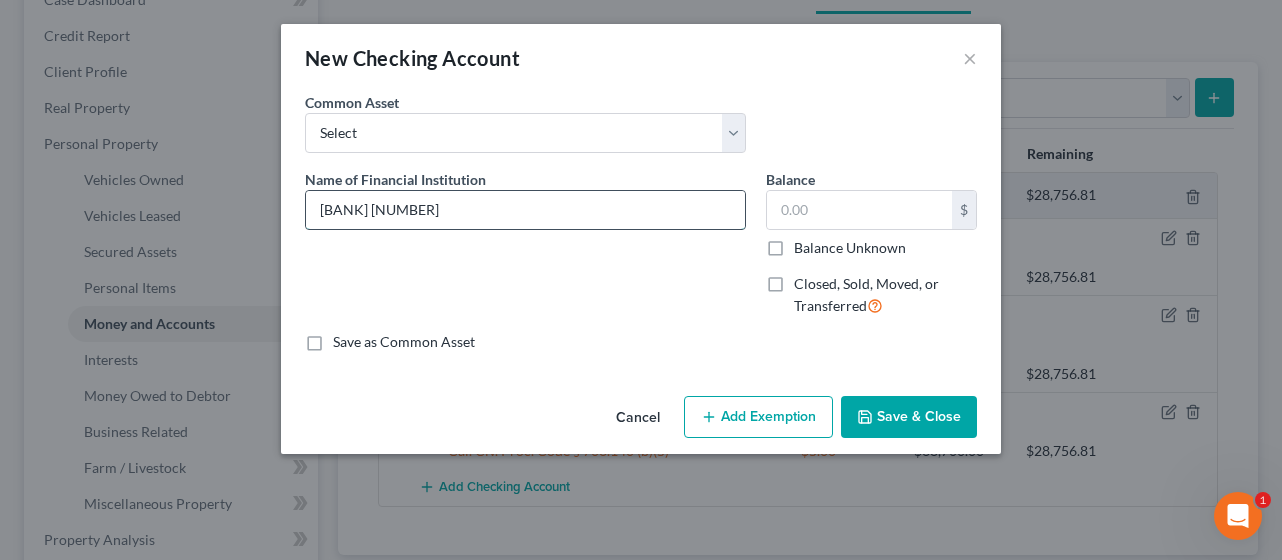 click on "[BANK] [NUMBER]" at bounding box center (525, 210) 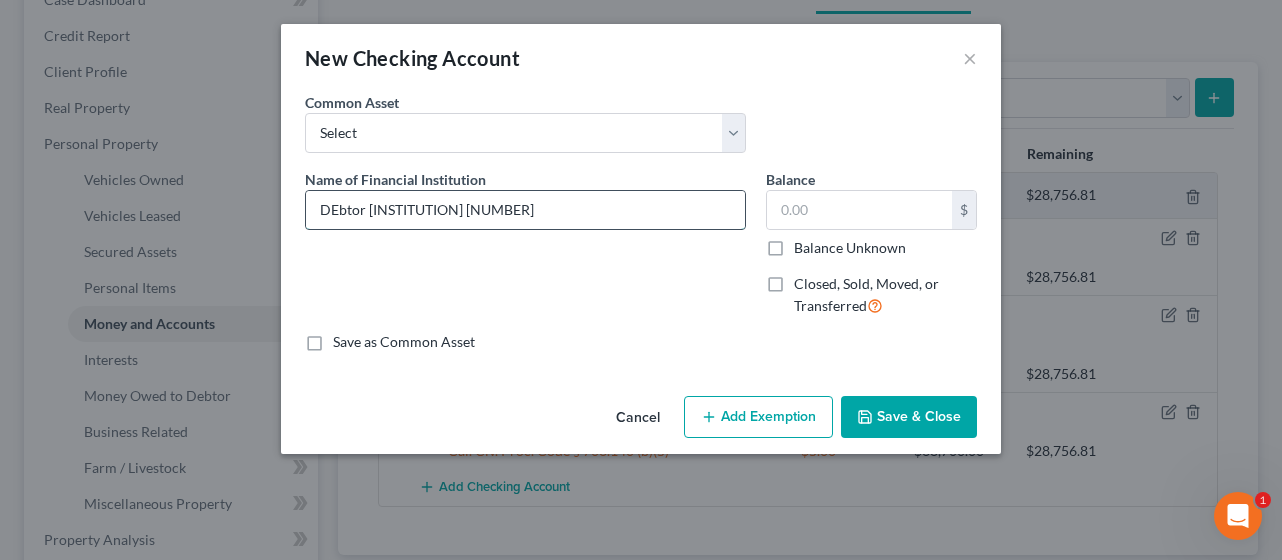 click on "DEbtor [INSTITUTION] [NUMBER]" at bounding box center (525, 210) 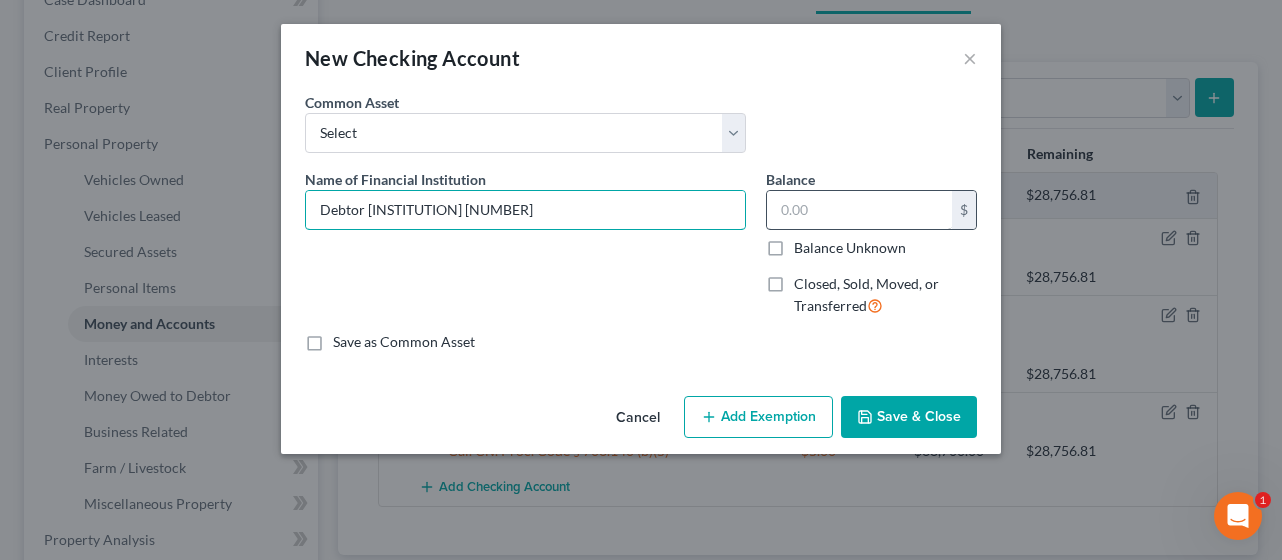 type on "Debtor [INSTITUTION] [NUMBER]" 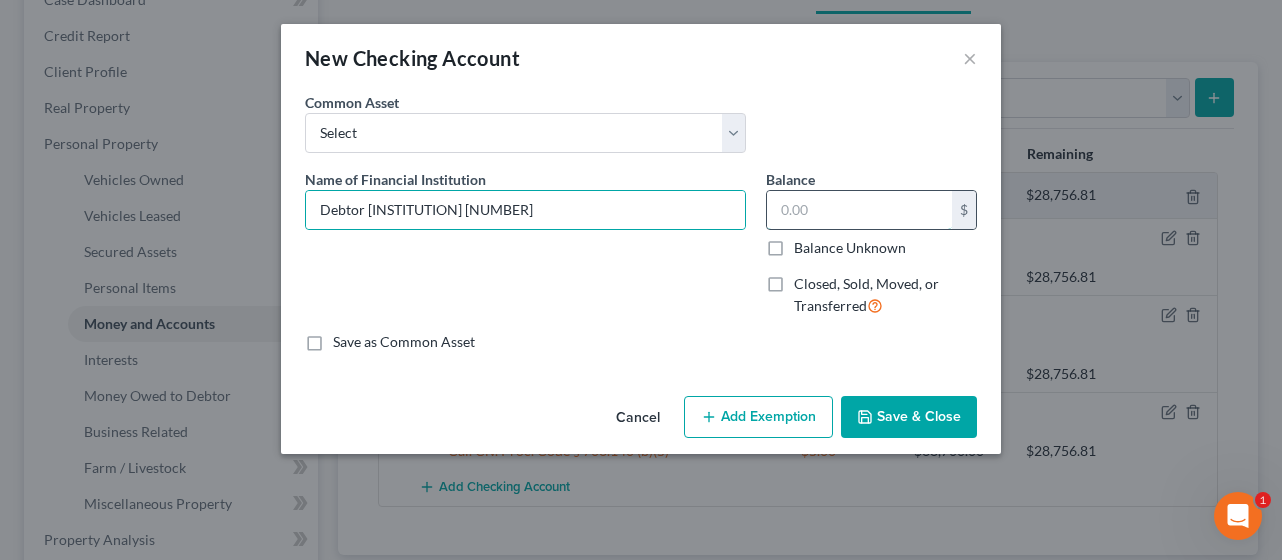 click at bounding box center (859, 210) 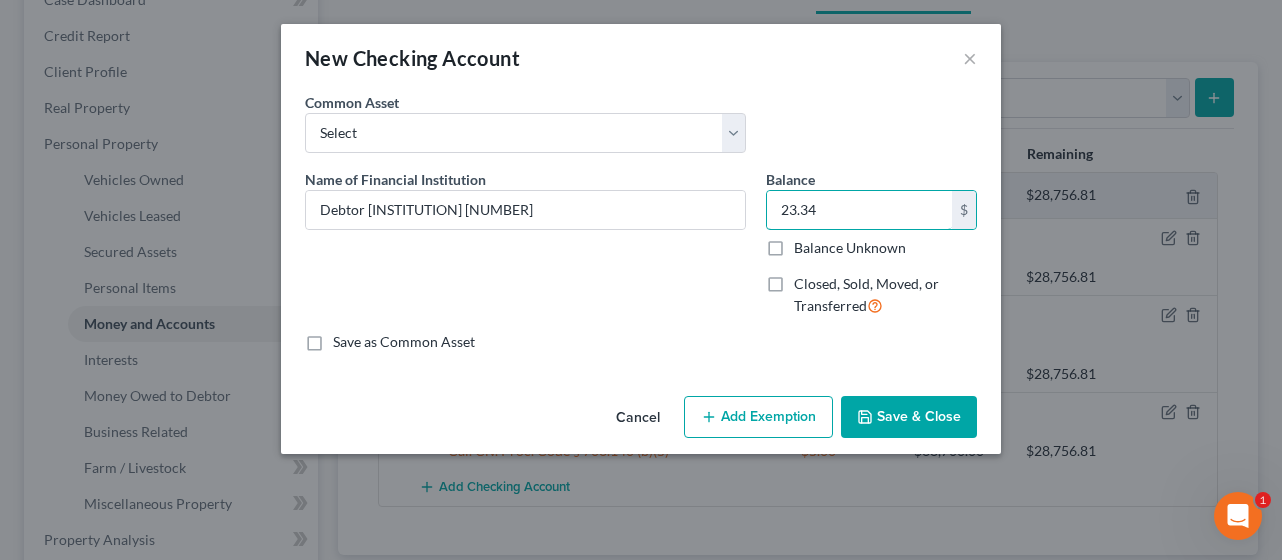 type on "23.34" 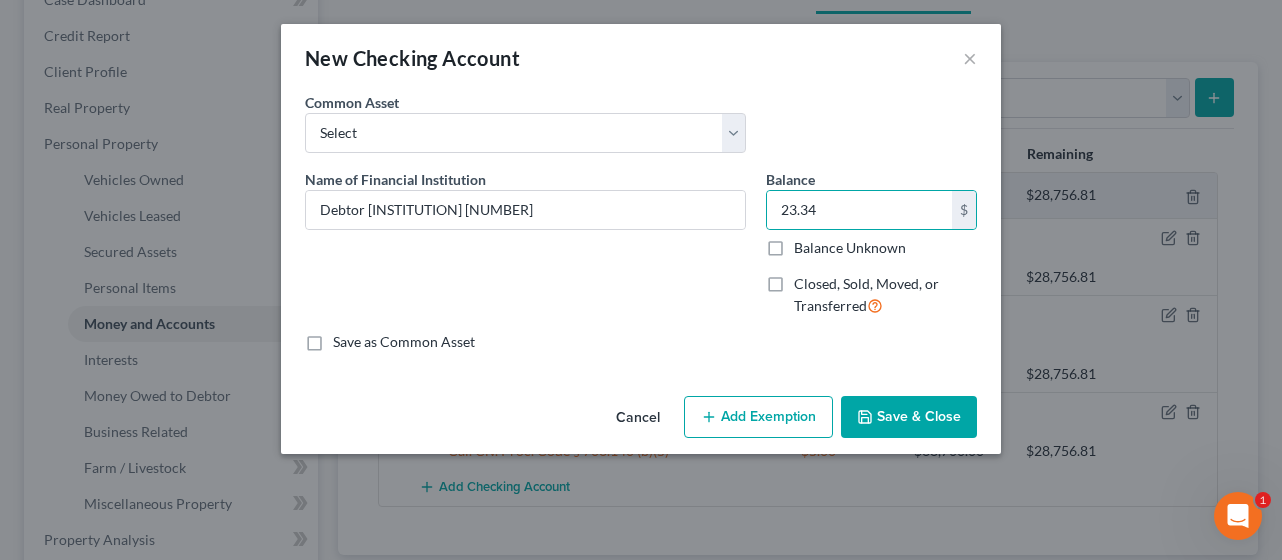 click on "Add Exemption" at bounding box center [758, 417] 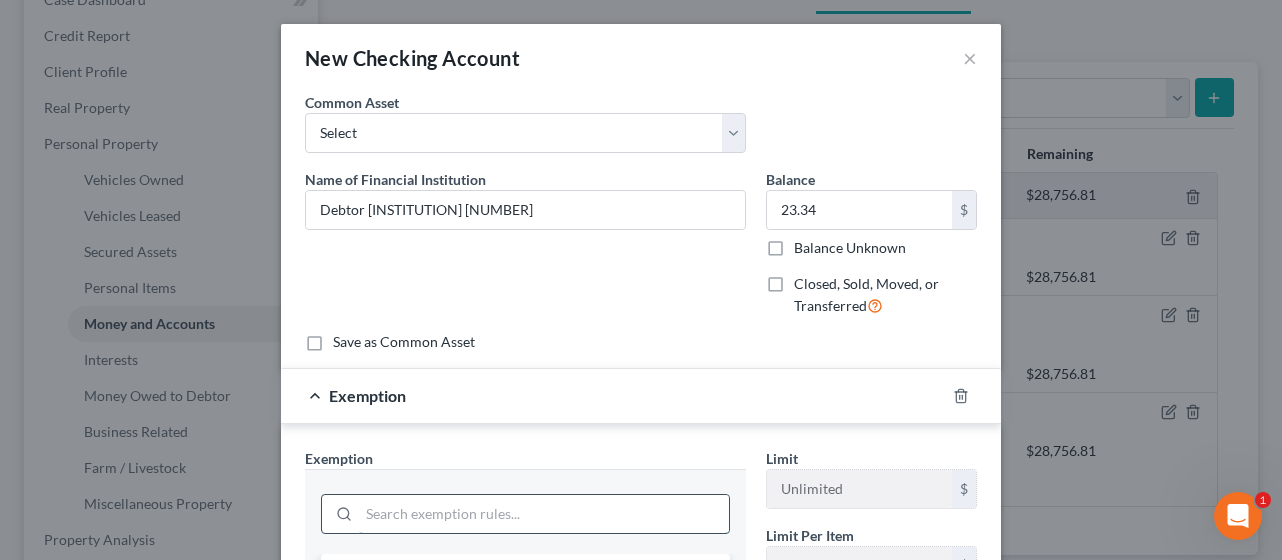 click at bounding box center (544, 514) 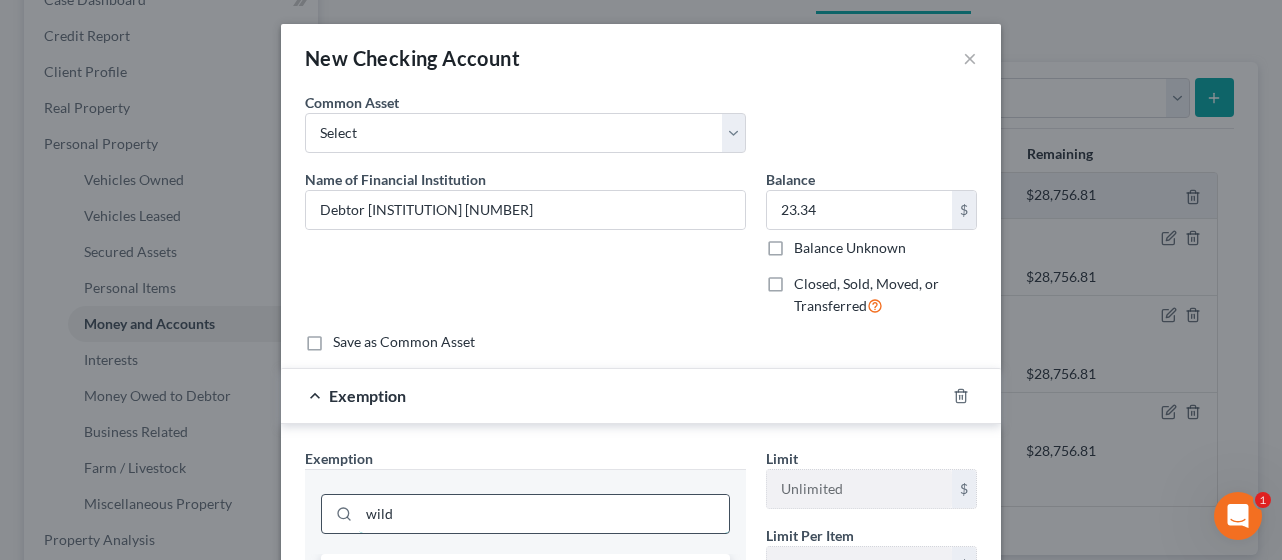 scroll, scrollTop: 248, scrollLeft: 0, axis: vertical 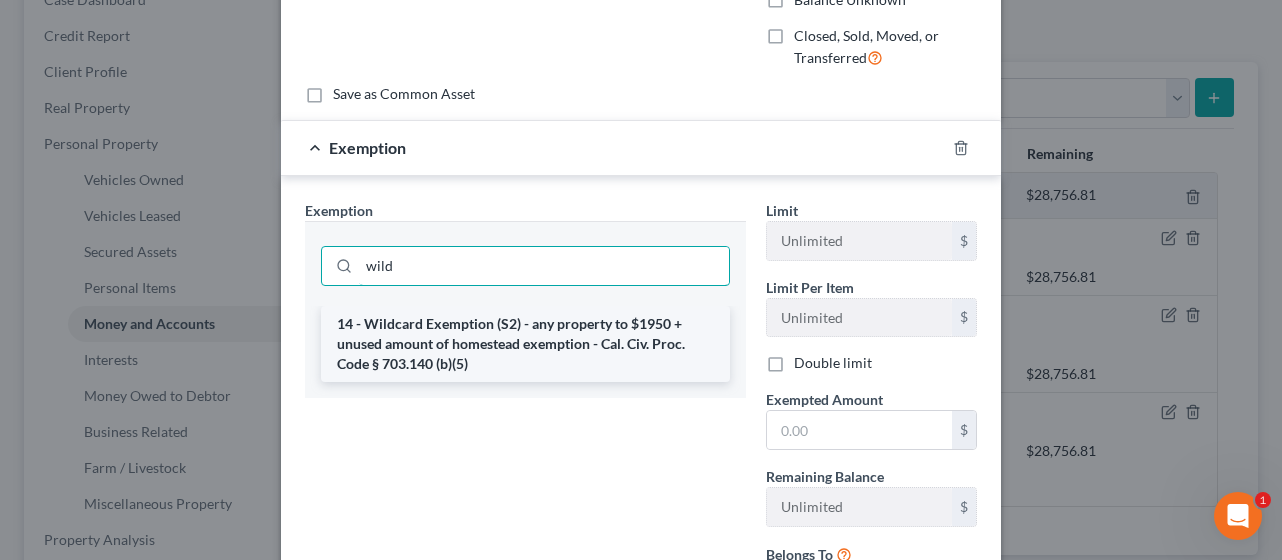 type on "wild" 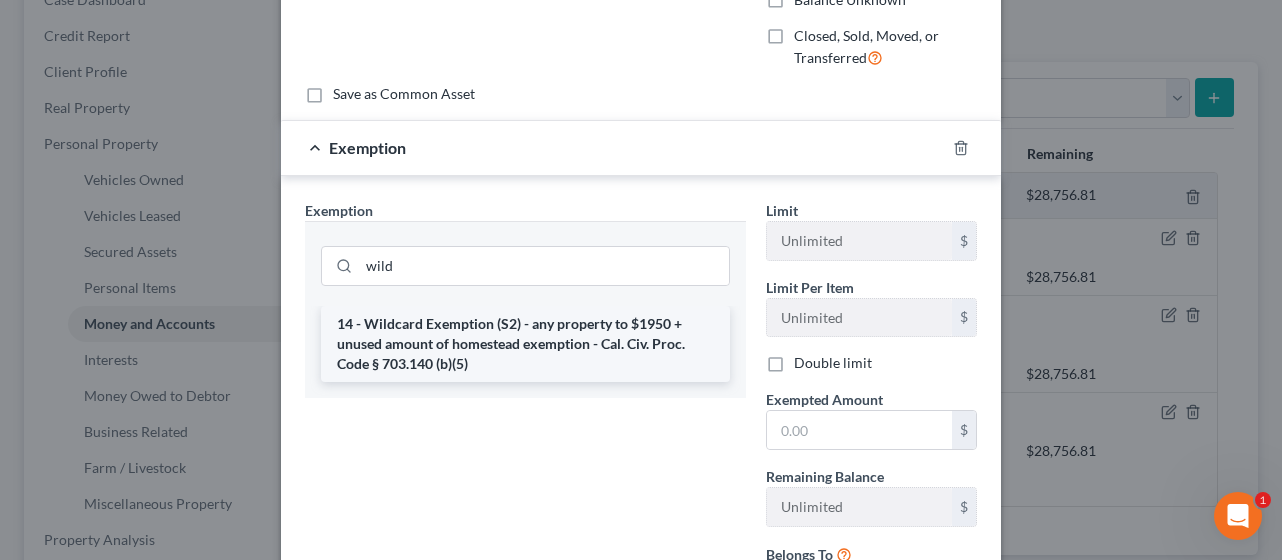 click on "14 - Wildcard Exemption (S2) - any property to $1950 + unused amount of homestead exemption  - Cal. Civ. Proc. Code § 703.140 (b)(5)" at bounding box center [525, 344] 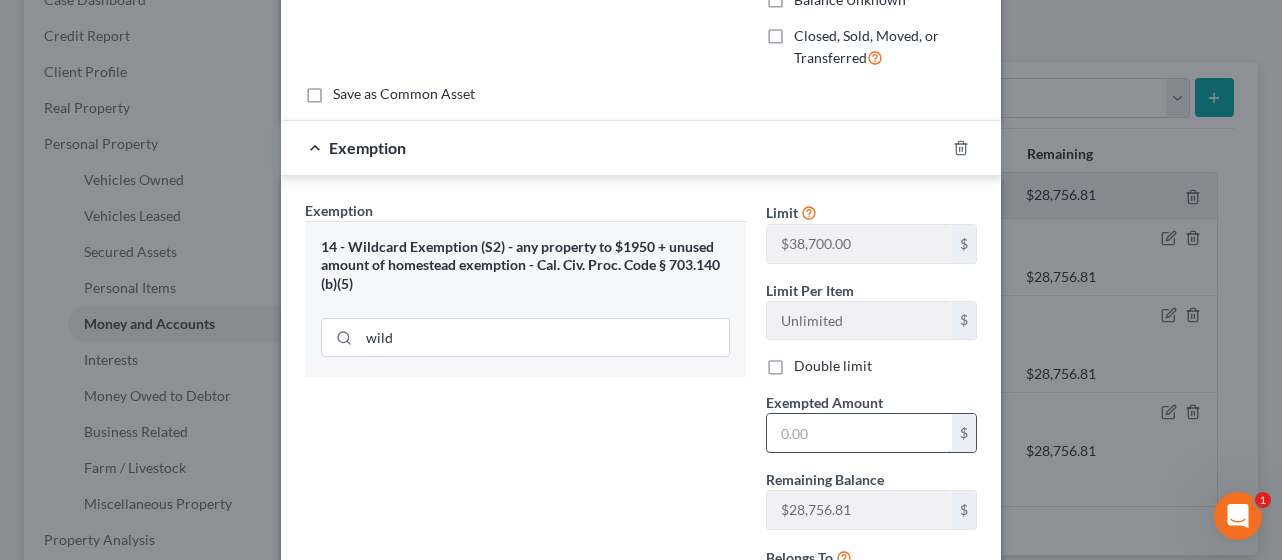 click at bounding box center [859, 433] 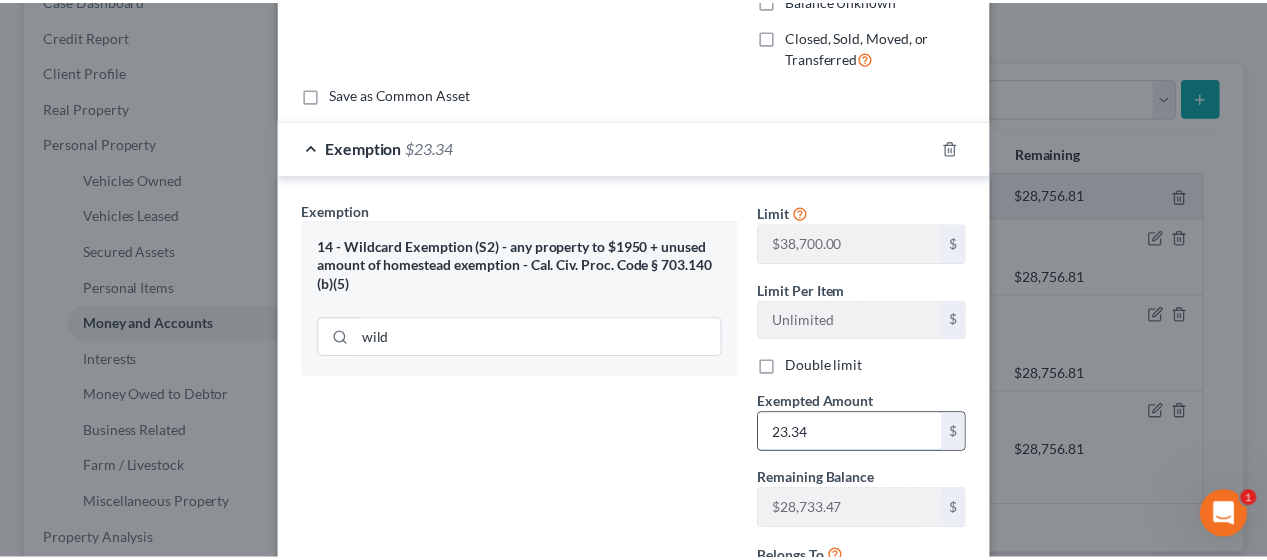 scroll, scrollTop: 434, scrollLeft: 0, axis: vertical 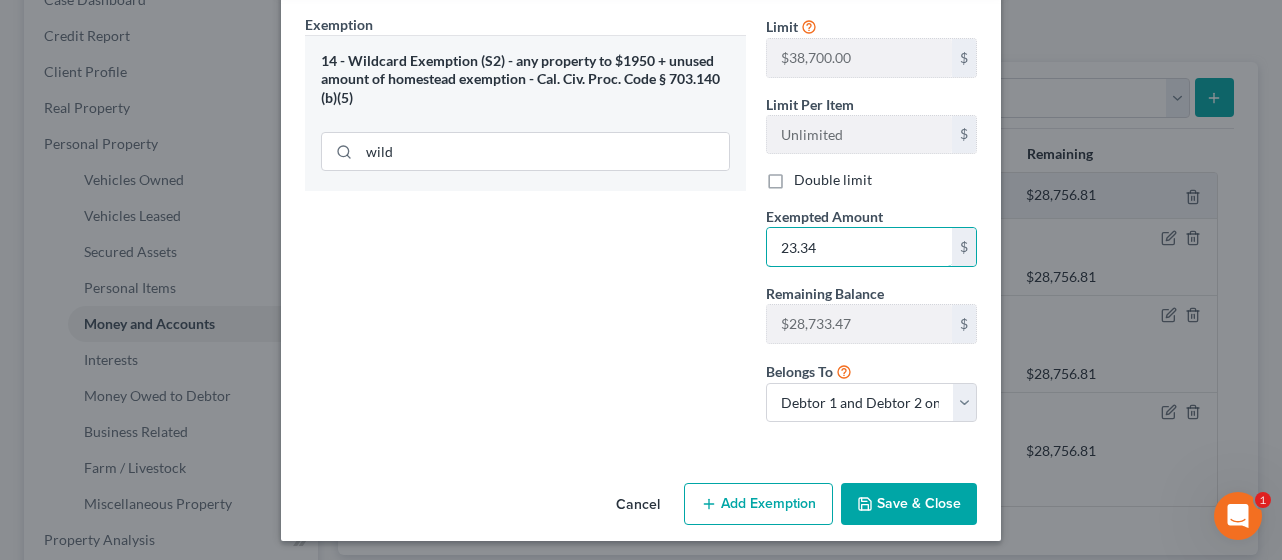 type on "23.34" 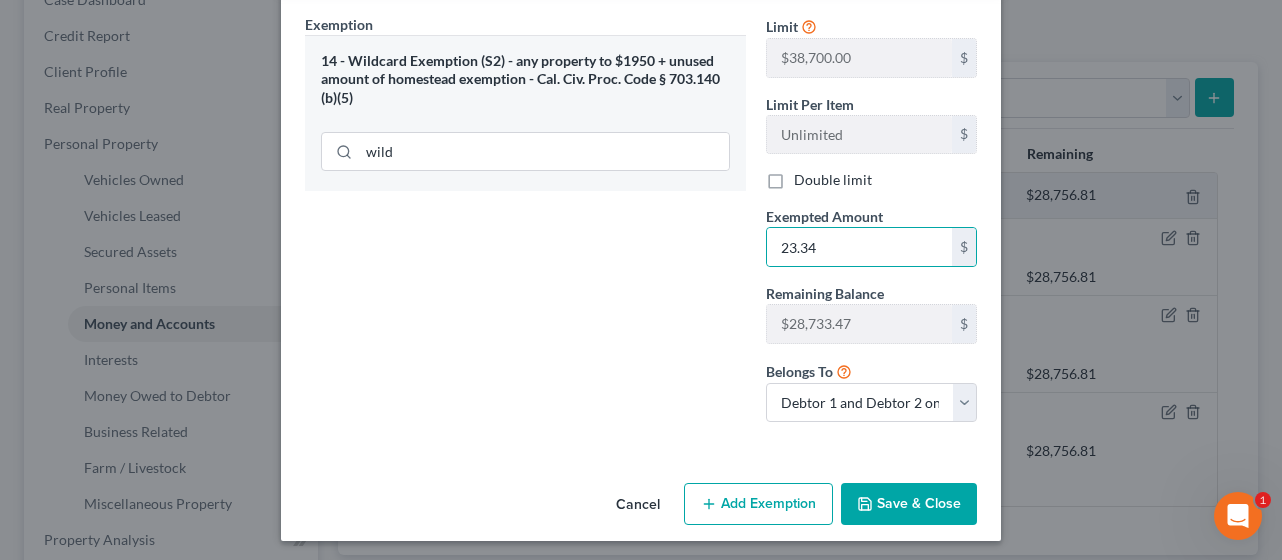 click on "Save & Close" at bounding box center [909, 504] 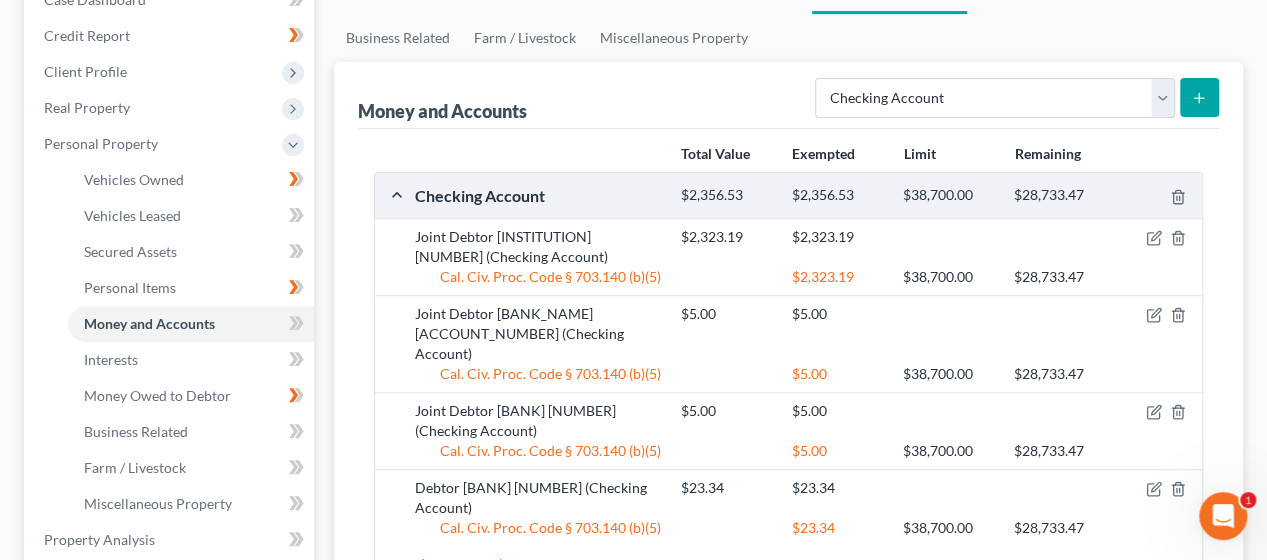 scroll, scrollTop: 359, scrollLeft: 0, axis: vertical 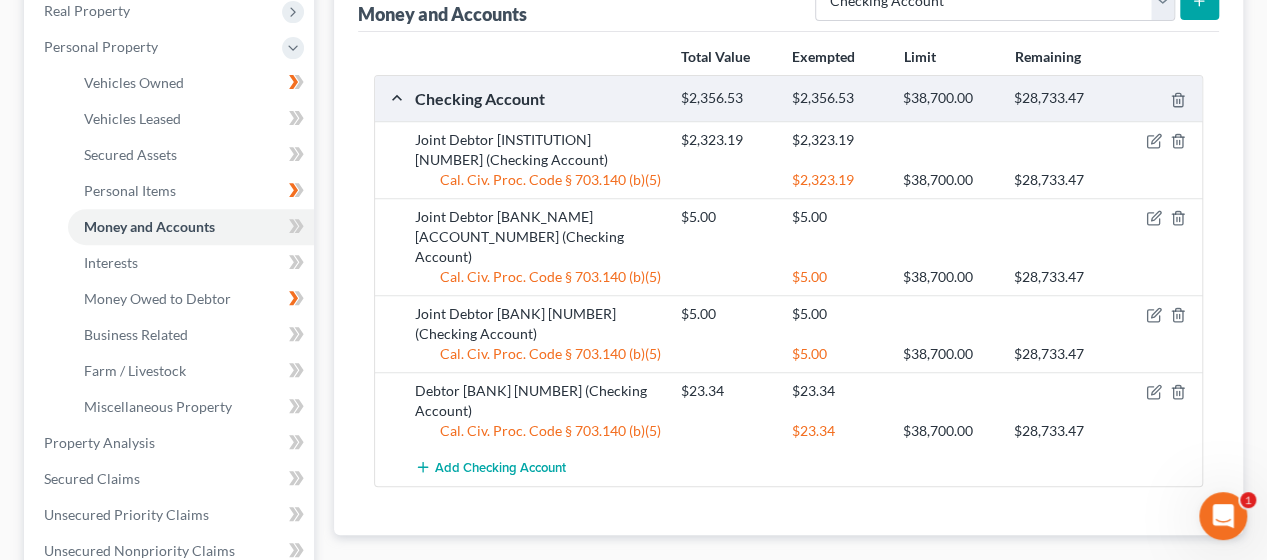 drag, startPoint x: 578, startPoint y: 236, endPoint x: 422, endPoint y: 208, distance: 158.4929 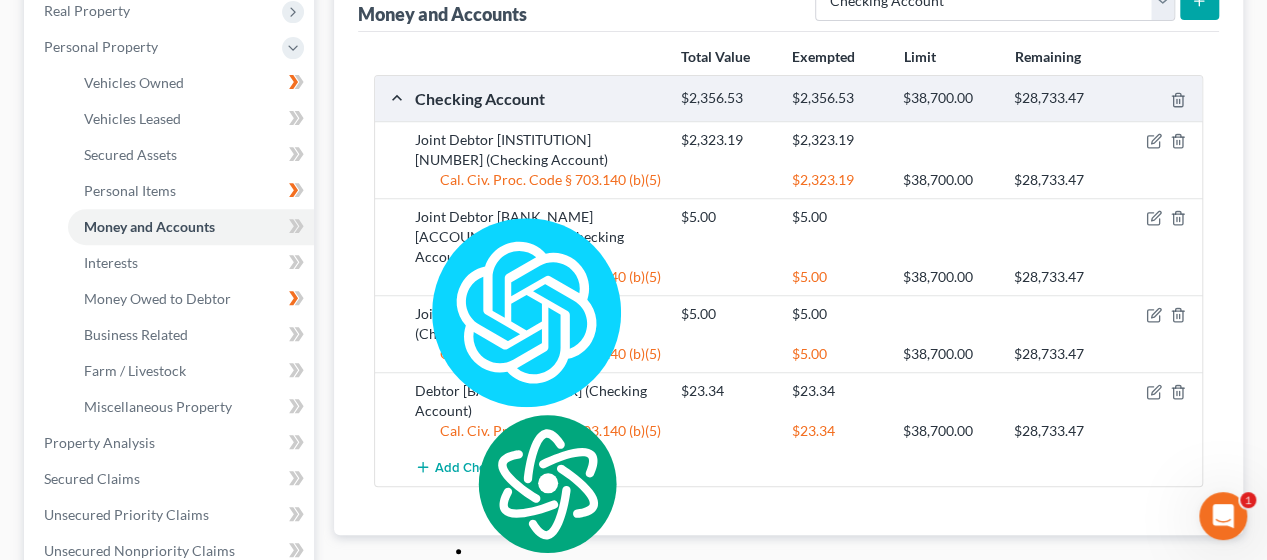 click on "Joint Debtor [BANK_NAME] [ACCOUNT_NUMBER] (Checking Account)" at bounding box center (538, 237) 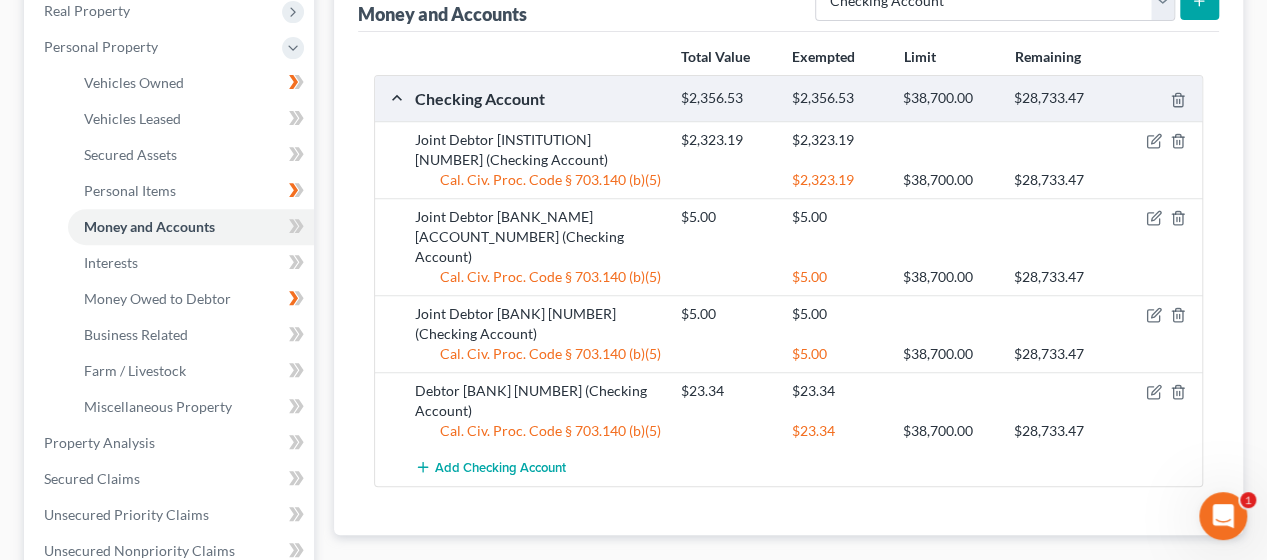 drag, startPoint x: 414, startPoint y: 209, endPoint x: 577, endPoint y: 236, distance: 165.22107 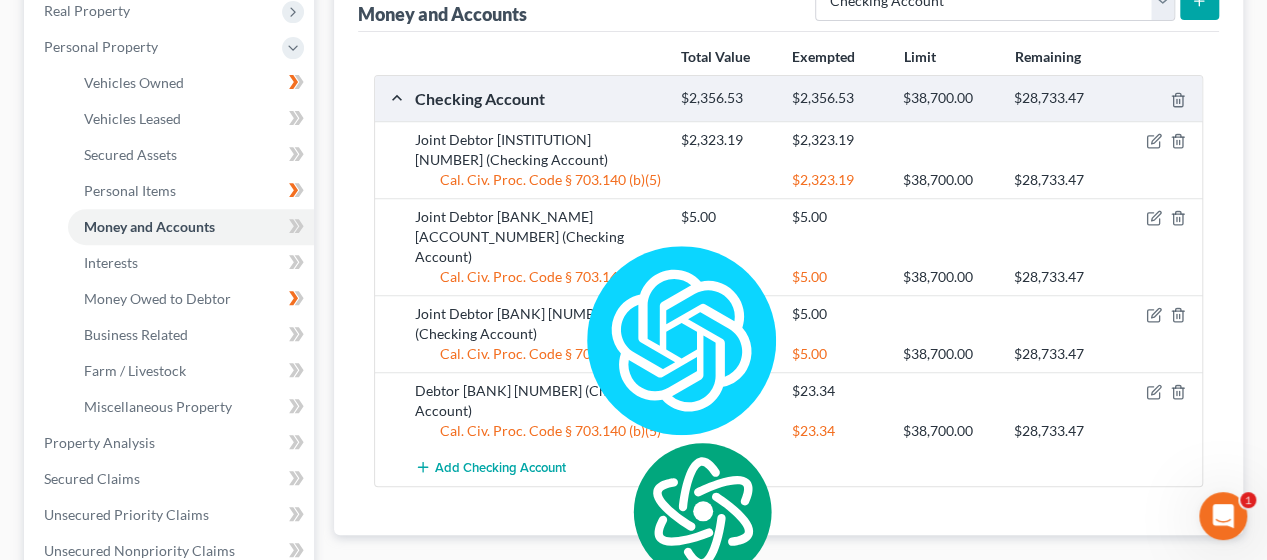 copy on "Joint Debtor [BANK_NAME] [ACCOUNT_NUMBER] (Checking Account)" 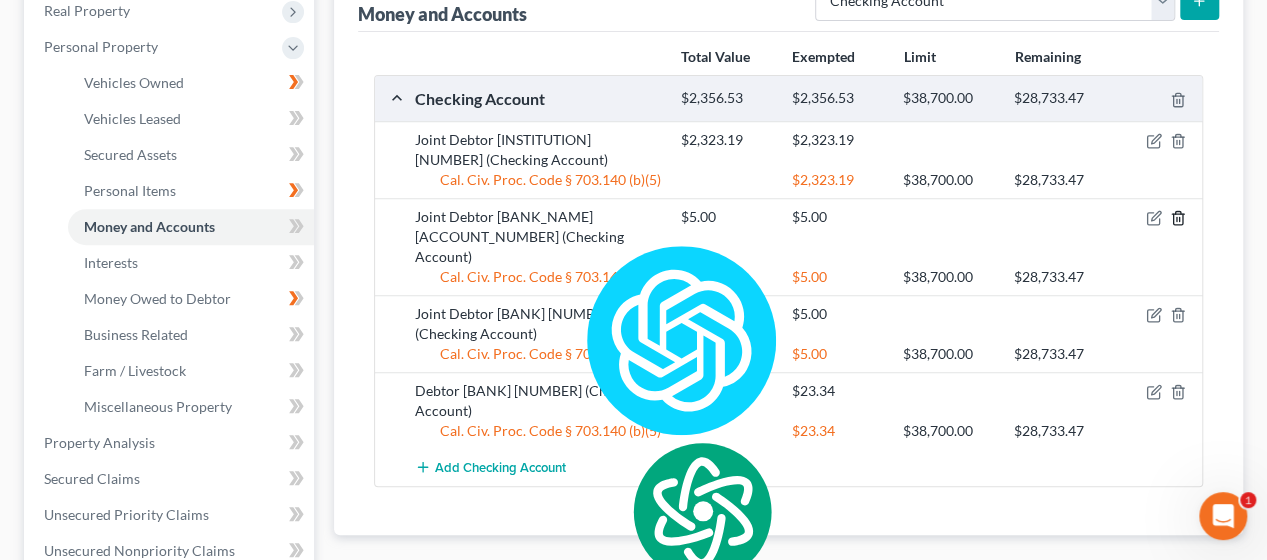 click 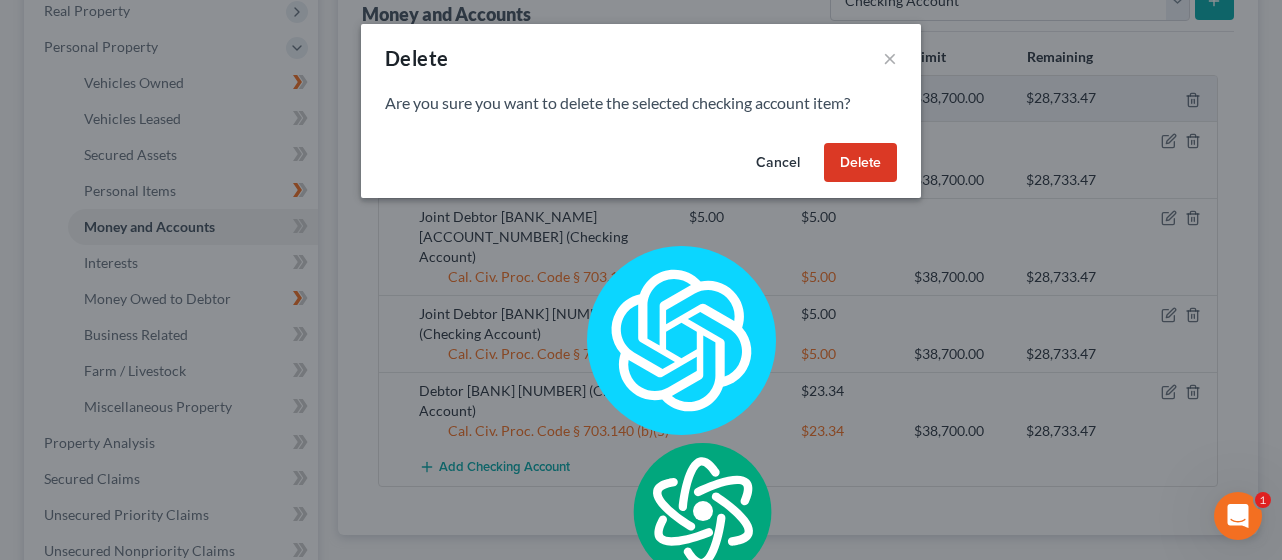 click on "Delete" at bounding box center [860, 163] 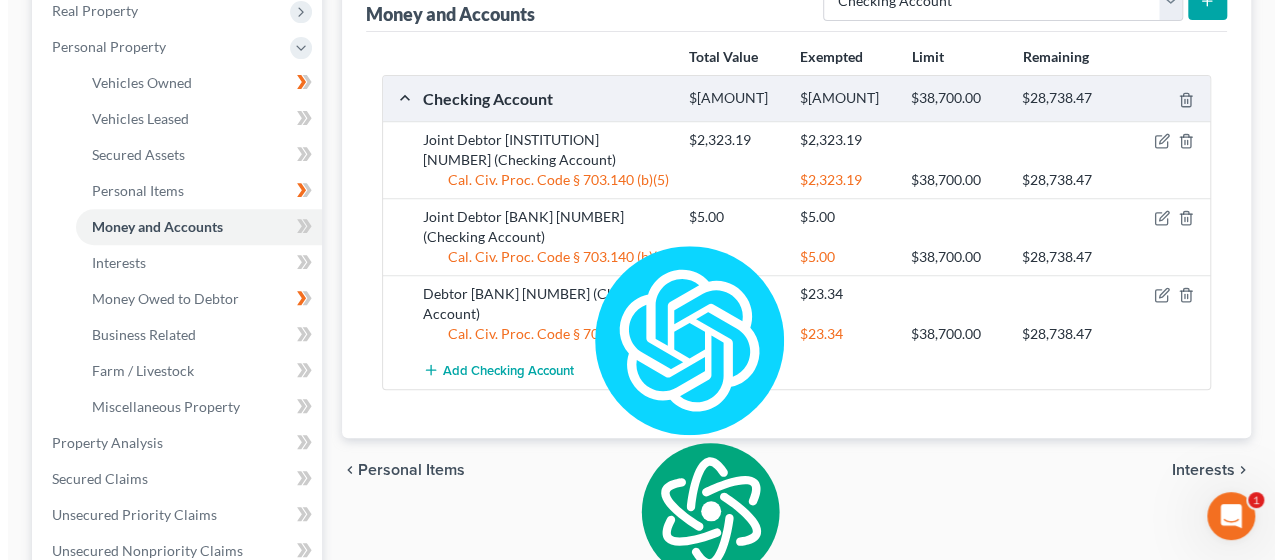 scroll, scrollTop: 295, scrollLeft: 0, axis: vertical 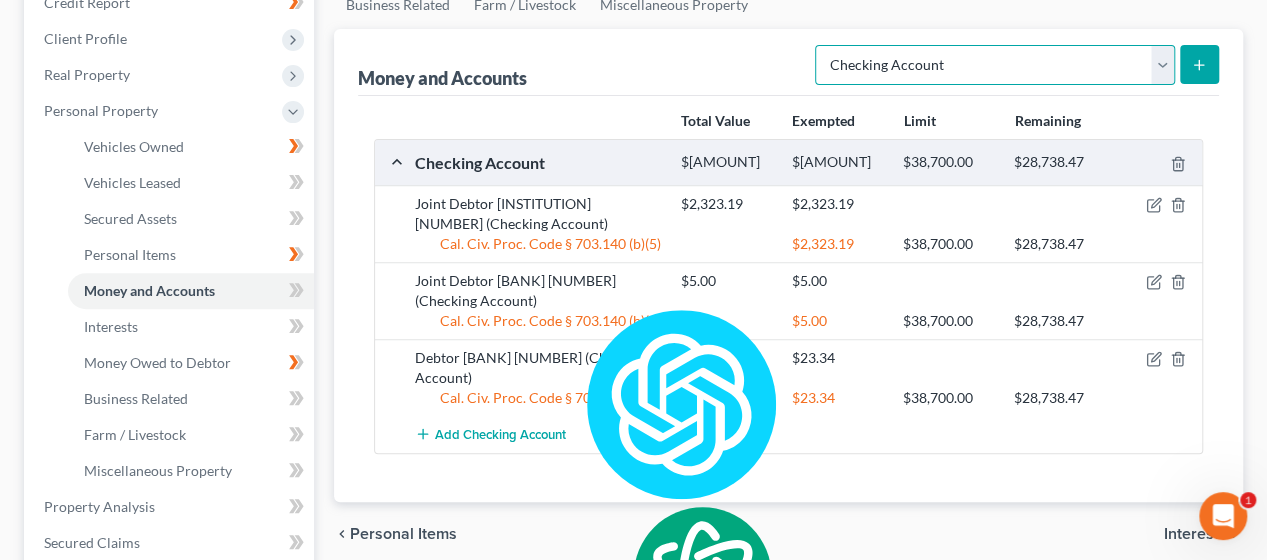 click on "Select Account Type Brokerage Cash on Hand Certificates of Deposit Checking Account Money Market Other (Credit Union, Health Savings Account, etc) Safe Deposit Box Savings Account Security Deposits or Prepayments" at bounding box center [995, 65] 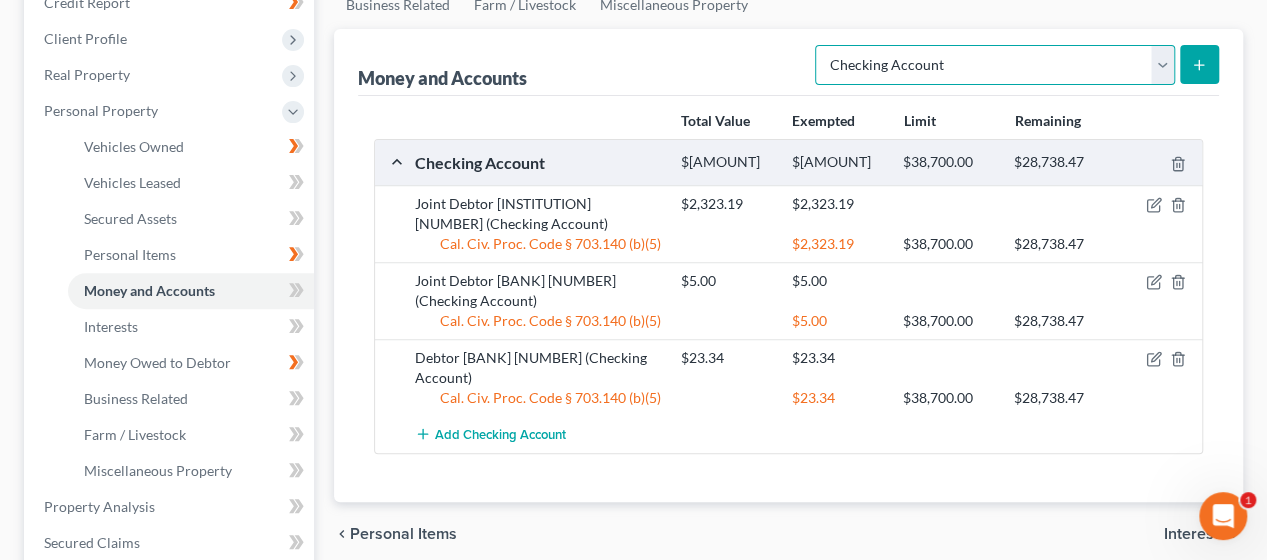select on "savings" 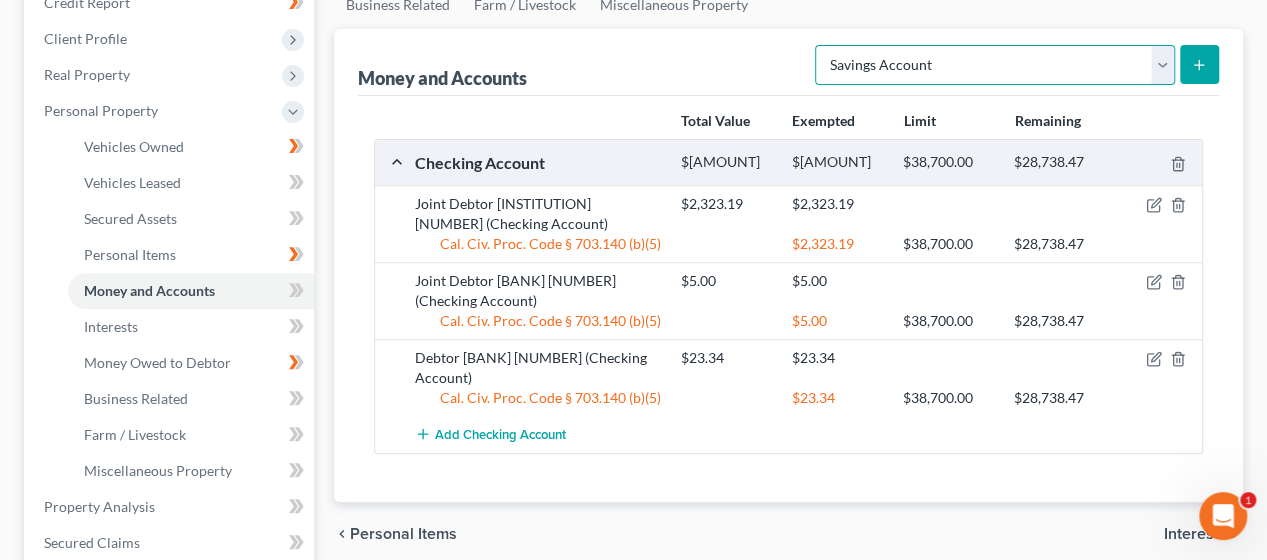 click on "Select Account Type Brokerage Cash on Hand Certificates of Deposit Checking Account Money Market Other (Credit Union, Health Savings Account, etc) Safe Deposit Box Savings Account Security Deposits or Prepayments" at bounding box center (995, 65) 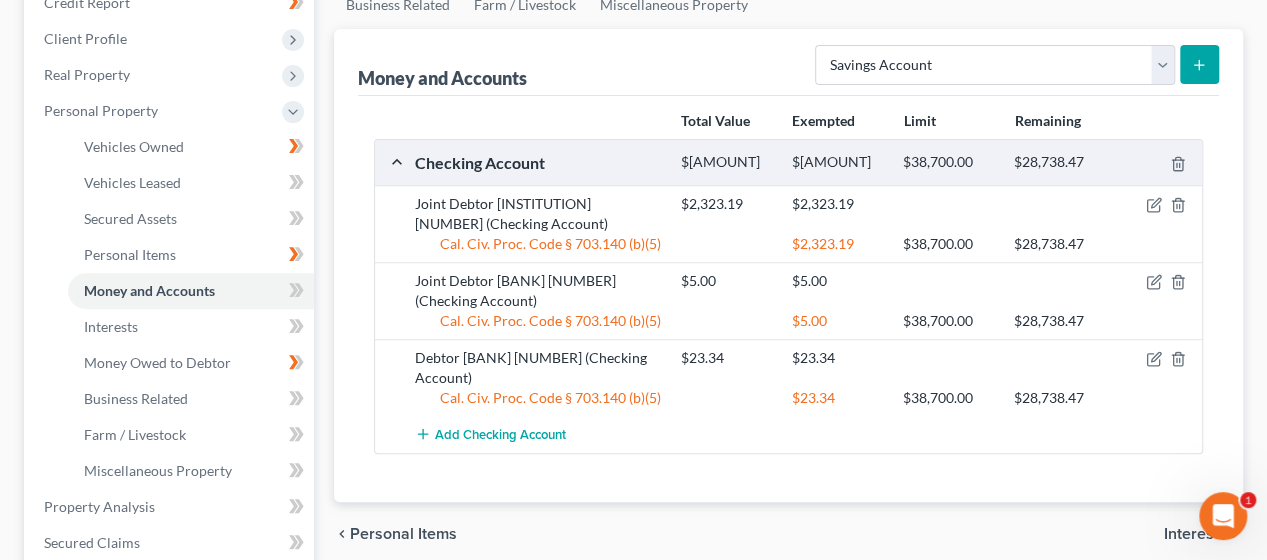 click at bounding box center [1199, 64] 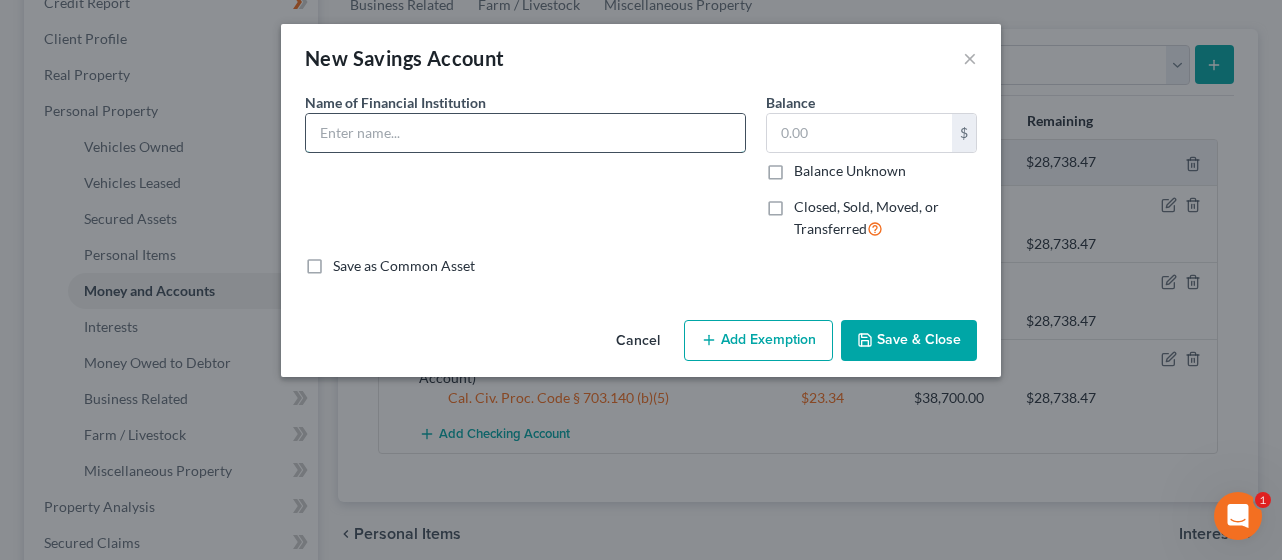 click at bounding box center [525, 133] 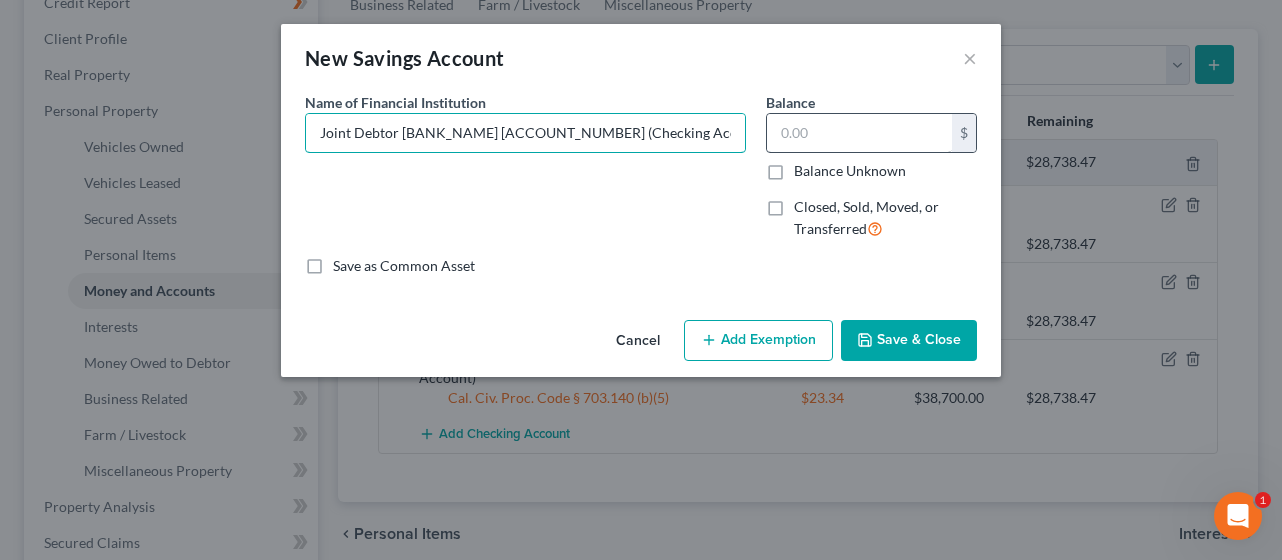 drag, startPoint x: 605, startPoint y: 130, endPoint x: 805, endPoint y: 130, distance: 200 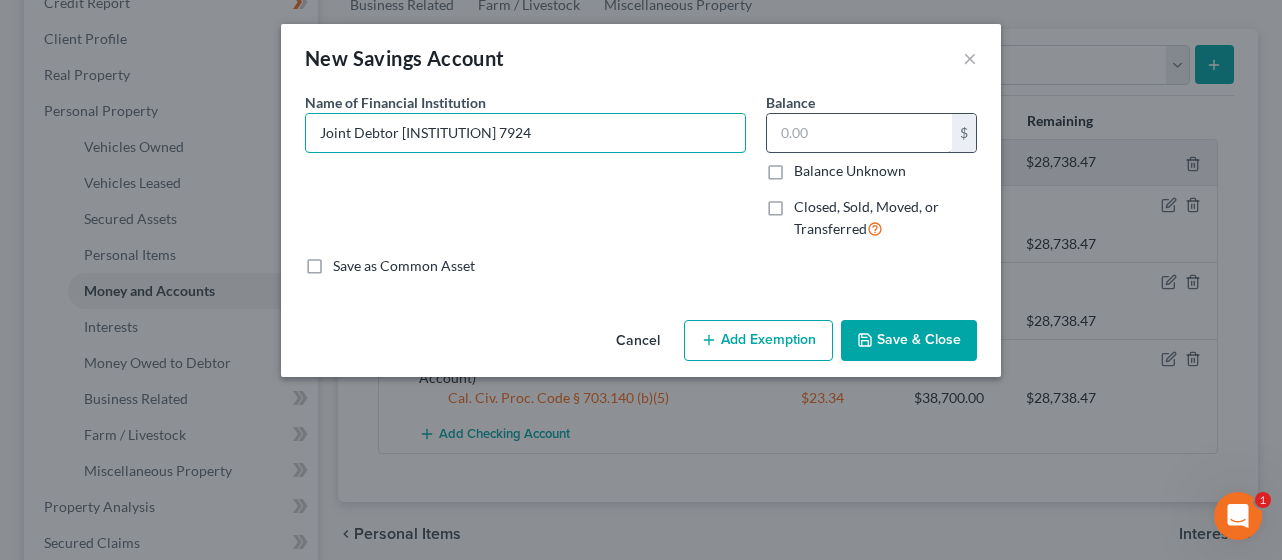 type on "Joint Debtor [INSTITUTION] 7924" 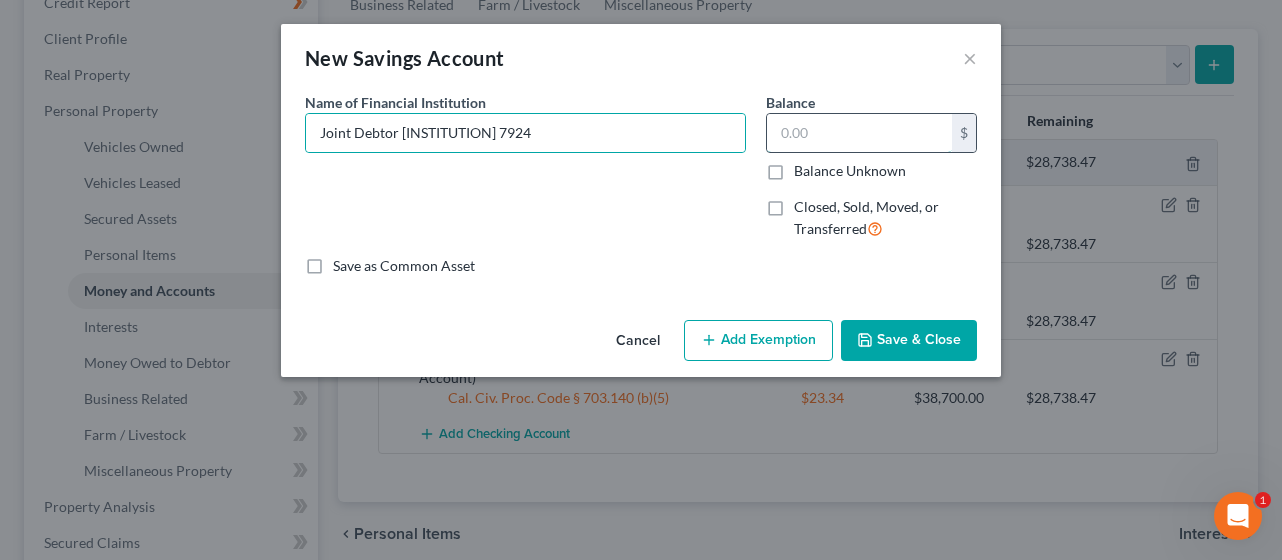 click at bounding box center (859, 133) 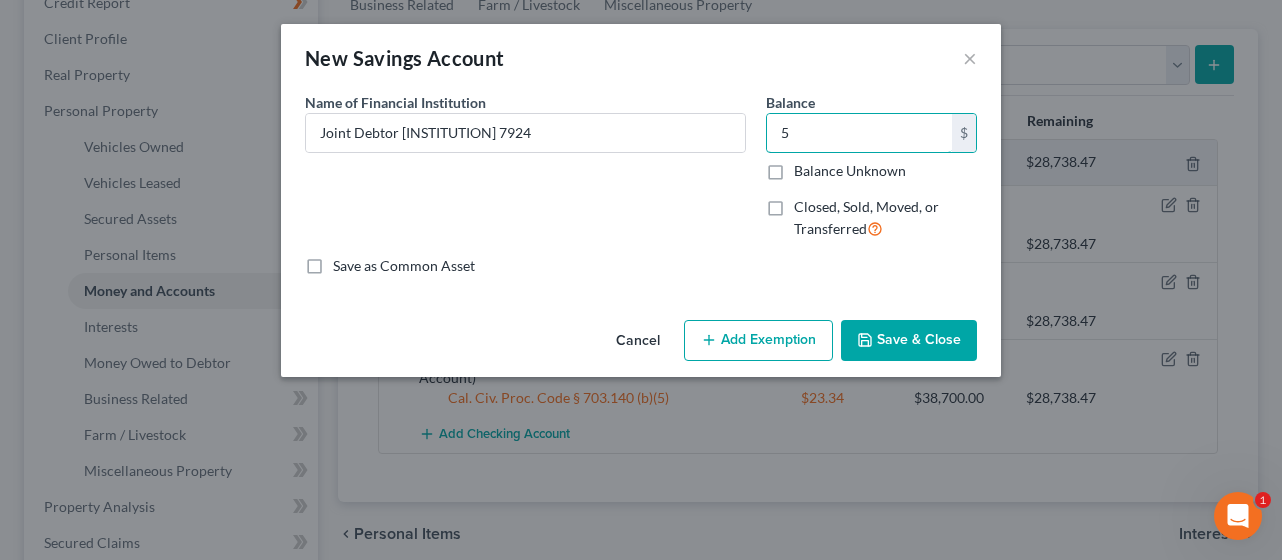 type on "5" 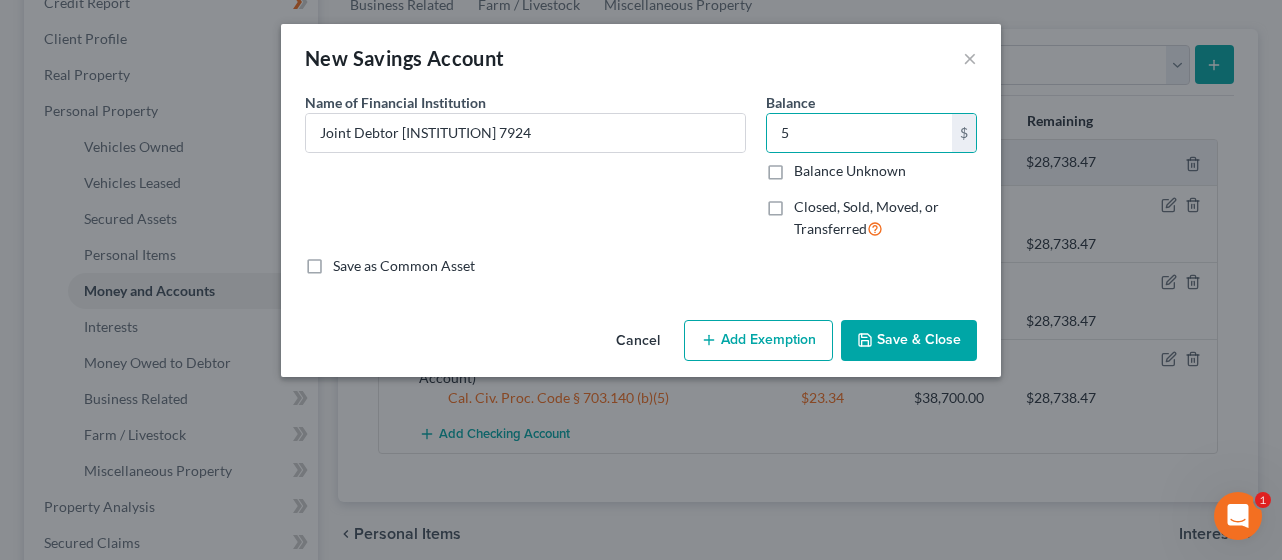 click on "Add Exemption" at bounding box center [758, 341] 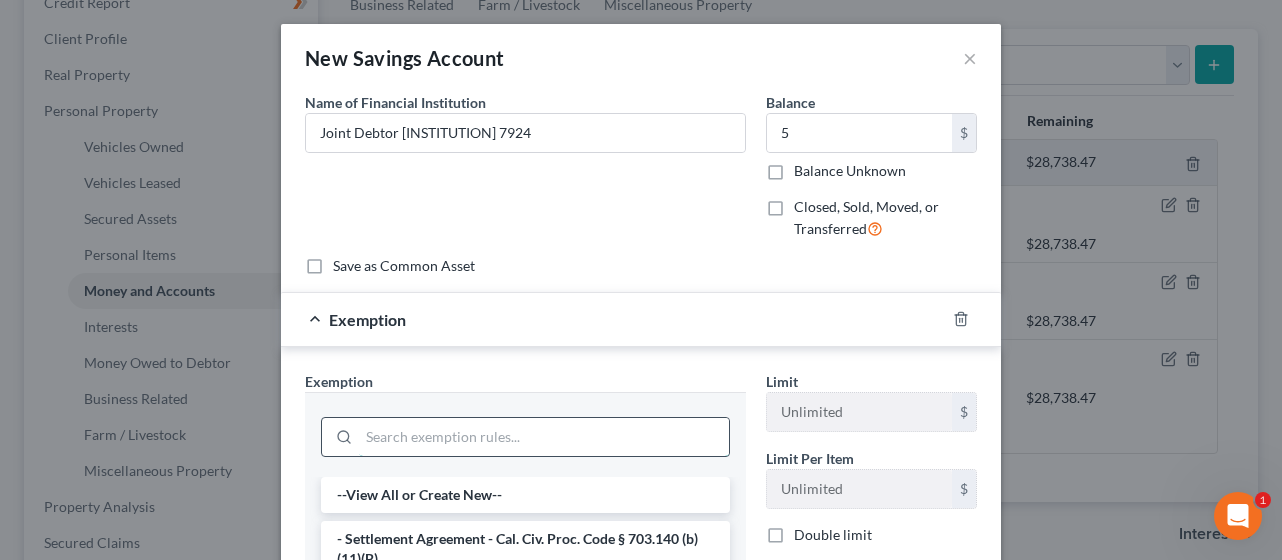 click at bounding box center [544, 437] 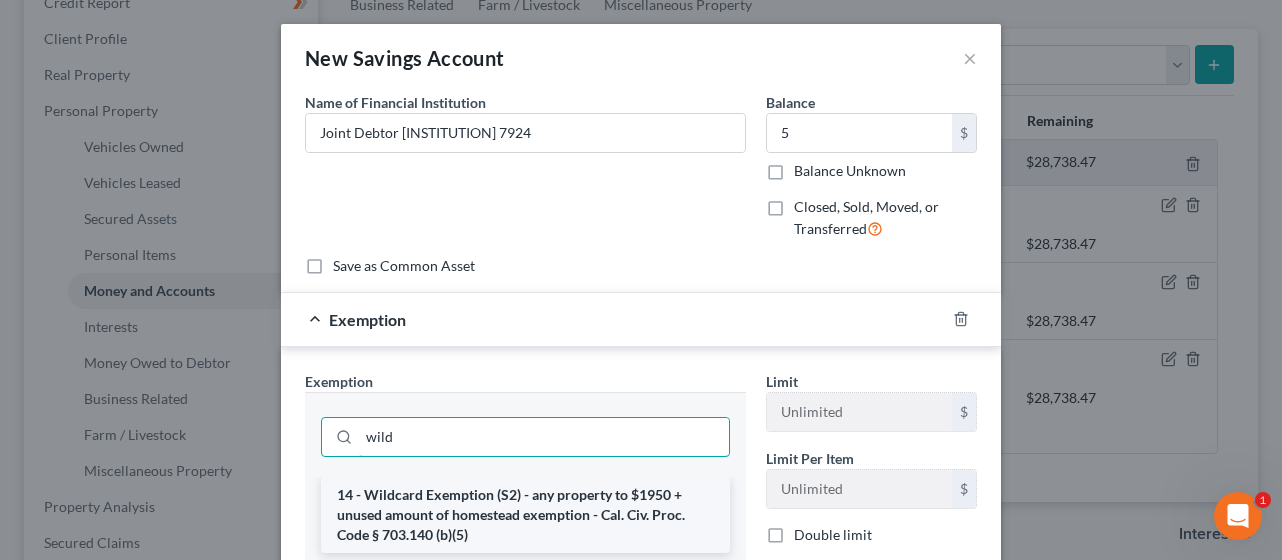 type on "wild" 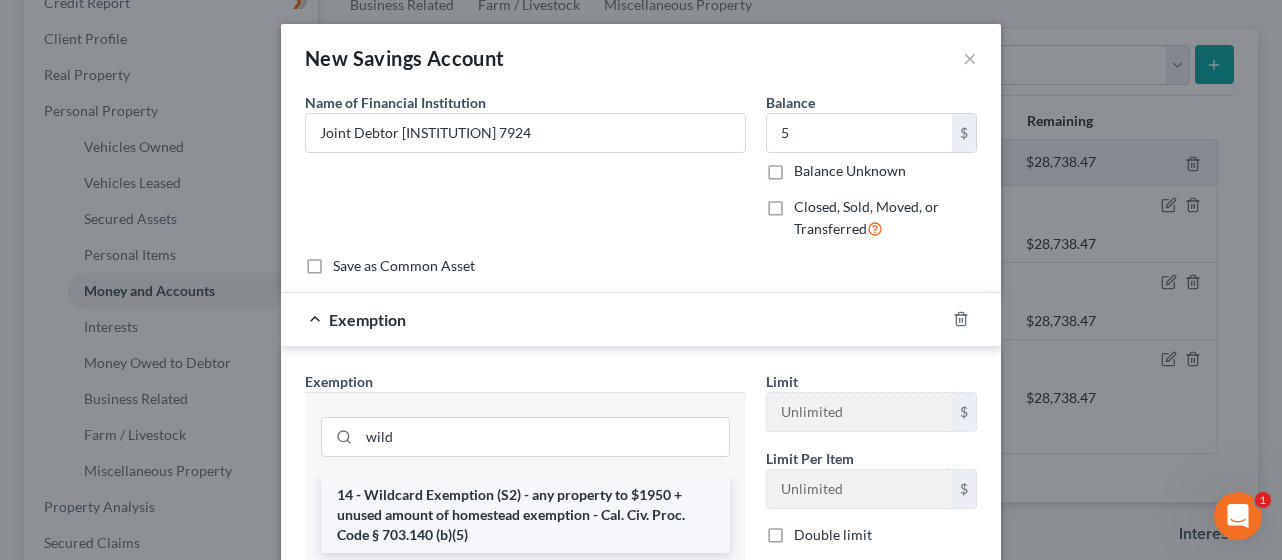 click on "14 - Wildcard Exemption (S2) - any property to $1950 + unused amount of homestead exemption  - Cal. Civ. Proc. Code § 703.140 (b)(5)" at bounding box center (525, 515) 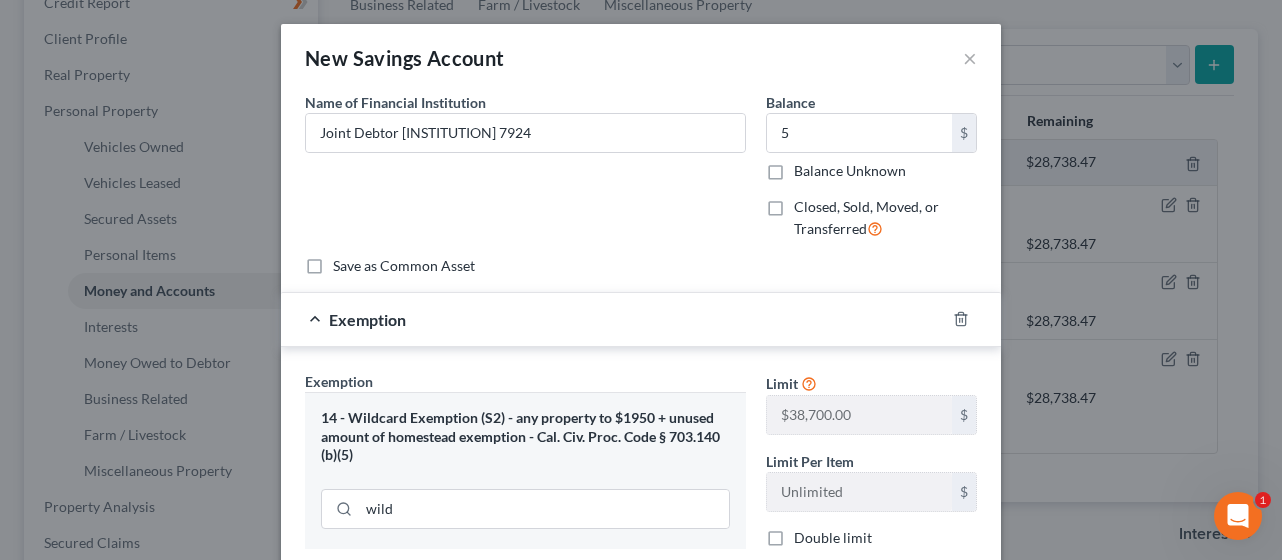 scroll, scrollTop: 98, scrollLeft: 0, axis: vertical 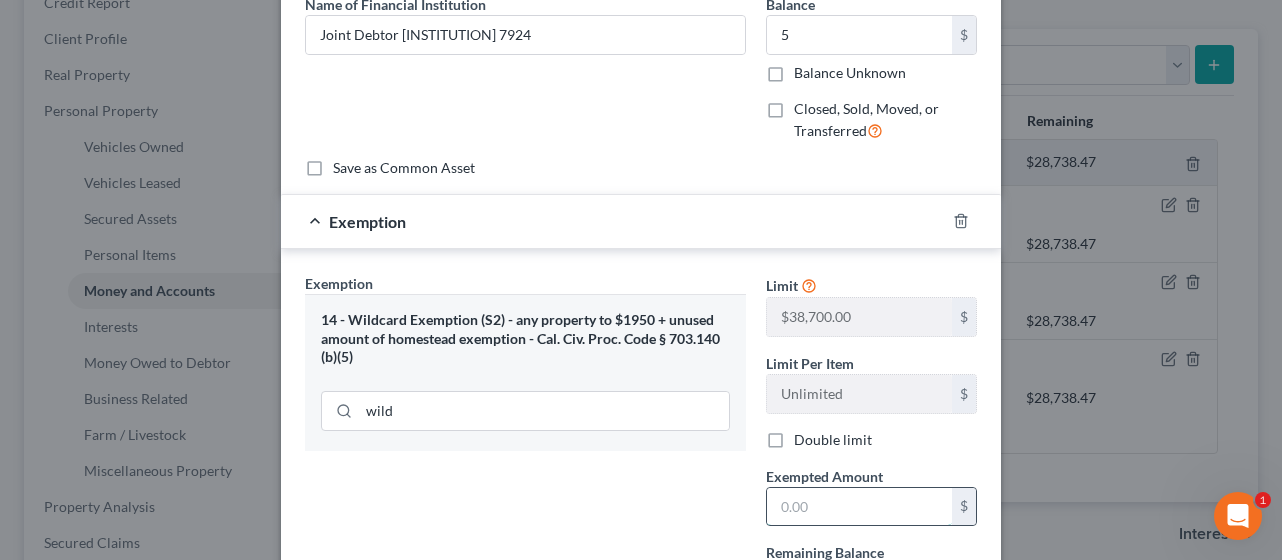 click at bounding box center [859, 507] 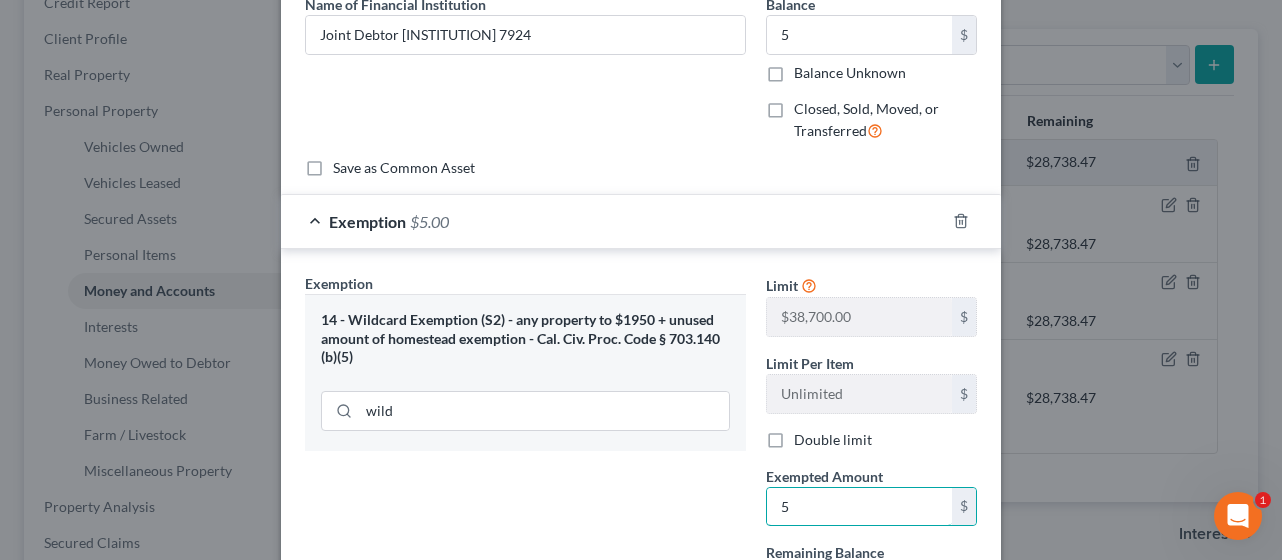 type on "5" 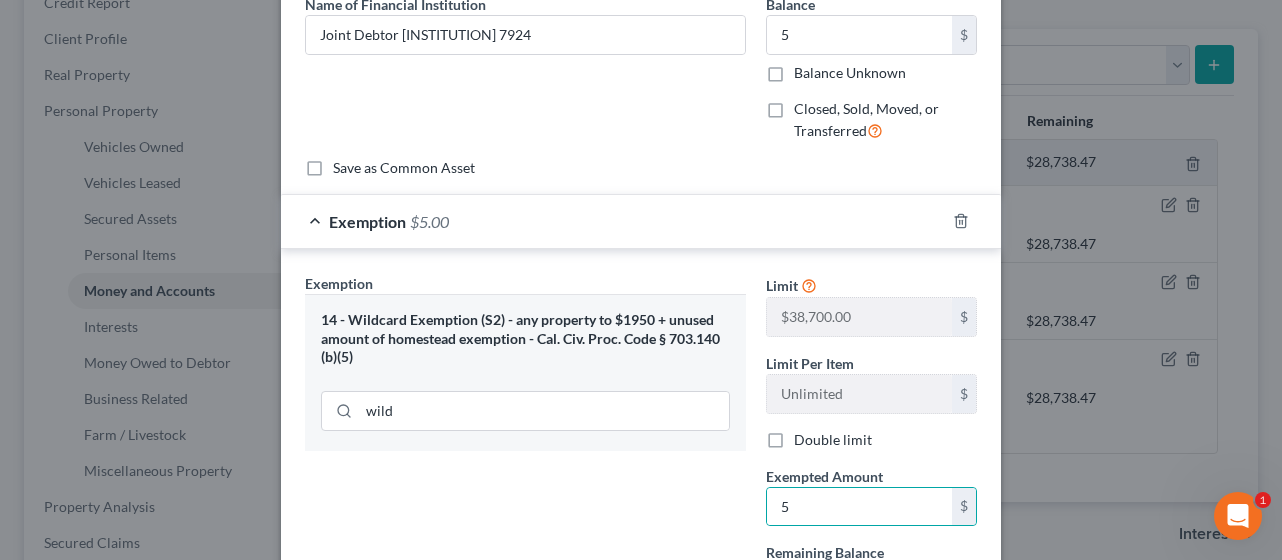 click on "Exemption Set must be selected for CA.
Exemption
*
14 - Wildcard Exemption (S2) - any property to $1950 + unused amount of homestead exemption  - Cal. Civ. Proc. Code § 703.140 (b)(5)         wild" at bounding box center (525, 485) 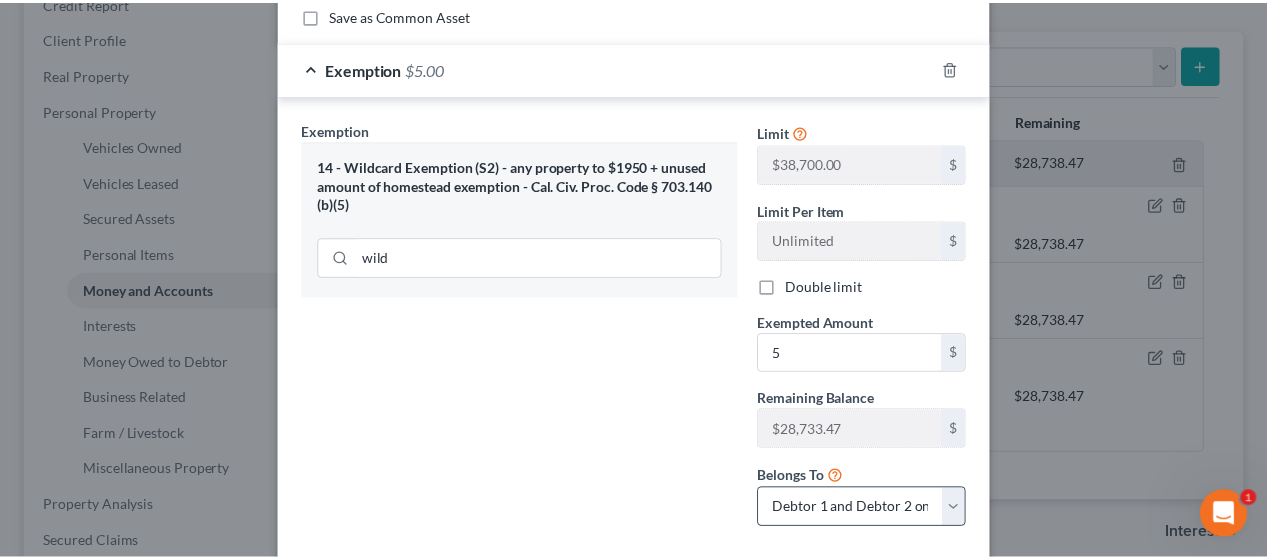 scroll, scrollTop: 358, scrollLeft: 0, axis: vertical 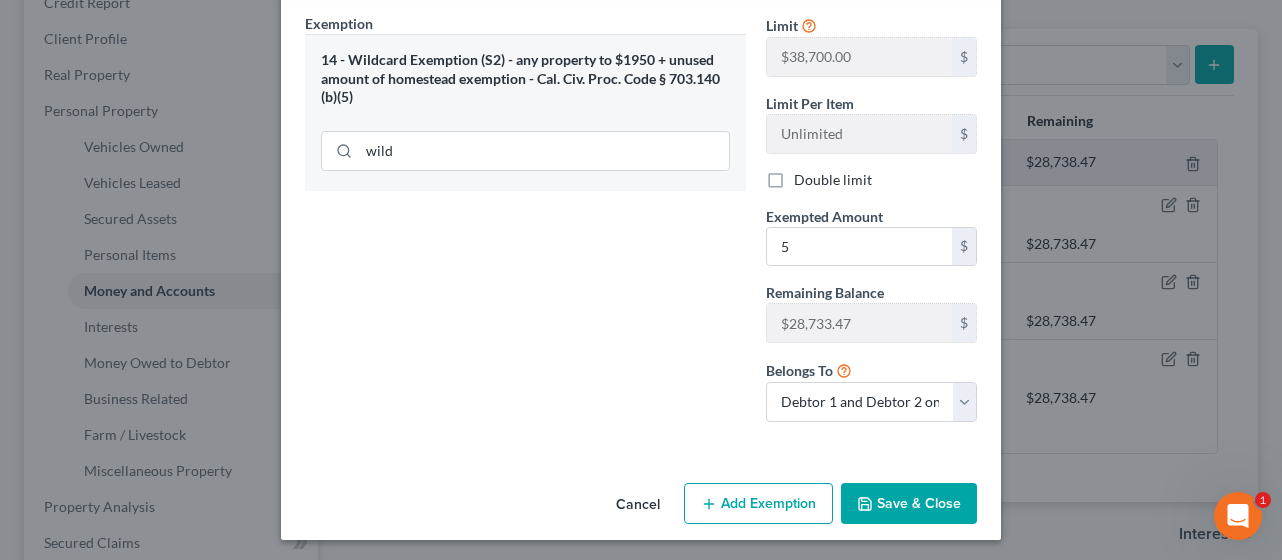click on "Save & Close" at bounding box center (909, 504) 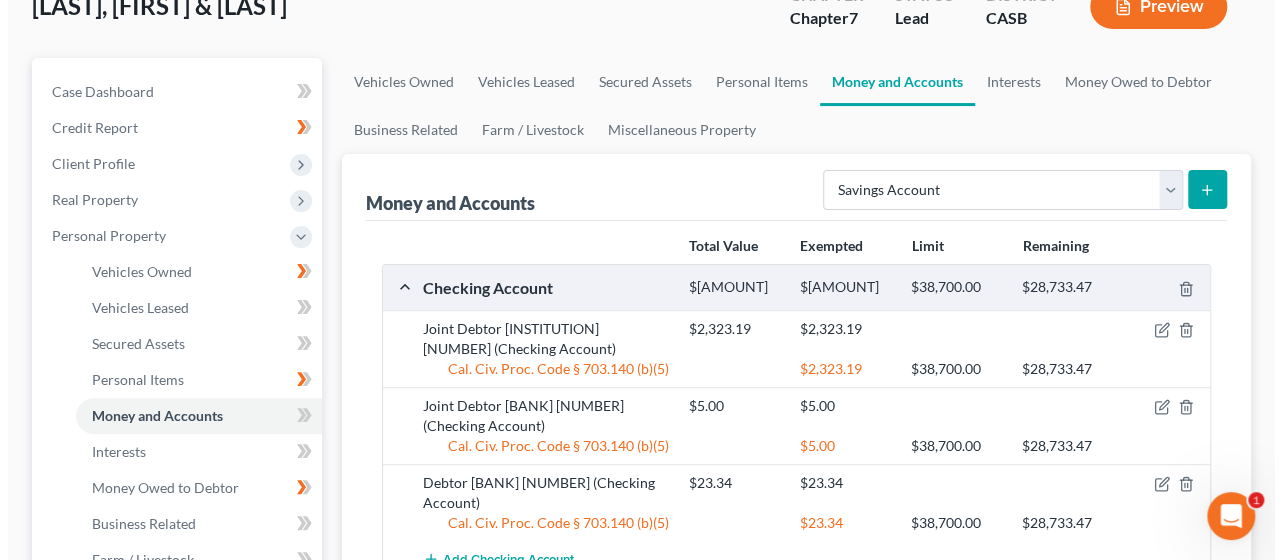 scroll, scrollTop: 139, scrollLeft: 0, axis: vertical 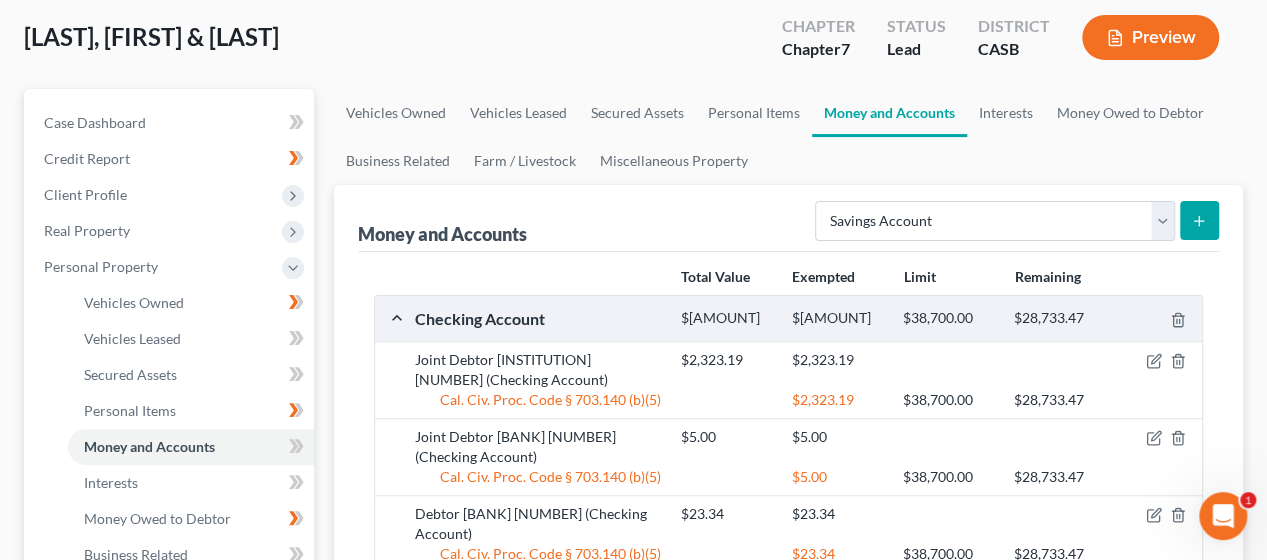 click 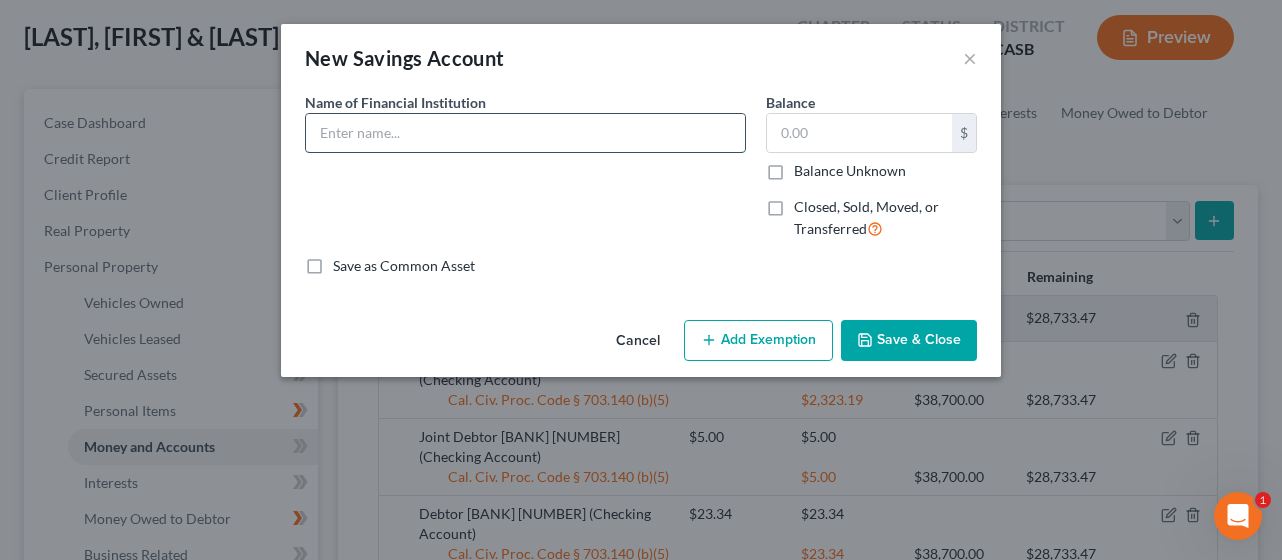 click at bounding box center (525, 133) 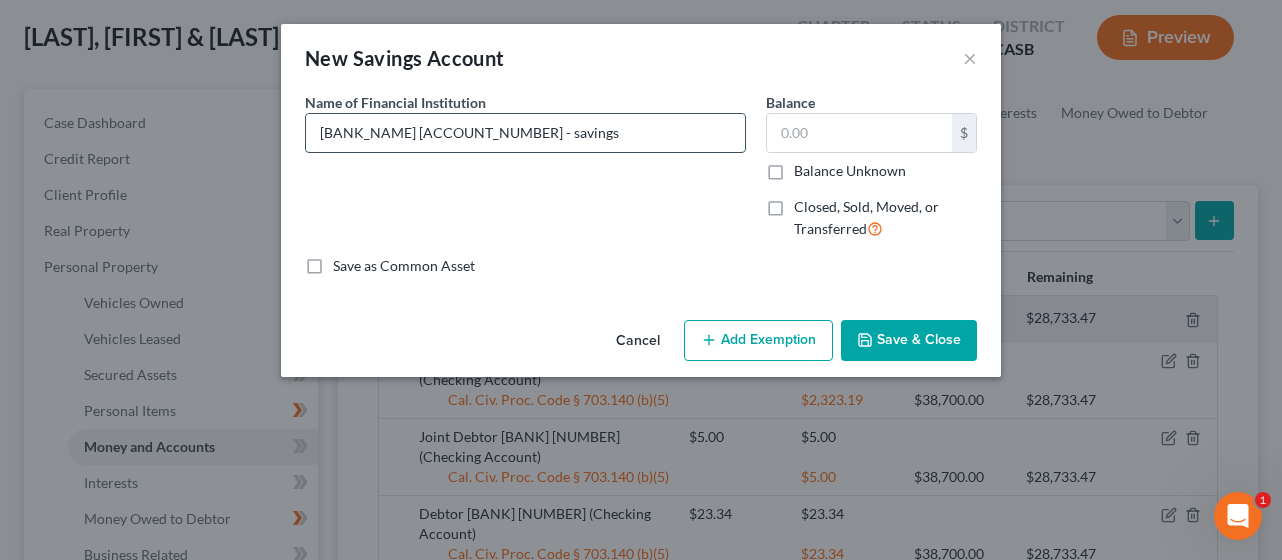 click on "[BANK_NAME] [ACCOUNT_NUMBER] - savings" at bounding box center (525, 133) 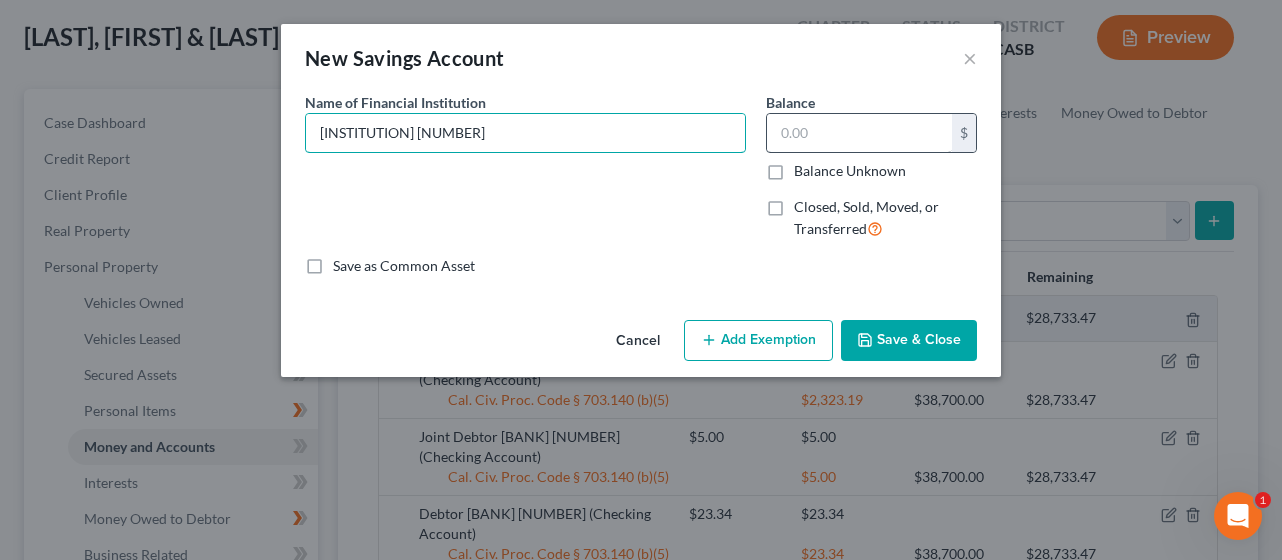 type on "[INSTITUTION] [NUMBER]" 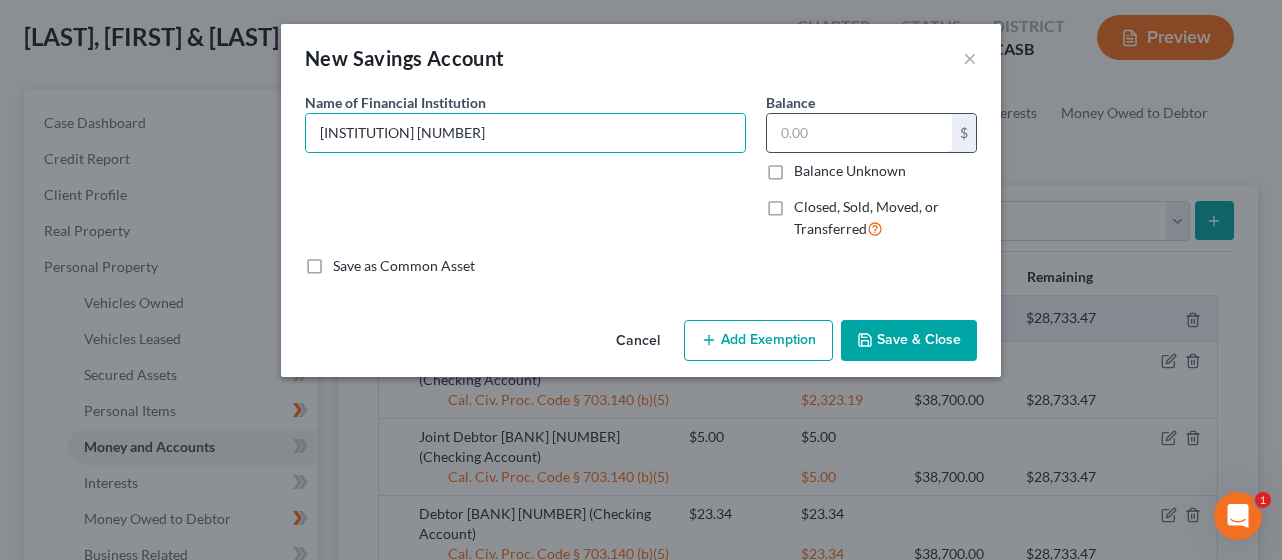 click at bounding box center [859, 133] 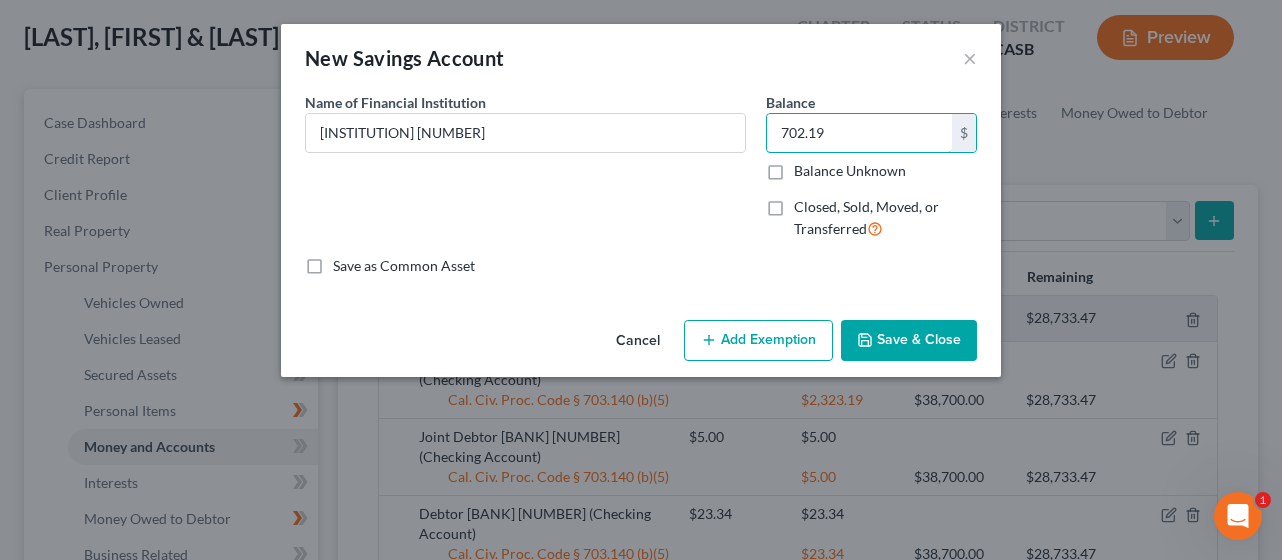 type on "702.19" 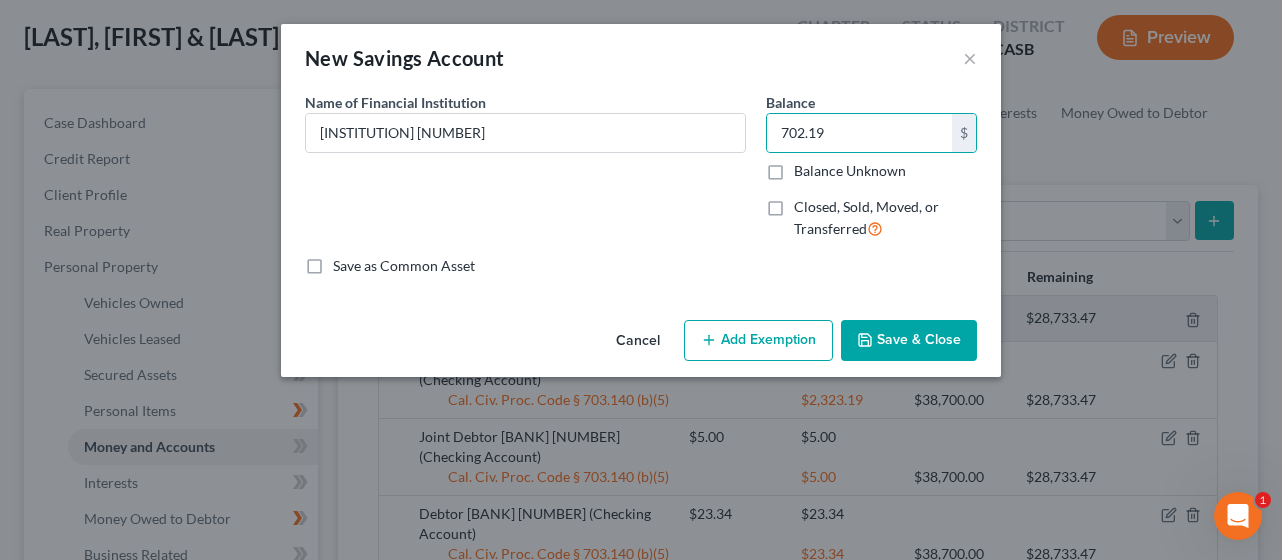 click on "Add Exemption" at bounding box center [758, 341] 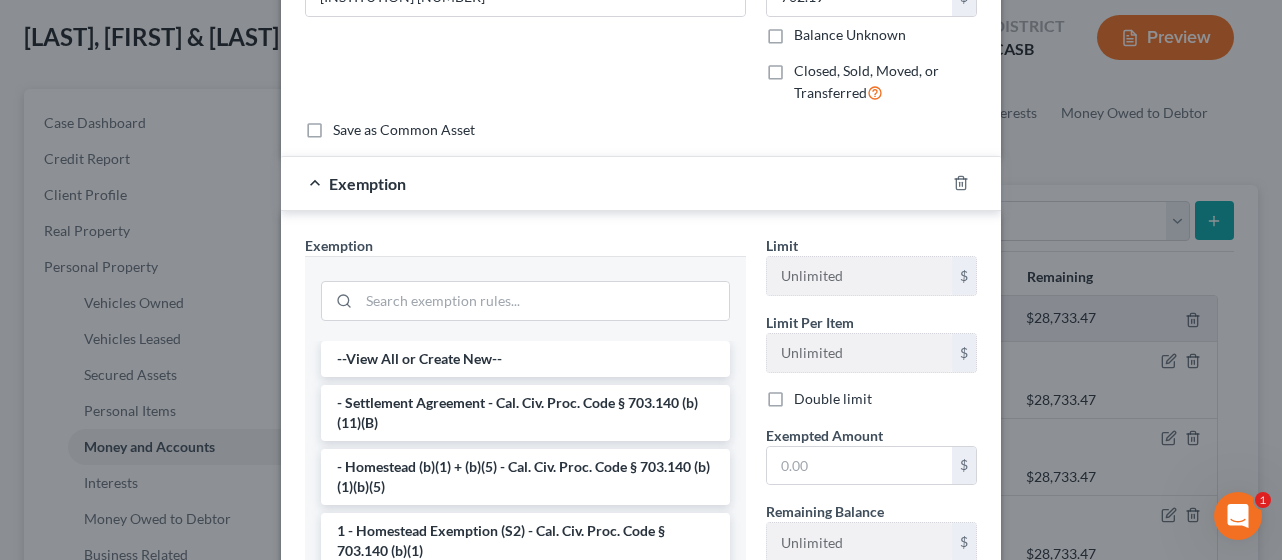 scroll, scrollTop: 137, scrollLeft: 0, axis: vertical 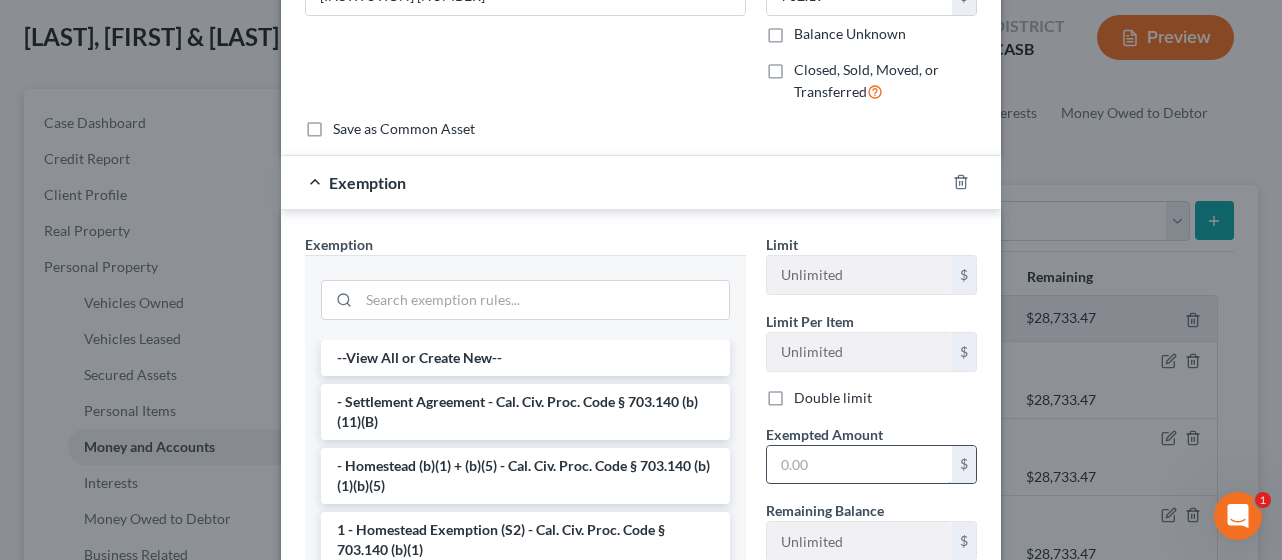 click at bounding box center [859, 465] 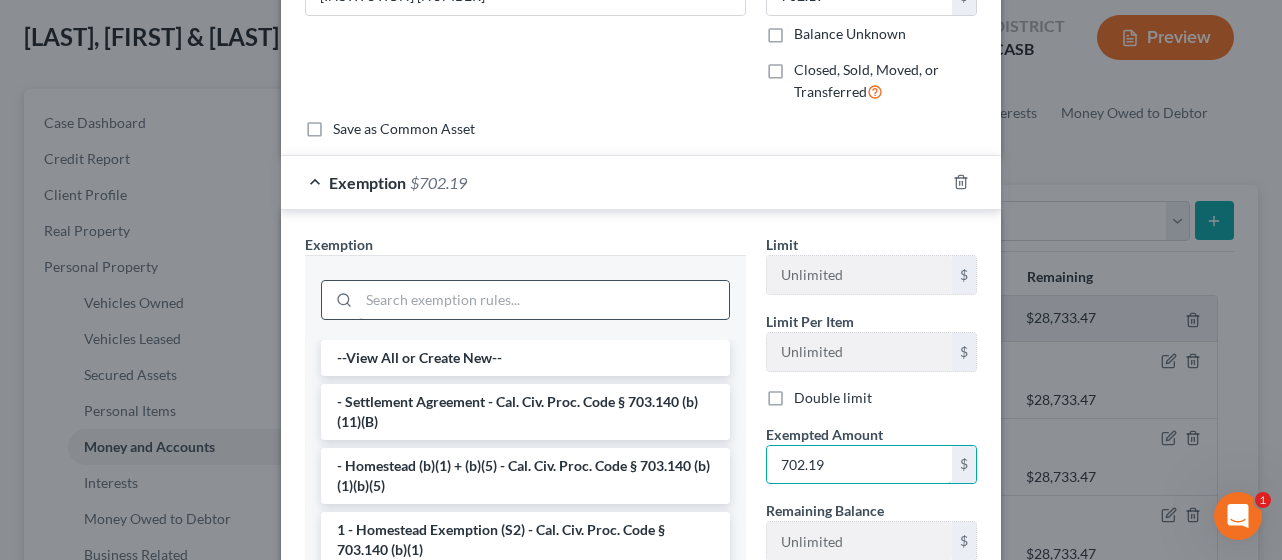 type on "702.19" 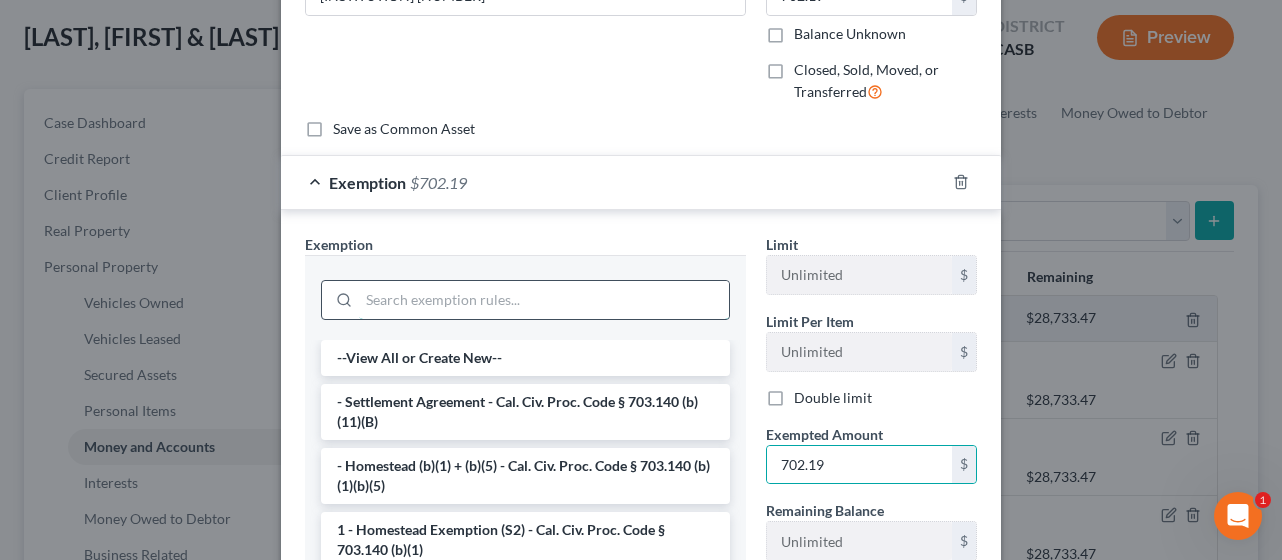 click at bounding box center (544, 300) 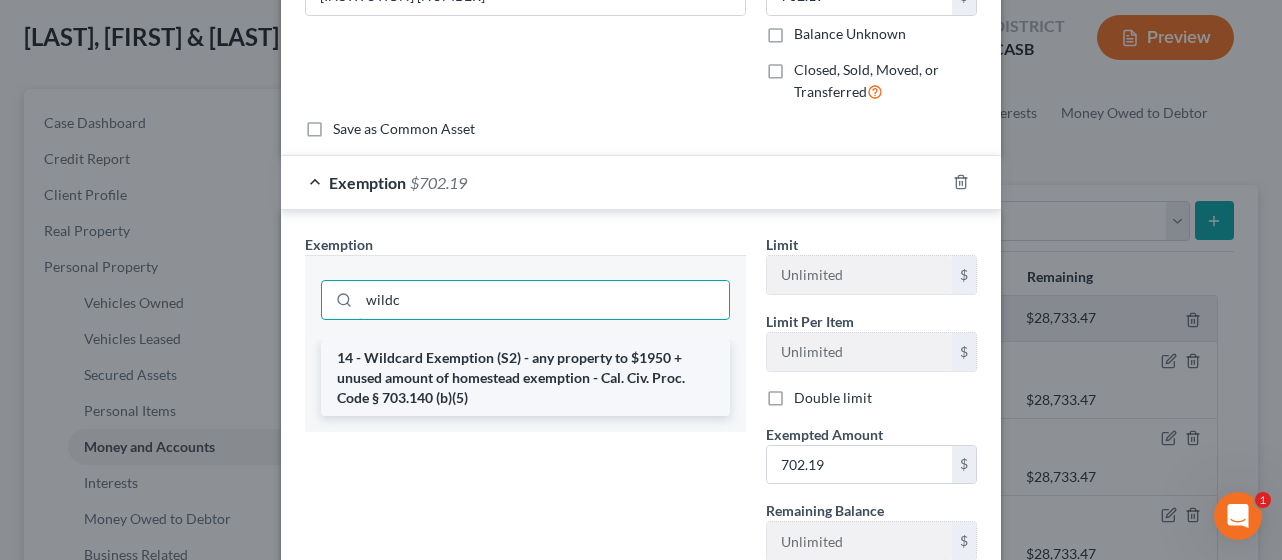 type on "wildc" 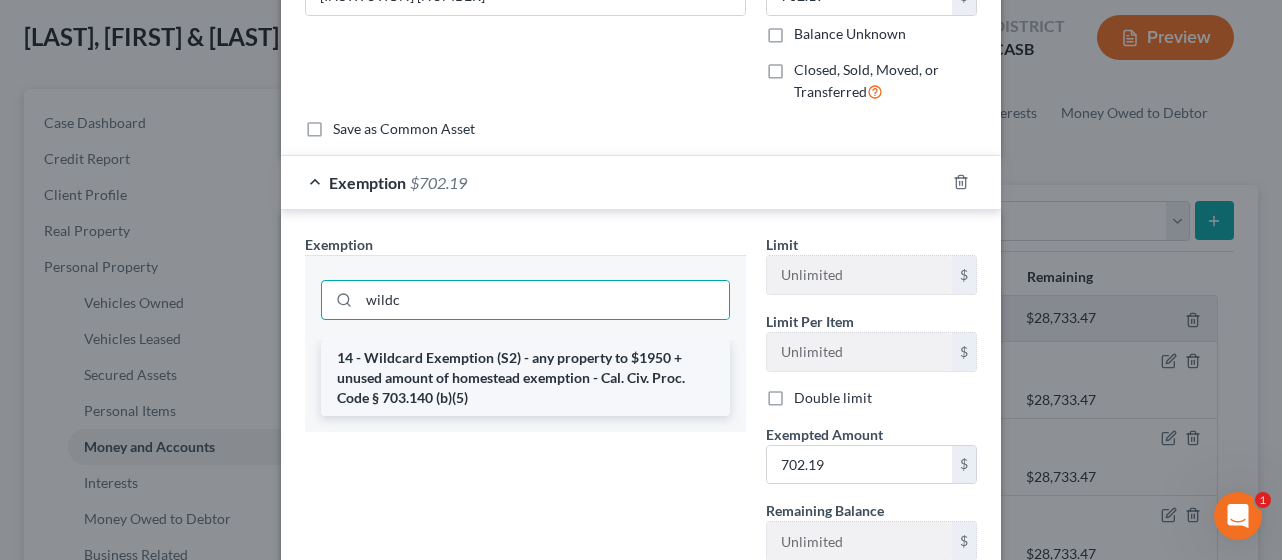 click on "14 - Wildcard Exemption (S2) - any property to $1950 + unused amount of homestead exemption  - Cal. Civ. Proc. Code § 703.140 (b)(5)" at bounding box center (525, 378) 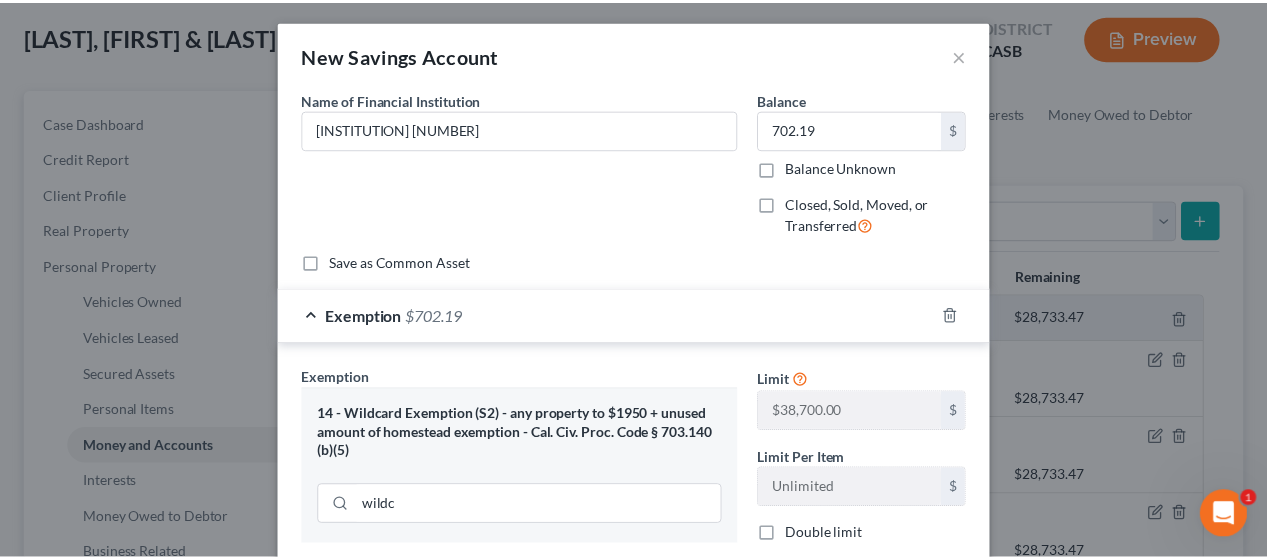 scroll, scrollTop: 358, scrollLeft: 0, axis: vertical 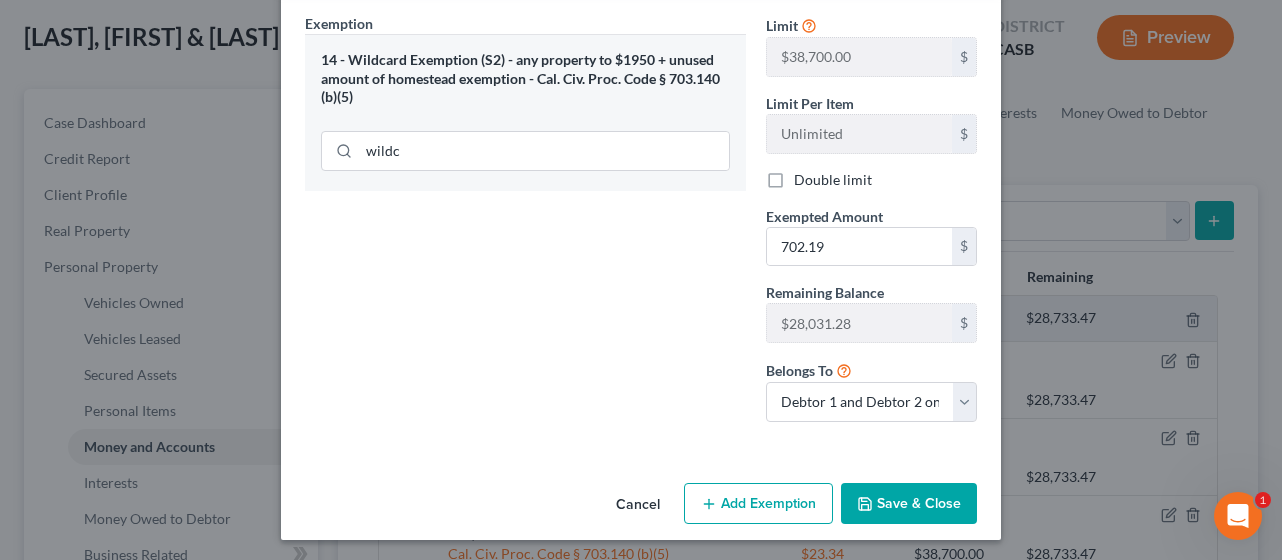 click on "Save & Close" at bounding box center [909, 504] 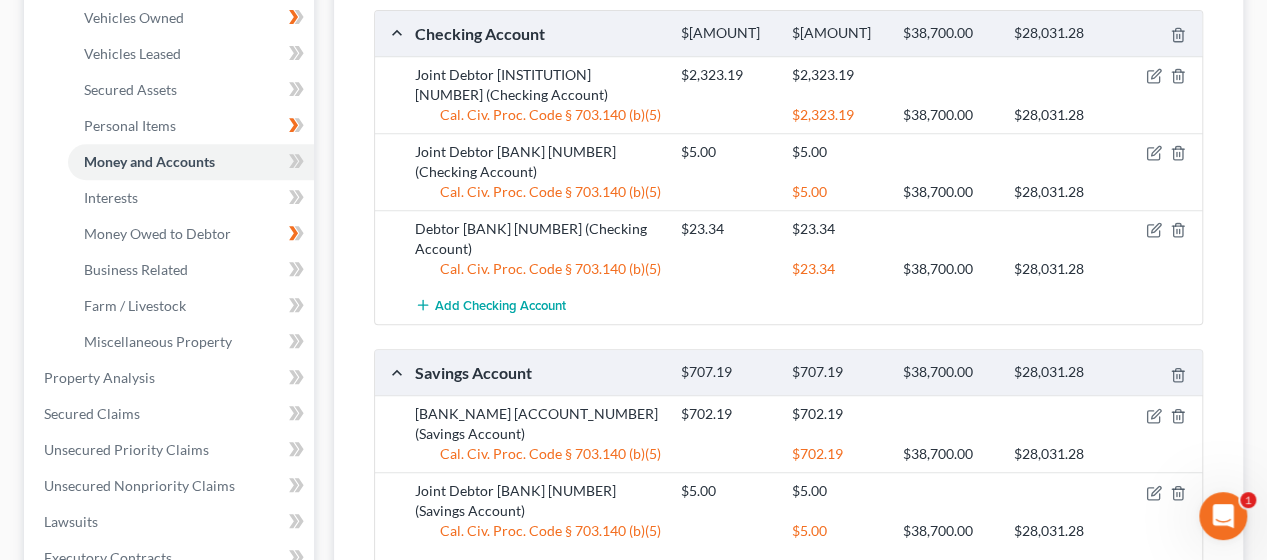 scroll, scrollTop: 497, scrollLeft: 0, axis: vertical 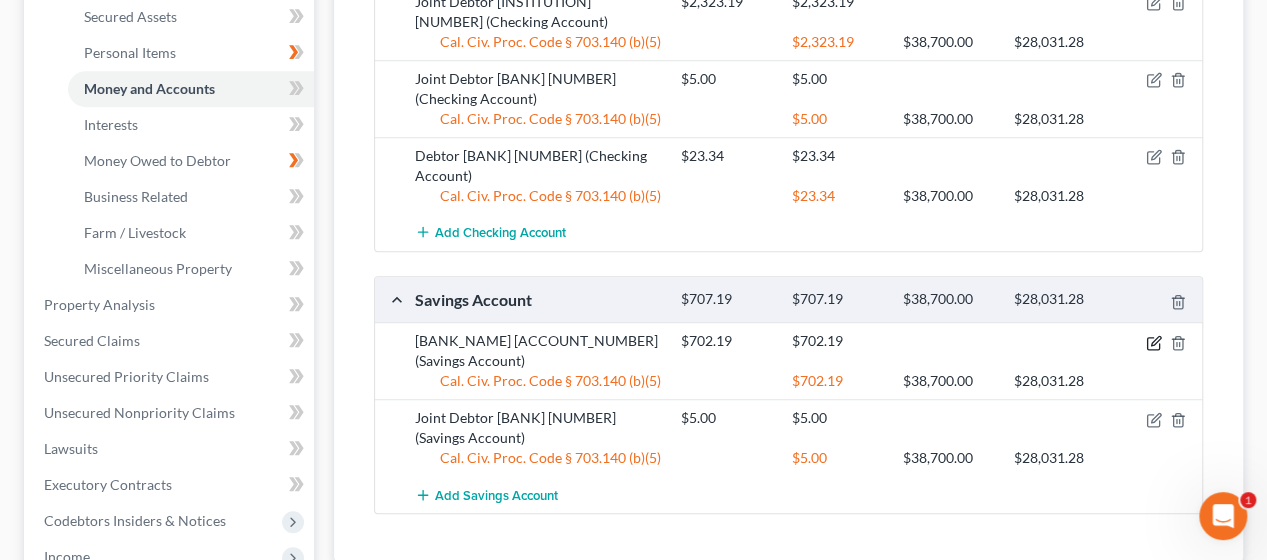 click 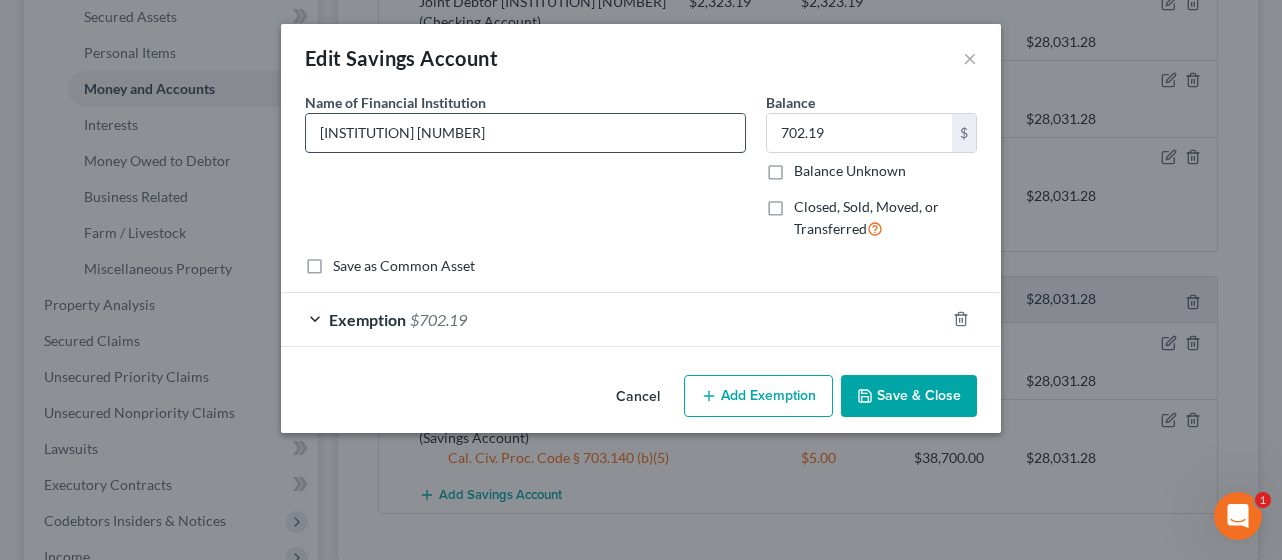 click on "[INSTITUTION] [NUMBER]" at bounding box center (525, 133) 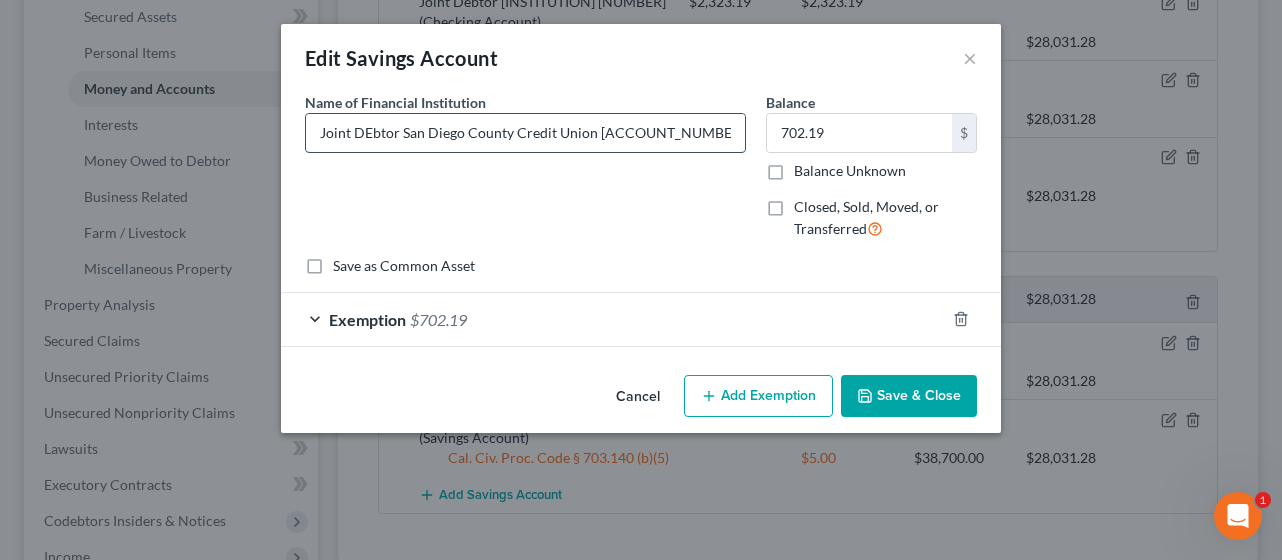 click on "Joint DEbtor San Diego County Credit Union [ACCOUNT_NUMBER]" at bounding box center (525, 133) 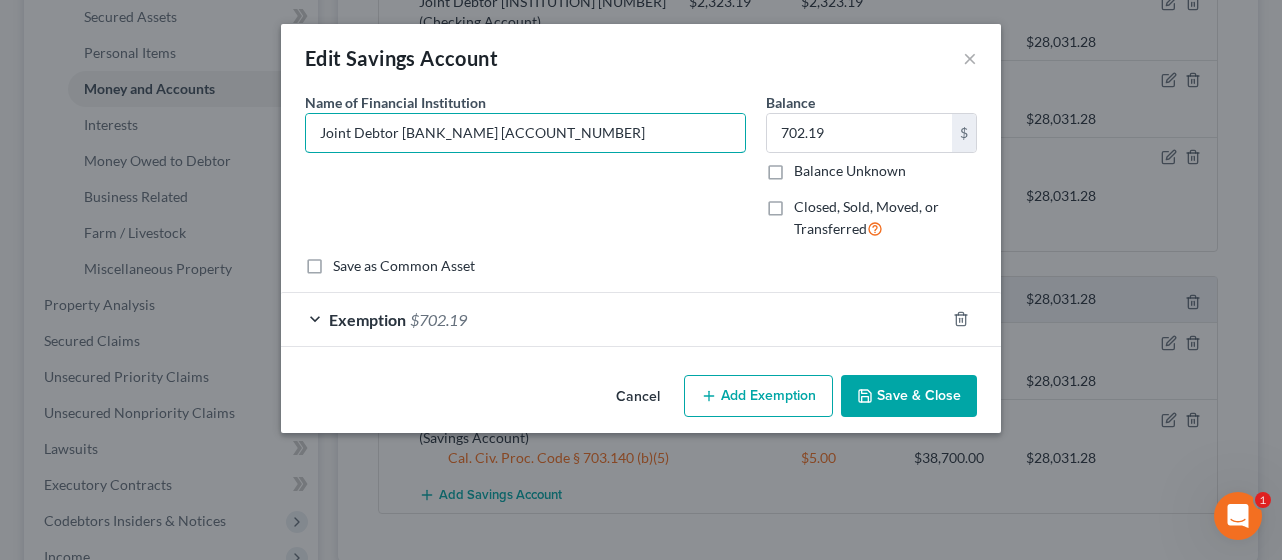 type on "Joint Debtor [BANK_NAME] [ACCOUNT_NUMBER]" 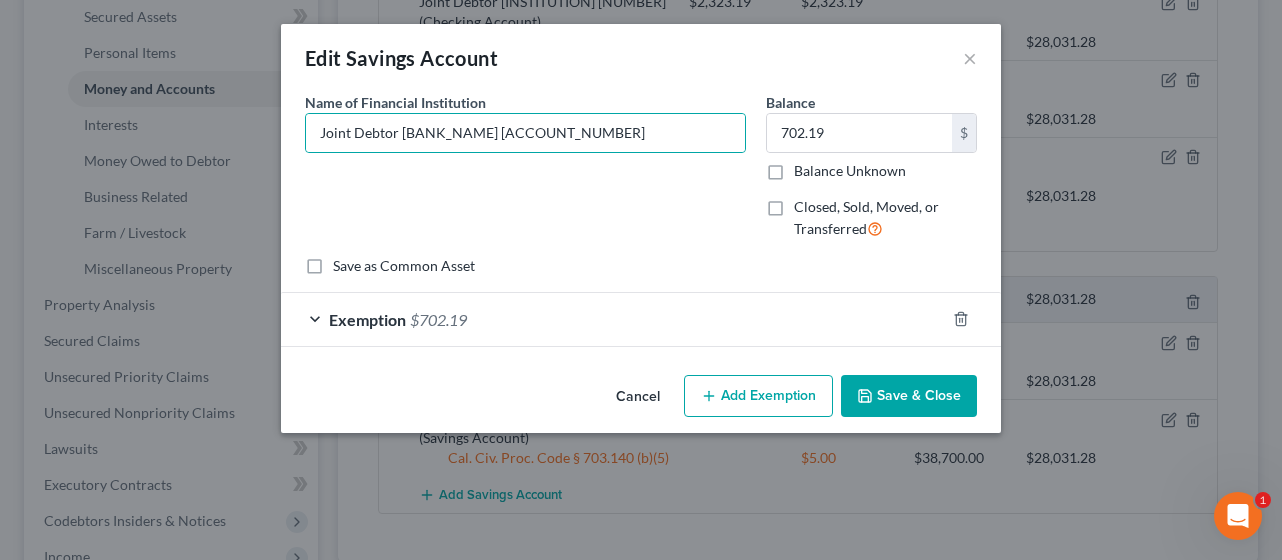 click 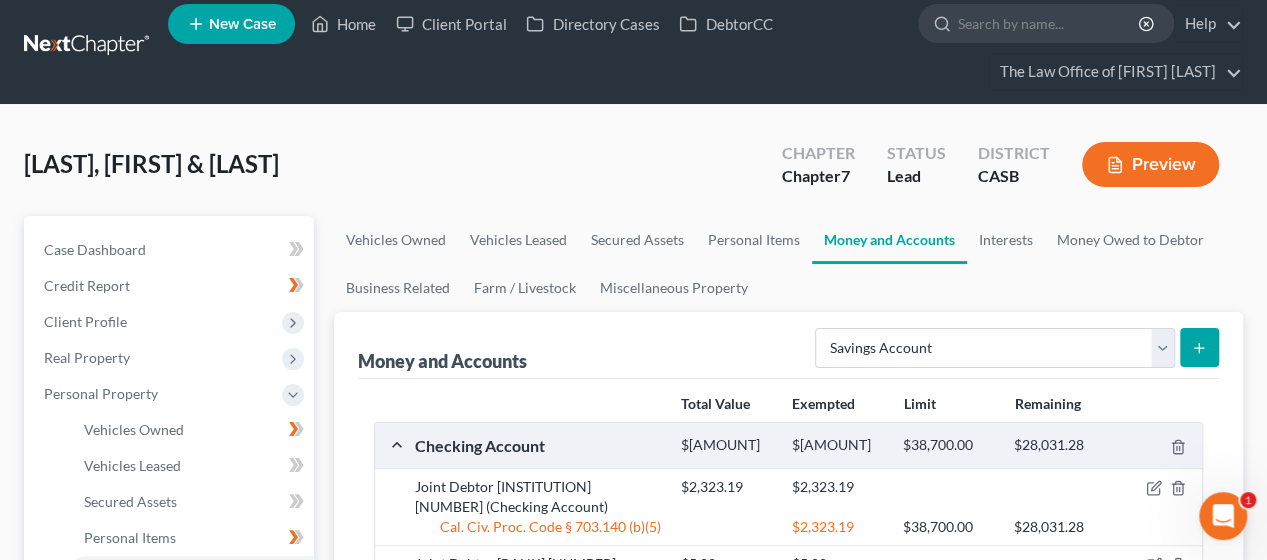 scroll, scrollTop: 0, scrollLeft: 0, axis: both 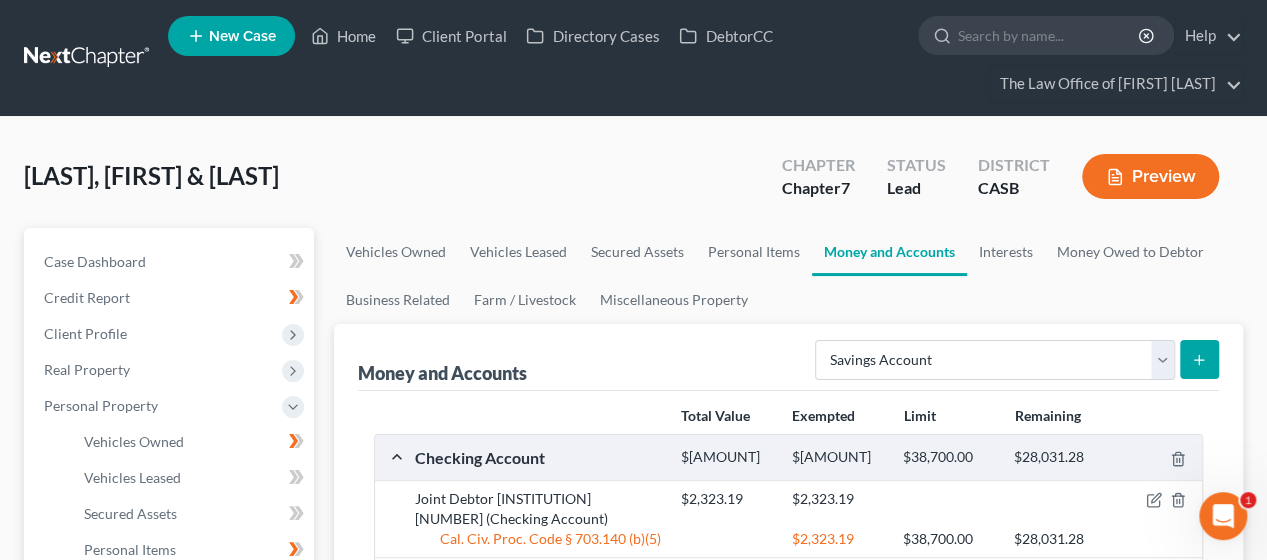 click on "Money and Accounts Select Account Type Brokerage Cash on Hand Certificates of Deposit Checking Account Money Market Other (Credit Union, Health Savings Account, etc) Safe Deposit Box Savings Account Security Deposits or Prepayments
Total Value Exempted Limit Remaining
Checking Account $[MONEY] $[MONEY] $[MONEY] $[MONEY]
Joint Debtor [BANK_NAME] [ACCOUNT_NUMBER] (Checking Account) $[MONEY] $[MONEY] Cal. Civ. Proc. Code § 703.140 (b)(5) $[MONEY] $[MONEY] $[MONEY] Joint Debtor [BANK_NAME] [ACCOUNT_NUMBER] (Checking Account) $[MONEY] $[MONEY] Cal. Civ. Proc. Code § 703.140 (b)(5) $[MONEY] $[MONEY] $[MONEY] Debtor [BANK_NAME] [ACCOUNT_NUMBER] (Checking Account) $[MONEY] $[MONEY] Cal. Civ. Proc. Code § 703.140 (b)(5) $[MONEY] $[MONEY] $[MONEY] Add Checking Account
Savings Account $[MONEY] $[MONEY] $[MONEY] $[MONEY]
Joint Debtor [BANK_NAME] [ACCOUNT_NUMBER] (Savings Account) $[MONEY] $[MONEY] $[MONEY] $[MONEY] $[MONEY]" at bounding box center [788, 691] 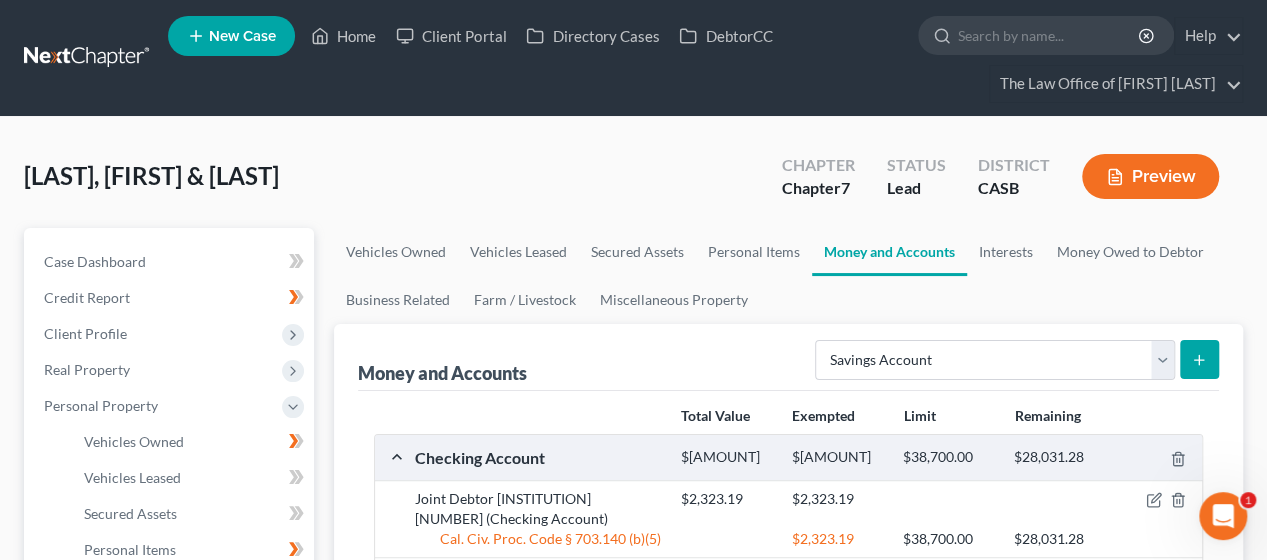 click 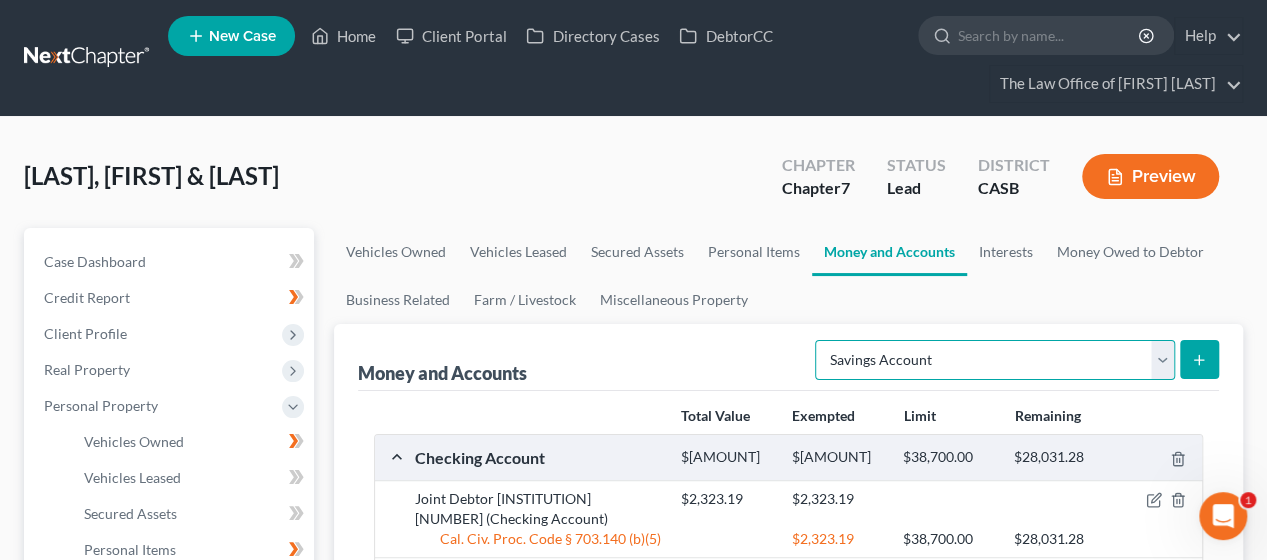 click on "Select Account Type Brokerage Cash on Hand Certificates of Deposit Checking Account Money Market Other (Credit Union, Health Savings Account, etc) Safe Deposit Box Savings Account Security Deposits or Prepayments" at bounding box center (995, 360) 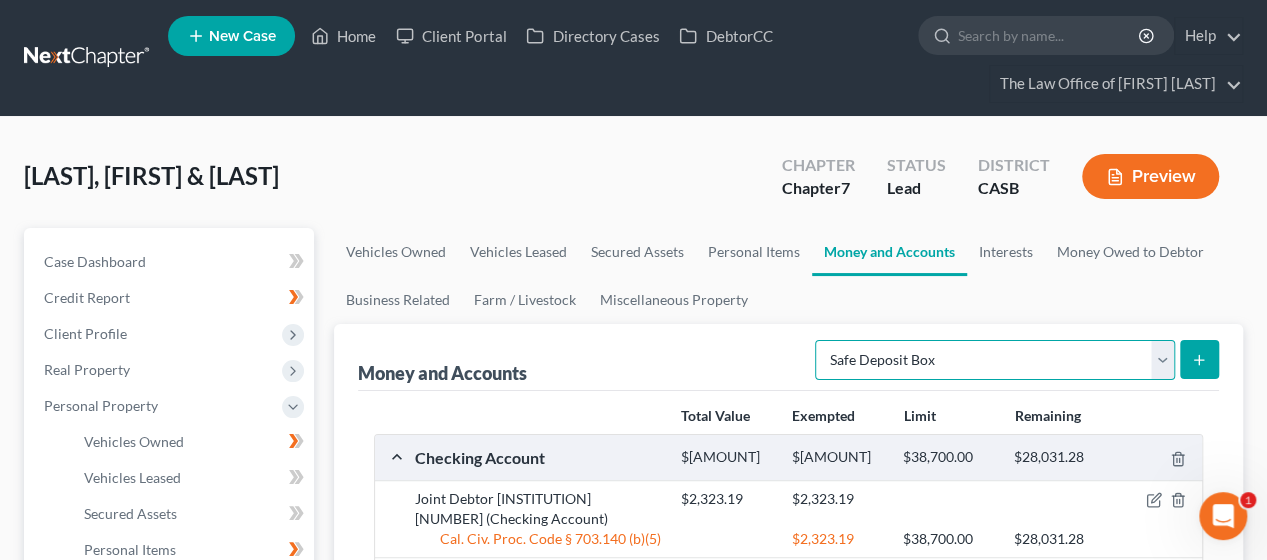 click on "Select Account Type Brokerage Cash on Hand Certificates of Deposit Checking Account Money Market Other (Credit Union, Health Savings Account, etc) Safe Deposit Box Savings Account Security Deposits or Prepayments" at bounding box center [995, 360] 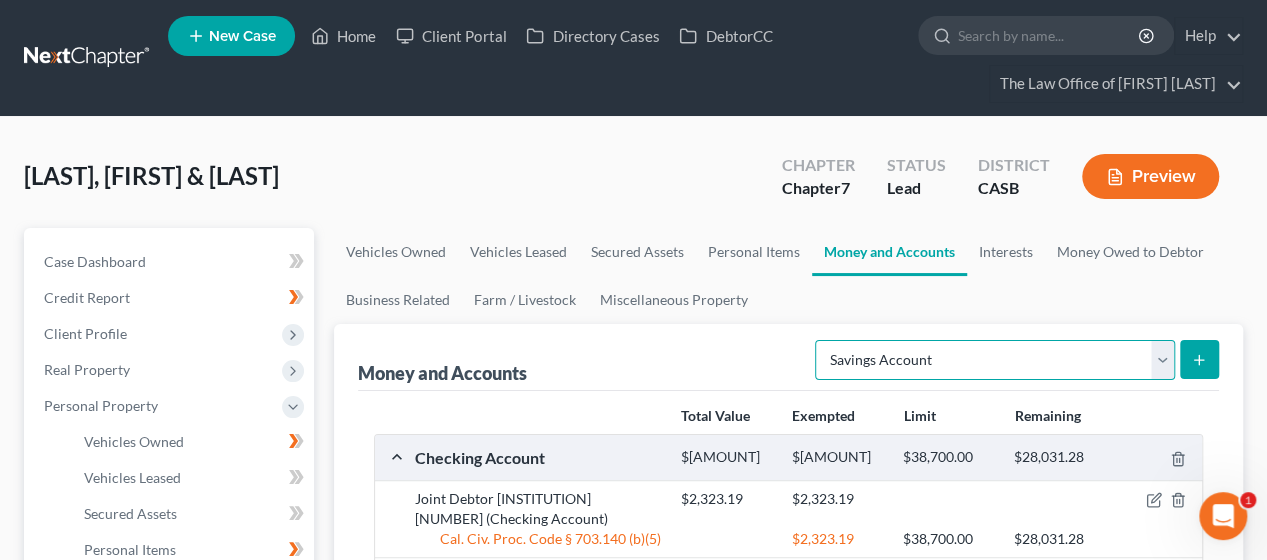 click on "Select Account Type Brokerage Cash on Hand Certificates of Deposit Checking Account Money Market Other (Credit Union, Health Savings Account, etc) Safe Deposit Box Savings Account Security Deposits or Prepayments" at bounding box center [995, 360] 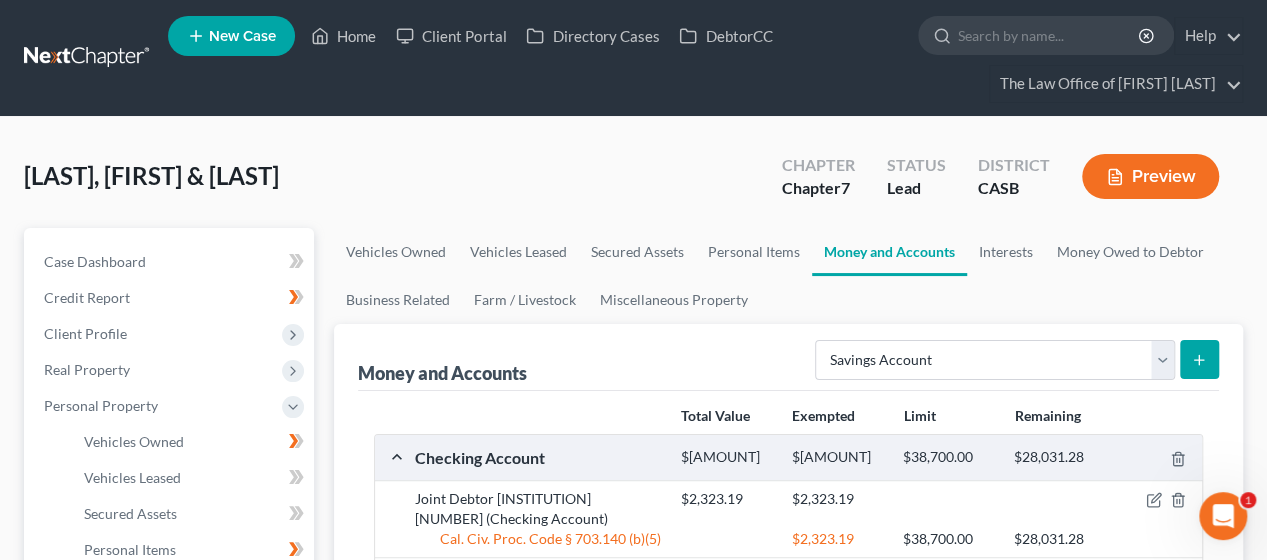 click 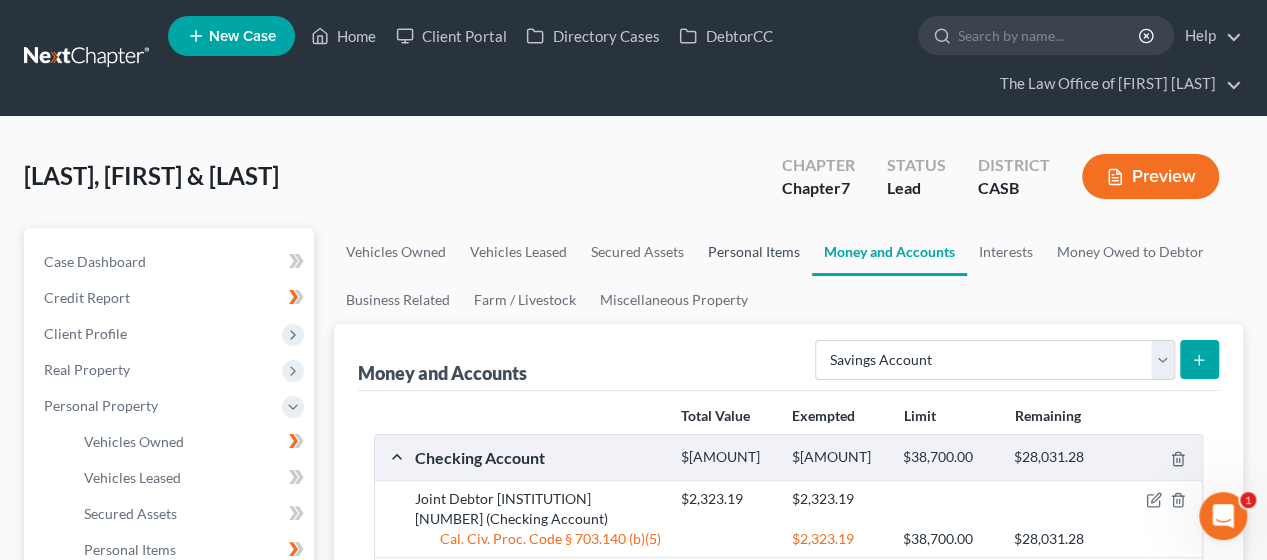 click on "Personal Items" at bounding box center (754, 252) 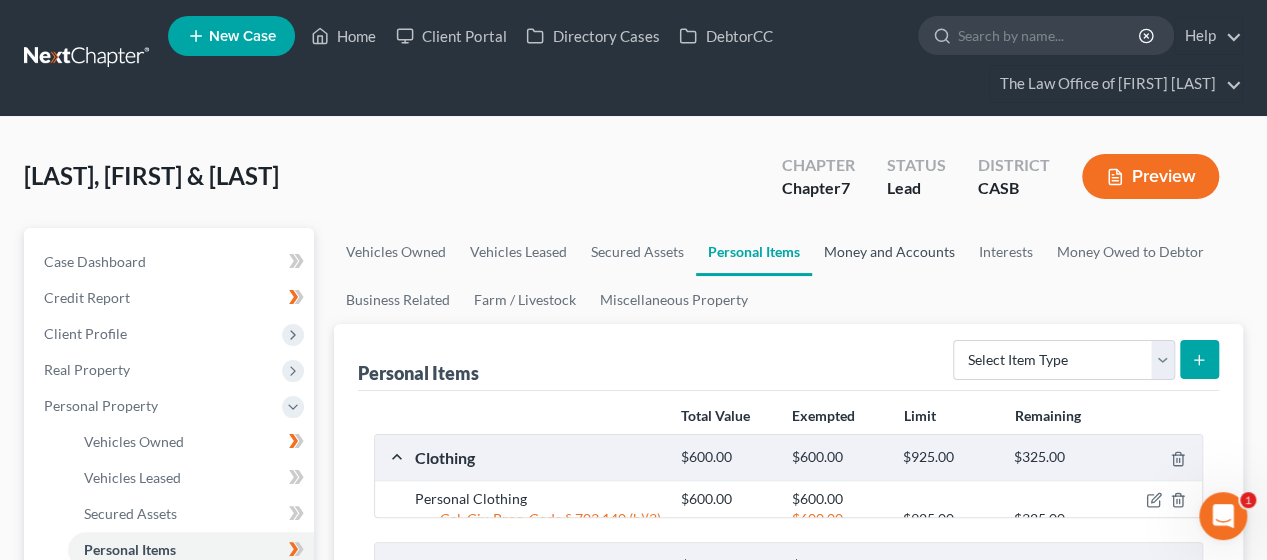 click on "Money and Accounts" at bounding box center [889, 252] 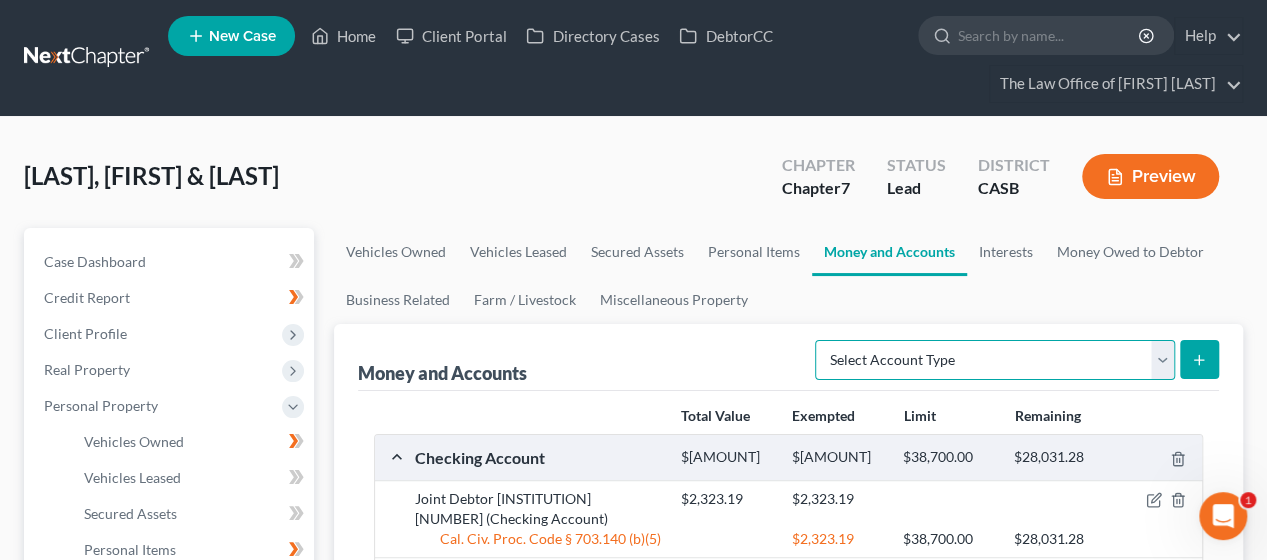 click on "Select Account Type Brokerage Cash on Hand Certificates of Deposit Checking Account Money Market Other (Credit Union, Health Savings Account, etc) Safe Deposit Box Savings Account Security Deposits or Prepayments" at bounding box center (995, 360) 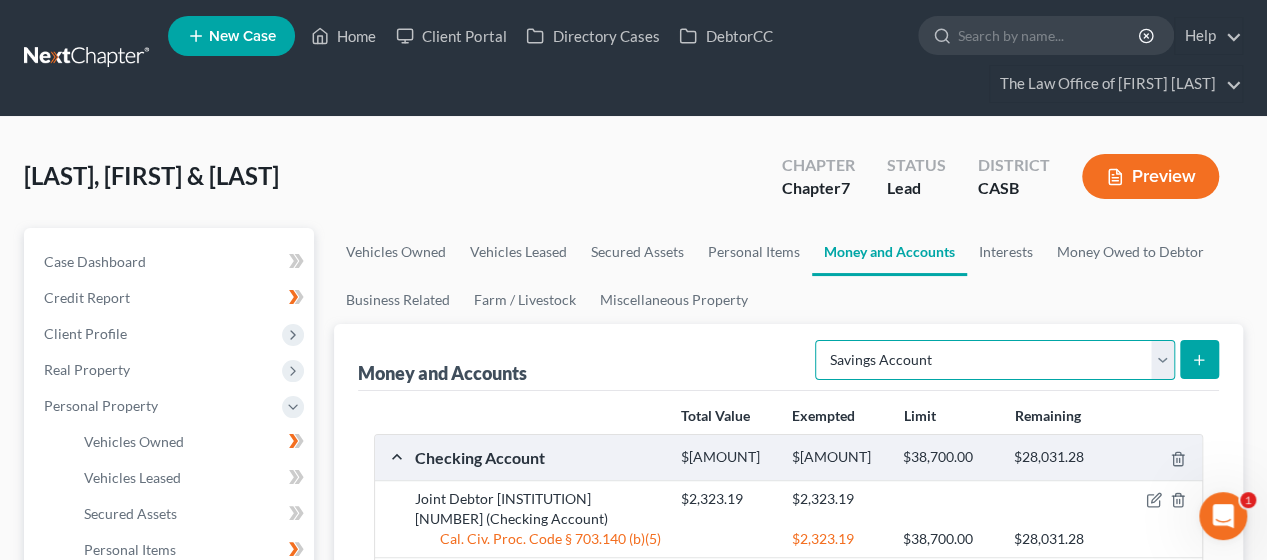 click on "Select Account Type Brokerage Cash on Hand Certificates of Deposit Checking Account Money Market Other (Credit Union, Health Savings Account, etc) Safe Deposit Box Savings Account Security Deposits or Prepayments" at bounding box center [995, 360] 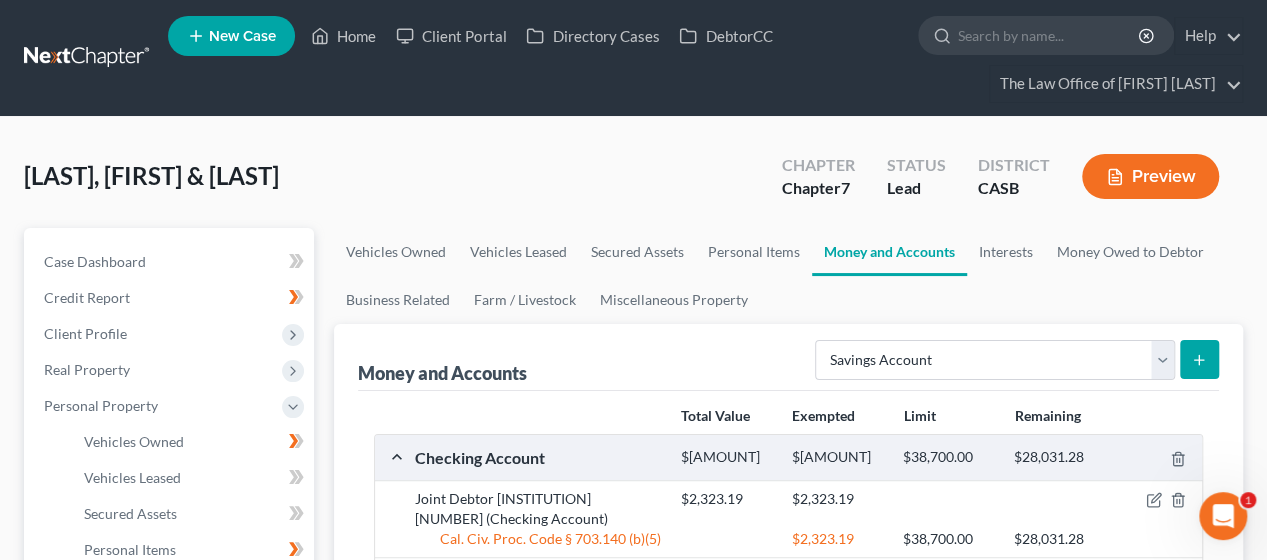 click 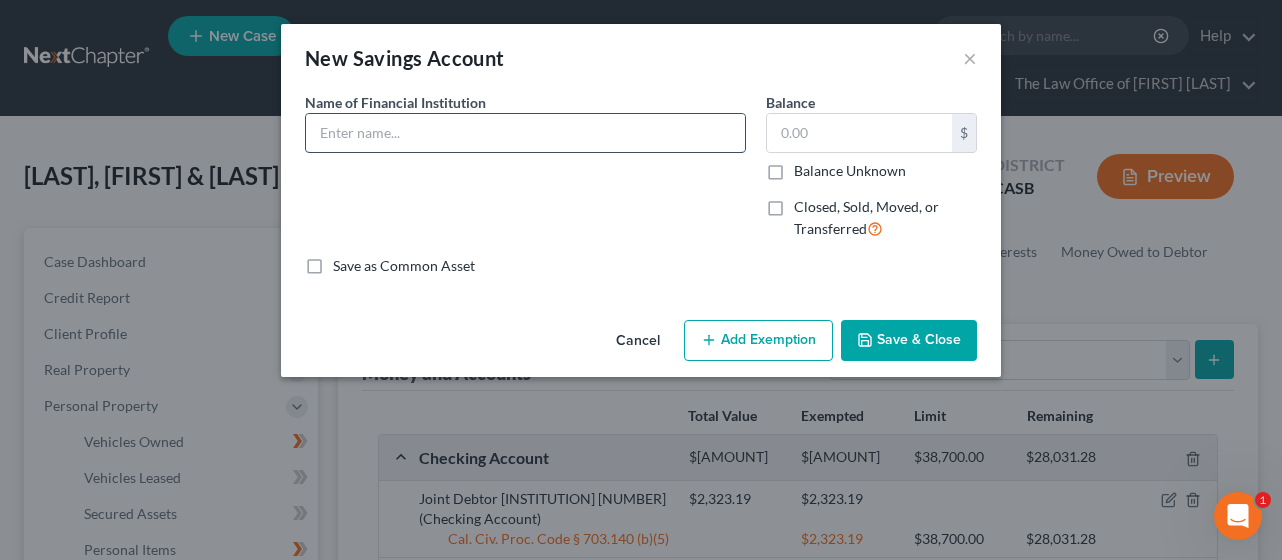 click at bounding box center [525, 133] 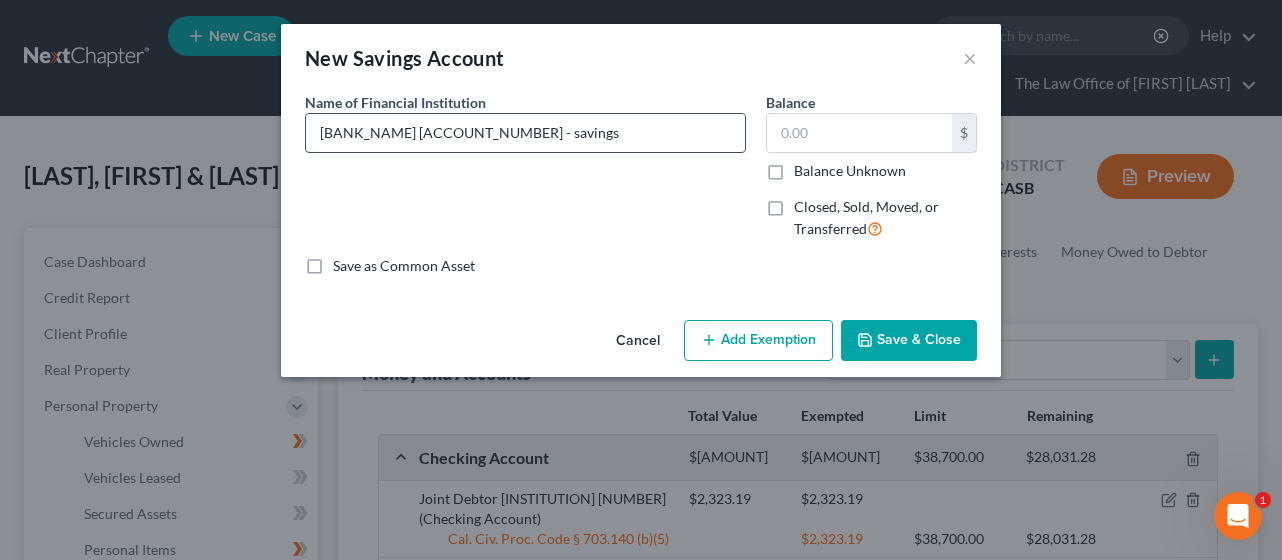 click on "[BANK_NAME] [ACCOUNT_NUMBER] - savings" at bounding box center (525, 133) 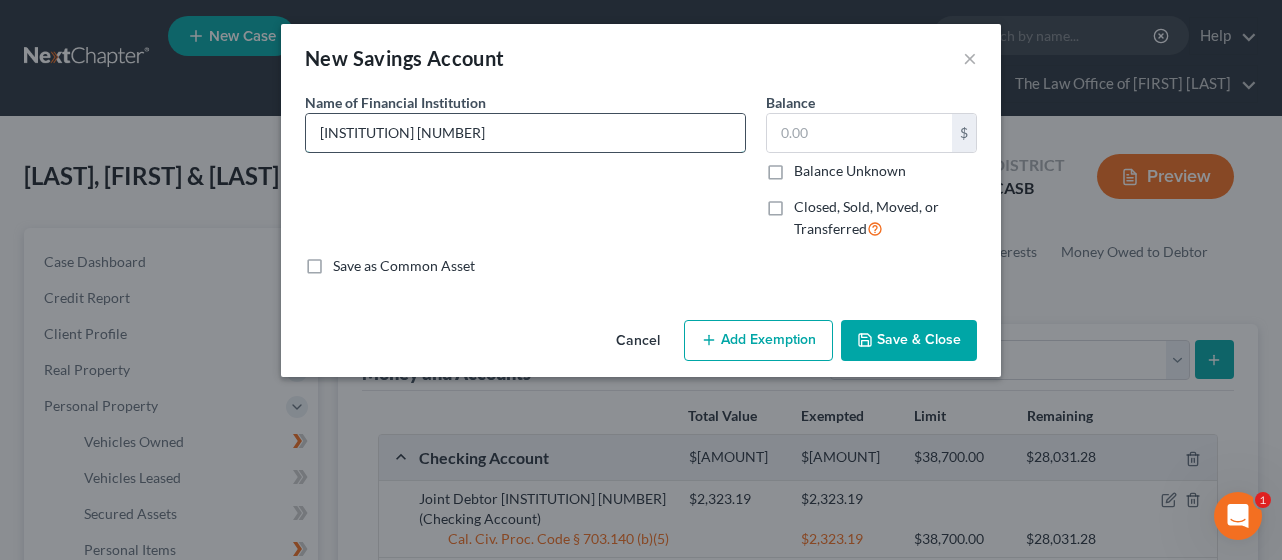 type on "[INSTITUTION] [NUMBER]" 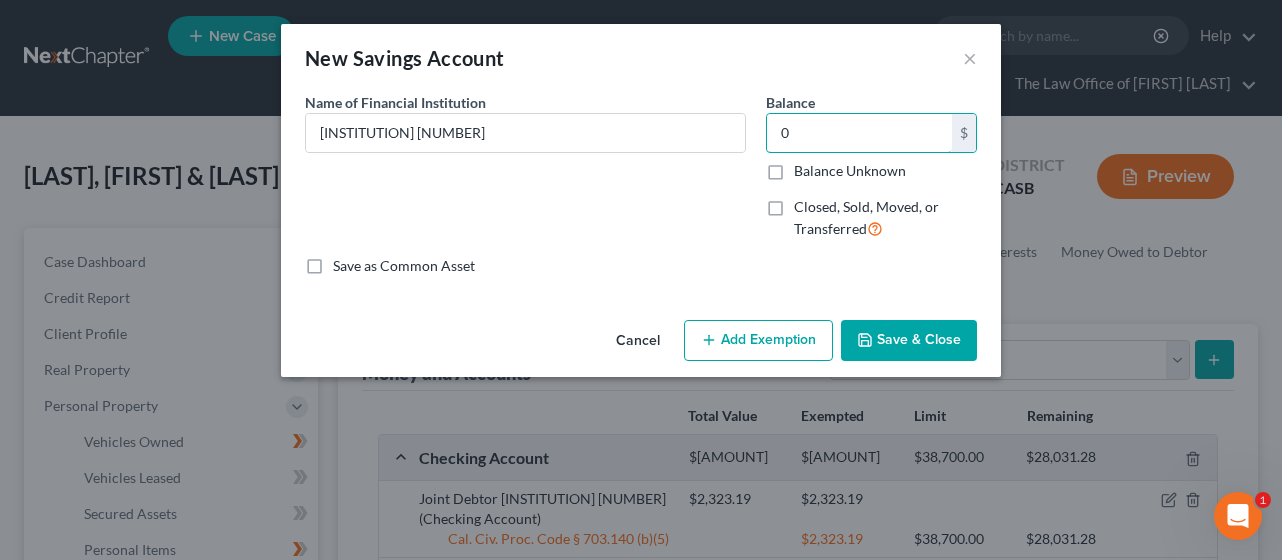 type on "0" 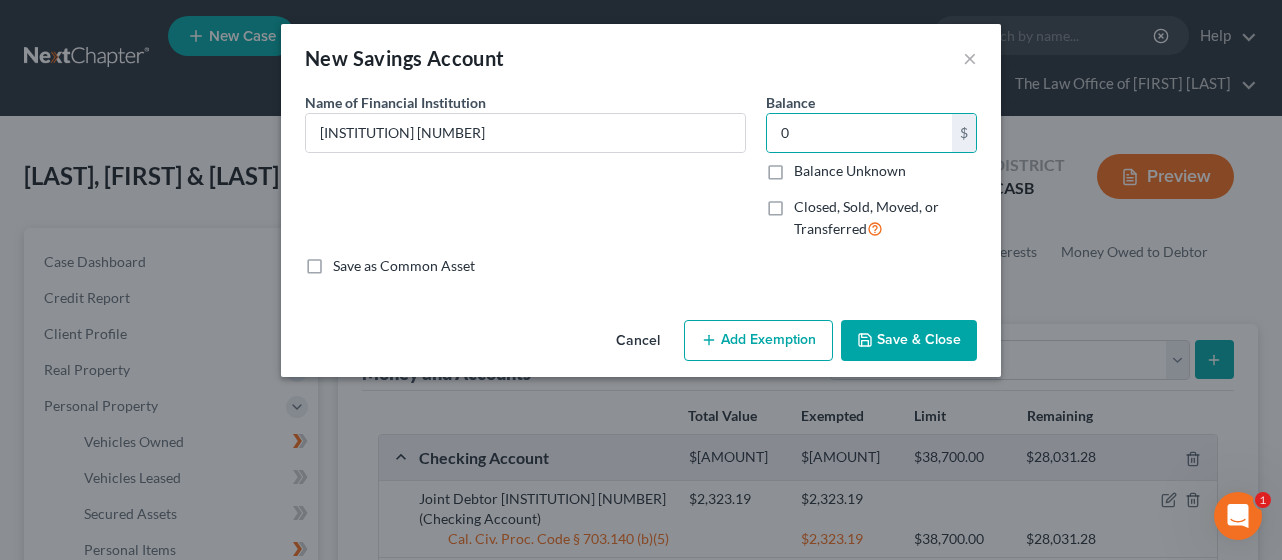 click on "Save & Close" at bounding box center (909, 341) 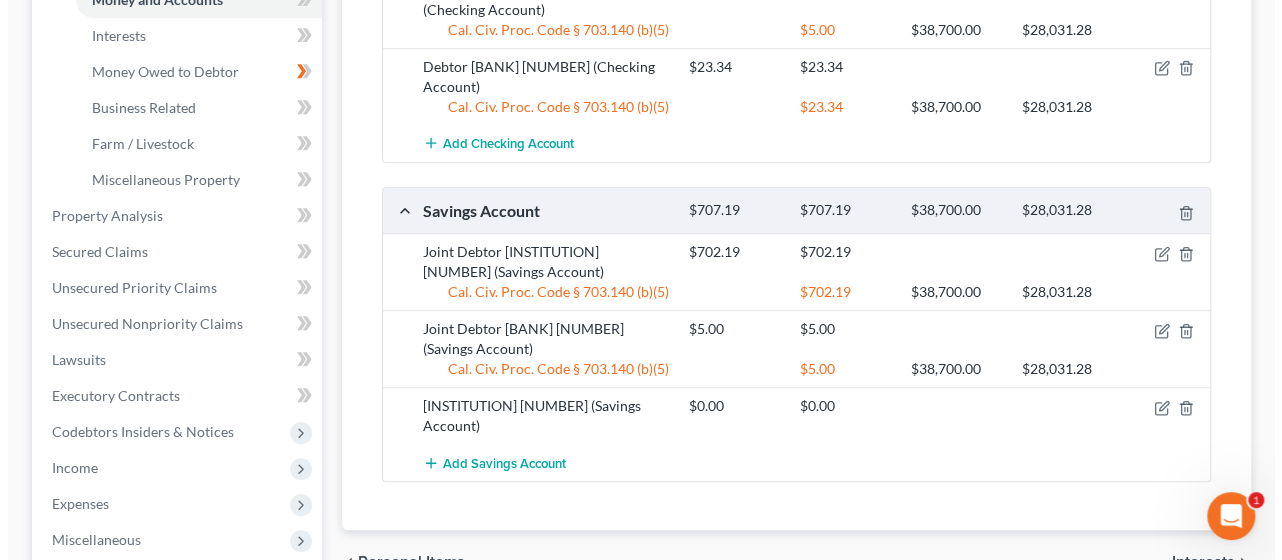 scroll, scrollTop: 608, scrollLeft: 0, axis: vertical 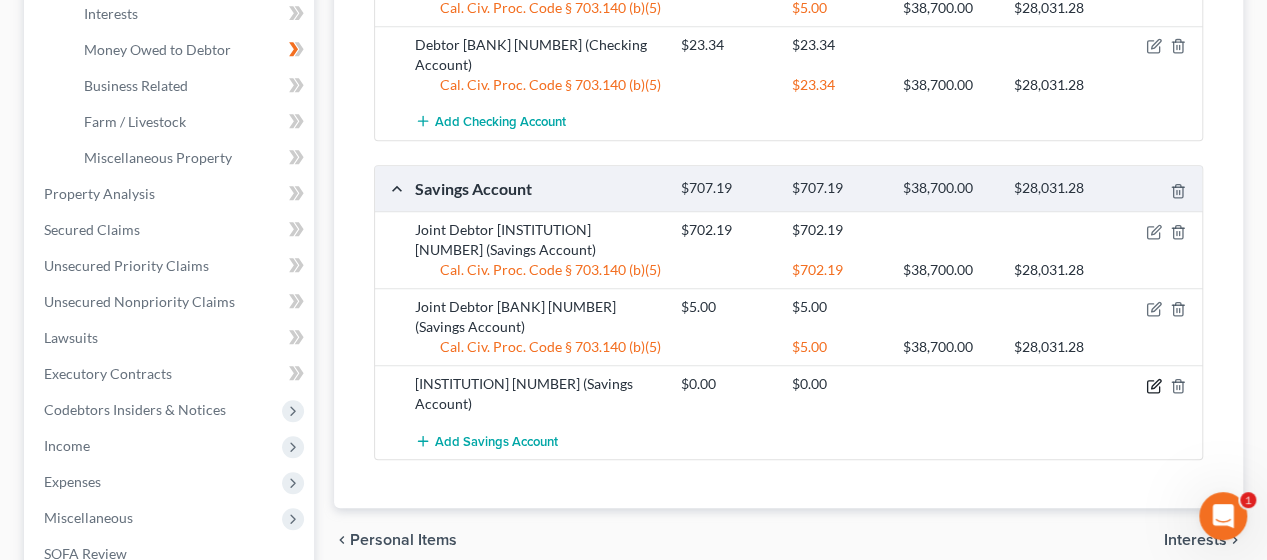 click 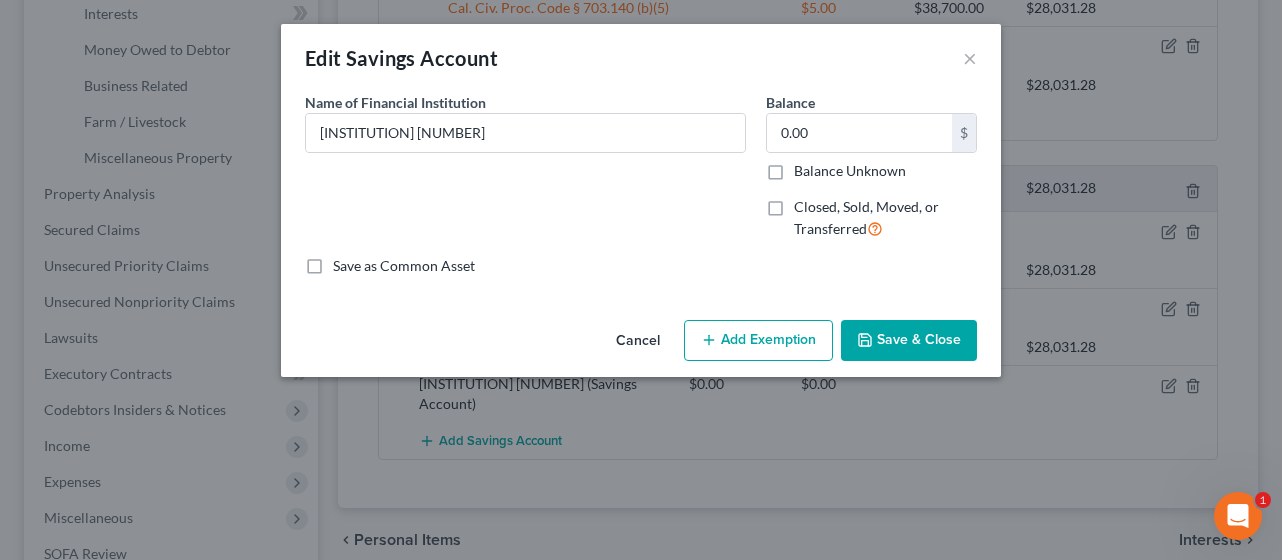click on "Add Exemption" at bounding box center (758, 341) 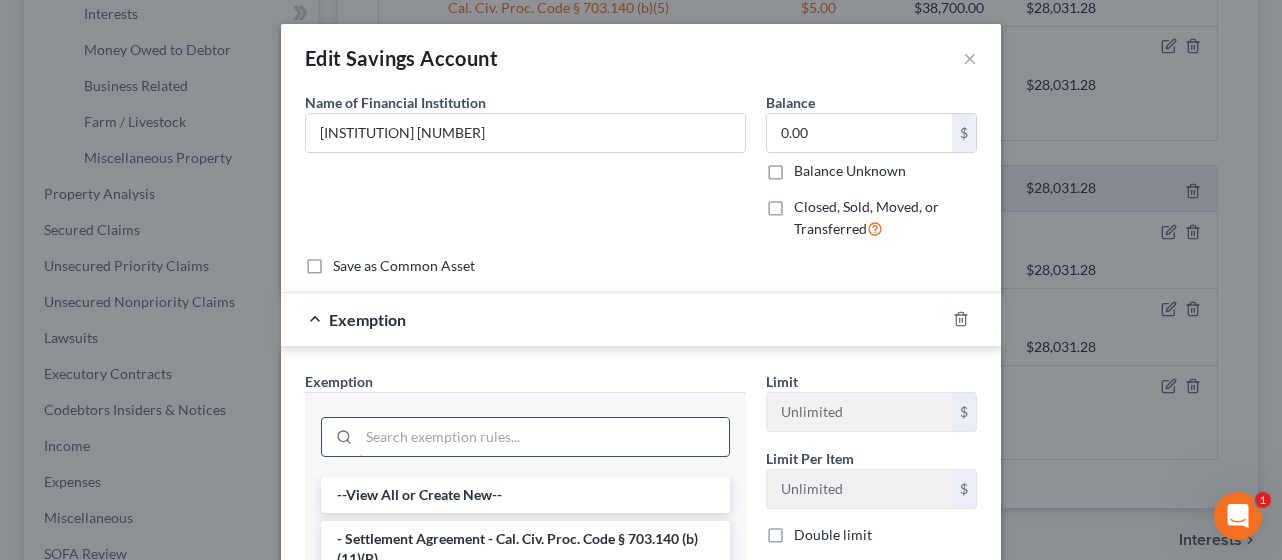 click at bounding box center (544, 437) 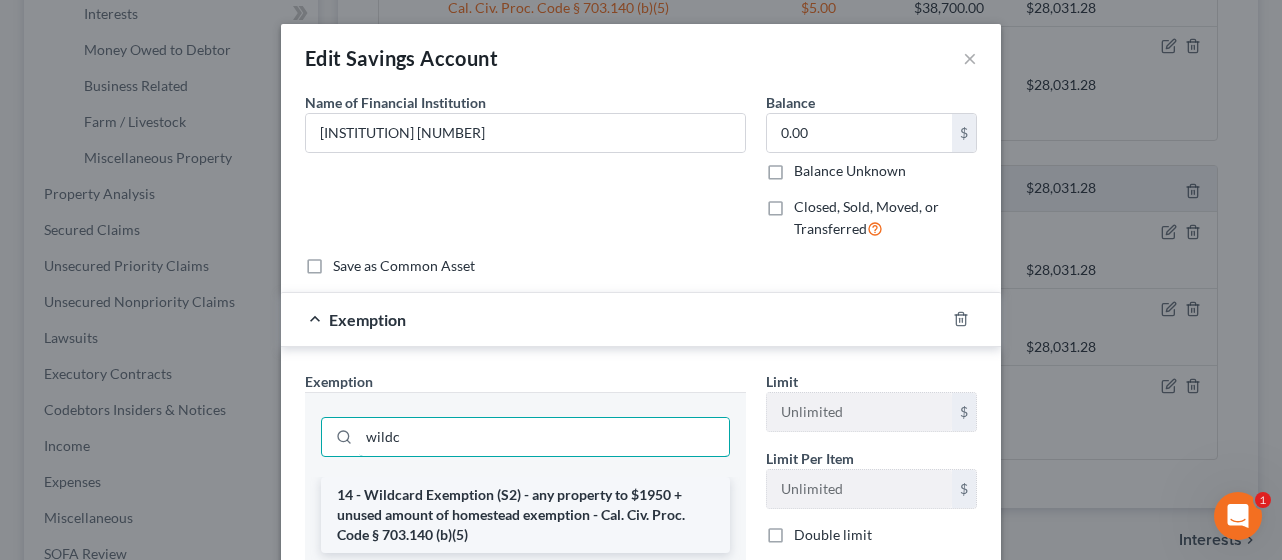 type on "wildc" 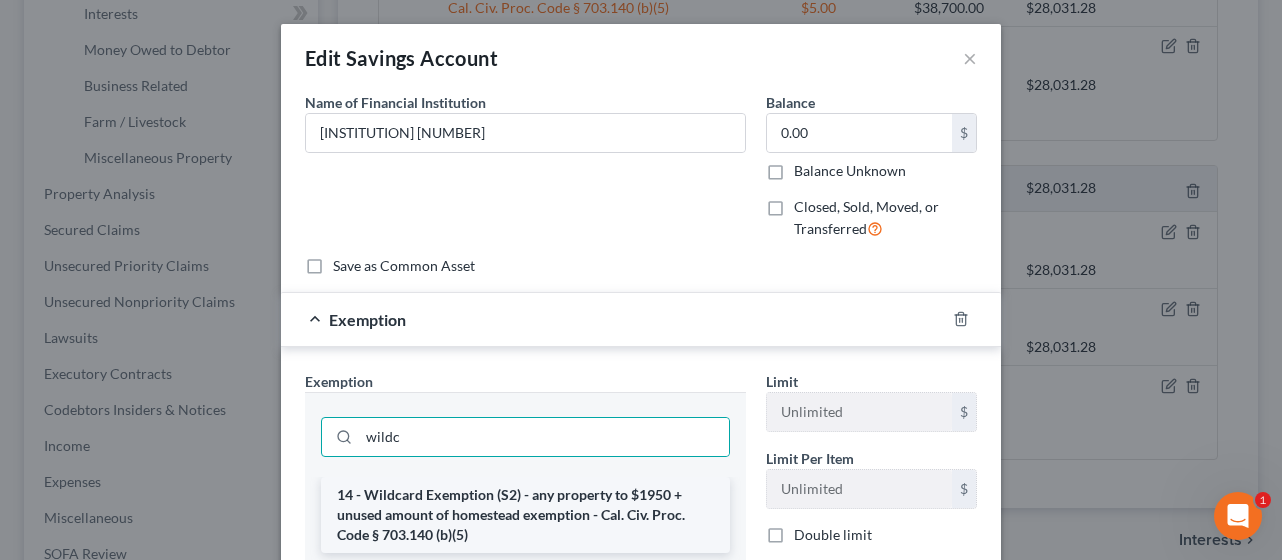 click on "14 - Wildcard Exemption (S2) - any property to $1950 + unused amount of homestead exemption  - Cal. Civ. Proc. Code § 703.140 (b)(5)" at bounding box center [525, 515] 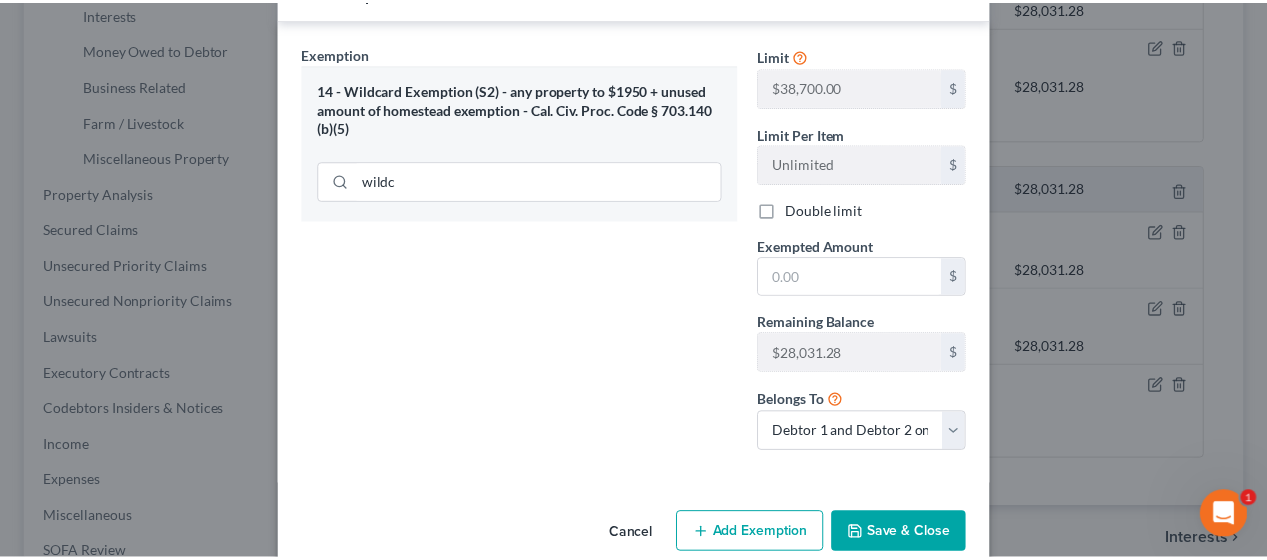 scroll, scrollTop: 358, scrollLeft: 0, axis: vertical 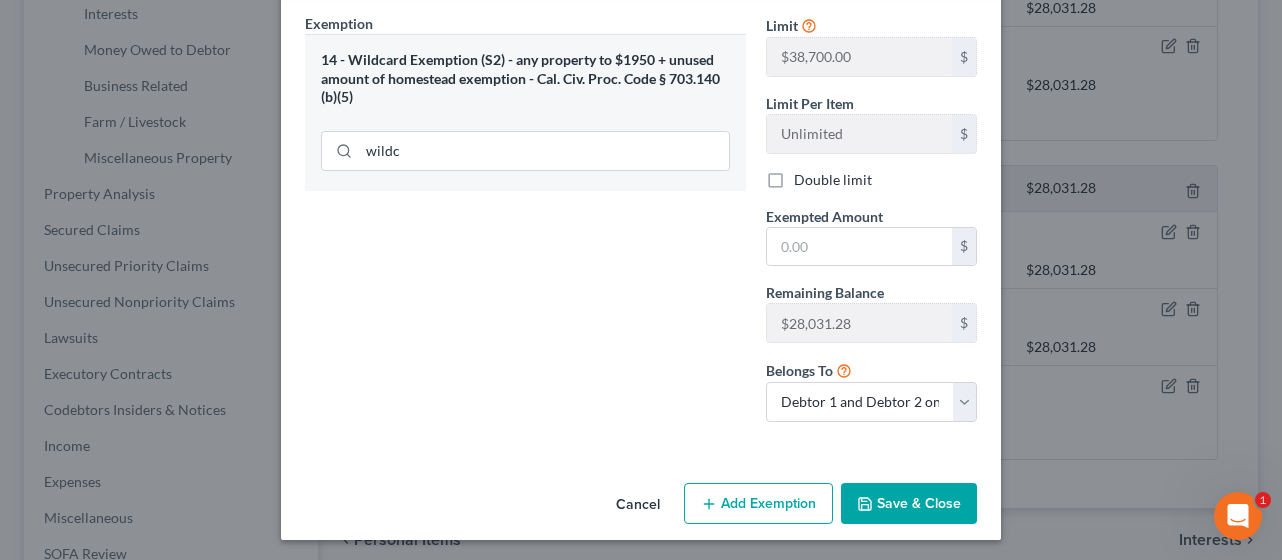 click on "$" at bounding box center (871, 247) 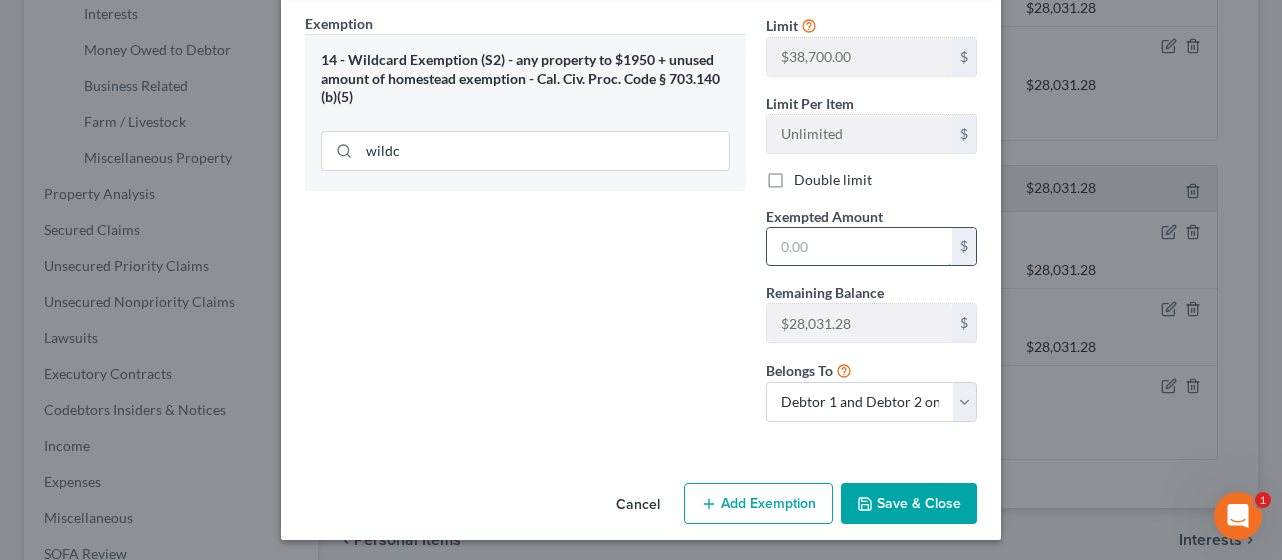 click at bounding box center [859, 247] 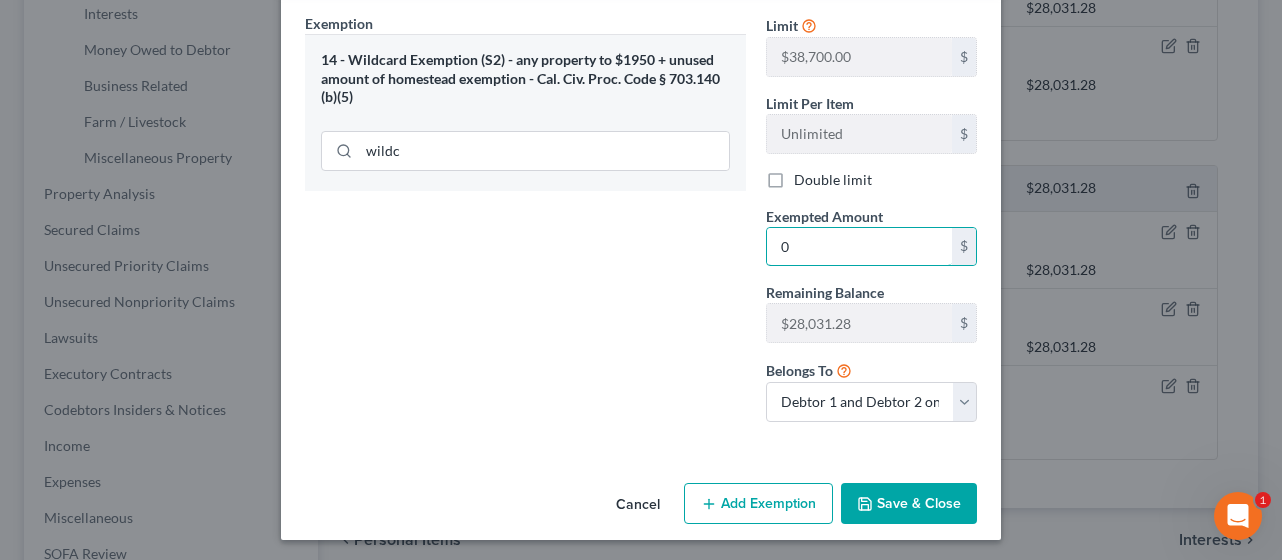 type on "0" 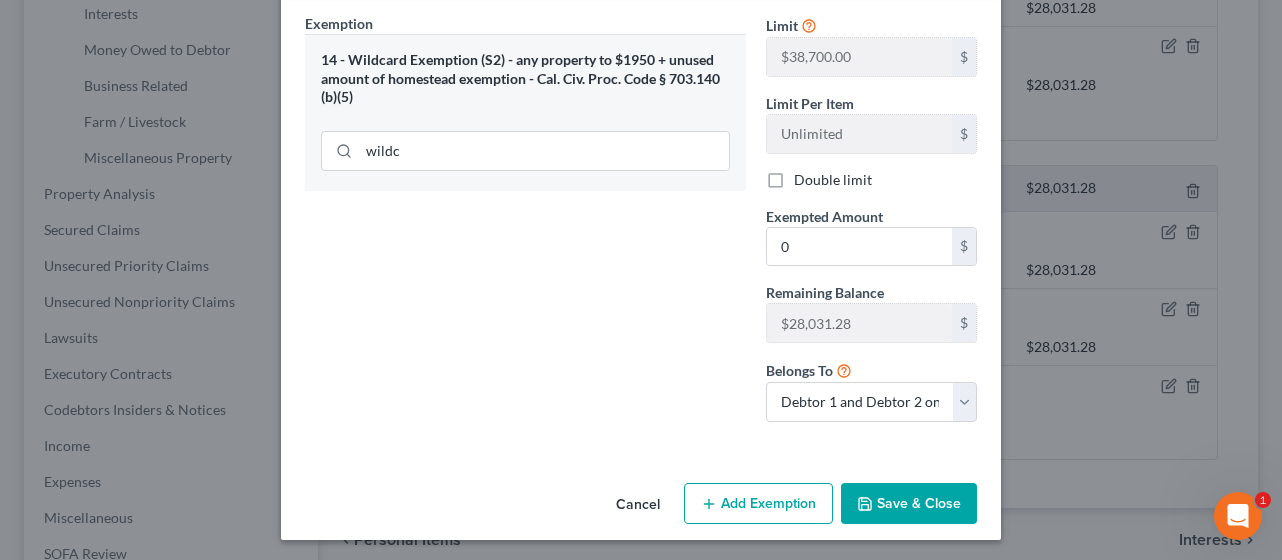 click on "Exemption Set must be selected for CA.
Exemption
*
14 - Wildcard Exemption (S2) - any property to $1950 + unused amount of homestead exemption  - Cal. Civ. Proc. Code § 703.140 (b)(5)         wildc" at bounding box center [525, 225] 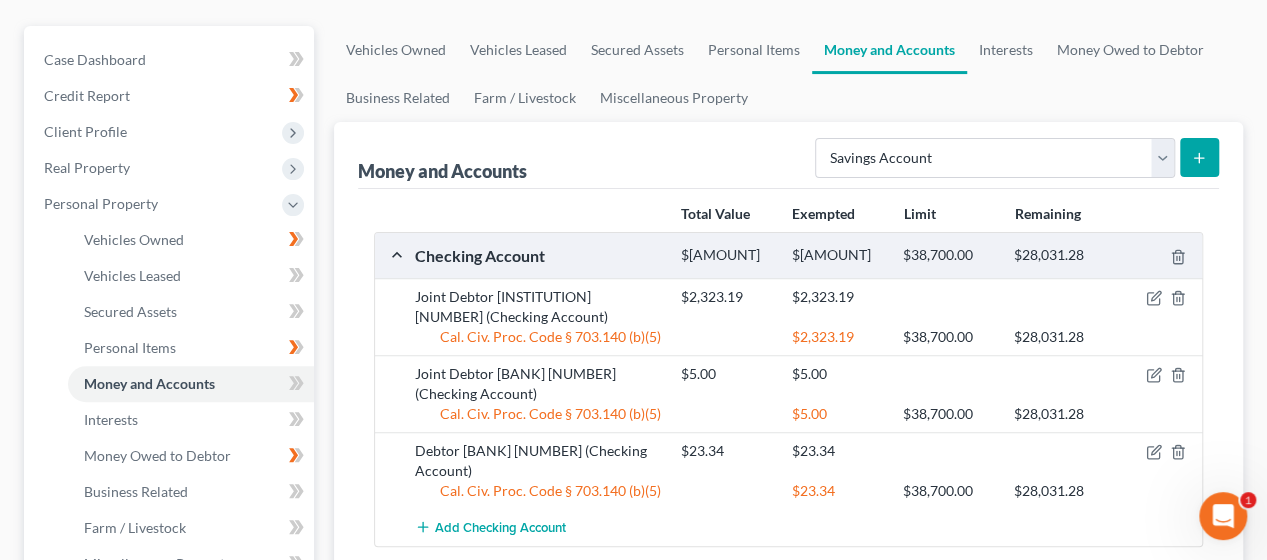 scroll, scrollTop: 6, scrollLeft: 0, axis: vertical 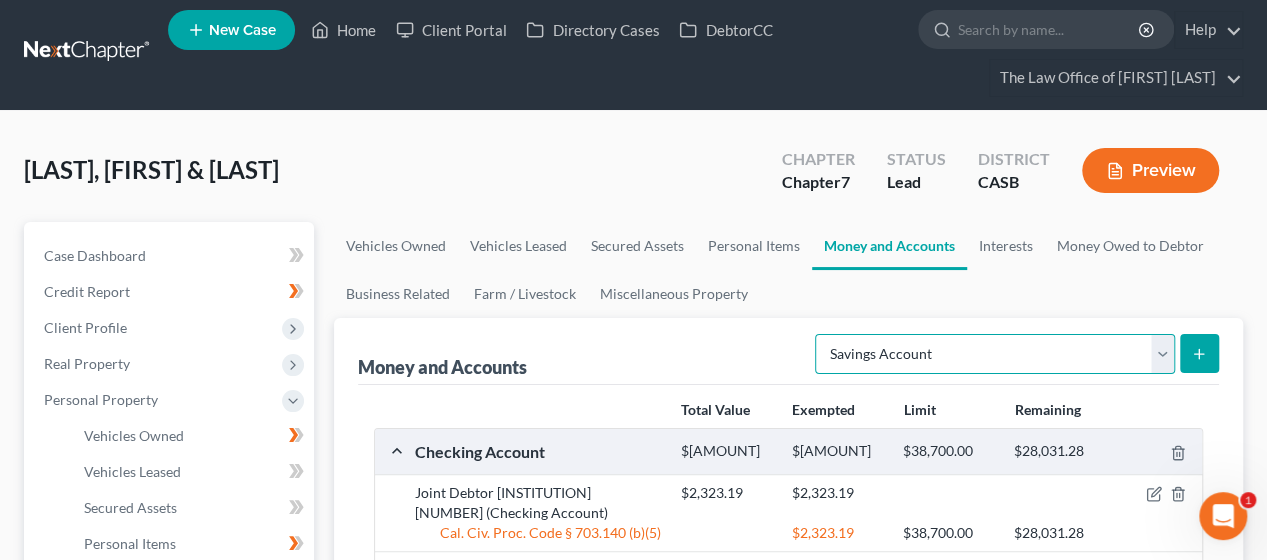click on "Select Account Type Brokerage Cash on Hand Certificates of Deposit Checking Account Money Market Other (Credit Union, Health Savings Account, etc) Safe Deposit Box Savings Account Security Deposits or Prepayments" at bounding box center [995, 354] 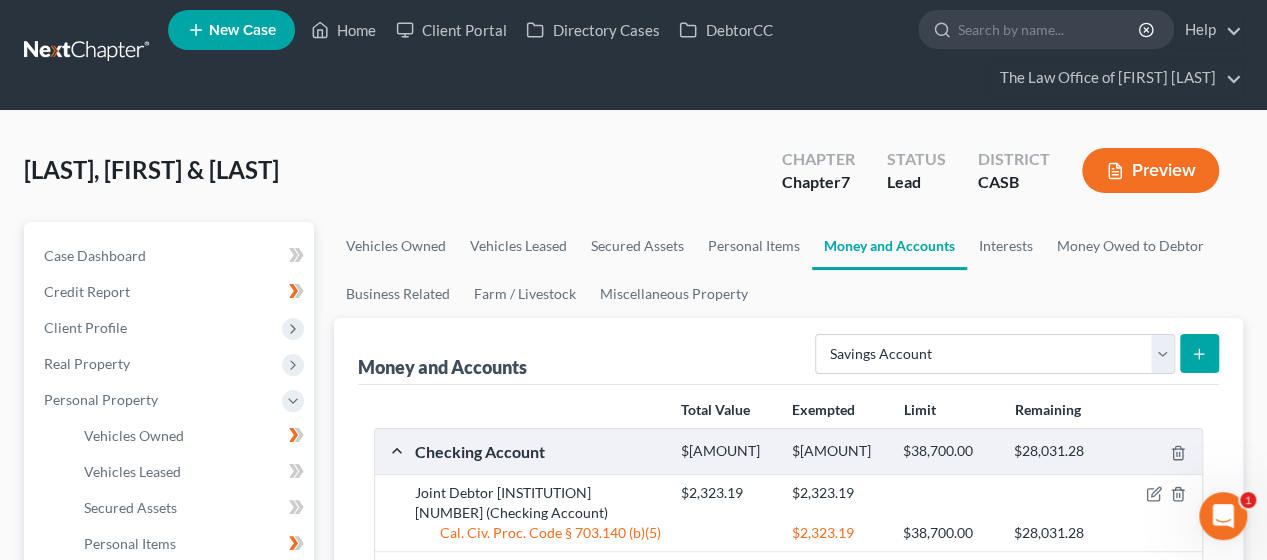 click 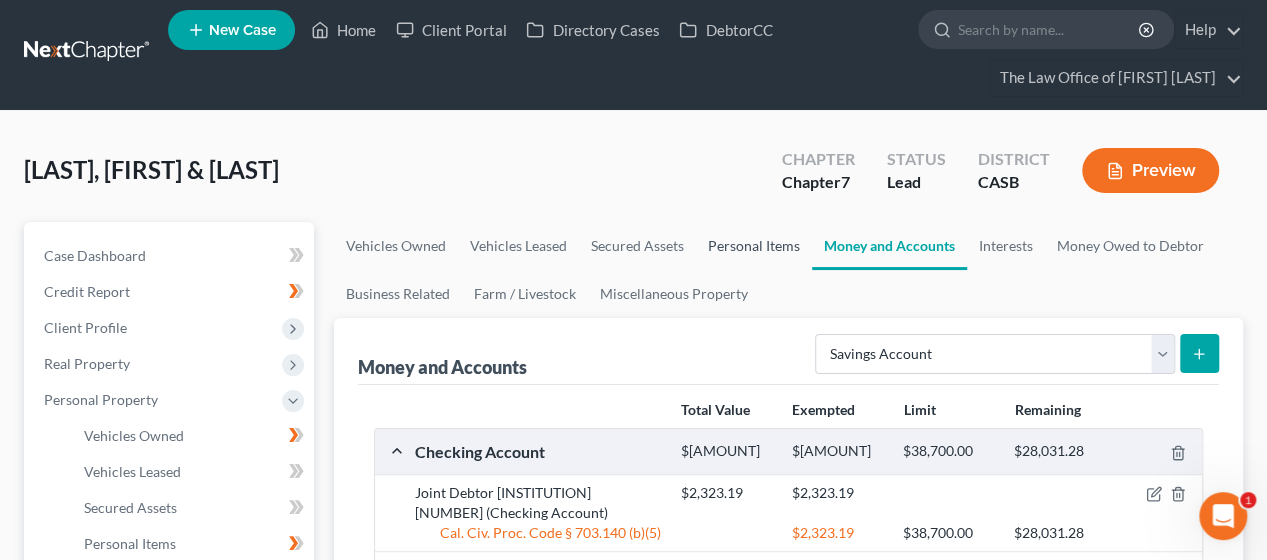 click on "Personal Items" at bounding box center [754, 246] 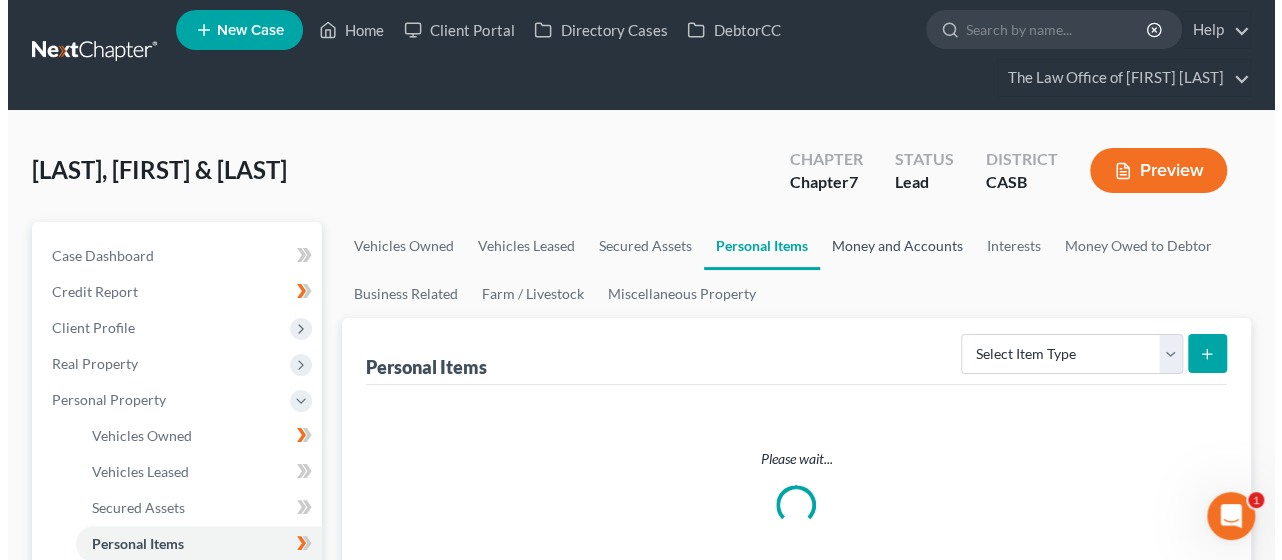 scroll, scrollTop: 0, scrollLeft: 0, axis: both 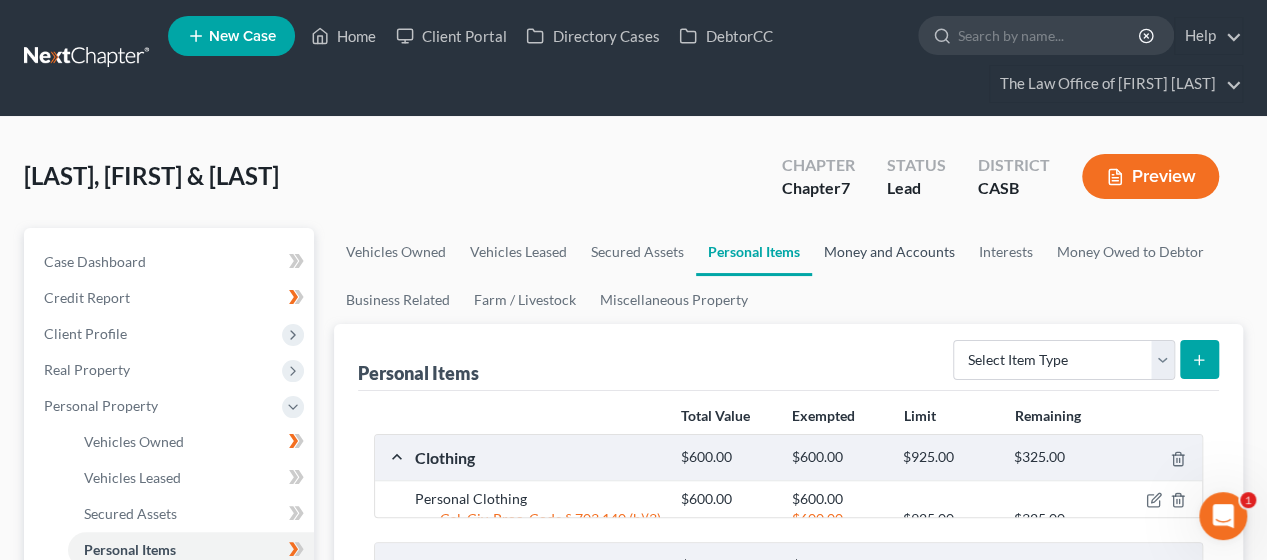 click on "Money and Accounts" at bounding box center [889, 252] 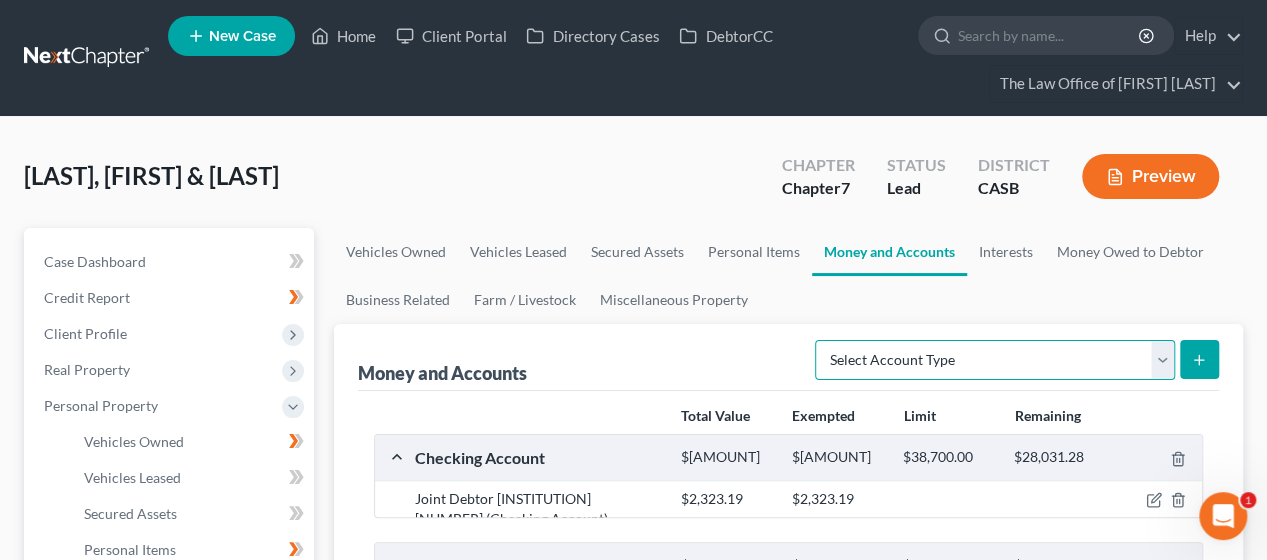 click on "Select Account Type Brokerage Cash on Hand Certificates of Deposit Checking Account Money Market Other (Credit Union, Health Savings Account, etc) Safe Deposit Box Savings Account Security Deposits or Prepayments" at bounding box center [995, 360] 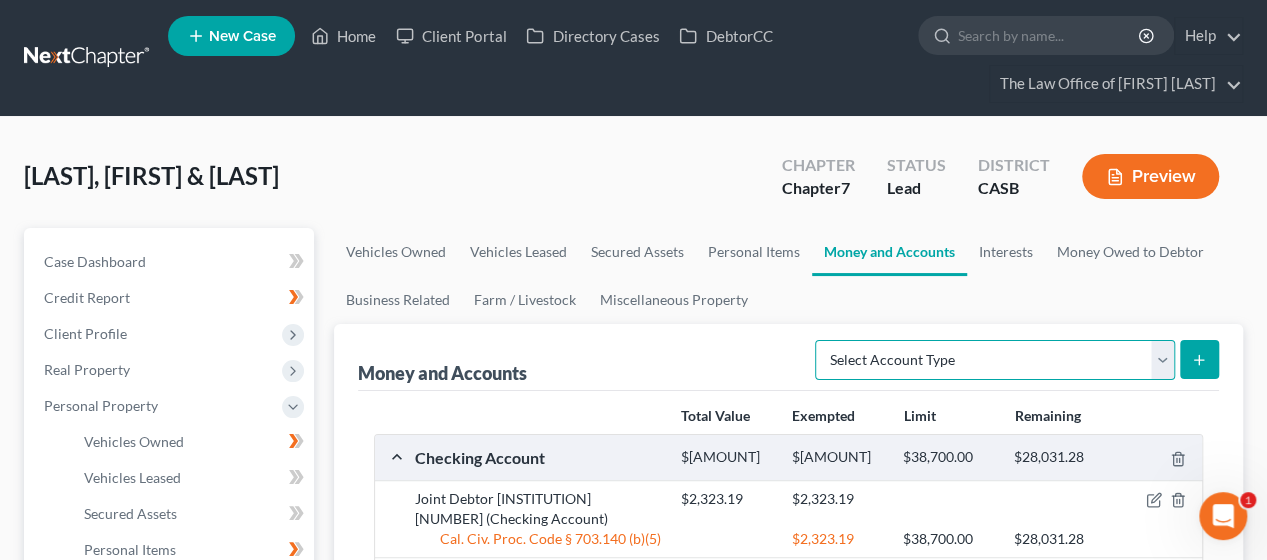 select on "savings" 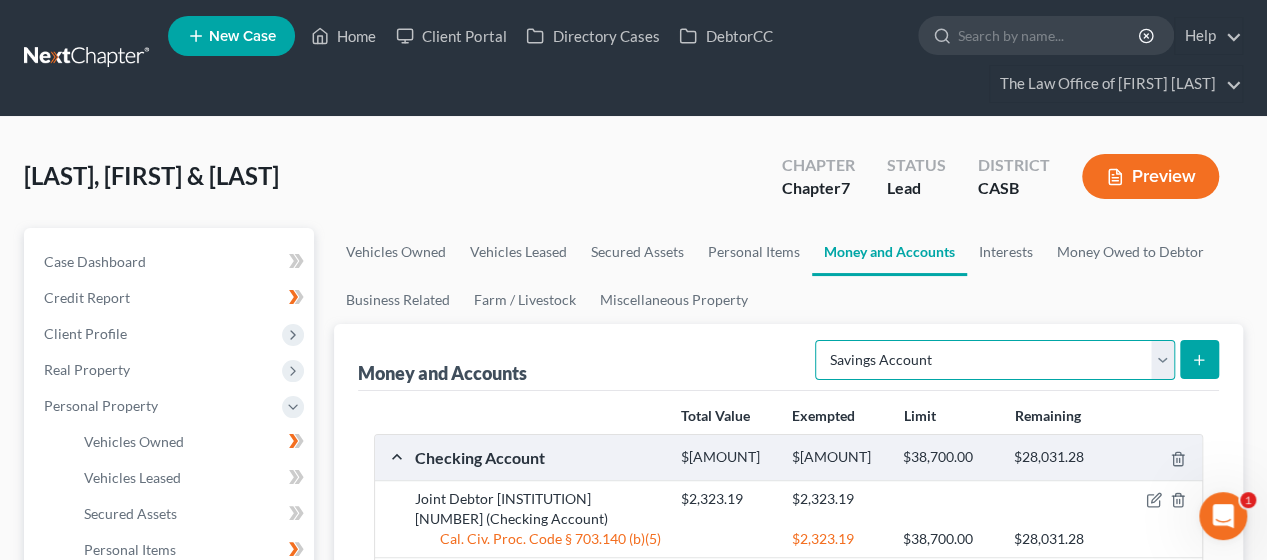 click on "Select Account Type Brokerage Cash on Hand Certificates of Deposit Checking Account Money Market Other (Credit Union, Health Savings Account, etc) Safe Deposit Box Savings Account Security Deposits or Prepayments" at bounding box center [995, 360] 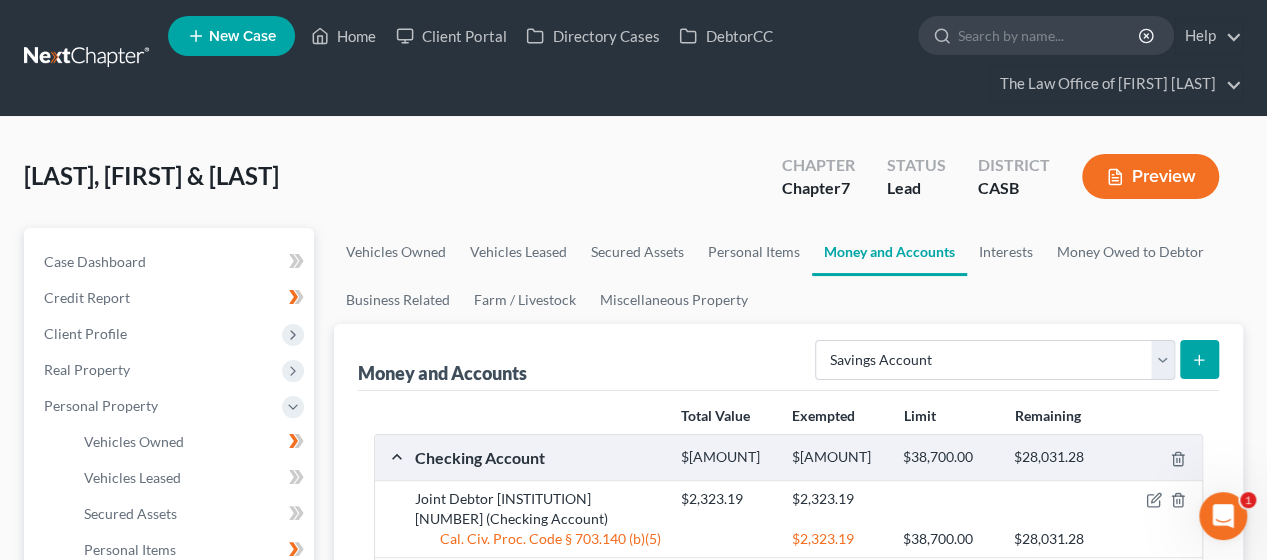 click 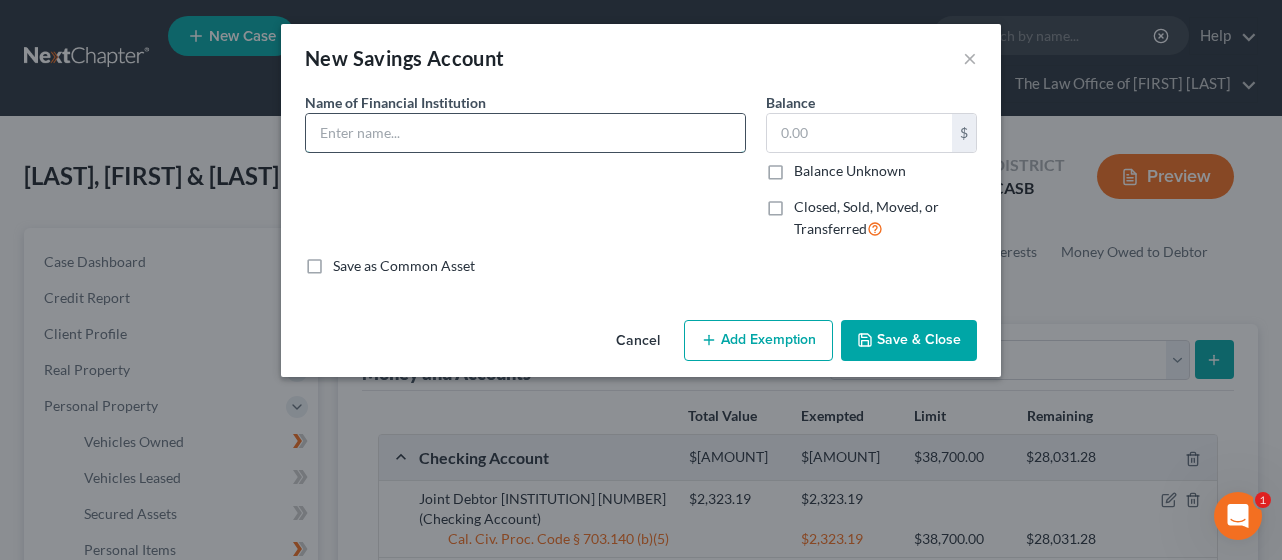 click at bounding box center [525, 133] 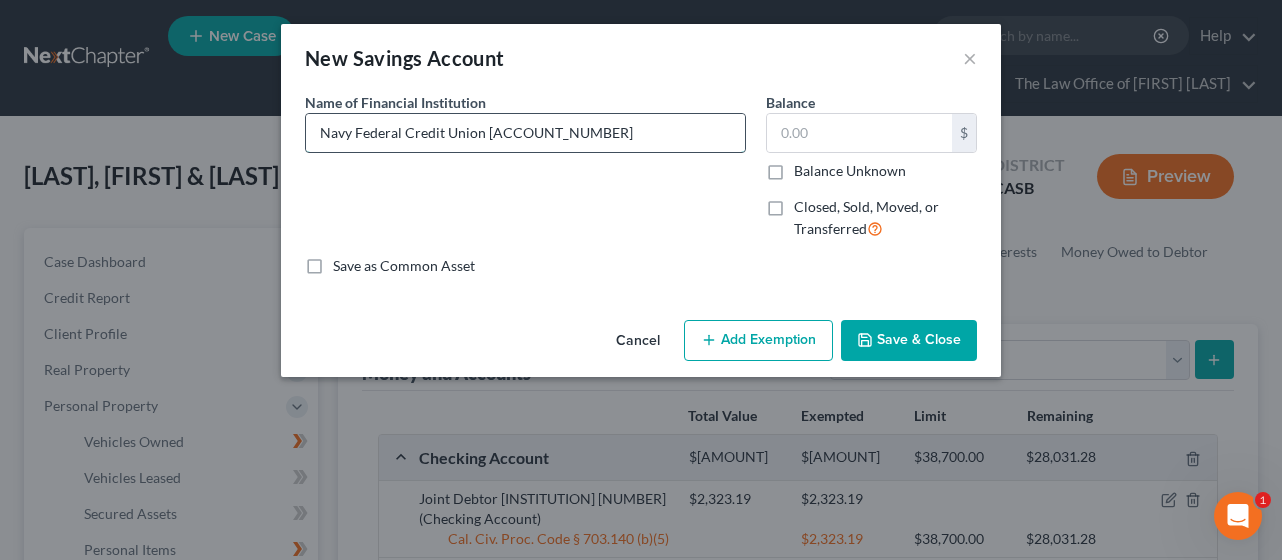 click on "Navy Federal Credit Union [ACCOUNT_NUMBER]" at bounding box center [525, 133] 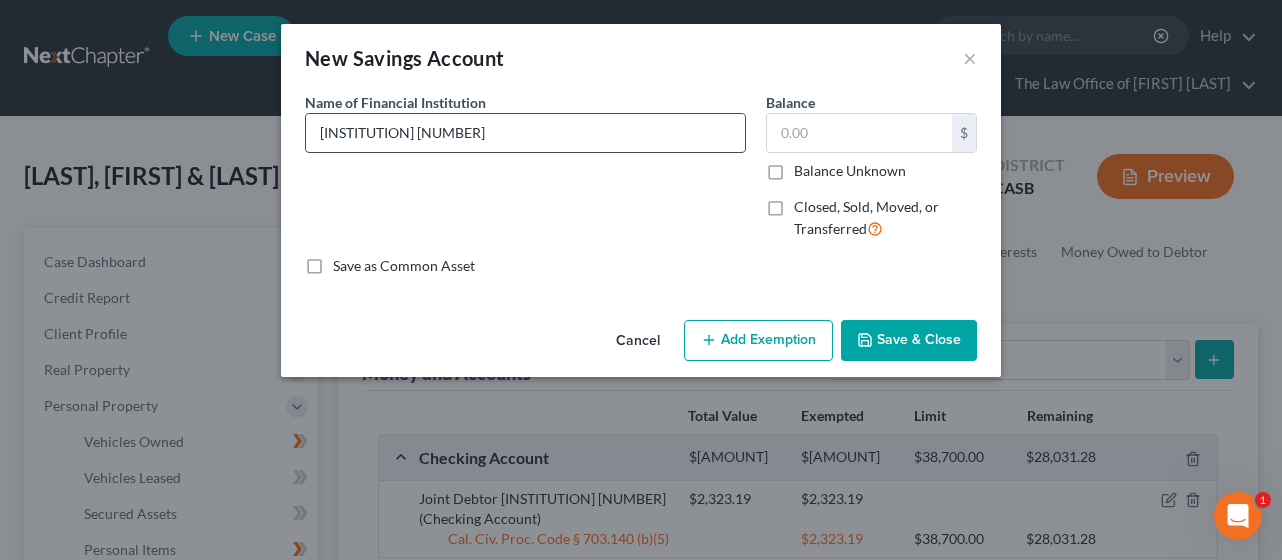 click on "[INSTITUTION] [NUMBER]" at bounding box center (525, 133) 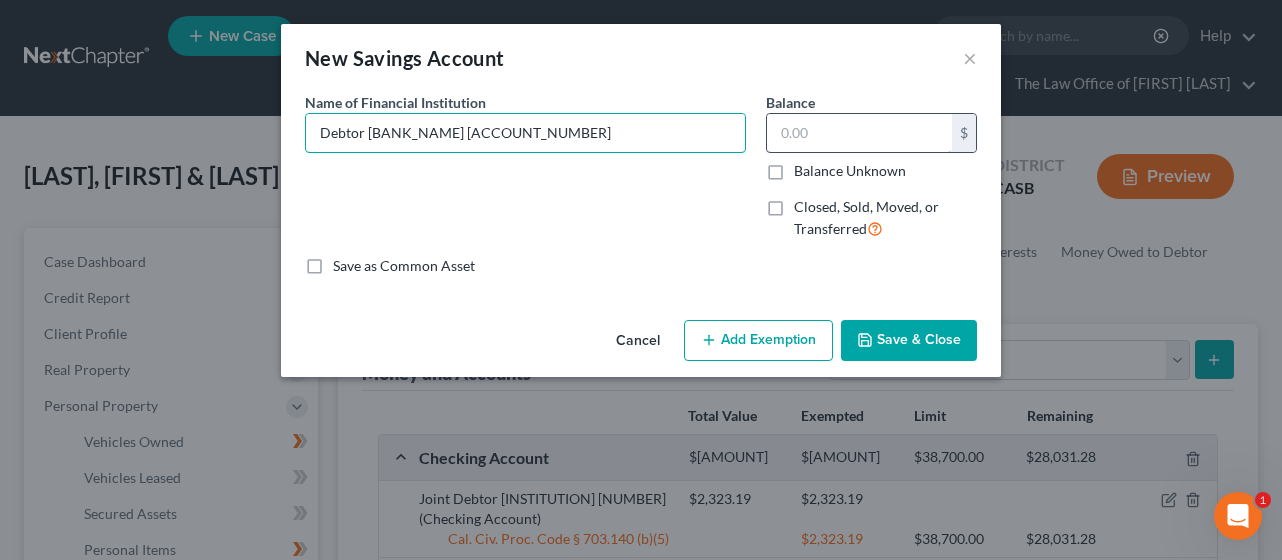 type on "Debtor [BANK_NAME] [ACCOUNT_NUMBER]" 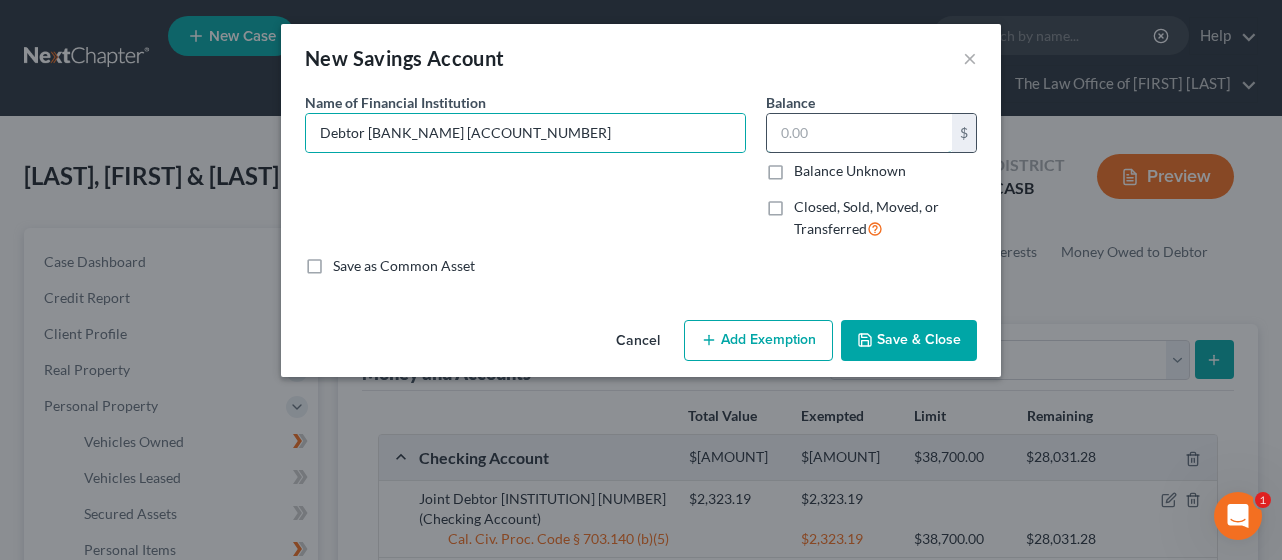 click at bounding box center [859, 133] 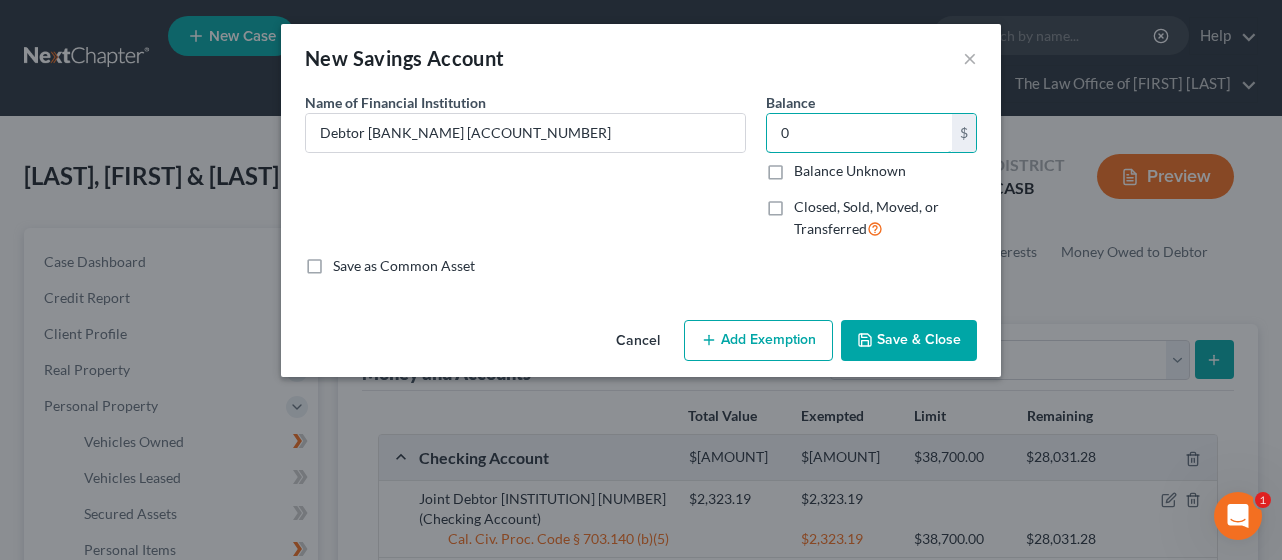 type on "0" 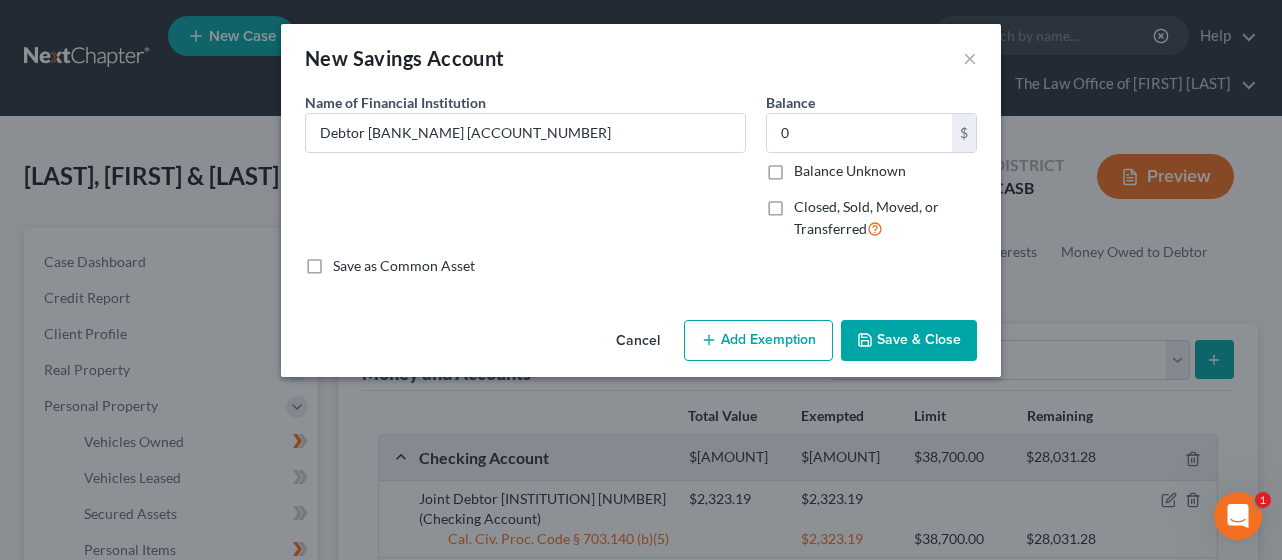 click on "Add Exemption" at bounding box center [758, 341] 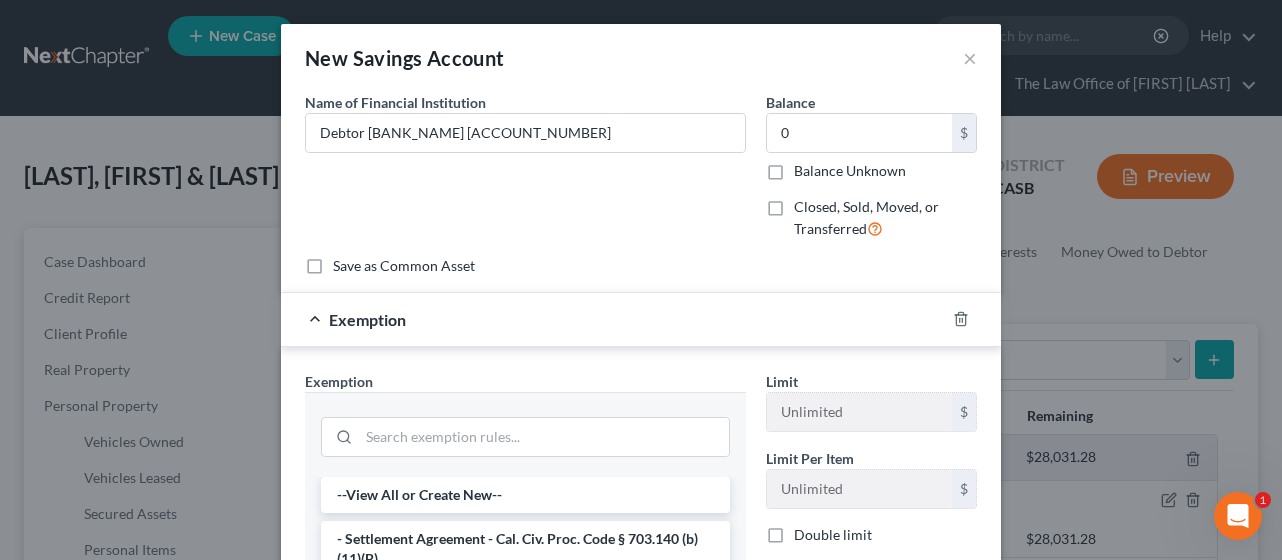 scroll, scrollTop: 82, scrollLeft: 0, axis: vertical 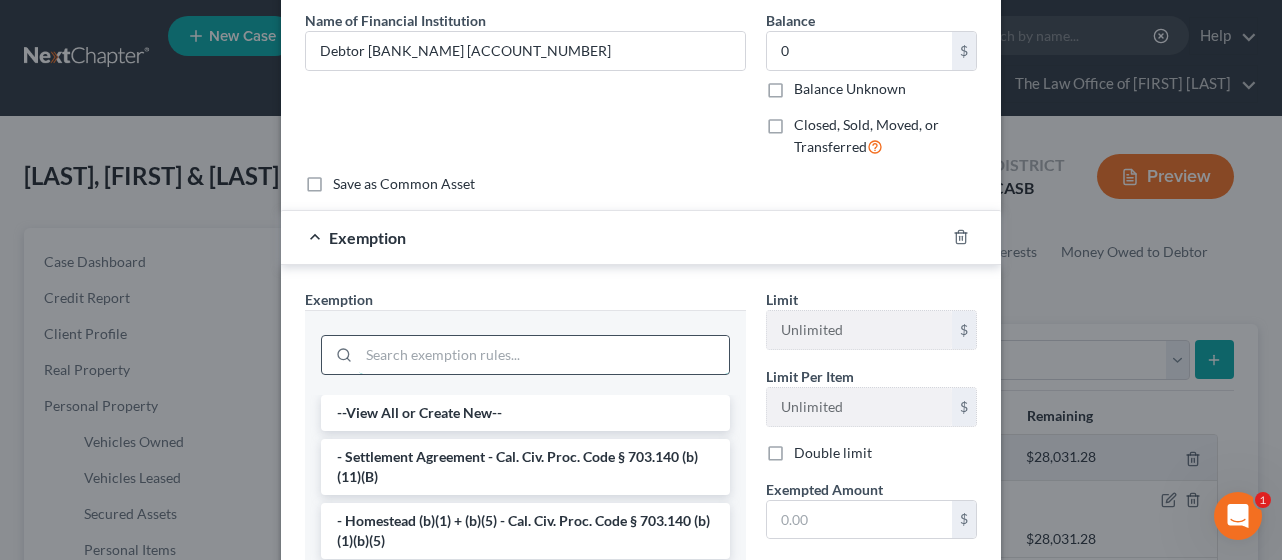 click at bounding box center (544, 355) 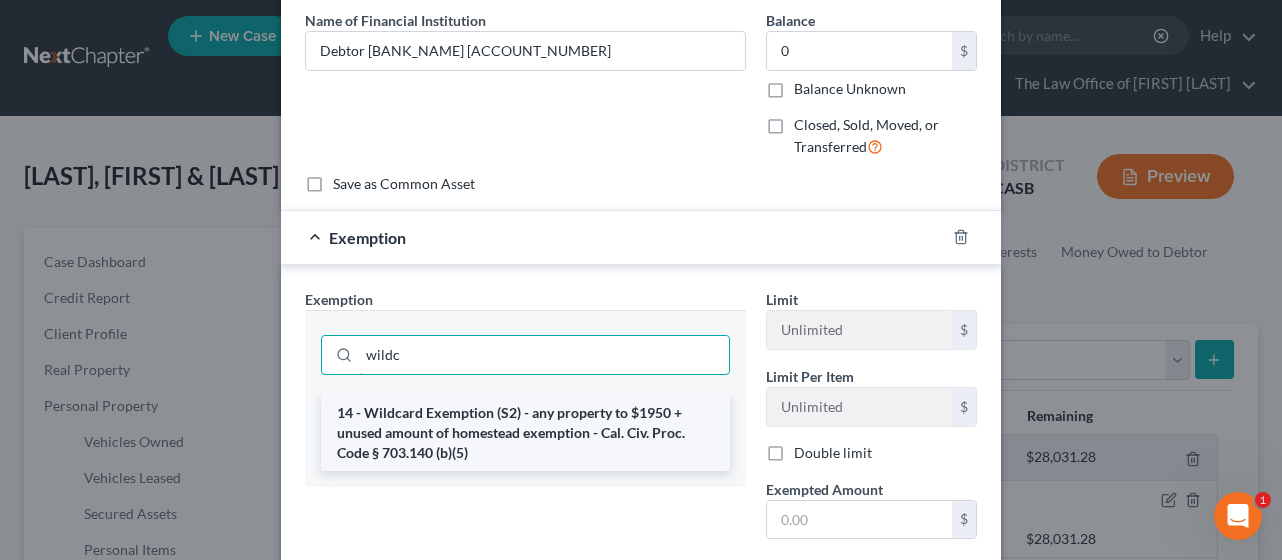 type on "wildc" 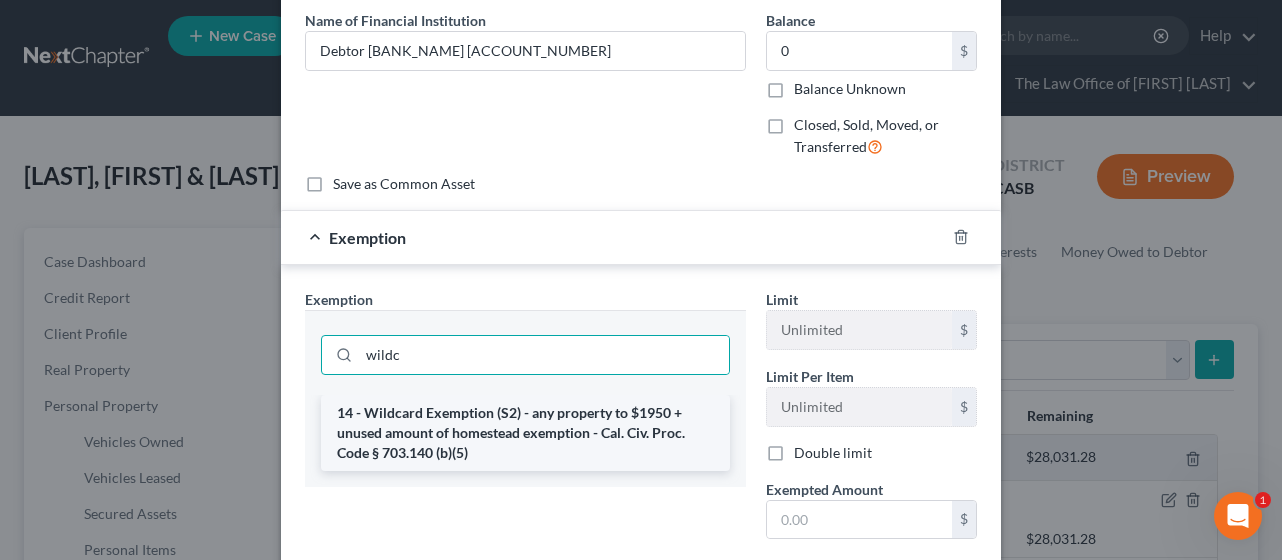 click on "14 - Wildcard Exemption (S2) - any property to $1950 + unused amount of homestead exemption  - Cal. Civ. Proc. Code § 703.140 (b)(5)" at bounding box center (525, 433) 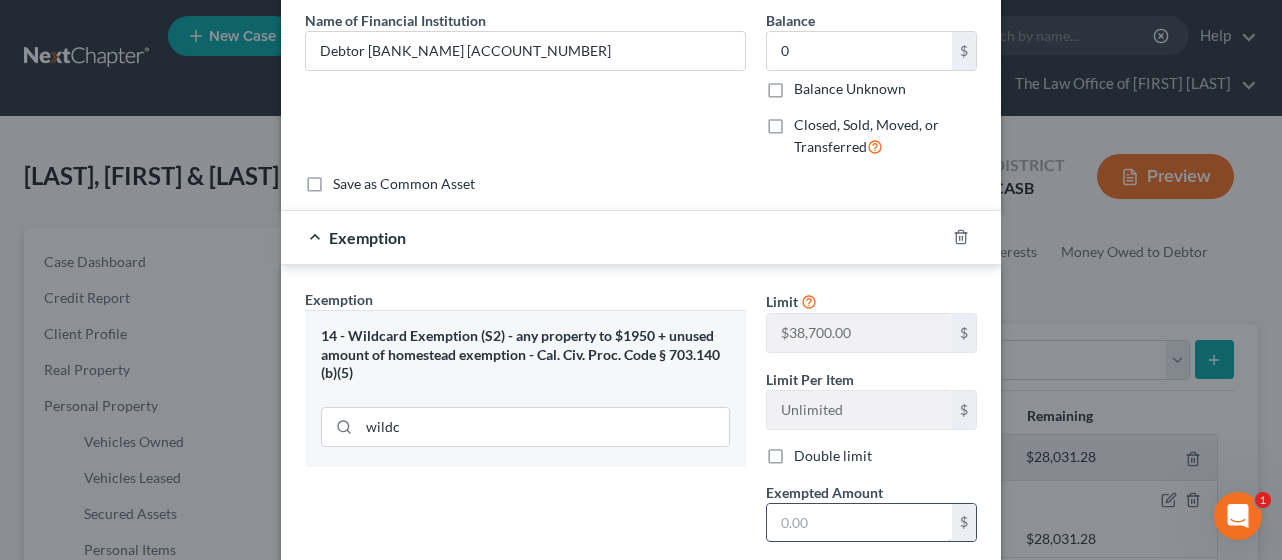 click at bounding box center (859, 523) 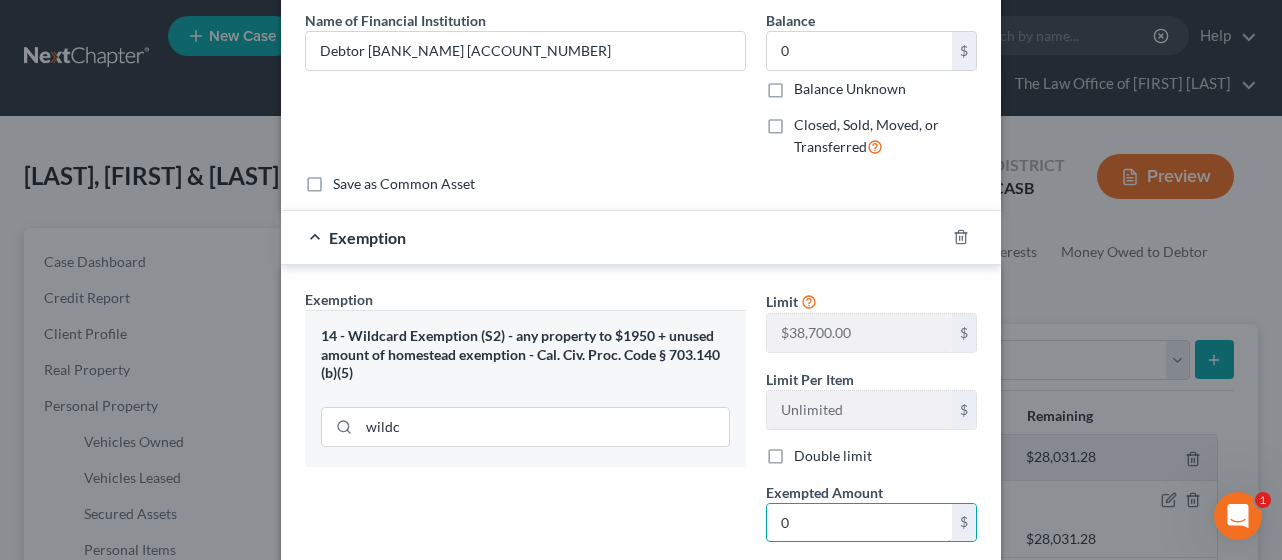 type on "0" 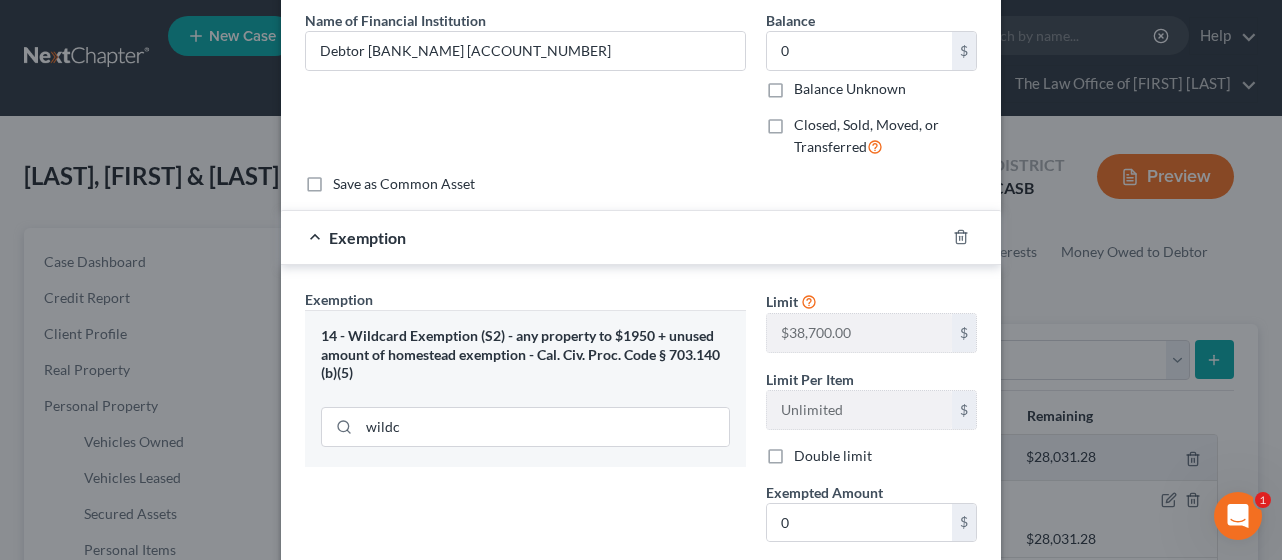 click on "Exemption Set must be selected for CA.
Exemption
*
14 - Wildcard Exemption (S2) - any property to $1950 + unused amount of homestead exemption  - Cal. Civ. Proc. Code § 703.140 (b)(5)         wildc" at bounding box center (525, 501) 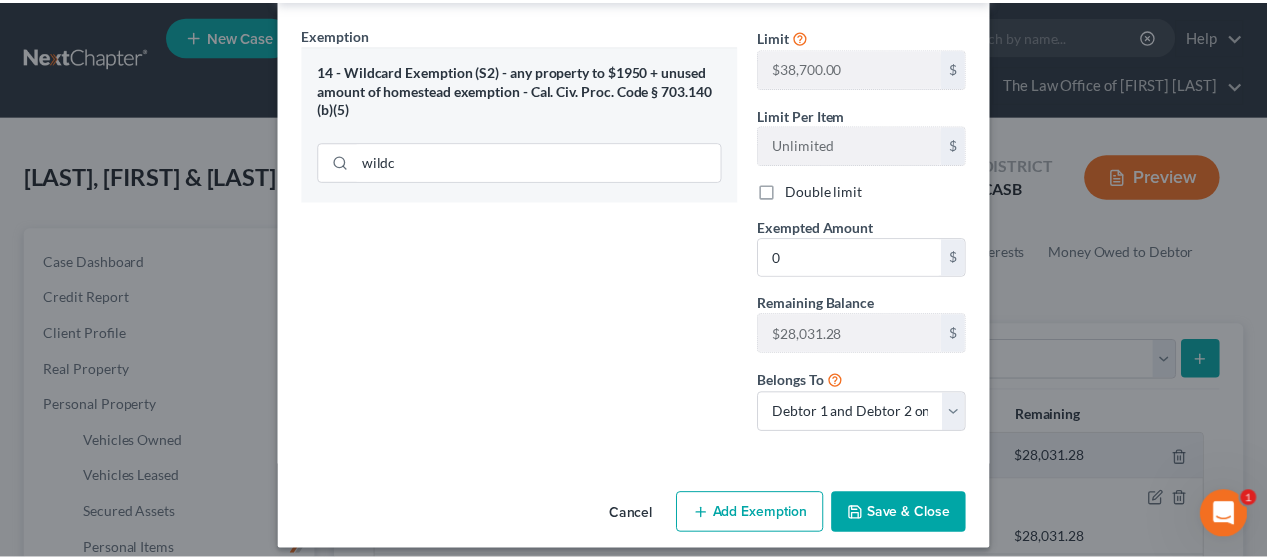 scroll, scrollTop: 358, scrollLeft: 0, axis: vertical 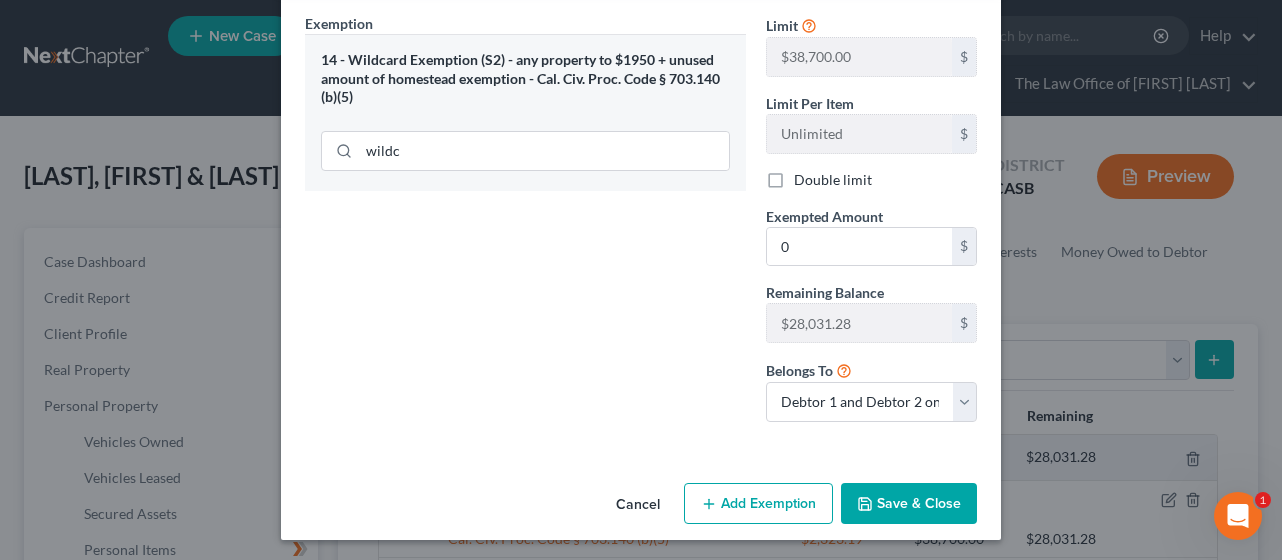 click on "Save & Close" at bounding box center (909, 504) 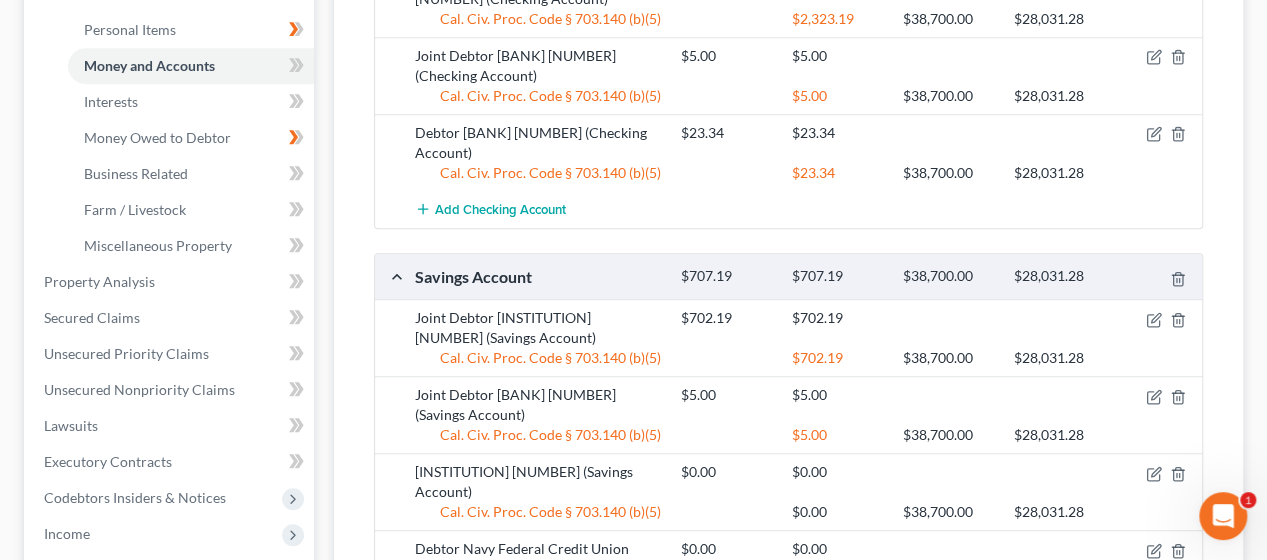 scroll, scrollTop: 602, scrollLeft: 0, axis: vertical 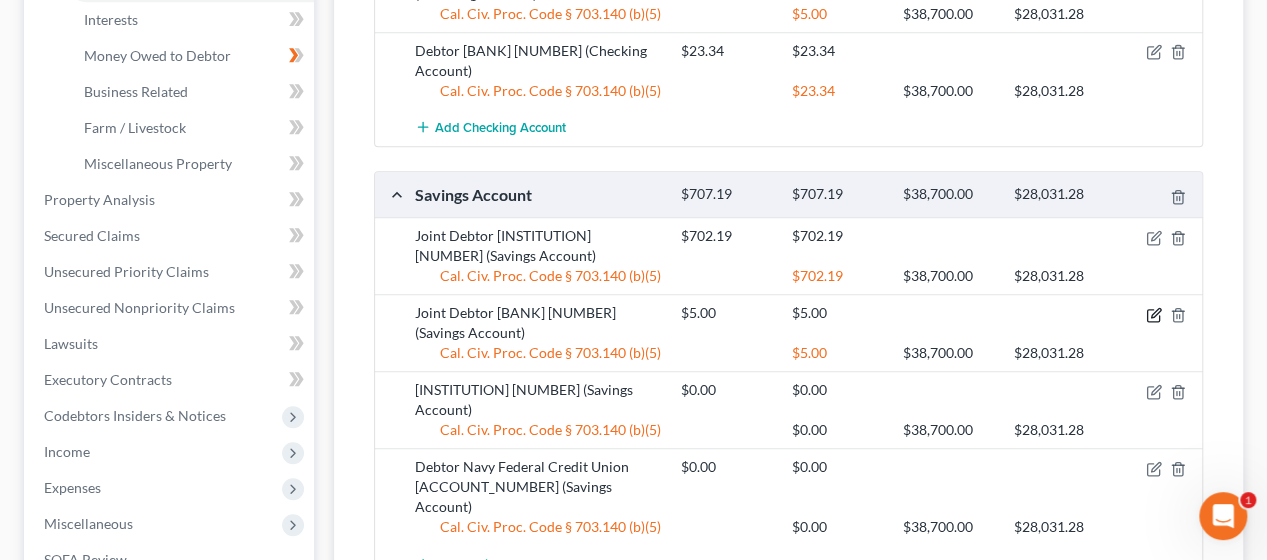 click 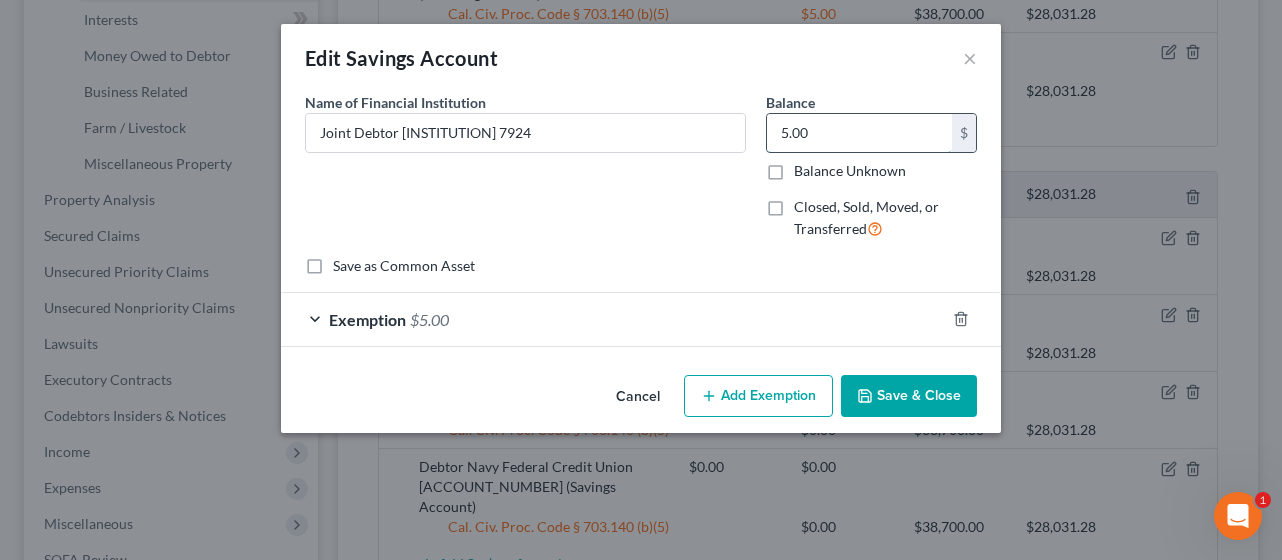 click on "5.00" at bounding box center [859, 133] 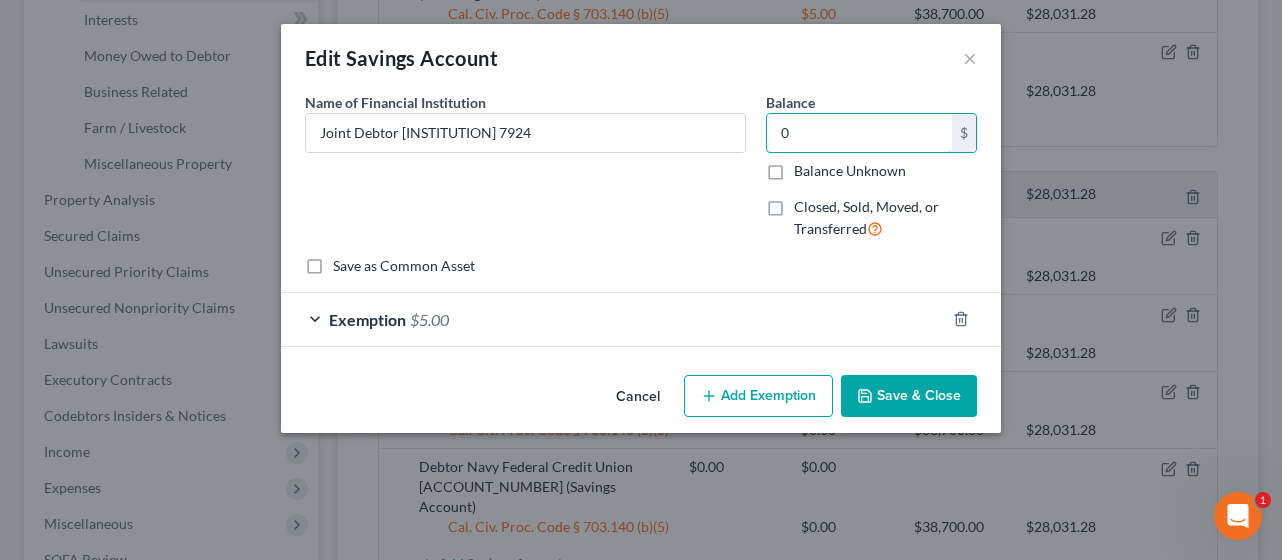 type on "0" 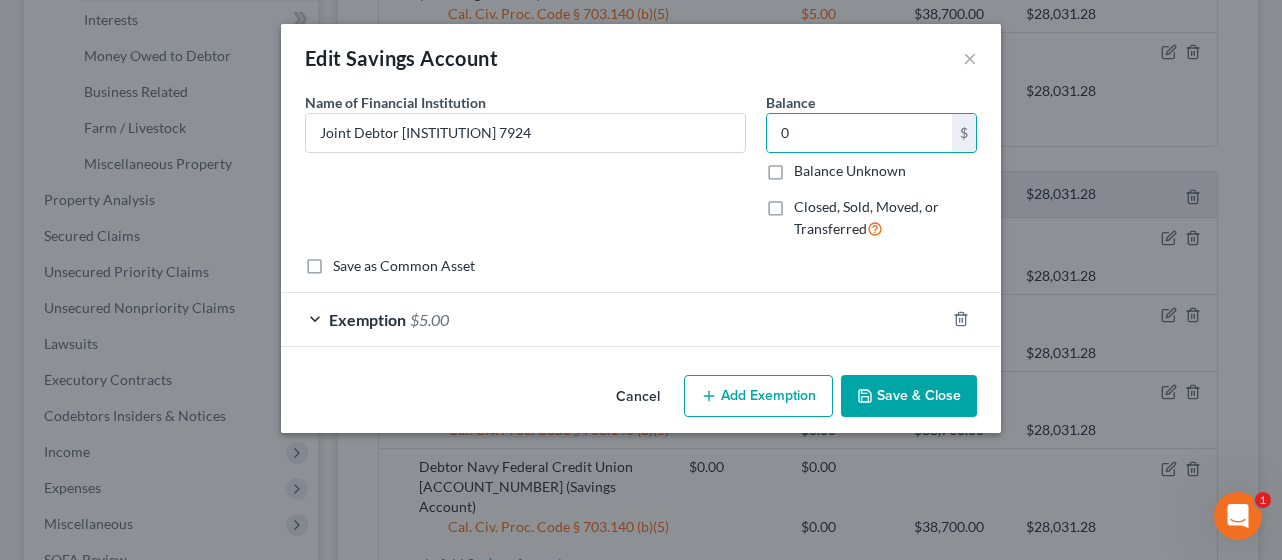 click on "Save & Close" at bounding box center [909, 396] 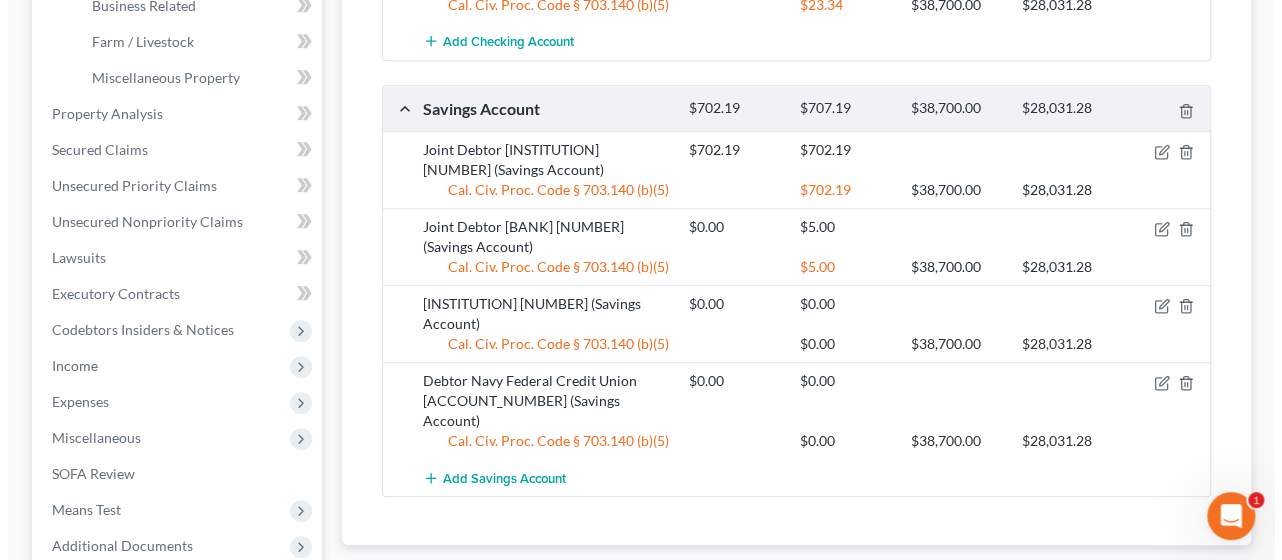 scroll, scrollTop: 689, scrollLeft: 0, axis: vertical 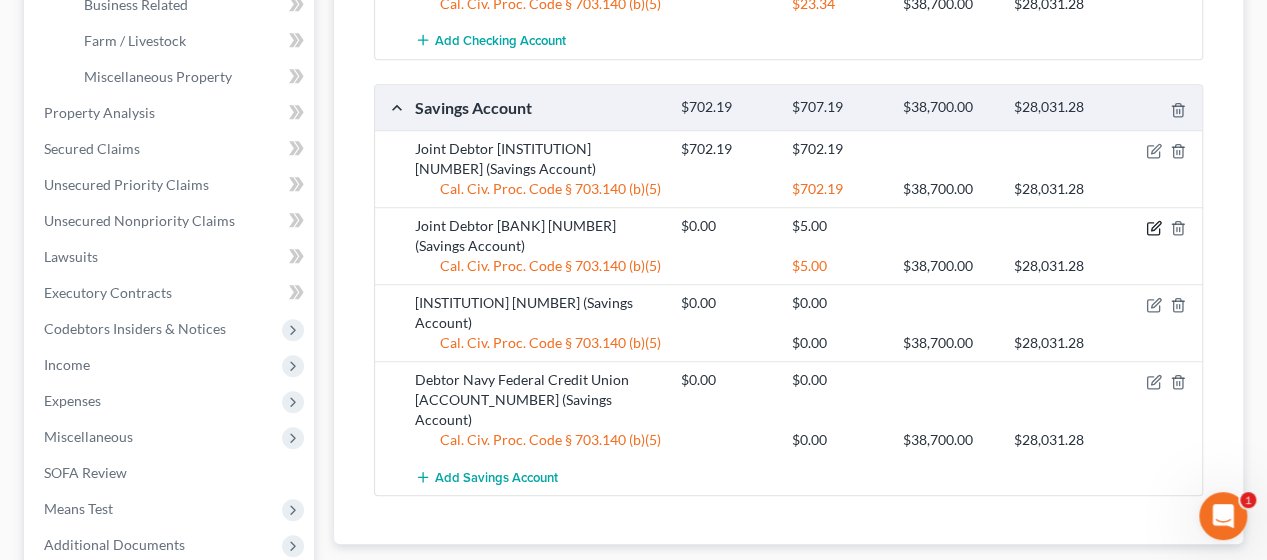 click 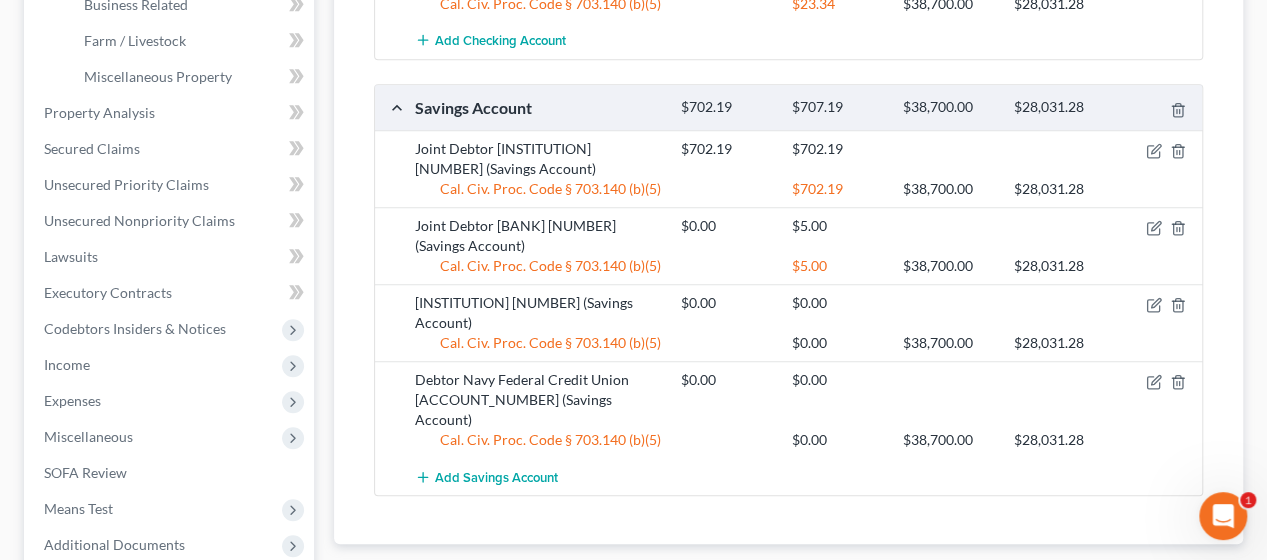 select on "2" 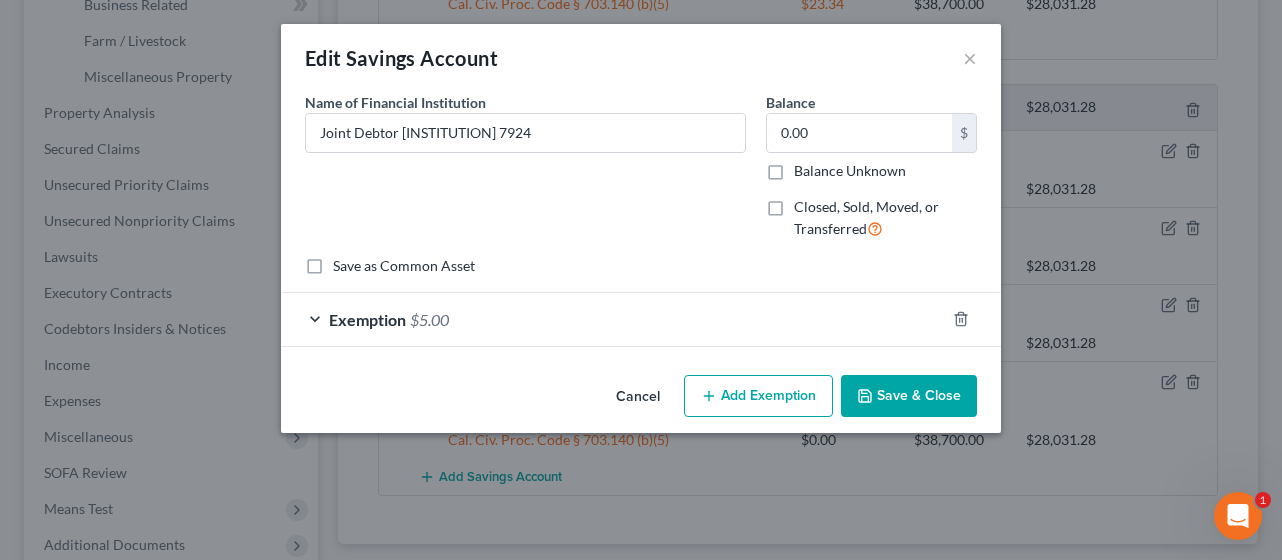 click on "Exemption $5.00" at bounding box center (613, 319) 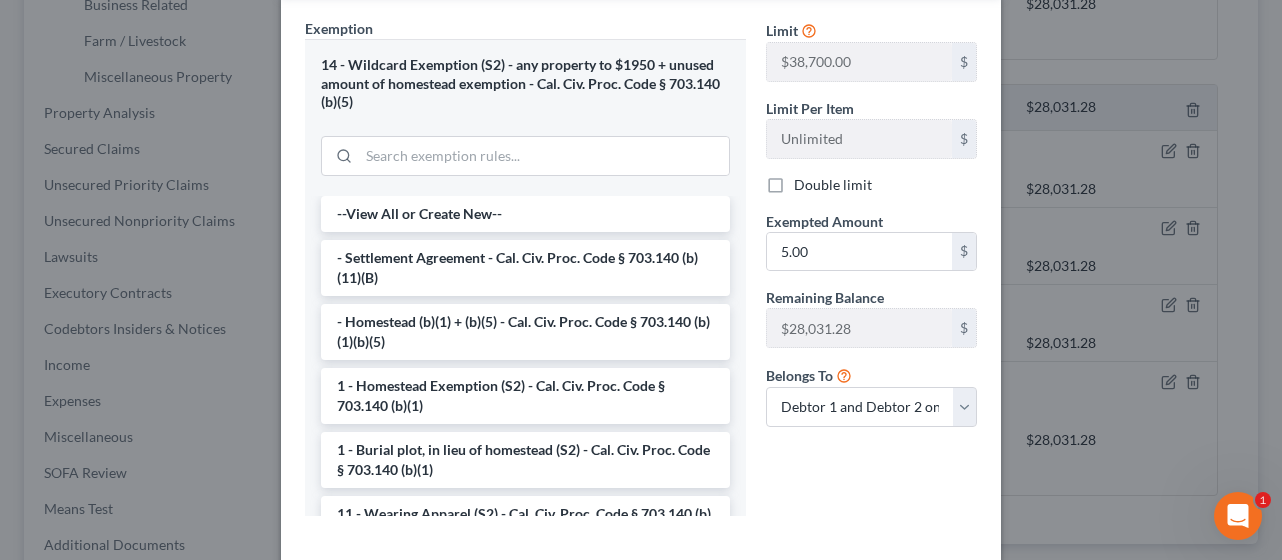 scroll, scrollTop: 368, scrollLeft: 0, axis: vertical 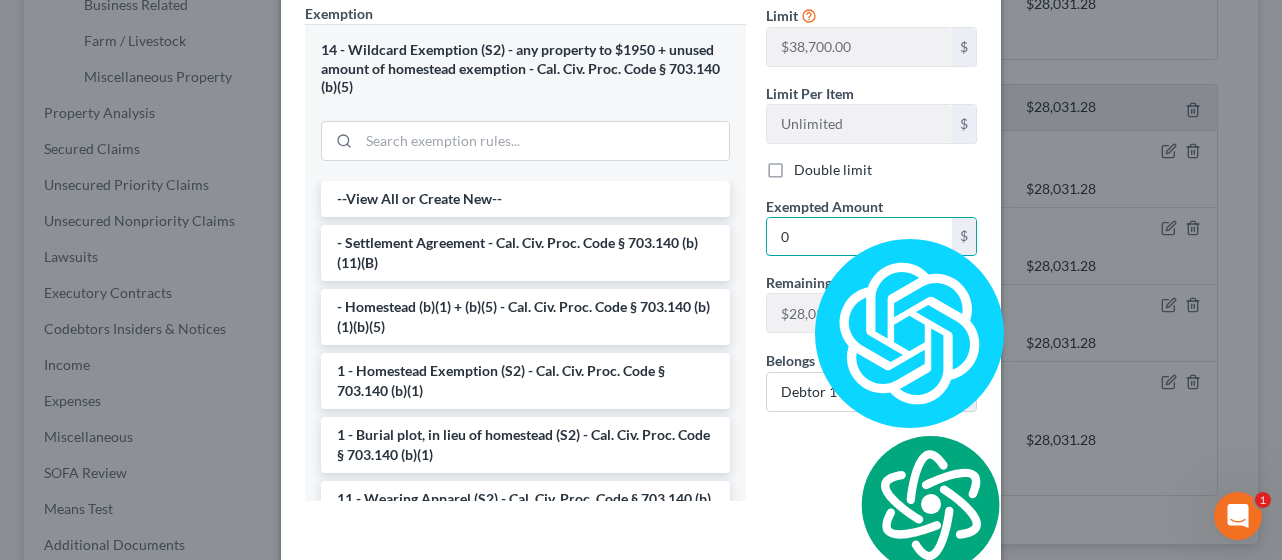 type on "0" 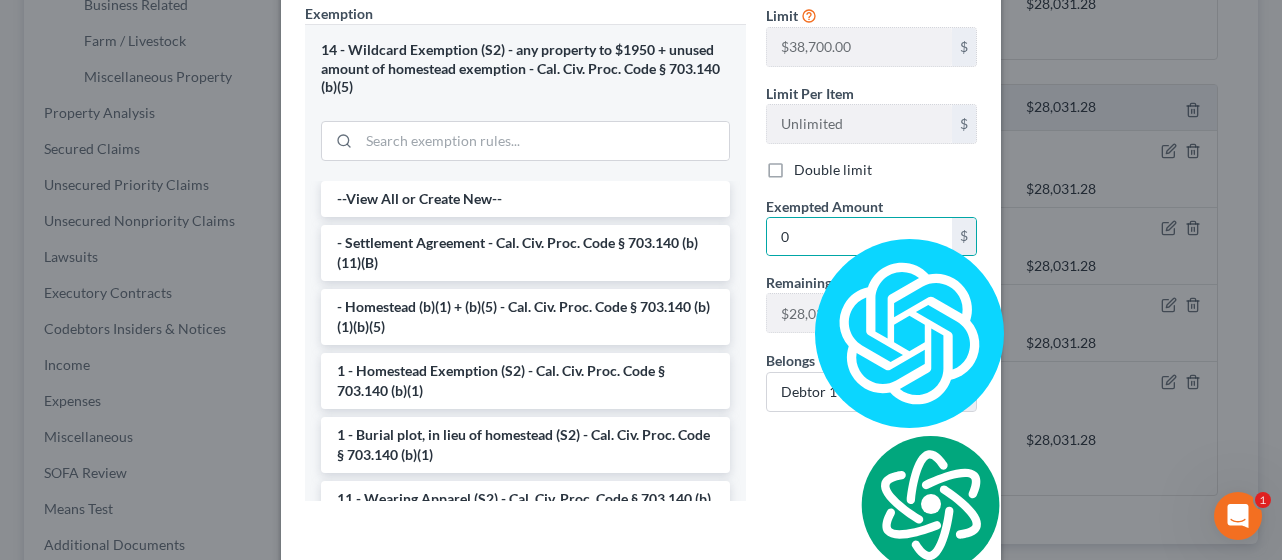 click on "Limit     $[AMOUNT] $ Limit Per Item Unlimited $ Double limit
Exempted Amount
*
0 $ Remaining Balance $[AMOUNT] $
Belongs To
*
Debtor 1 only Debtor 2 only Debtor 1 and Debtor 2 only" at bounding box center [871, 260] 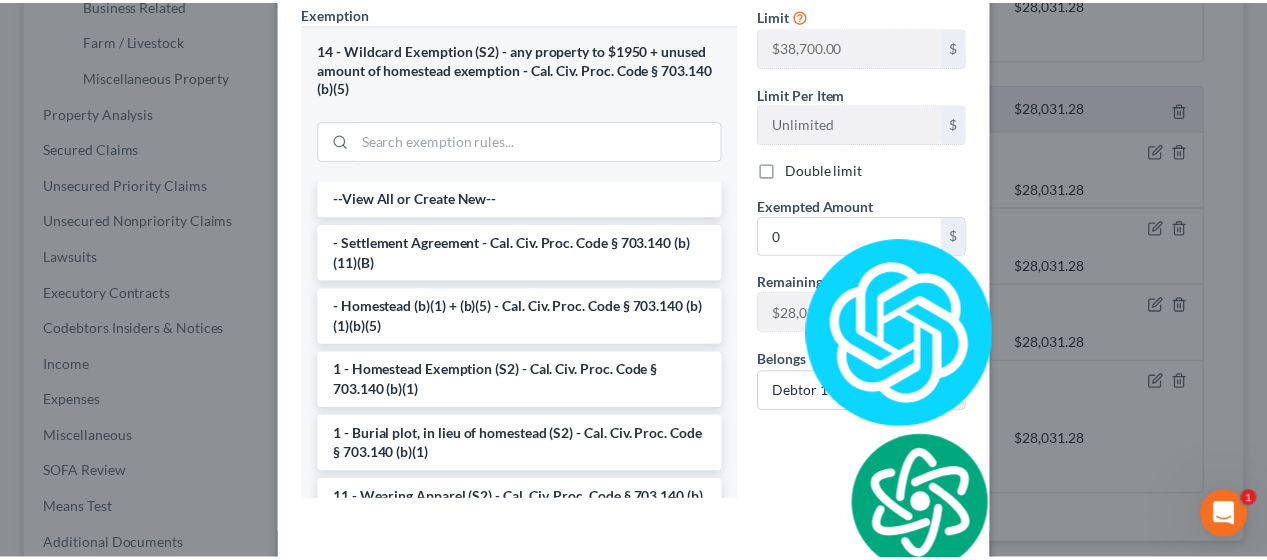 scroll, scrollTop: 449, scrollLeft: 0, axis: vertical 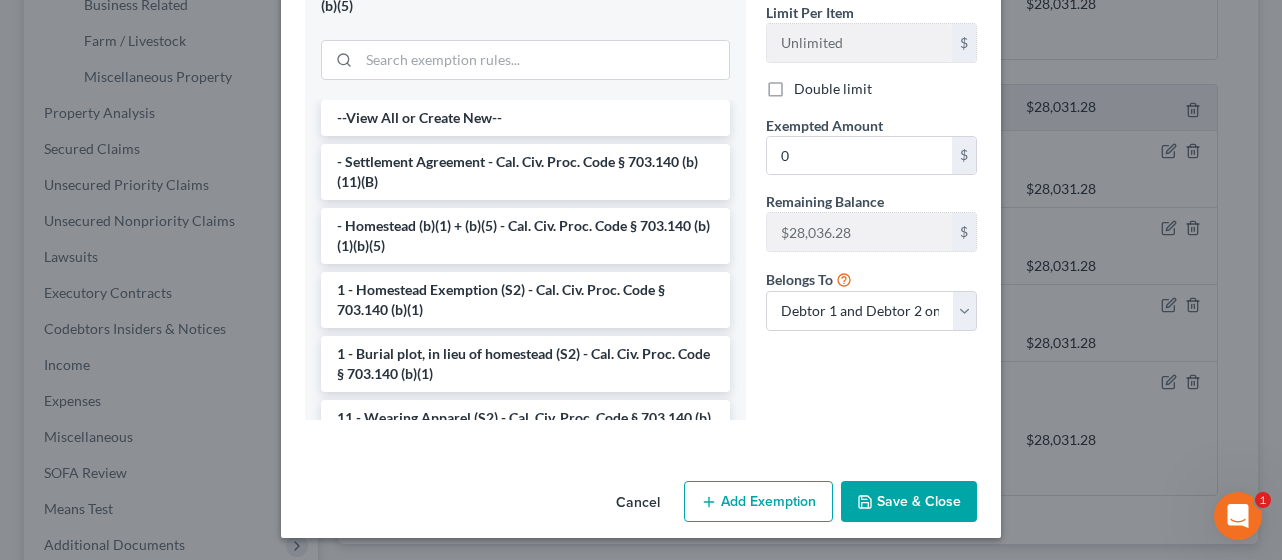 click on "Save & Close" at bounding box center [909, 502] 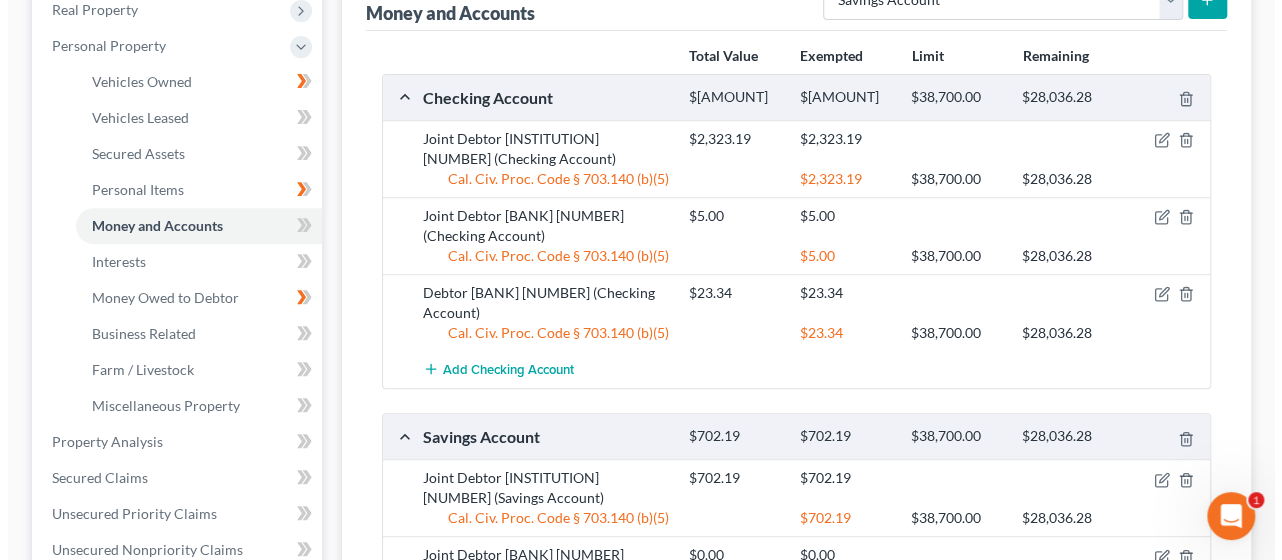 scroll, scrollTop: 357, scrollLeft: 0, axis: vertical 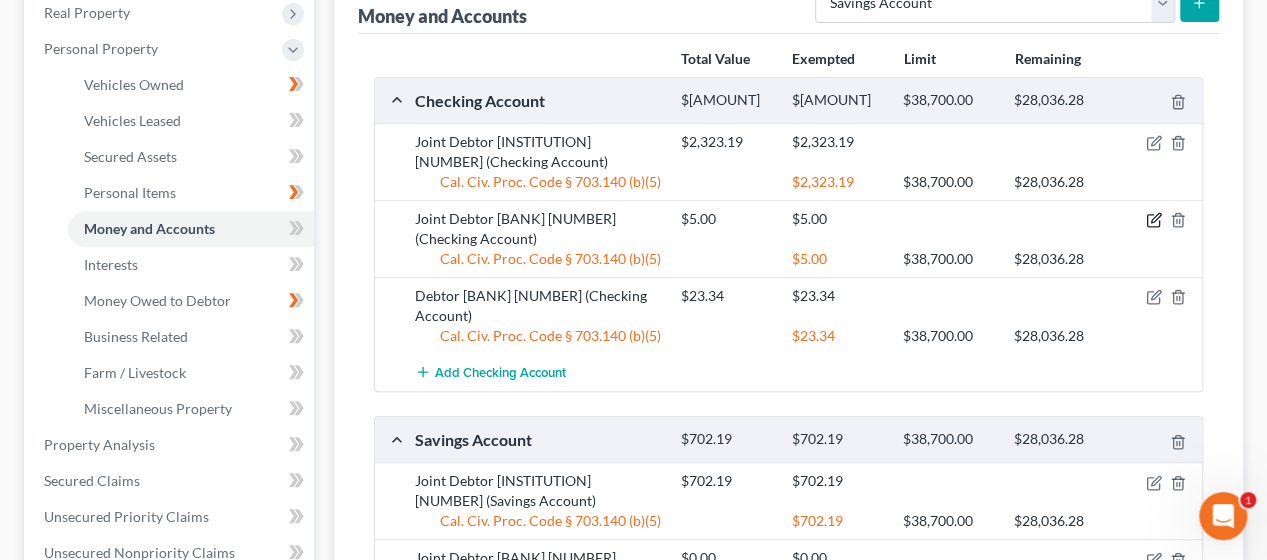 click 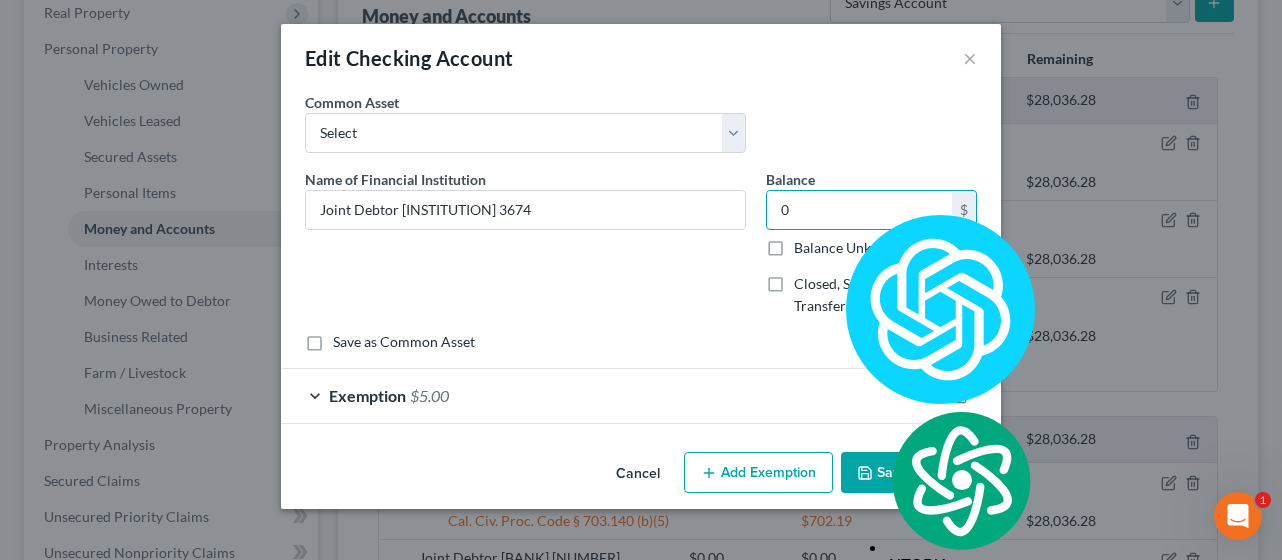 type on "0" 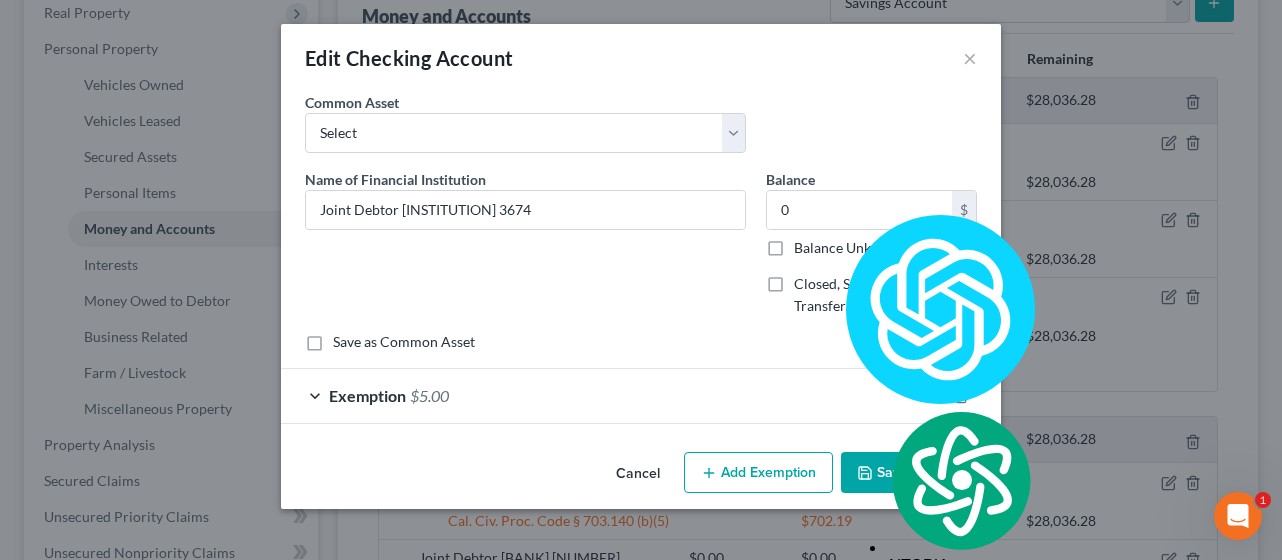 click on "Exemption" at bounding box center (367, 395) 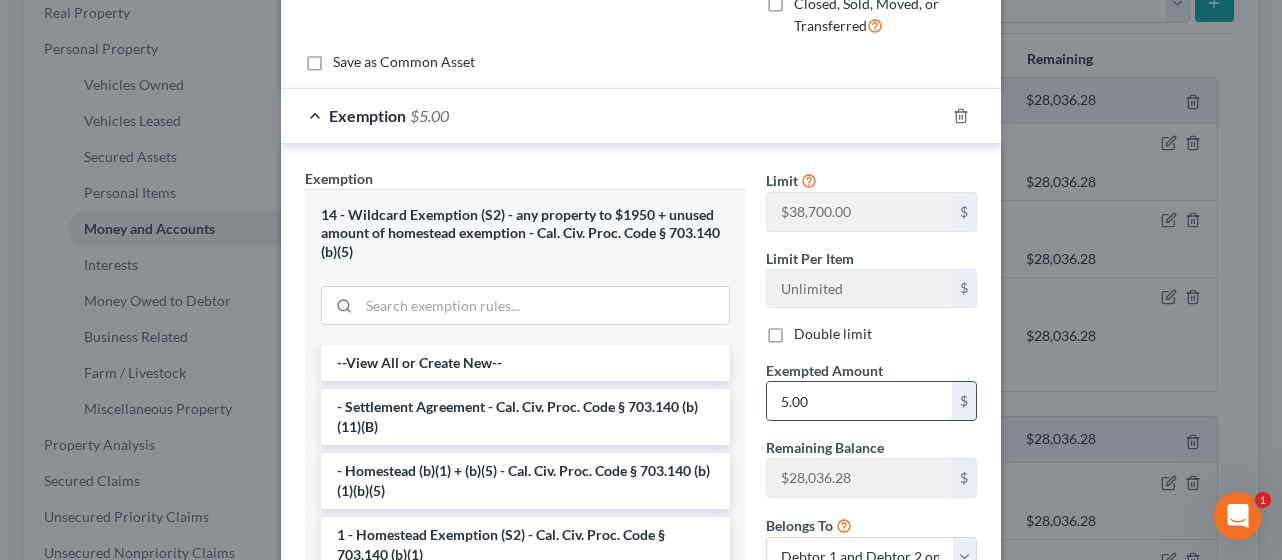 scroll, scrollTop: 283, scrollLeft: 0, axis: vertical 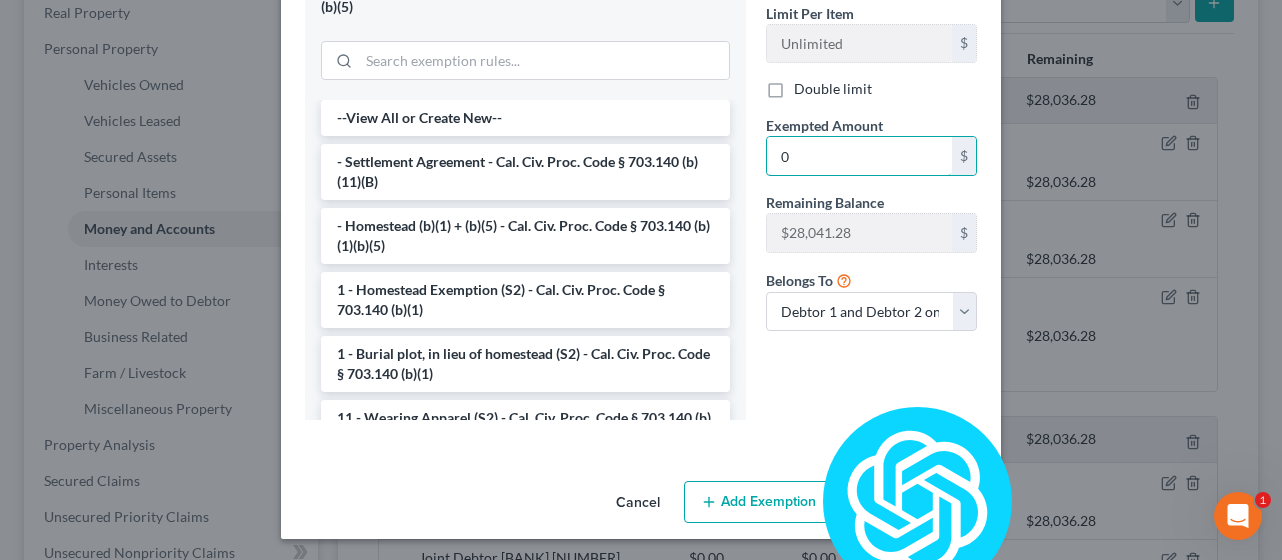 type on "0" 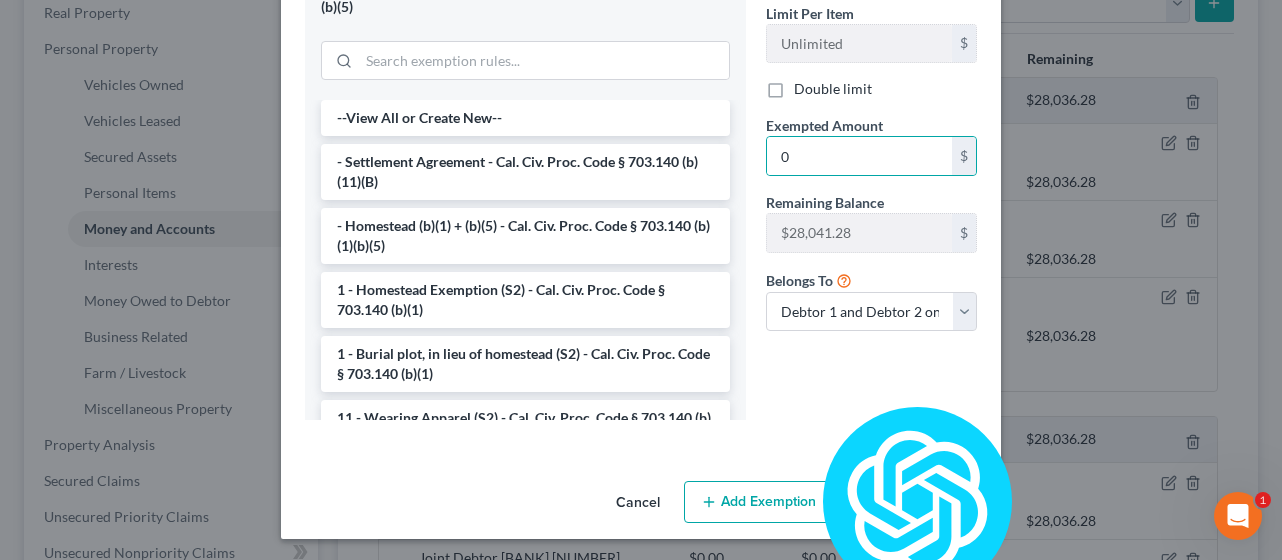 click on "Limit     $[MONEY] $ Limit Per Item Unlimited $ Double limit
Exempted Amount
*
$[MONEY] $ Remaining Balance $[MONEY] $
Belongs To
*
Debtor 1 only Debtor 2 only Debtor 1 and Debtor 2 only" at bounding box center (871, 180) 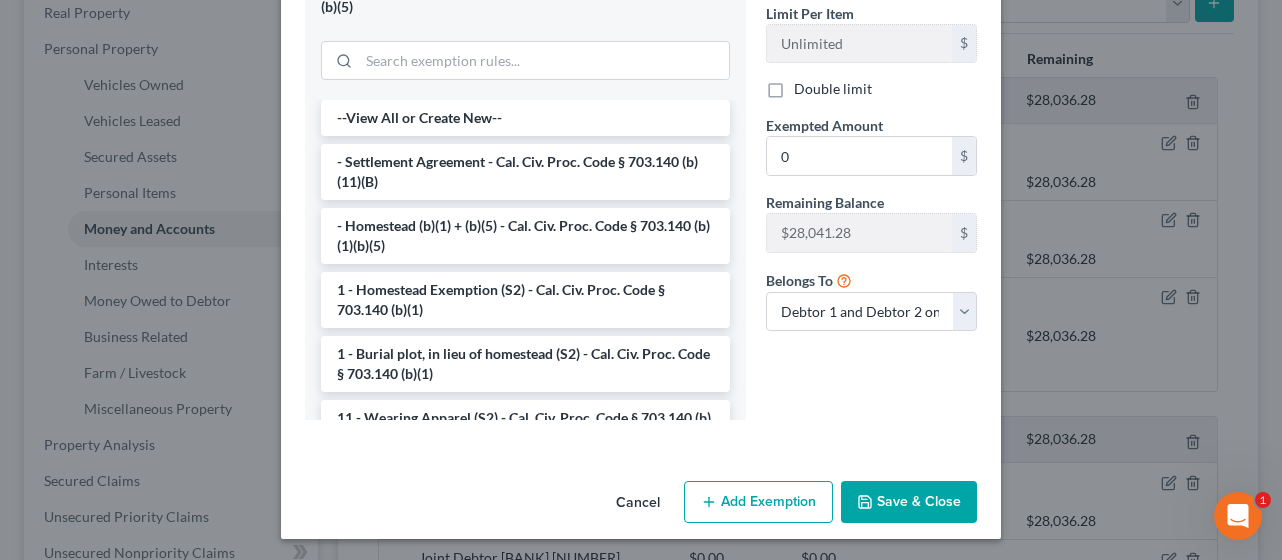 click on "Save & Close" at bounding box center [909, 502] 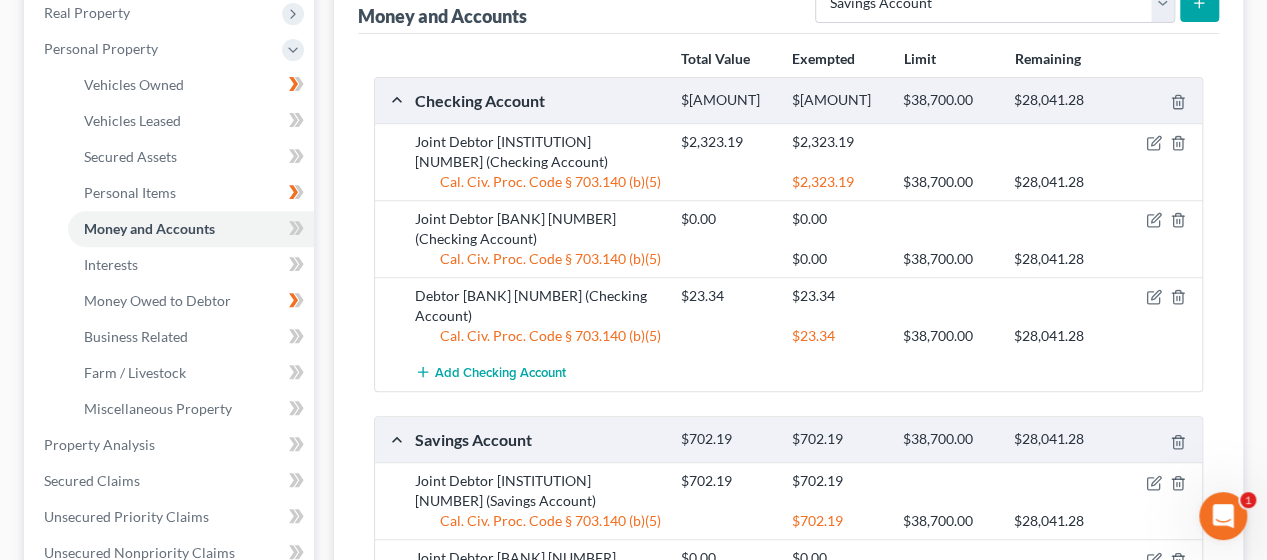scroll, scrollTop: 401, scrollLeft: 0, axis: vertical 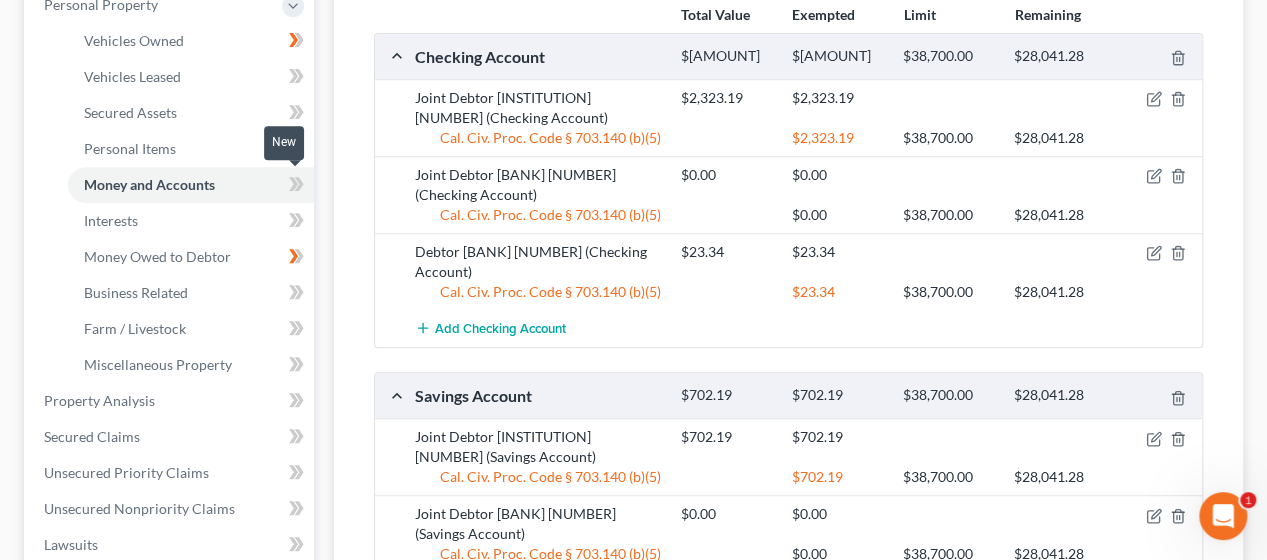 click 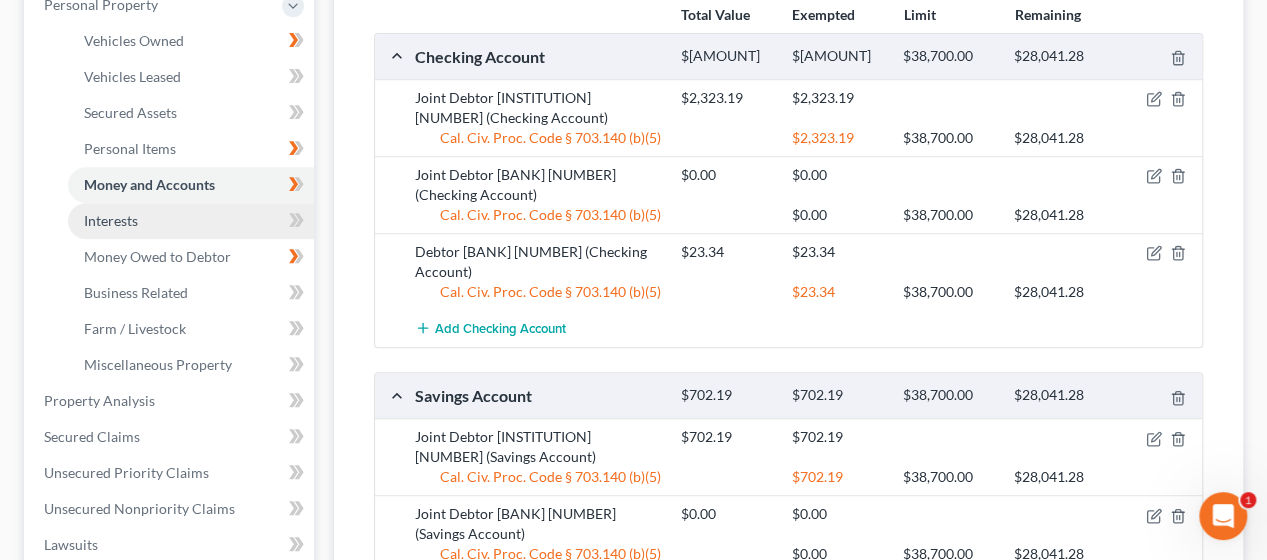 click on "Interests" at bounding box center [191, 221] 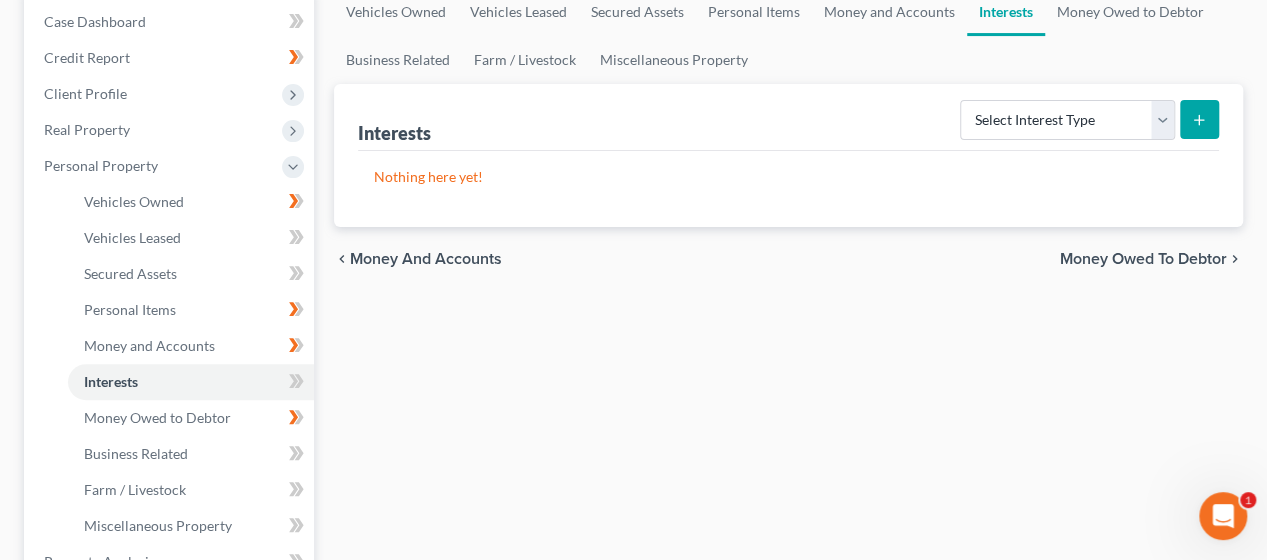 scroll, scrollTop: 254, scrollLeft: 0, axis: vertical 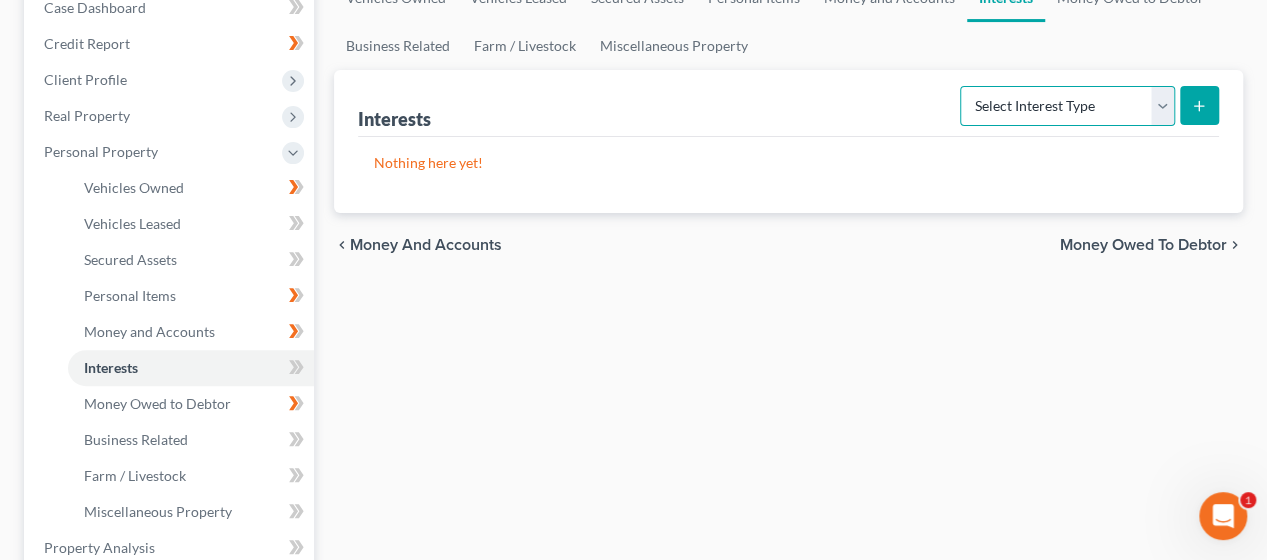 click on "Select Interest Type 401K Annuity Bond Education IRA Government Bond Government Pension Plan Incorporated Business IRA Joint Venture (Active) Joint Venture (Inactive) Keogh Mutual Fund Other Retirement Plan Partnership (Active) Partnership (Inactive) Pension Plan Stock Term Life Insurance Unincorporated Business Whole Life Insurance" at bounding box center (1067, 106) 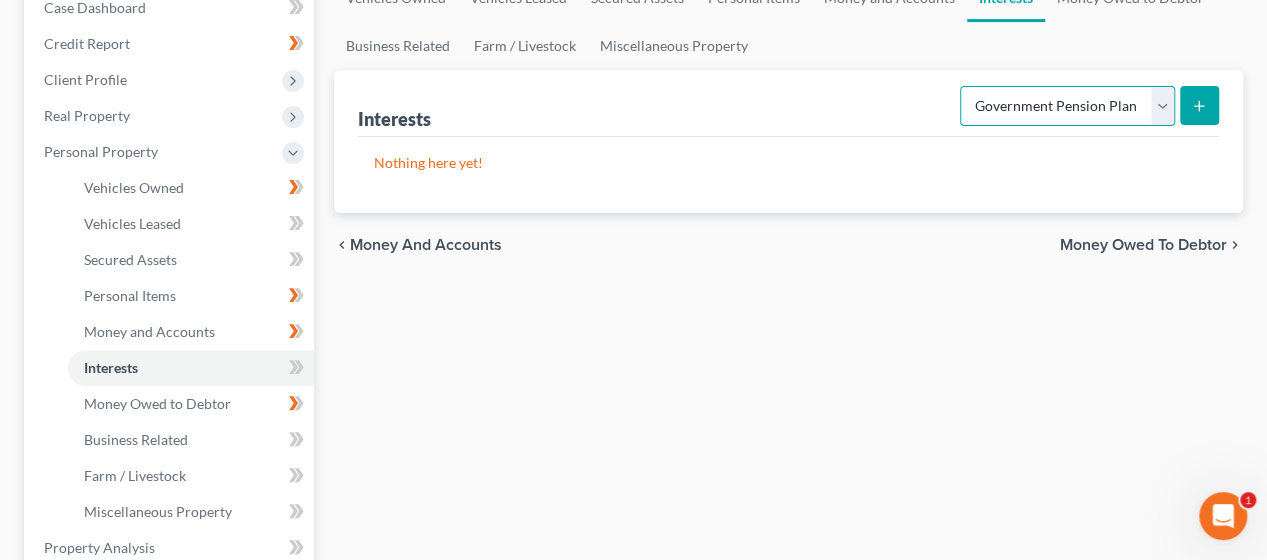 click on "Select Interest Type 401K Annuity Bond Education IRA Government Bond Government Pension Plan Incorporated Business IRA Joint Venture (Active) Joint Venture (Inactive) Keogh Mutual Fund Other Retirement Plan Partnership (Active) Partnership (Inactive) Pension Plan Stock Term Life Insurance Unincorporated Business Whole Life Insurance" at bounding box center [1067, 106] 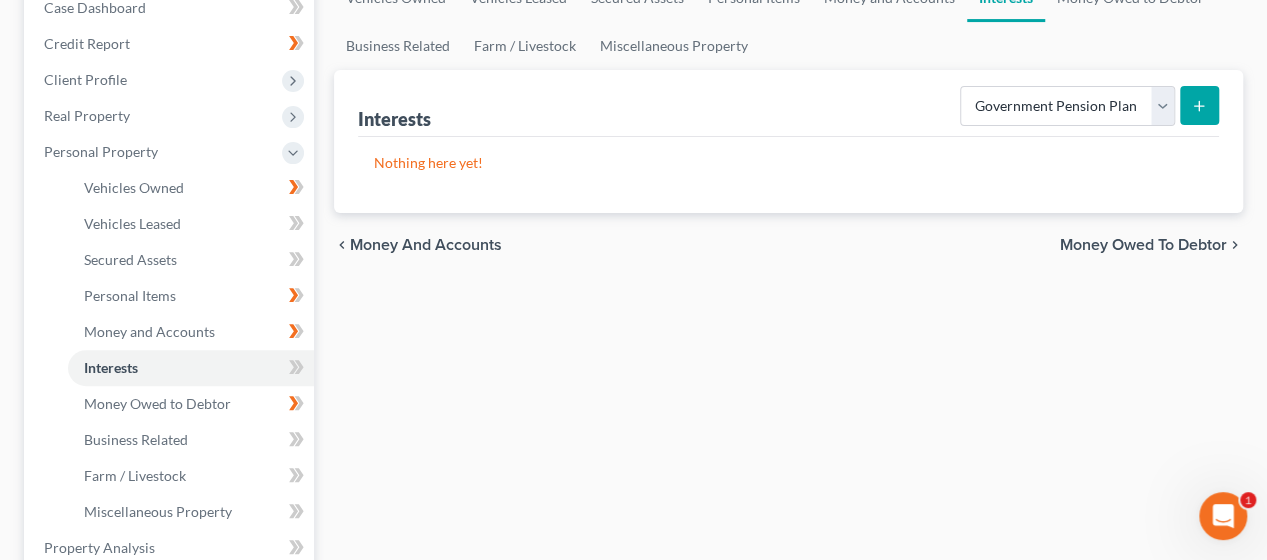 click at bounding box center [1199, 105] 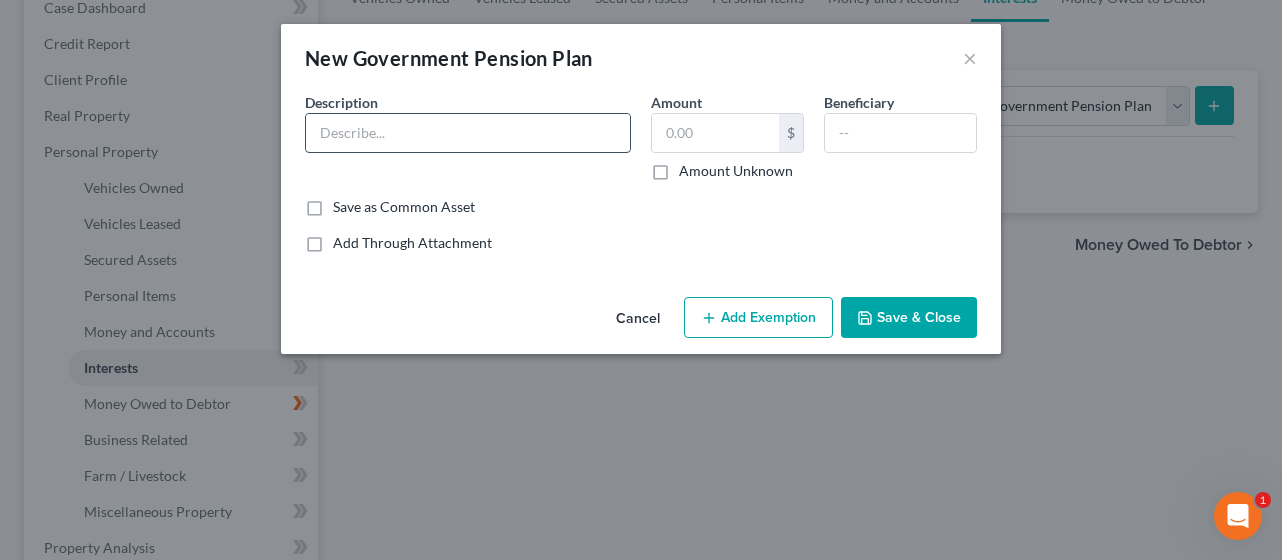 click at bounding box center (468, 133) 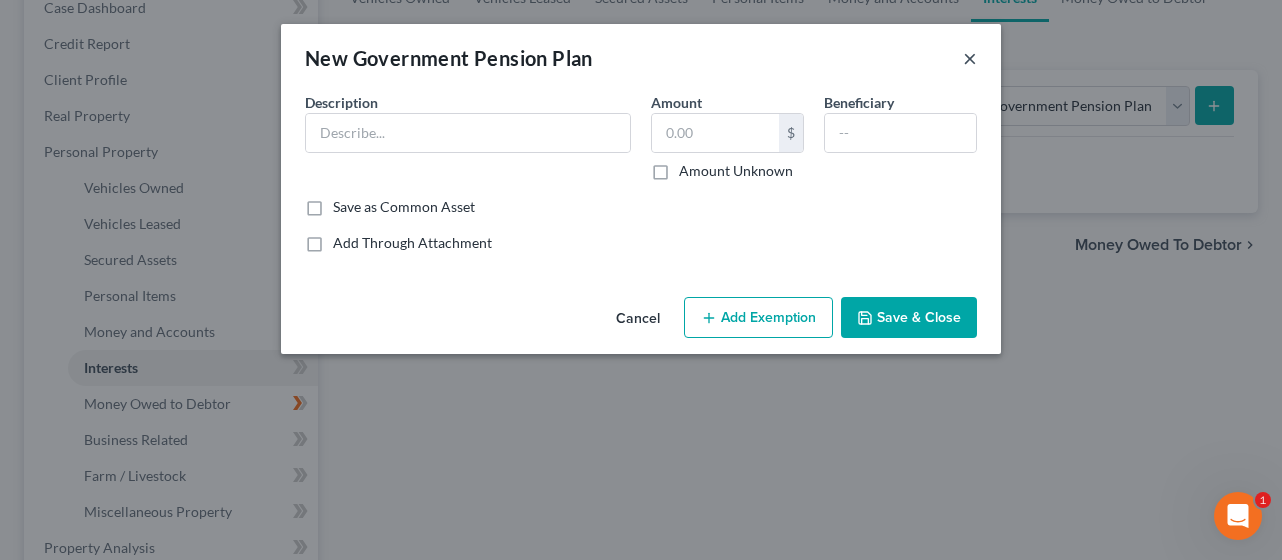 click on "×" at bounding box center [970, 58] 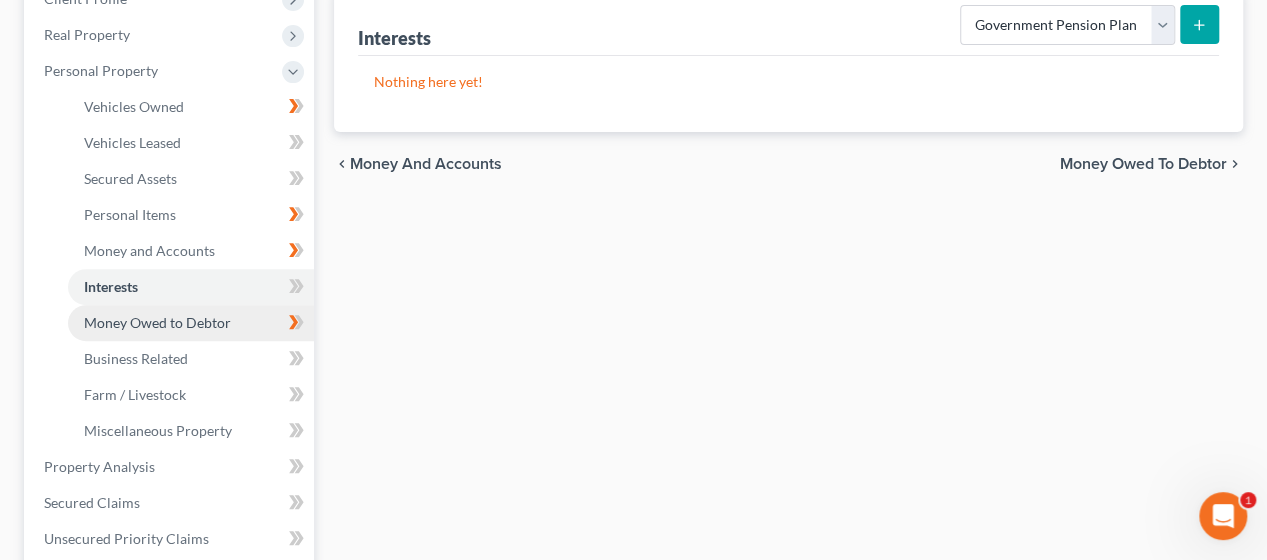 click on "Money Owed to Debtor" at bounding box center [157, 322] 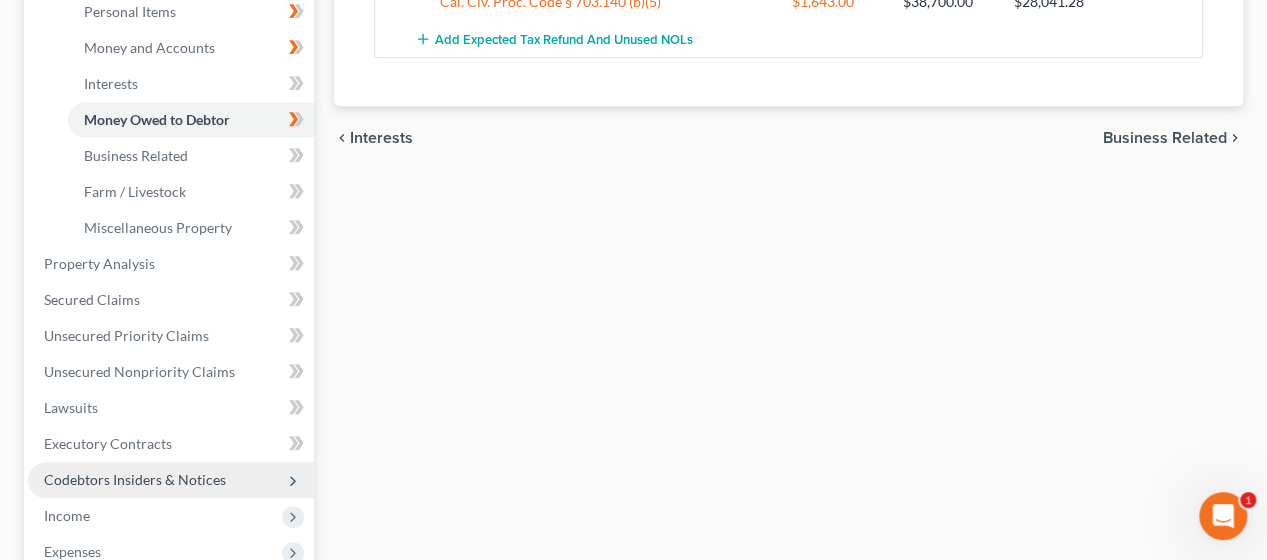 scroll, scrollTop: 602, scrollLeft: 0, axis: vertical 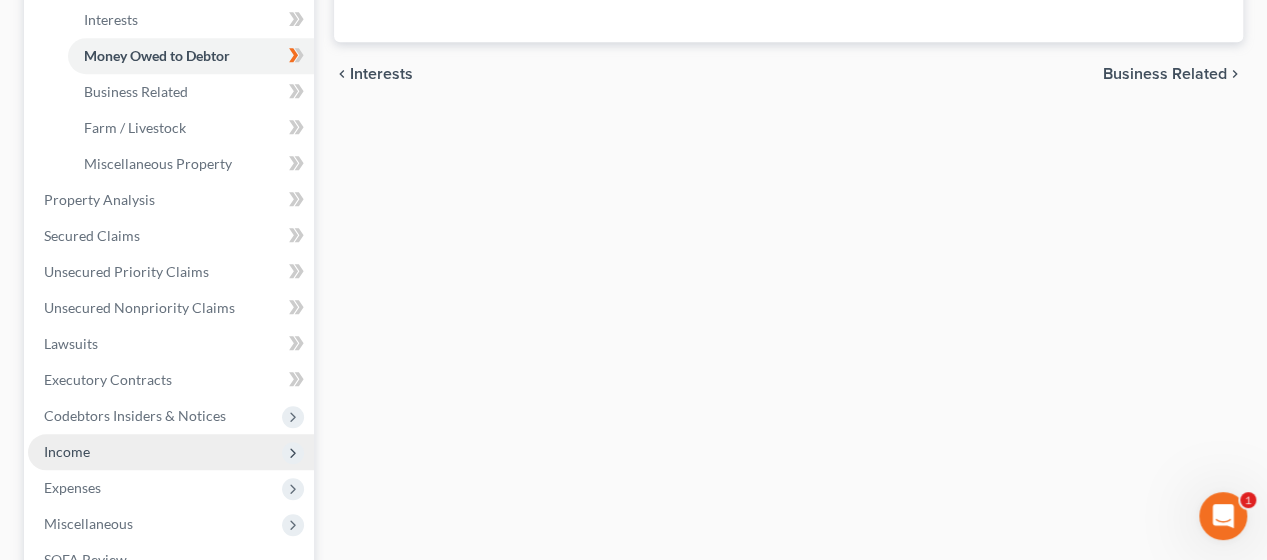click on "Income" at bounding box center (171, 452) 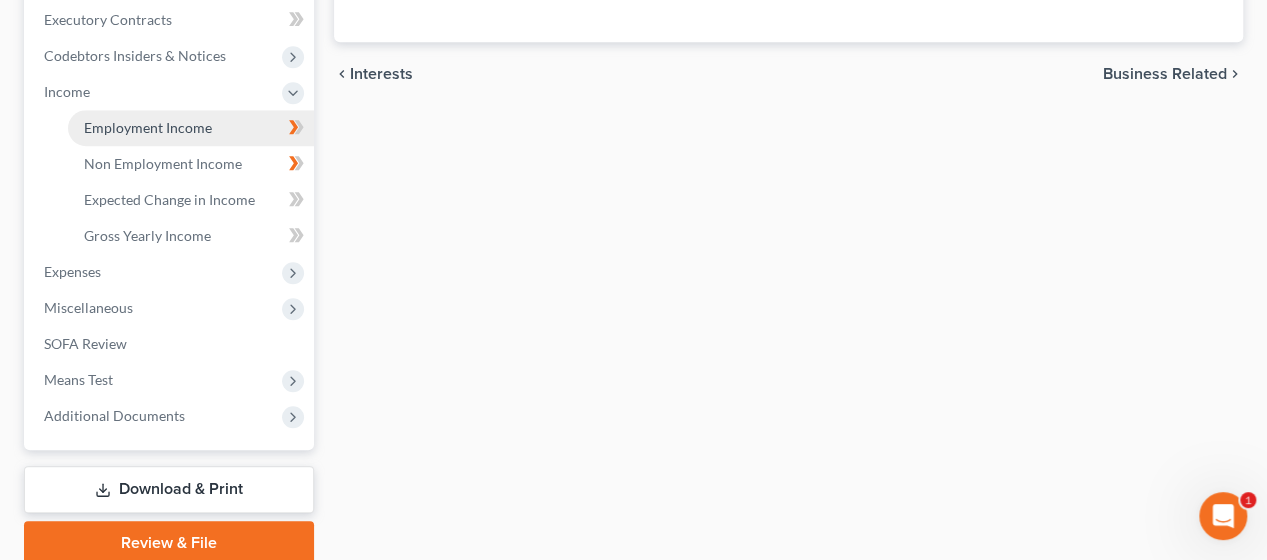 click on "Employment Income" at bounding box center (148, 127) 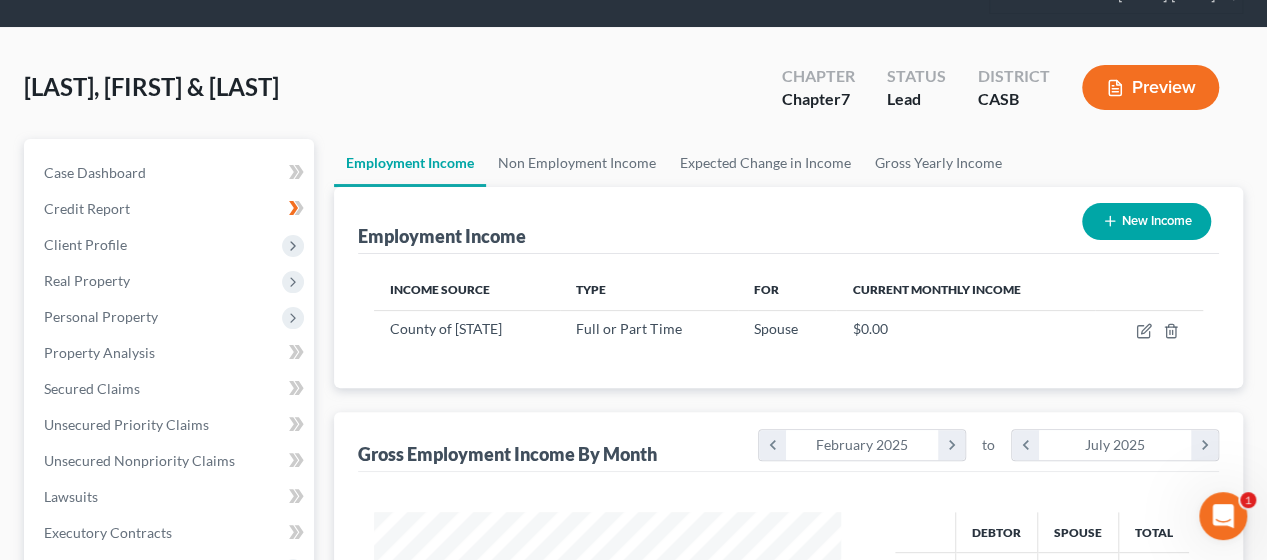 scroll, scrollTop: 1, scrollLeft: 0, axis: vertical 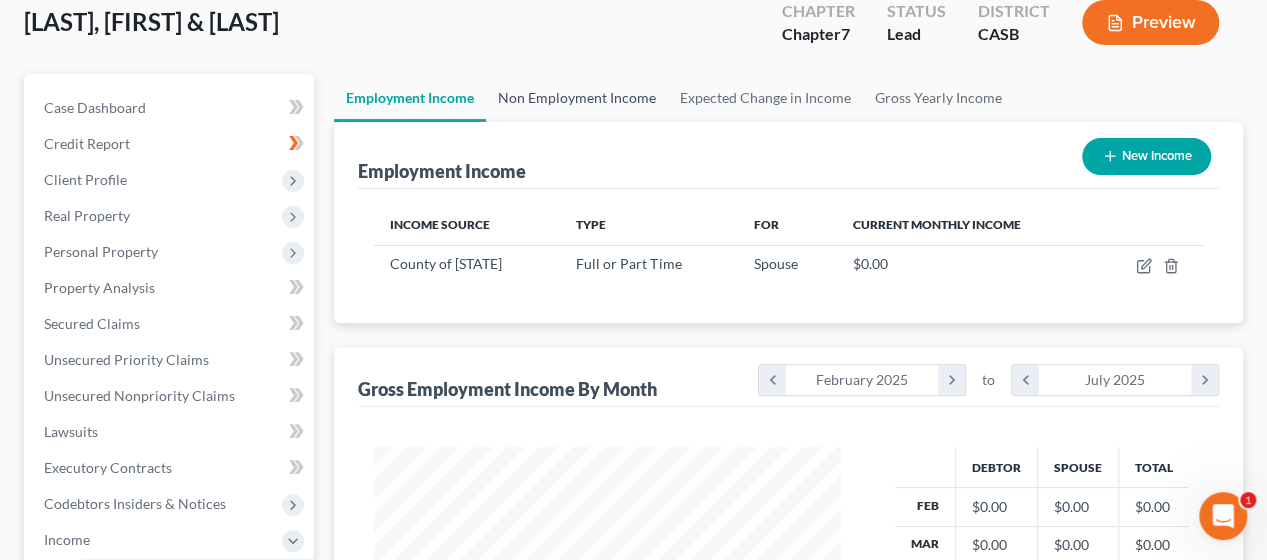 click on "Non Employment Income" at bounding box center [577, 98] 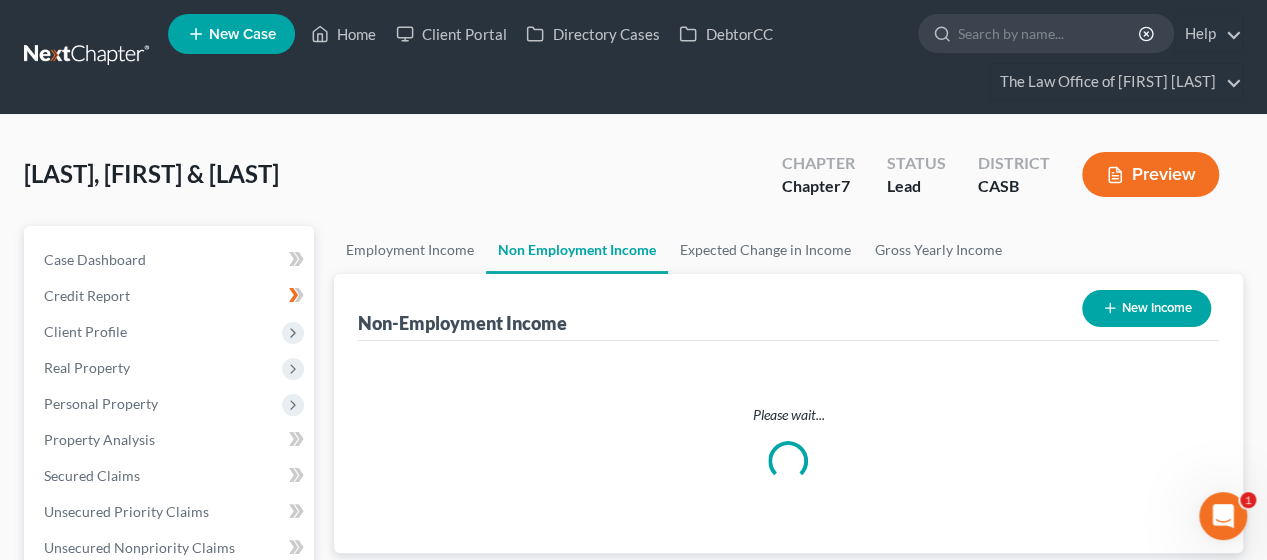 scroll, scrollTop: 0, scrollLeft: 0, axis: both 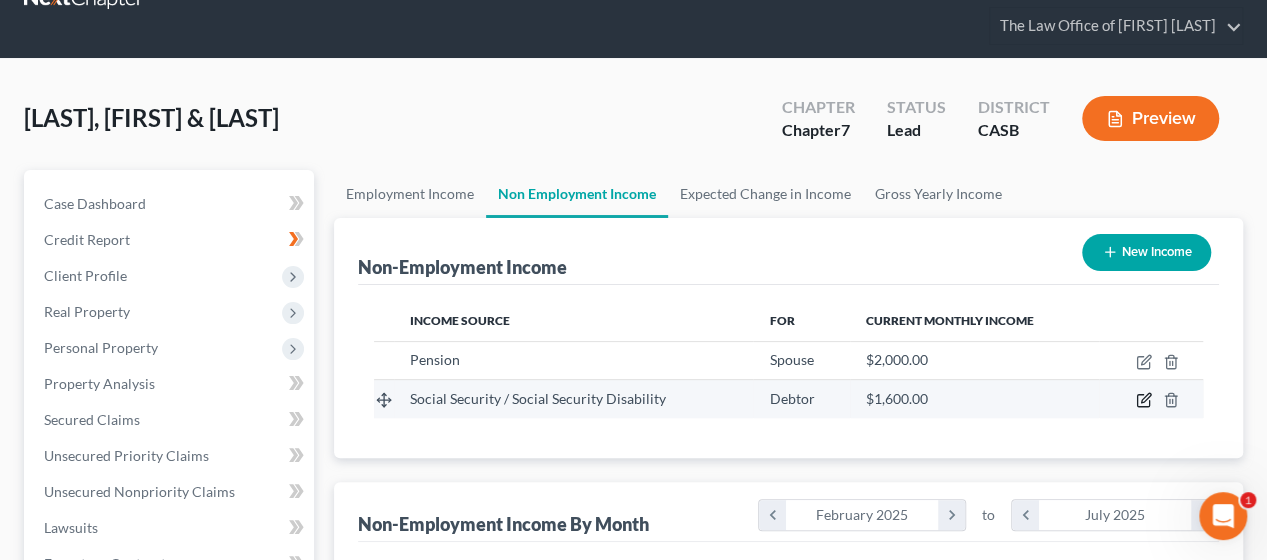 click 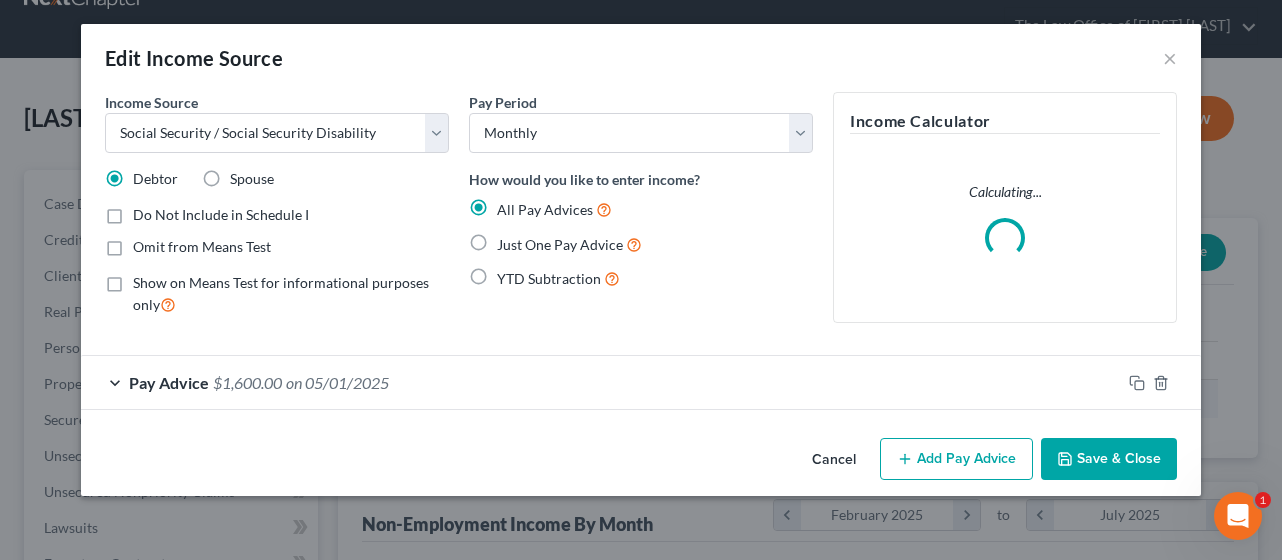 scroll, scrollTop: 999644, scrollLeft: 999486, axis: both 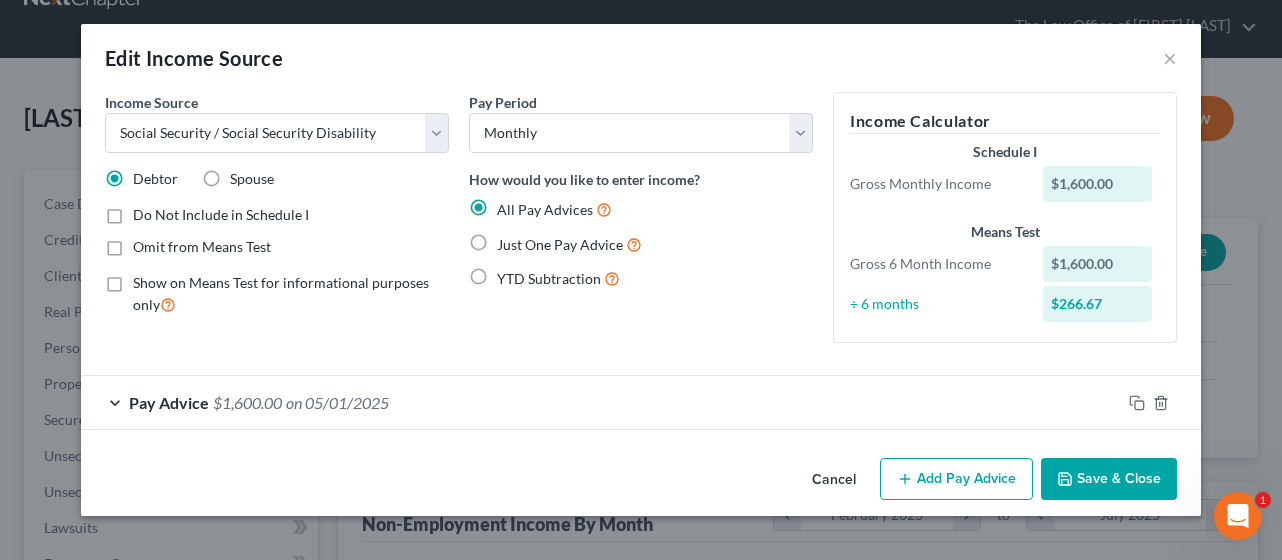click on "Pay Advice $1,600.00 on 05/01/2025" at bounding box center (601, 402) 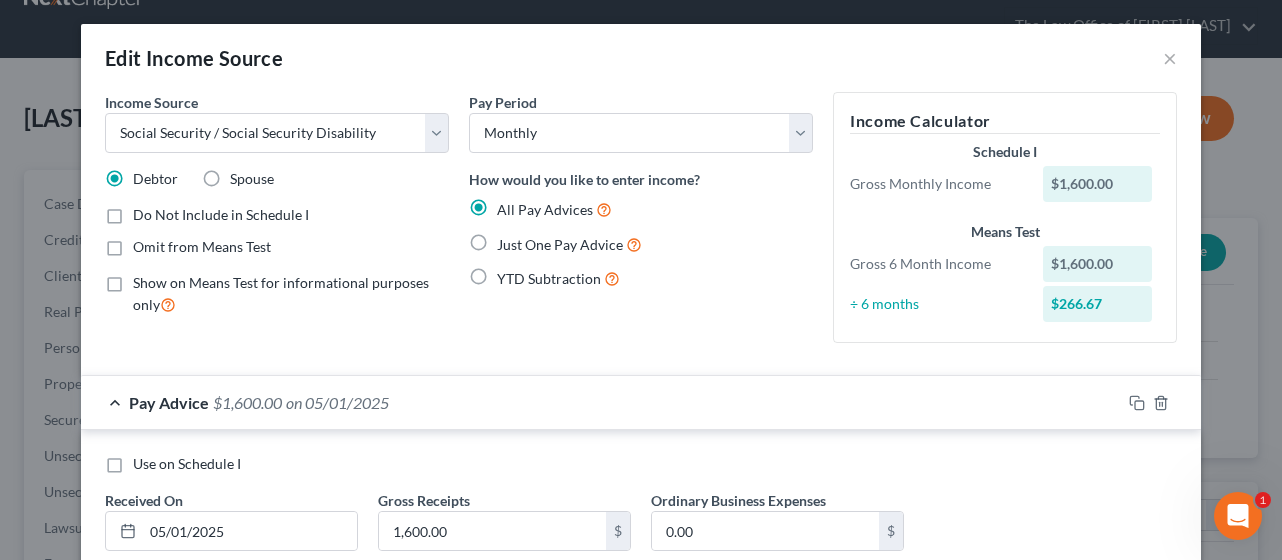 scroll, scrollTop: 130, scrollLeft: 0, axis: vertical 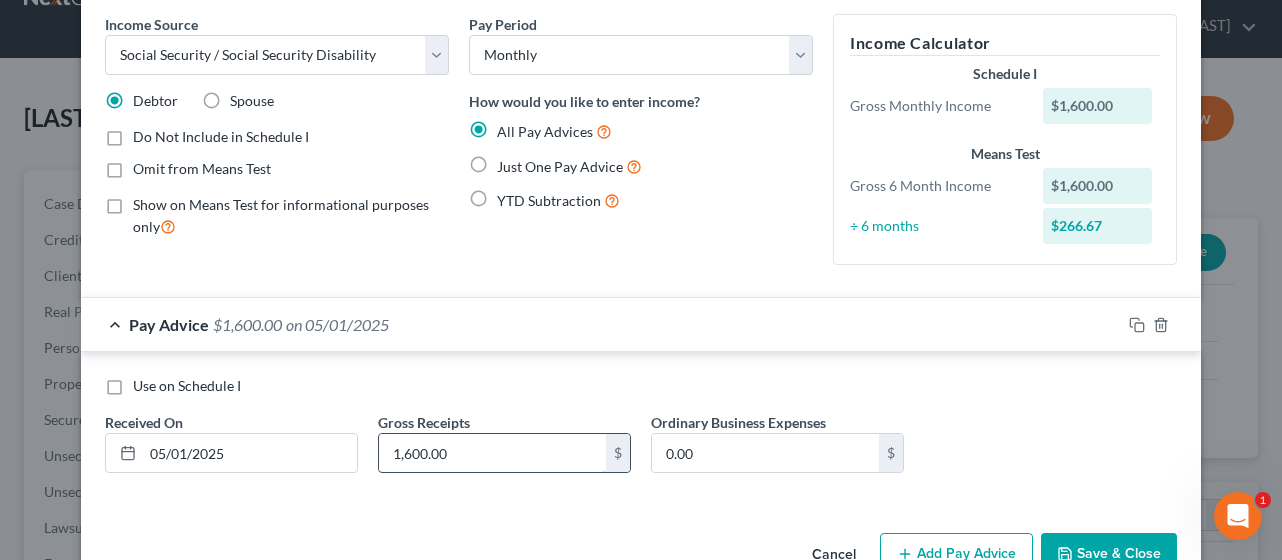 click on "1,600.00" at bounding box center (492, 453) 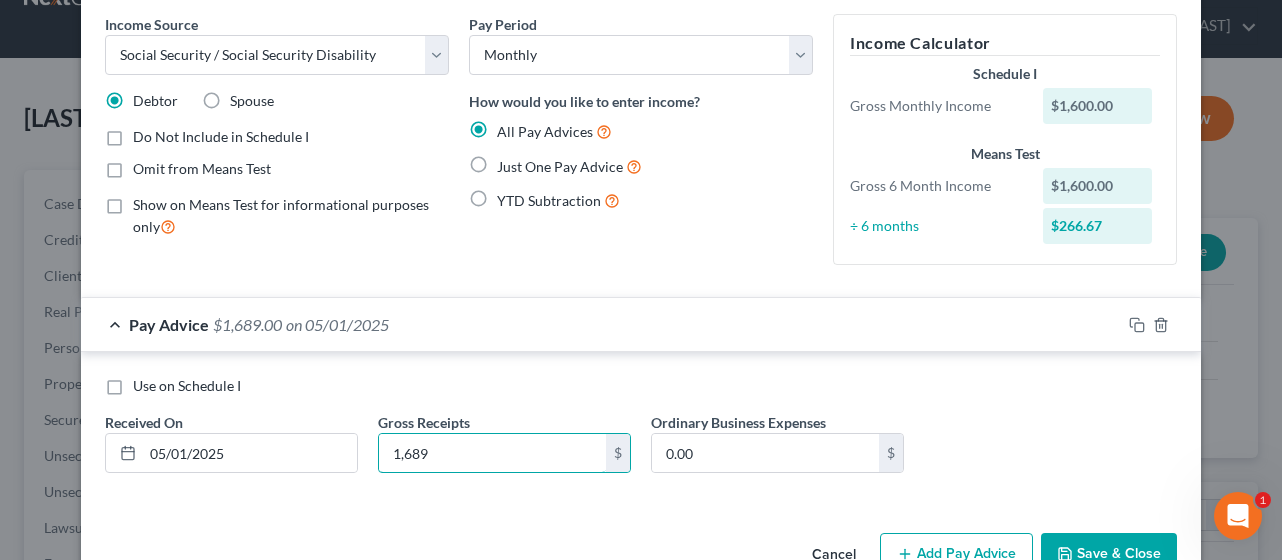 type on "1,689" 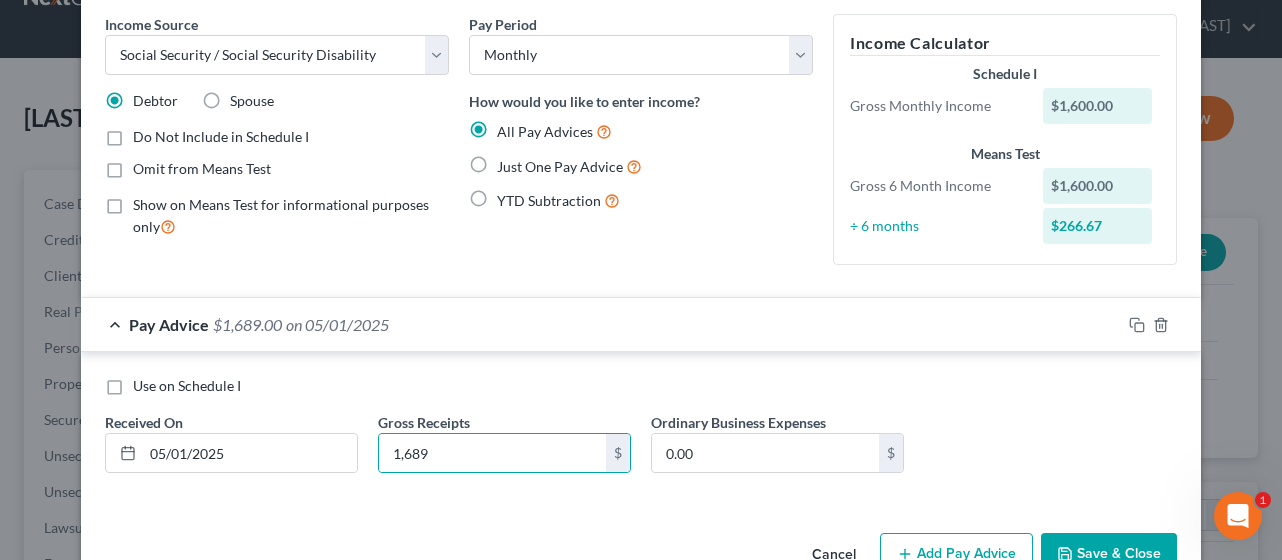 click on "Use on Schedule I" at bounding box center [641, 386] 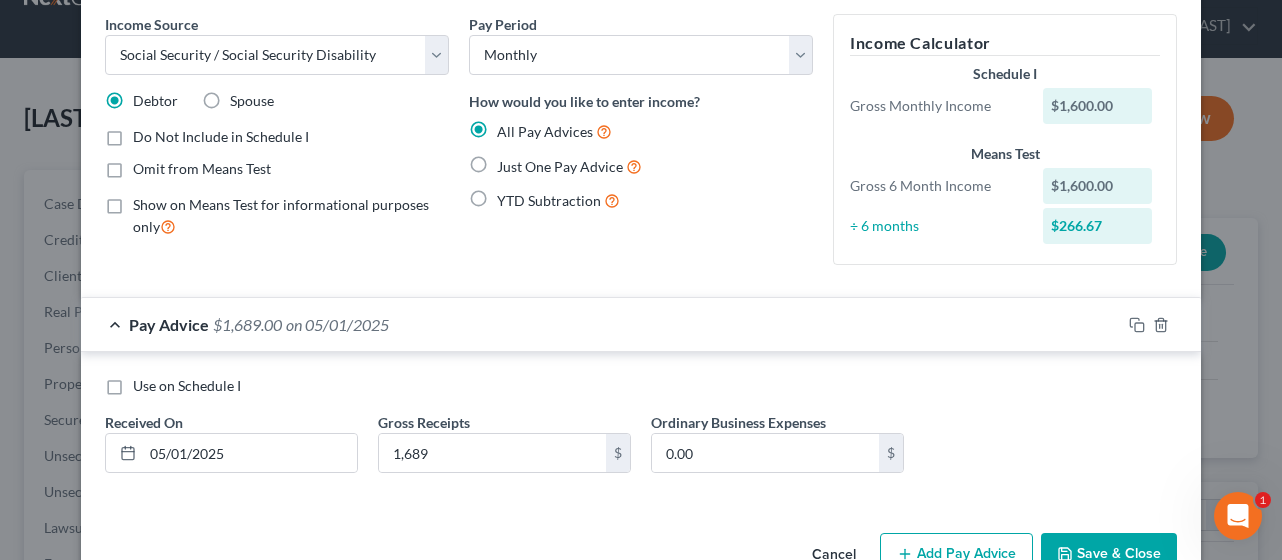 scroll, scrollTop: 16, scrollLeft: 0, axis: vertical 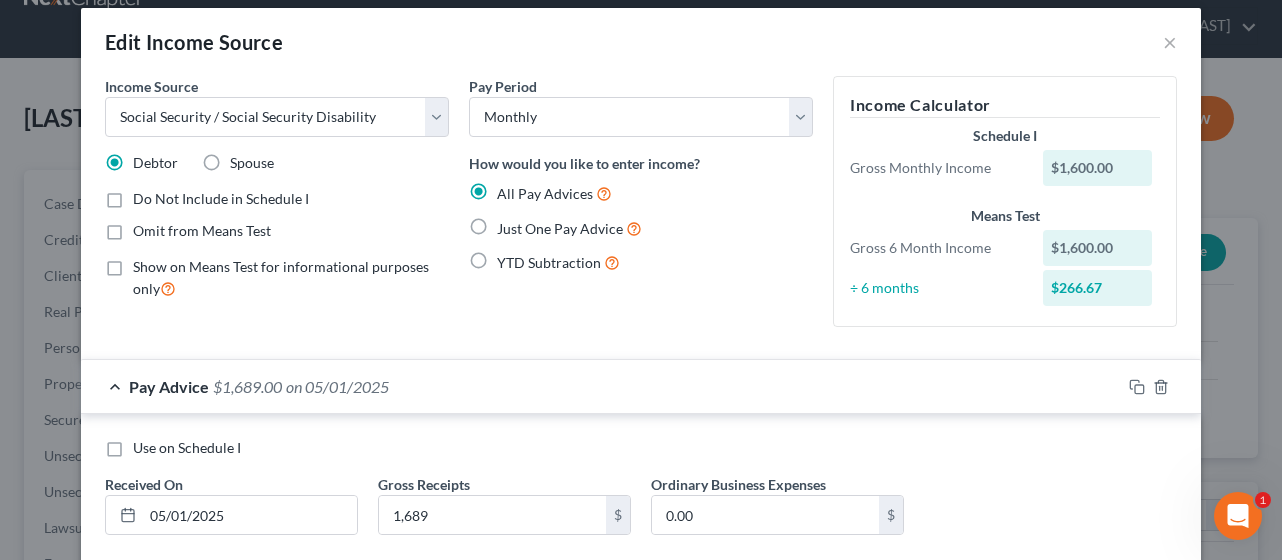 click on "Pay Advice $[AMOUNT] on [DATE]" at bounding box center (601, 386) 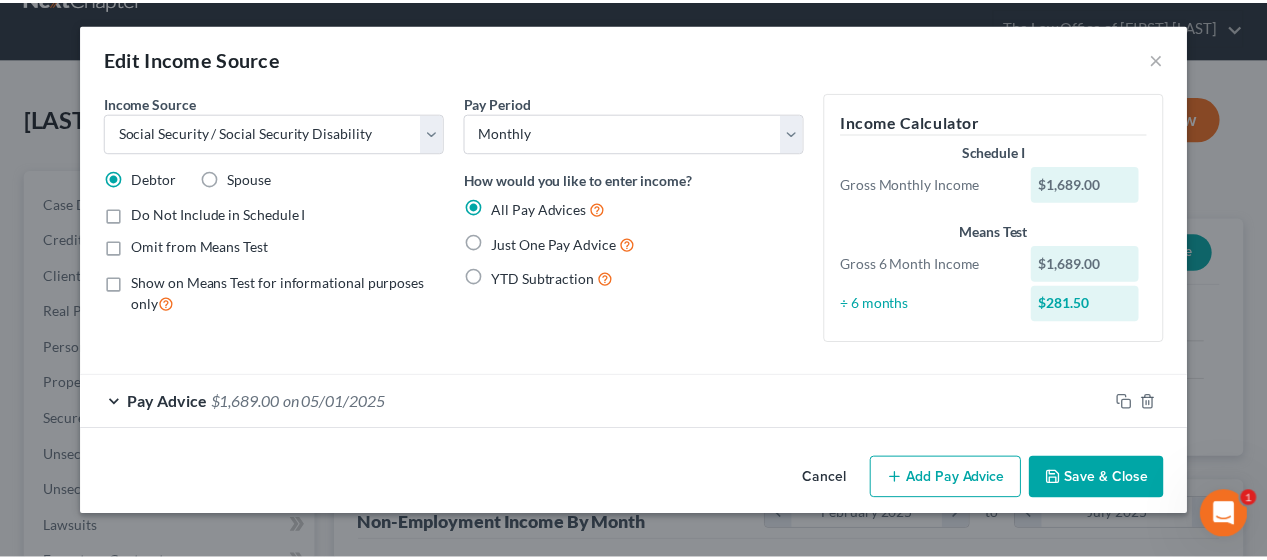 scroll, scrollTop: 0, scrollLeft: 0, axis: both 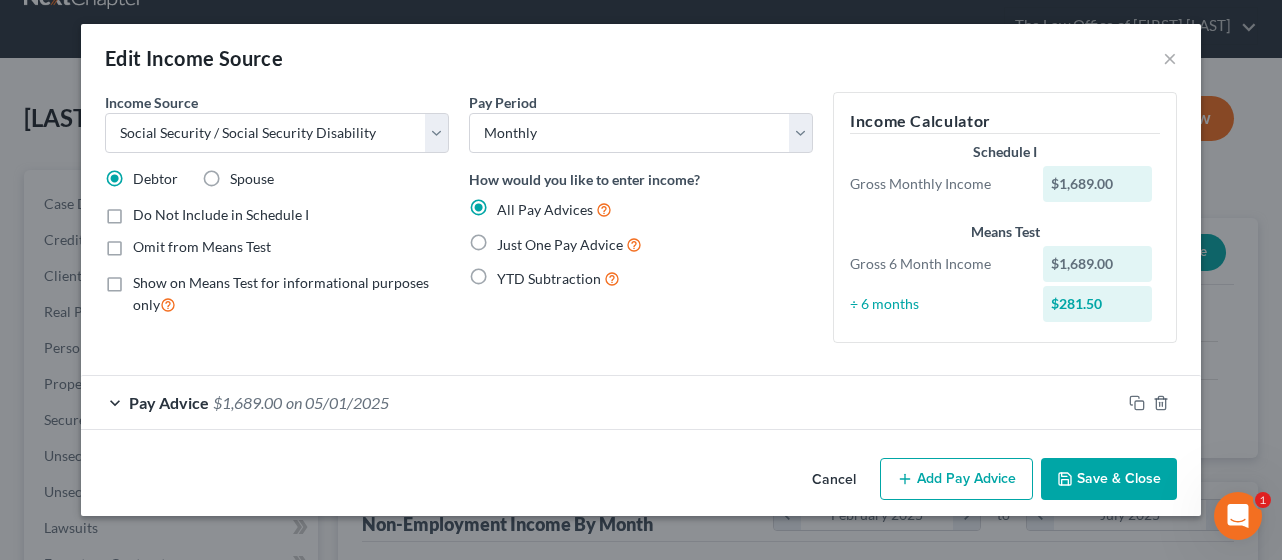 click on "Save & Close" at bounding box center (1109, 479) 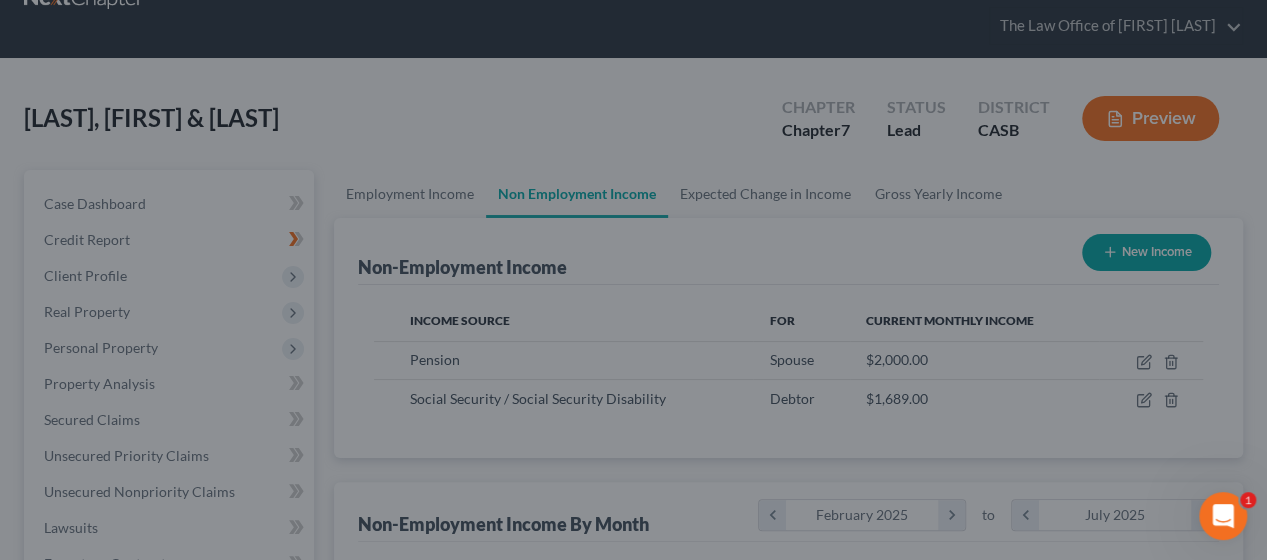 scroll, scrollTop: 356, scrollLeft: 507, axis: both 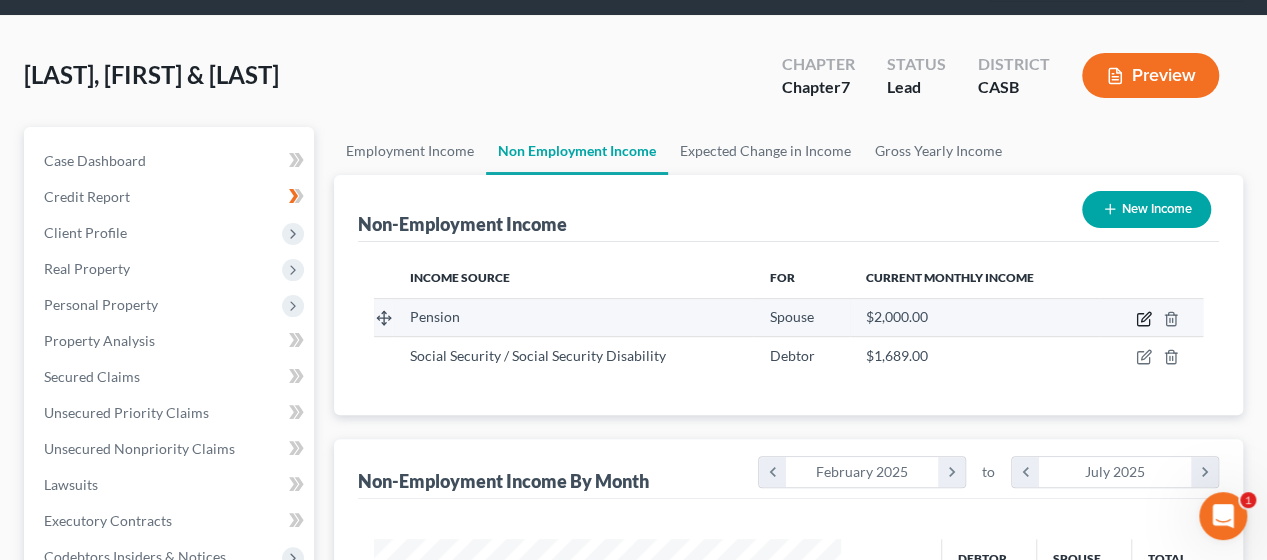 click 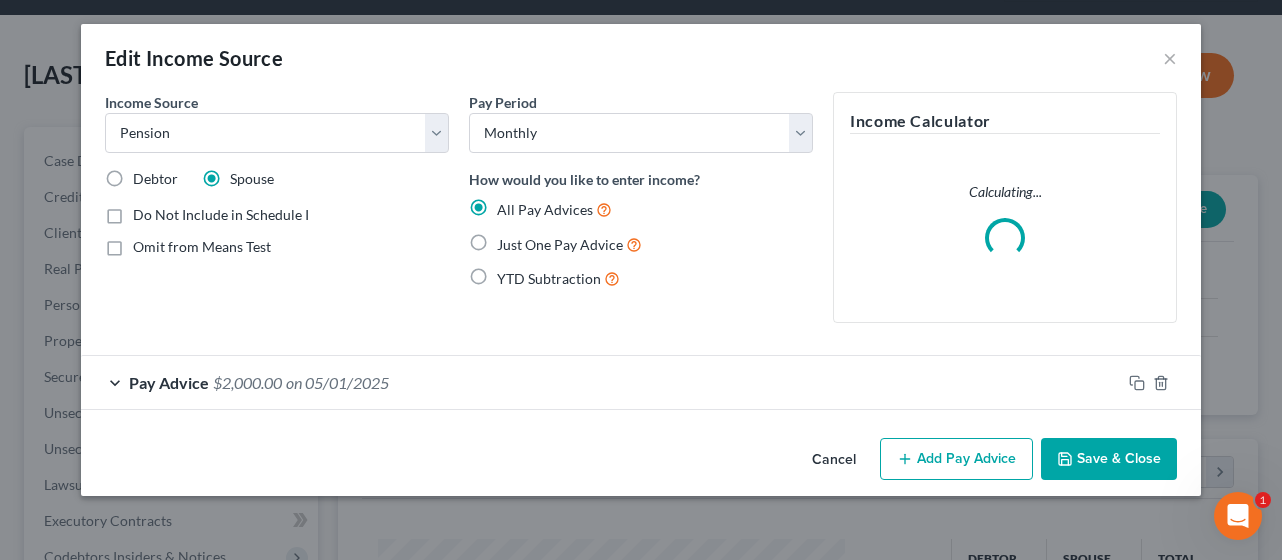 scroll, scrollTop: 999644, scrollLeft: 999486, axis: both 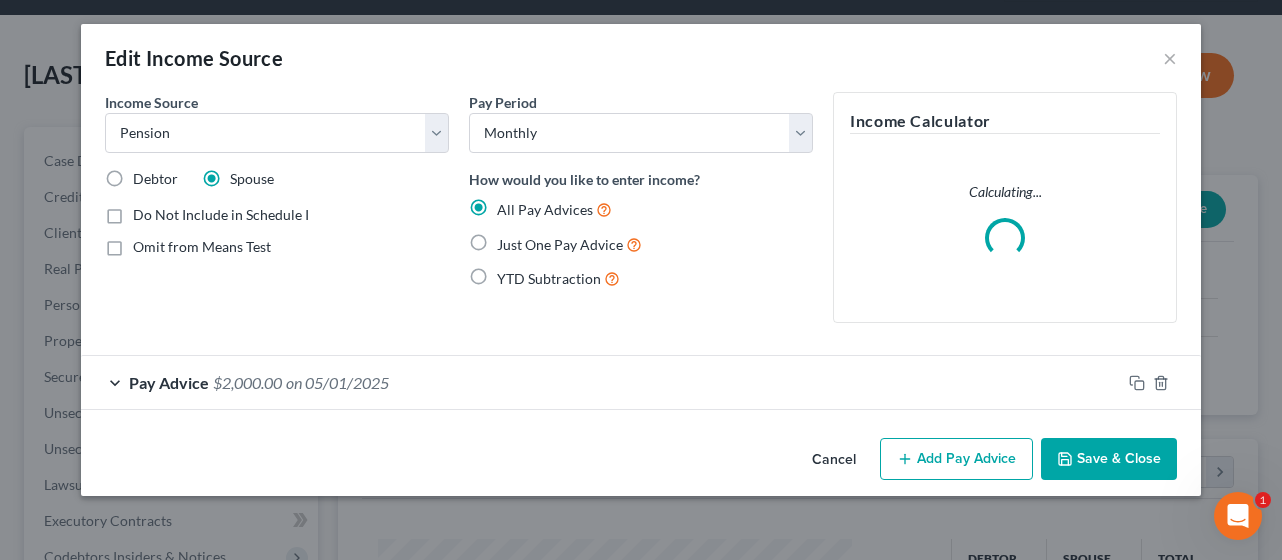 click on "$2,000.00" at bounding box center (247, 382) 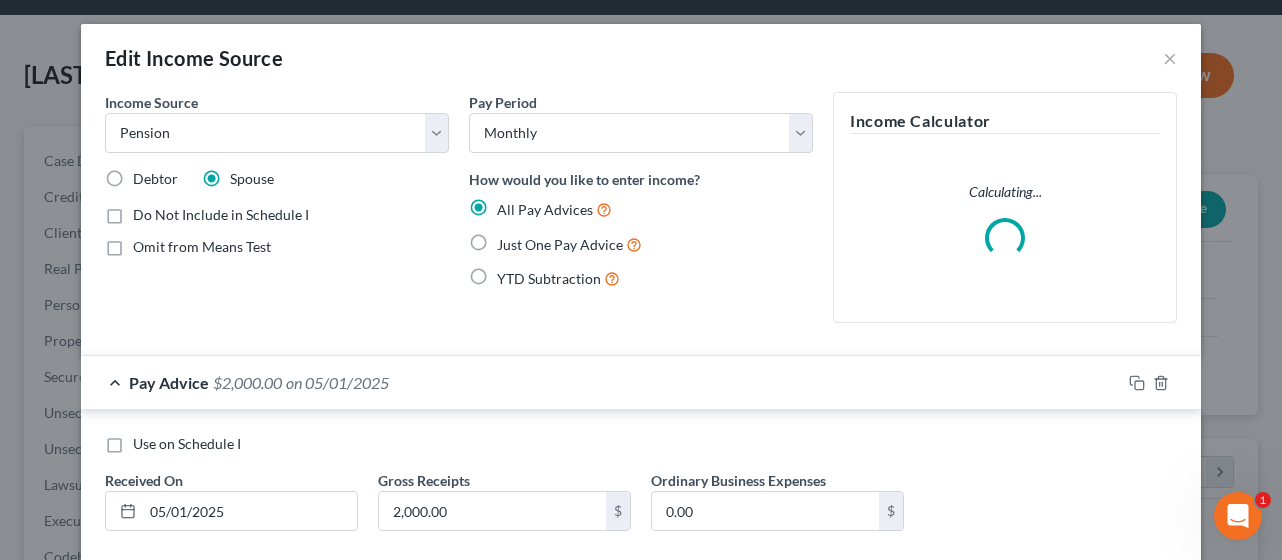scroll, scrollTop: 110, scrollLeft: 0, axis: vertical 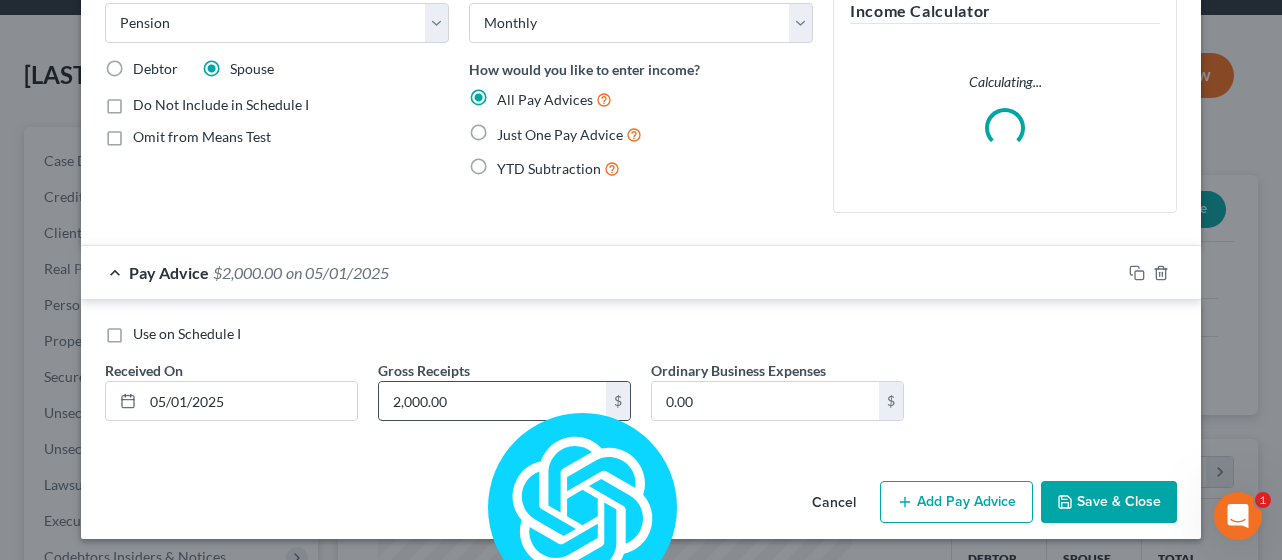 type 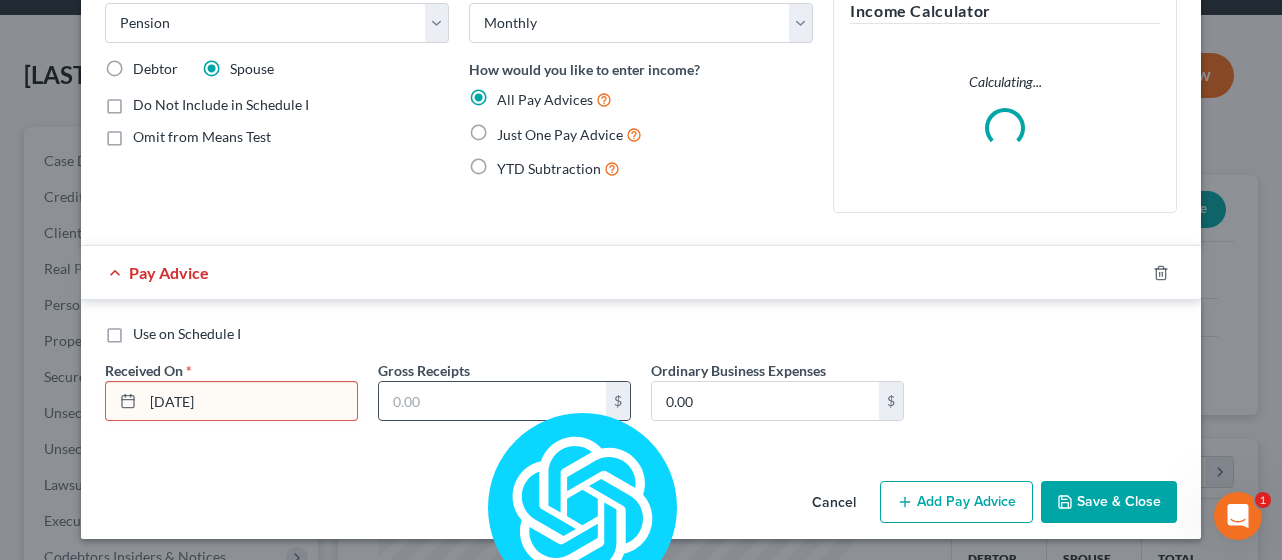 type on "05/01/2025" 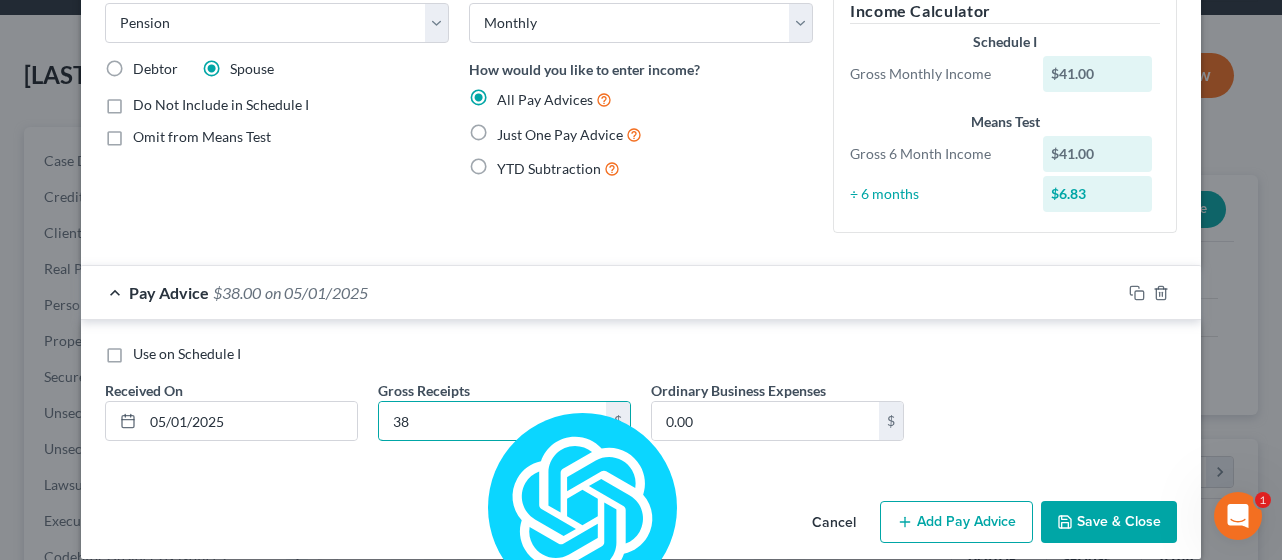type on "3" 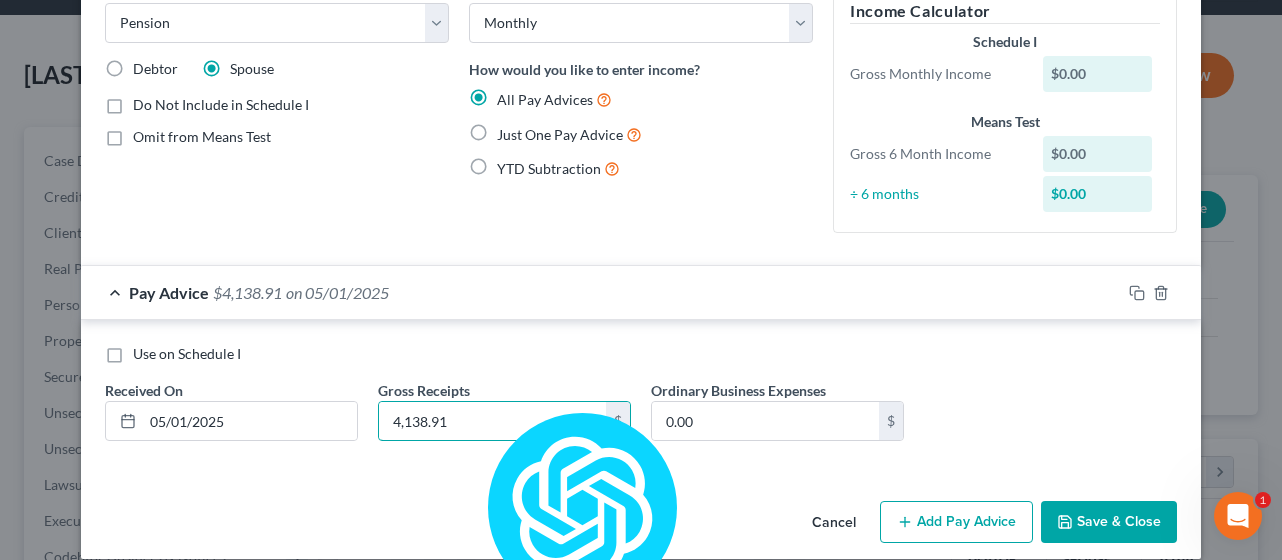type on "4,138.91" 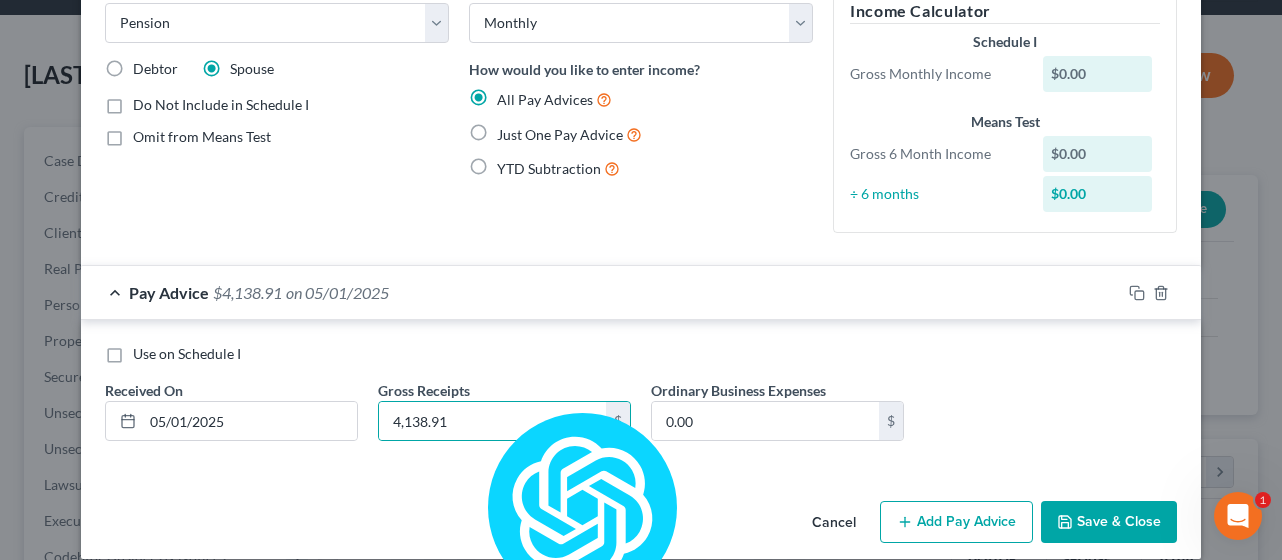 click on "Use on Schedule I" at bounding box center [641, 354] 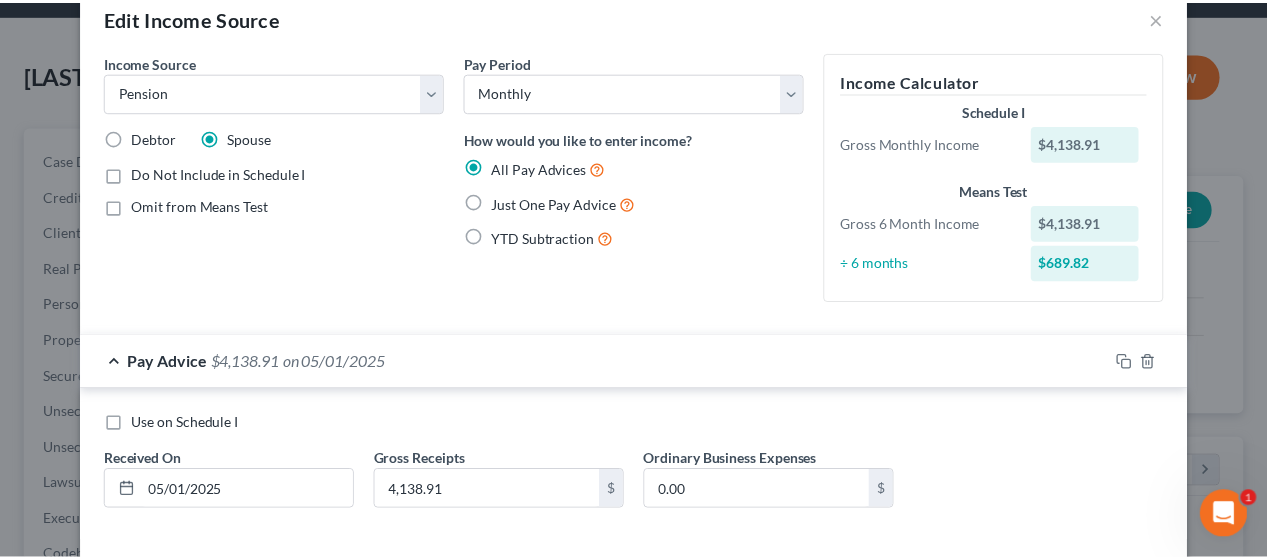 scroll, scrollTop: 130, scrollLeft: 0, axis: vertical 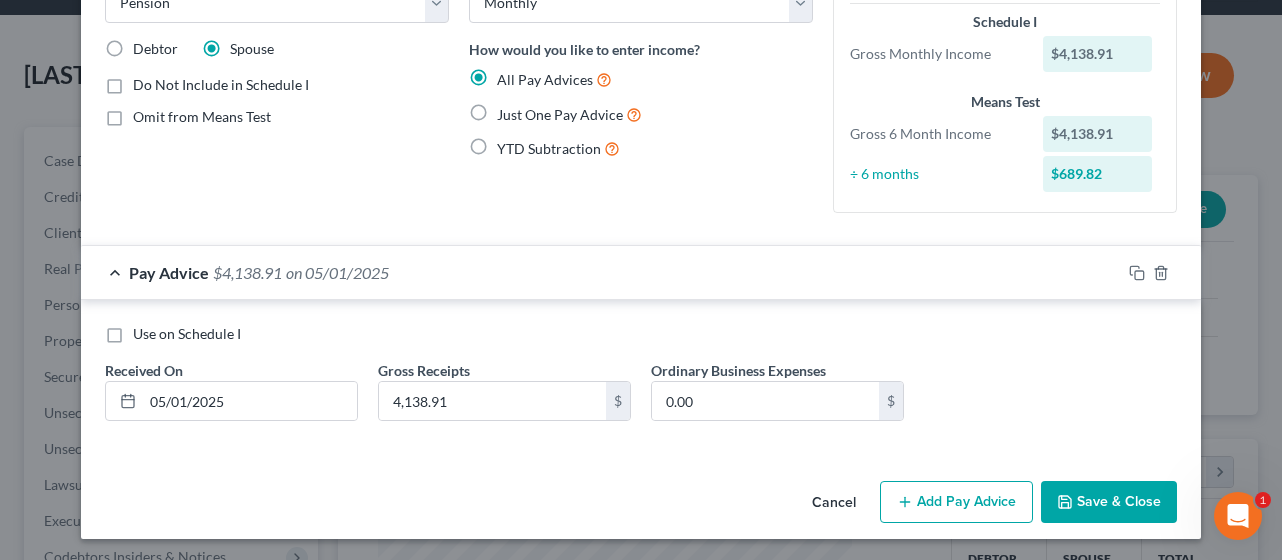 click on "Save & Close" at bounding box center (1109, 502) 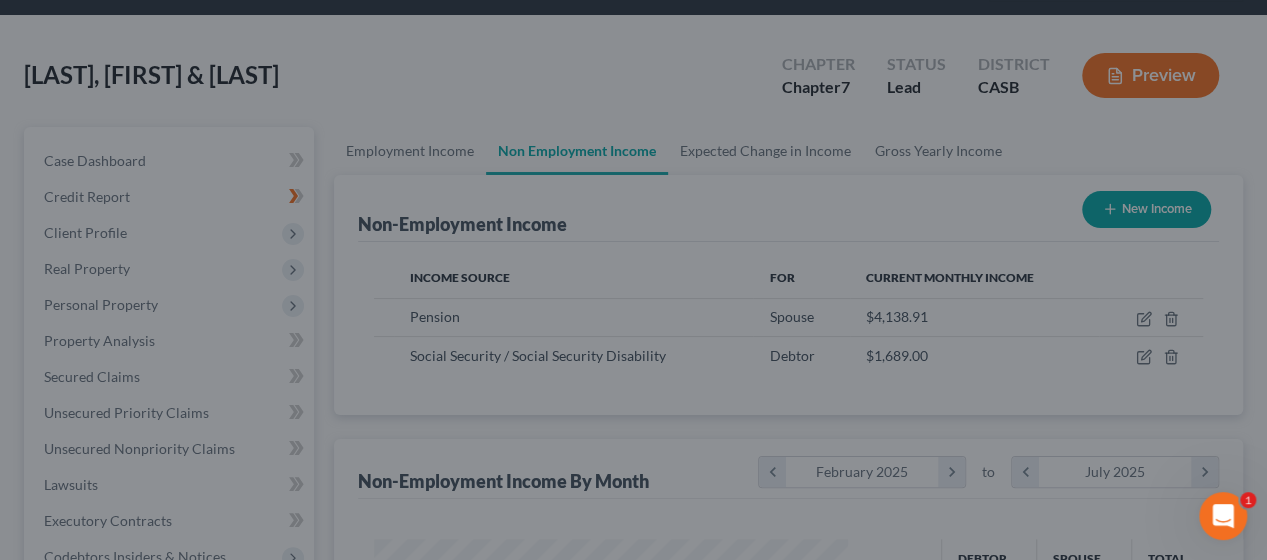 scroll, scrollTop: 356, scrollLeft: 507, axis: both 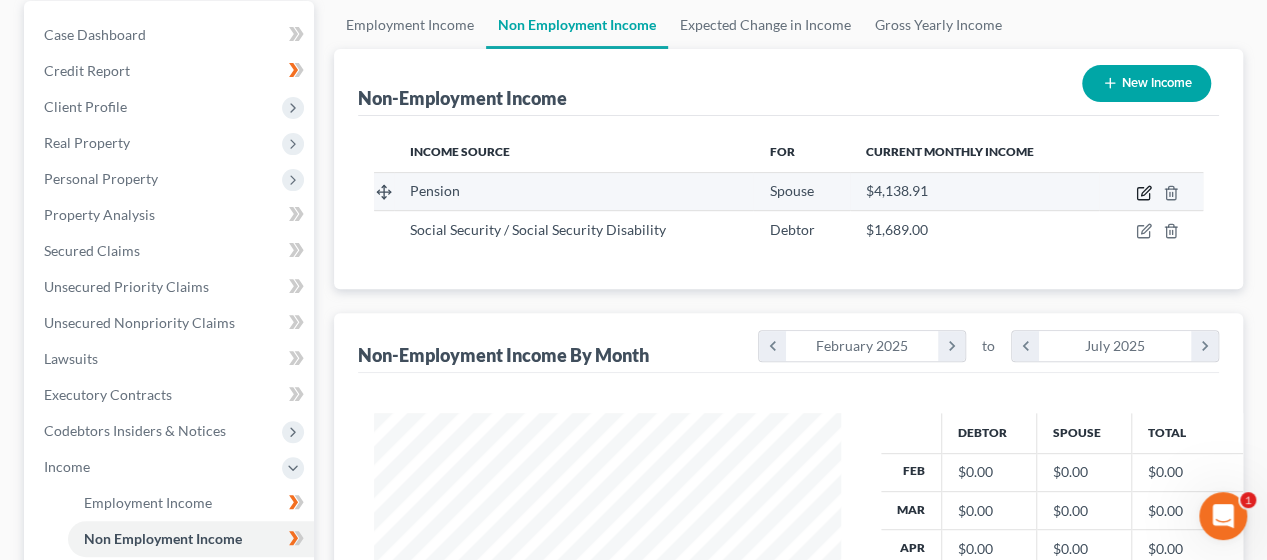 click 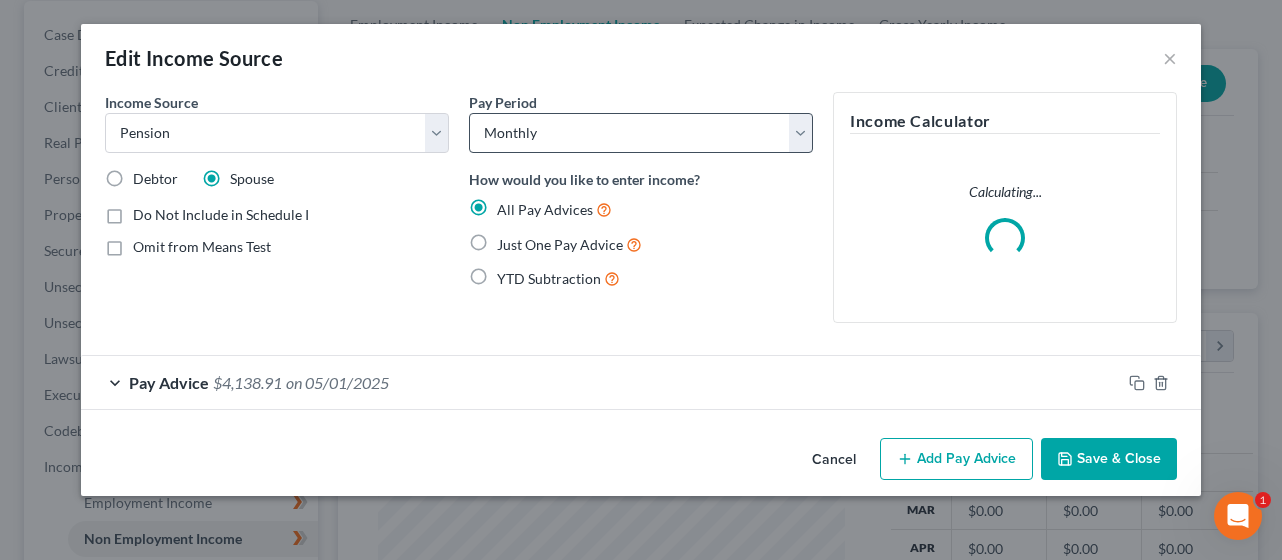 scroll, scrollTop: 999644, scrollLeft: 999486, axis: both 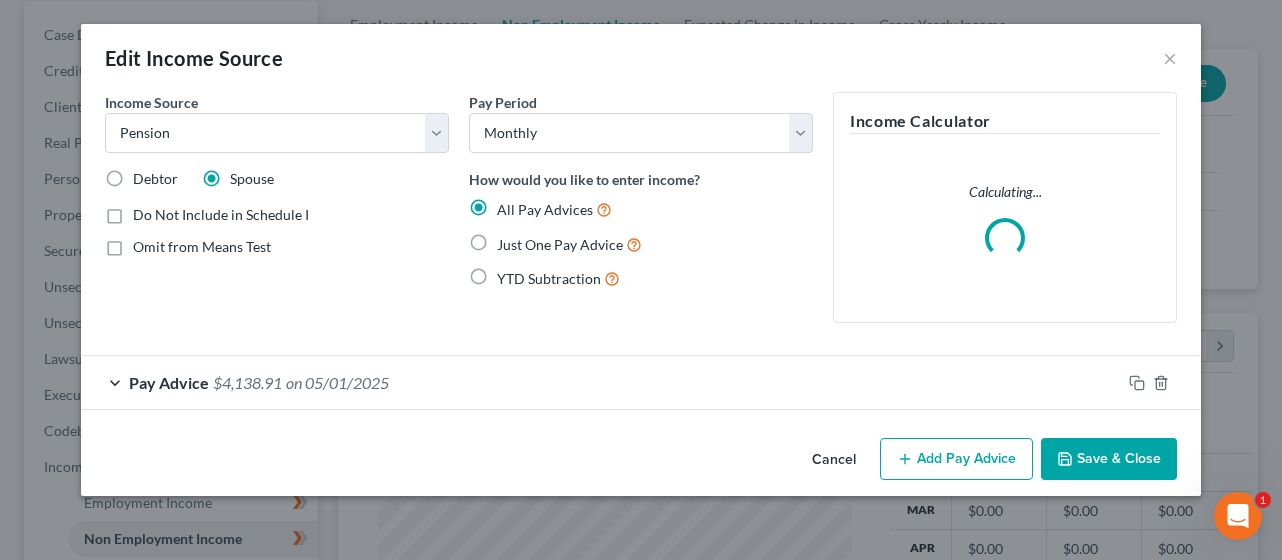 click on "Just One Pay Advice" at bounding box center [569, 244] 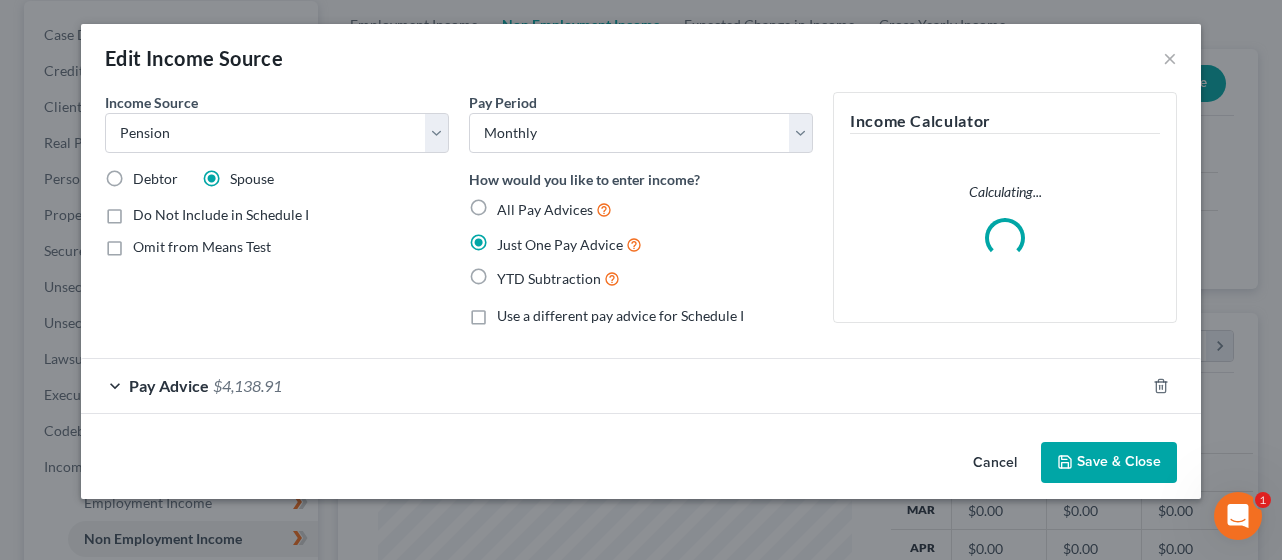 click 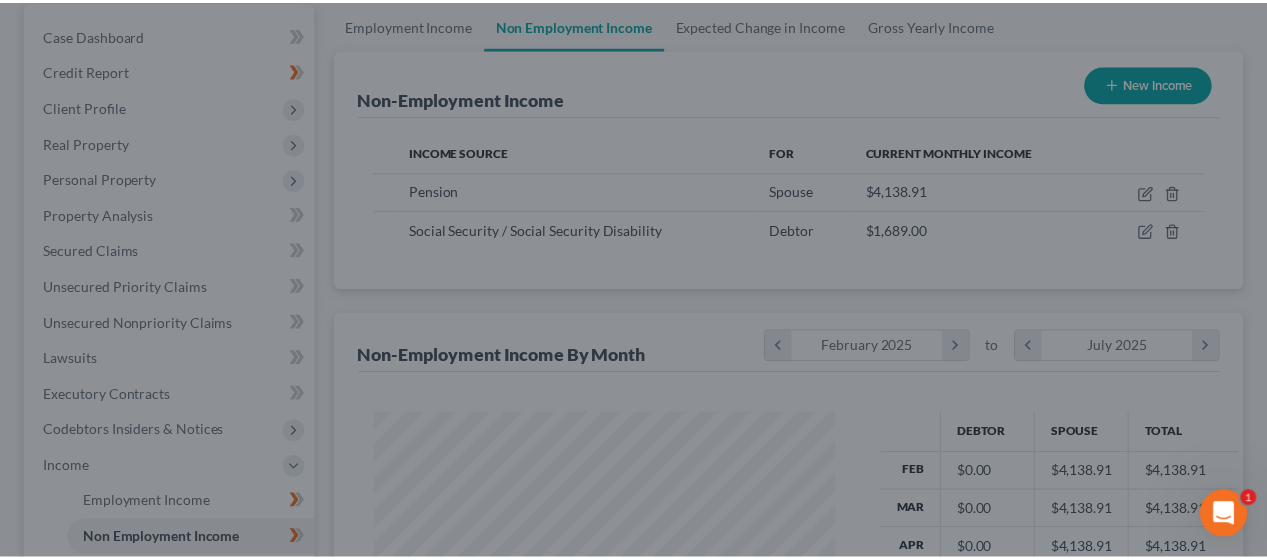 scroll, scrollTop: 356, scrollLeft: 507, axis: both 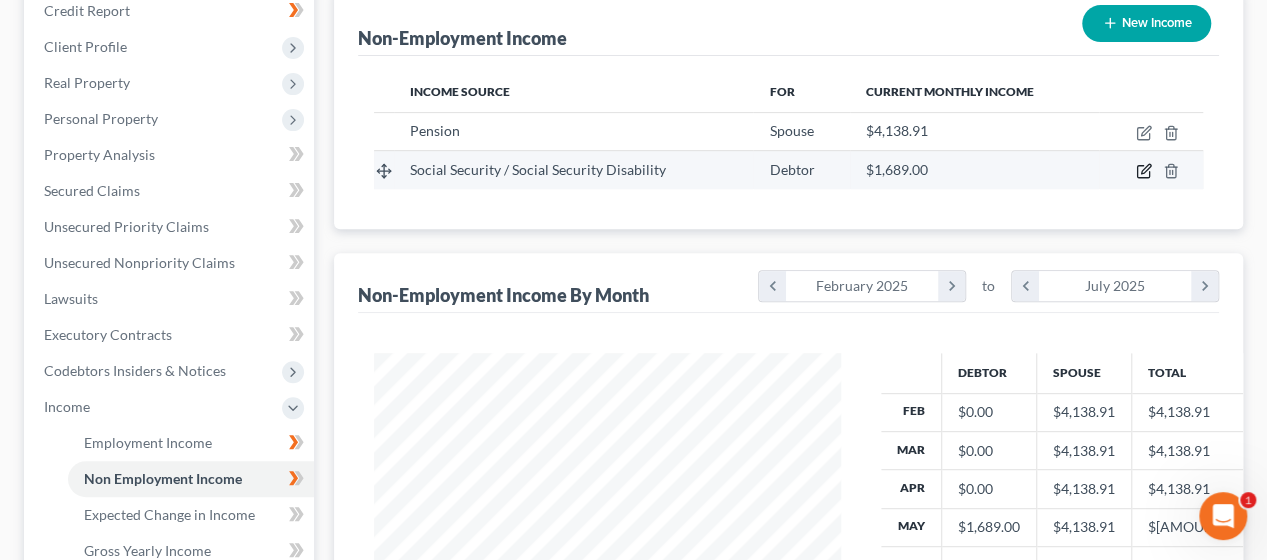 click 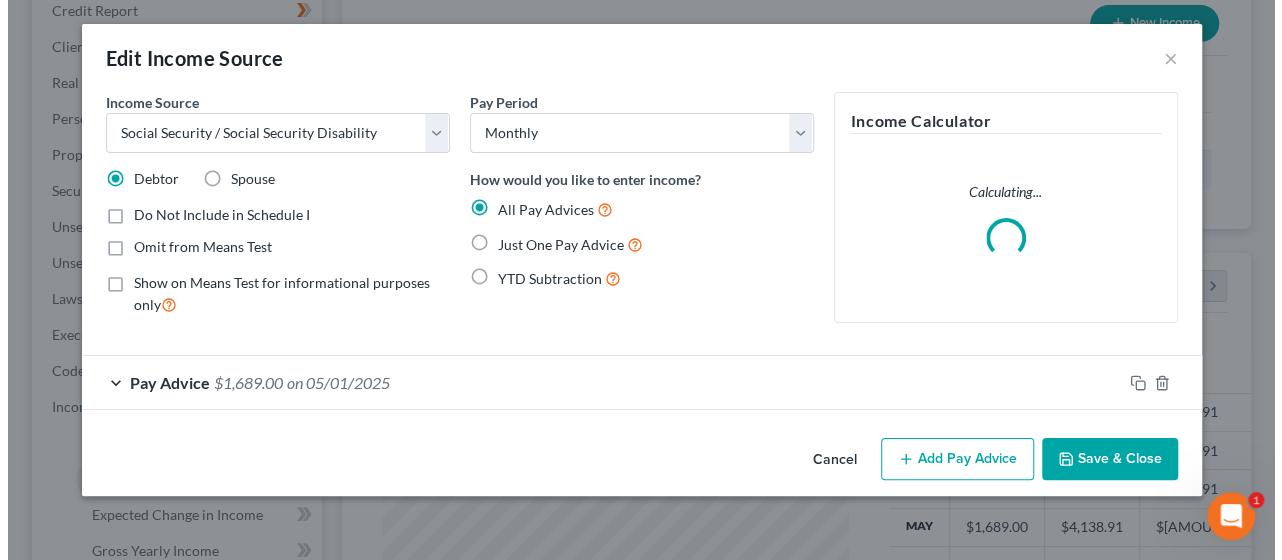 scroll, scrollTop: 999644, scrollLeft: 999486, axis: both 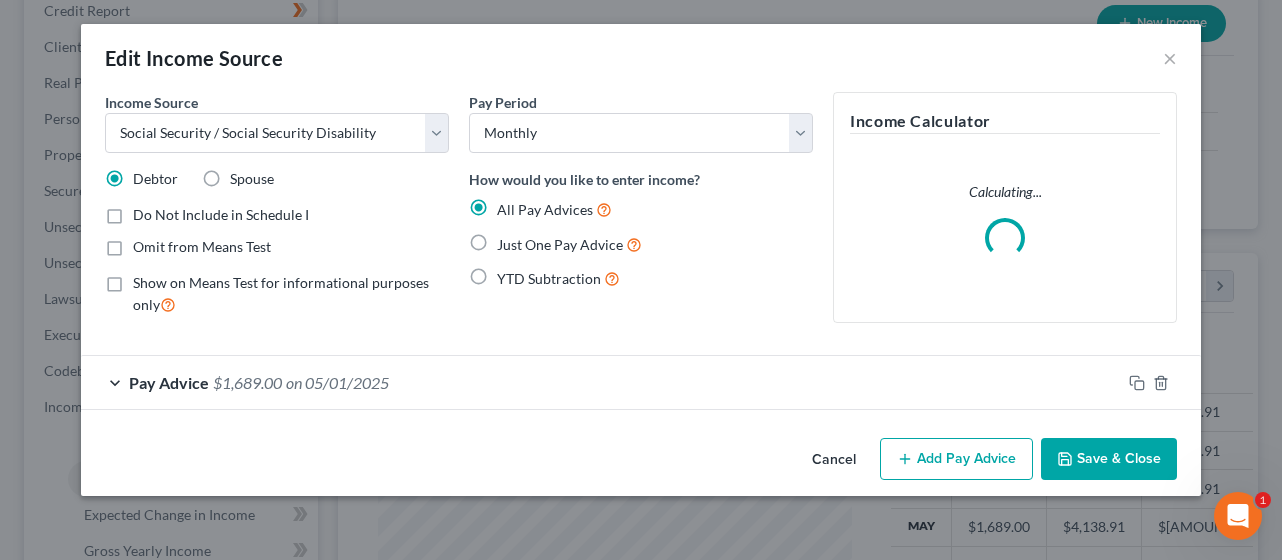 click on "Just One Pay Advice" at bounding box center (560, 244) 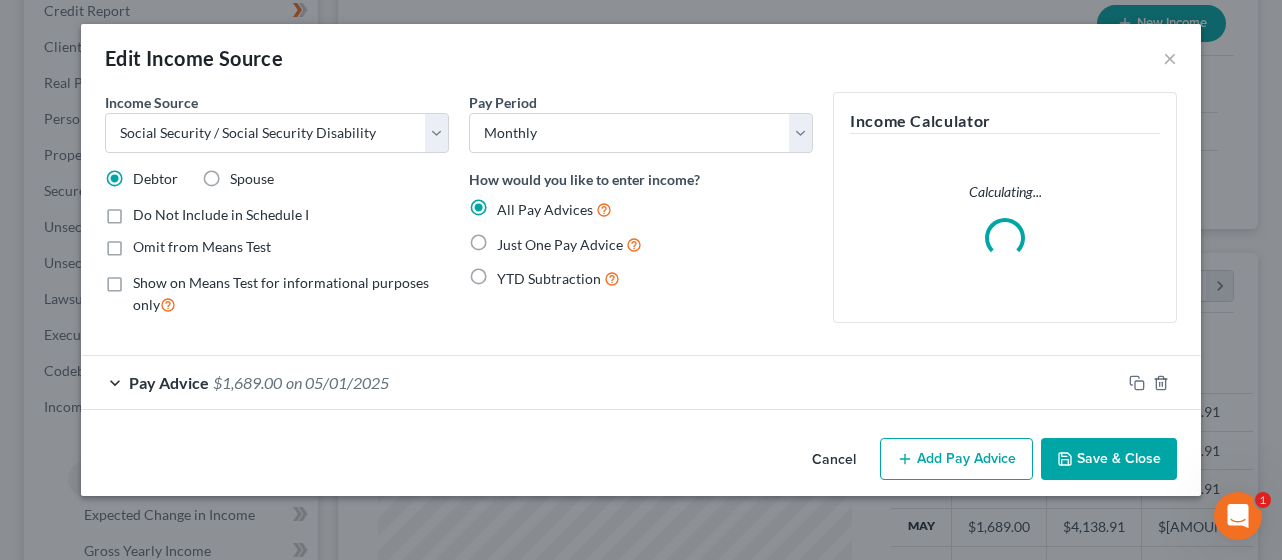radio on "true" 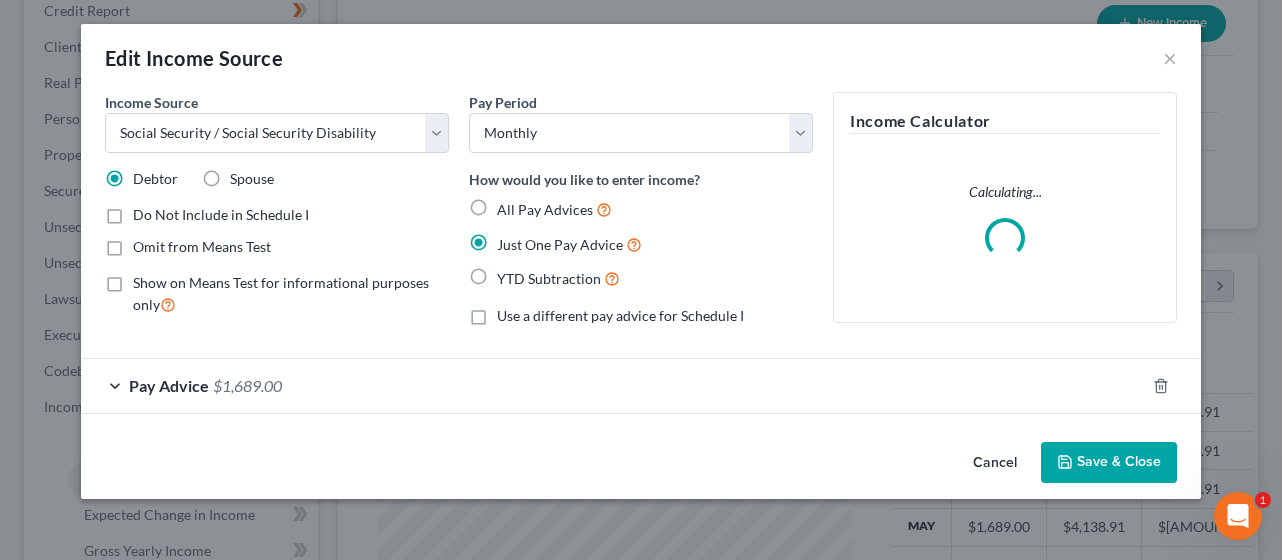 click on "Save & Close" at bounding box center (1109, 463) 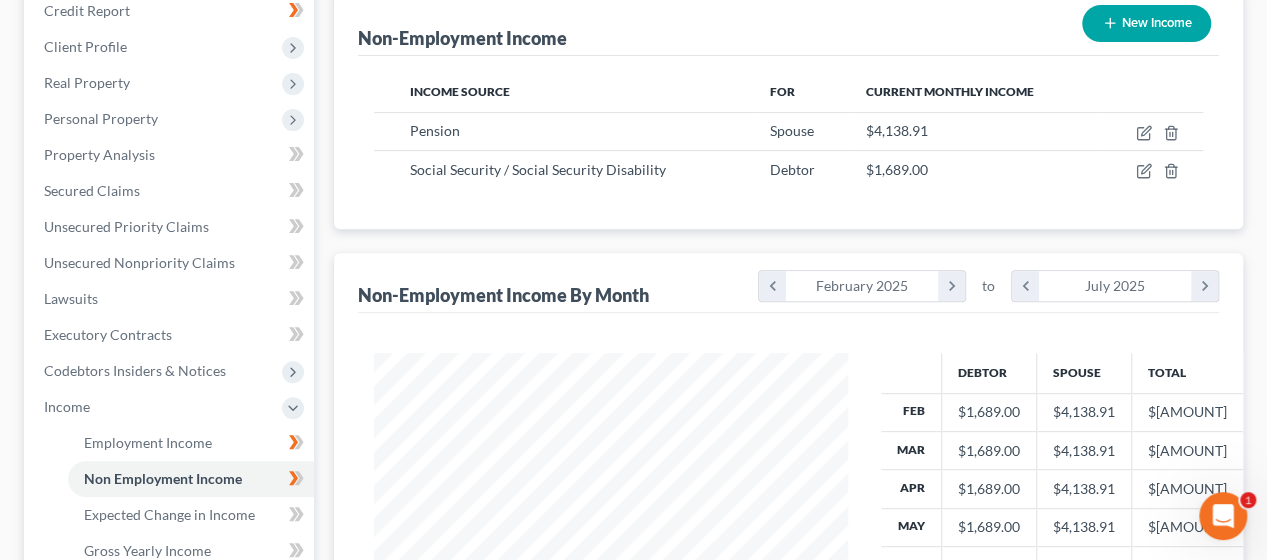 scroll, scrollTop: 356, scrollLeft: 507, axis: both 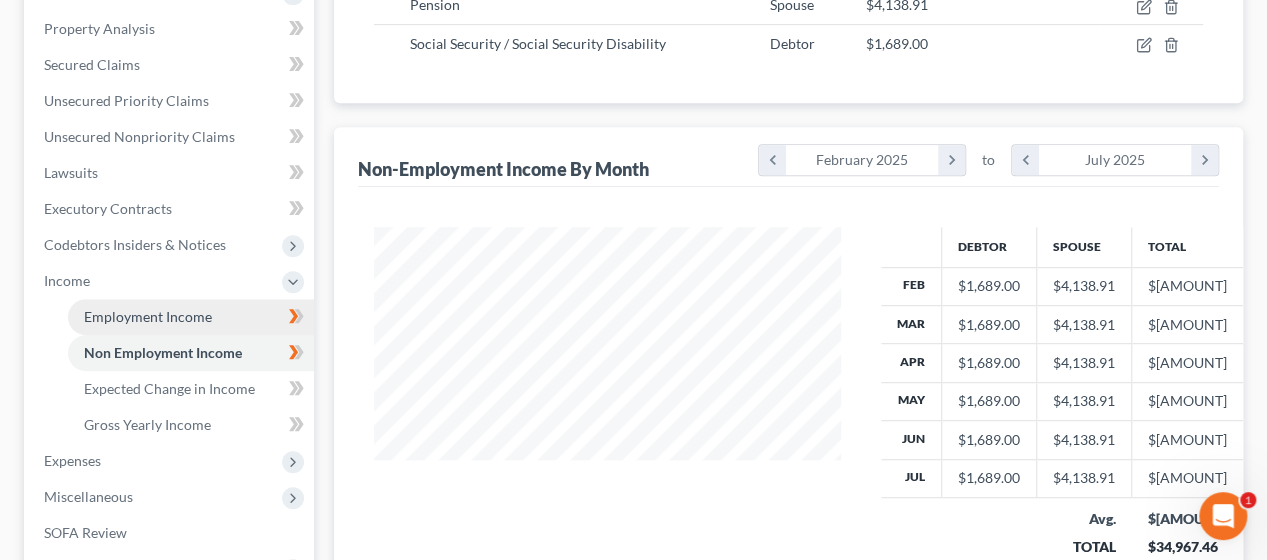 click on "Employment Income" at bounding box center (148, 316) 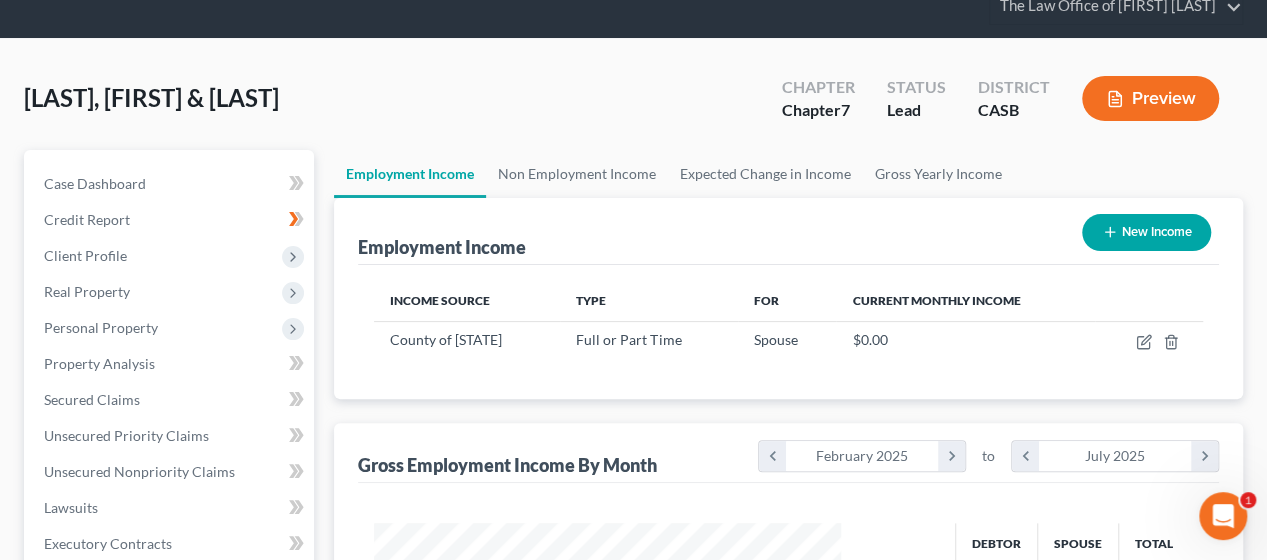 scroll, scrollTop: 80, scrollLeft: 0, axis: vertical 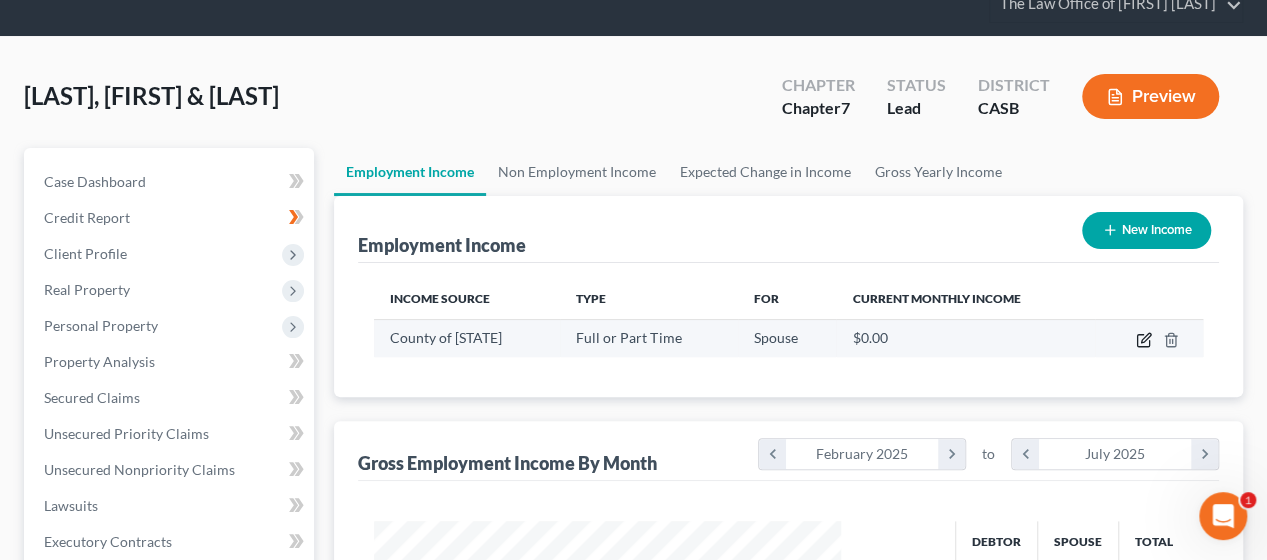 click 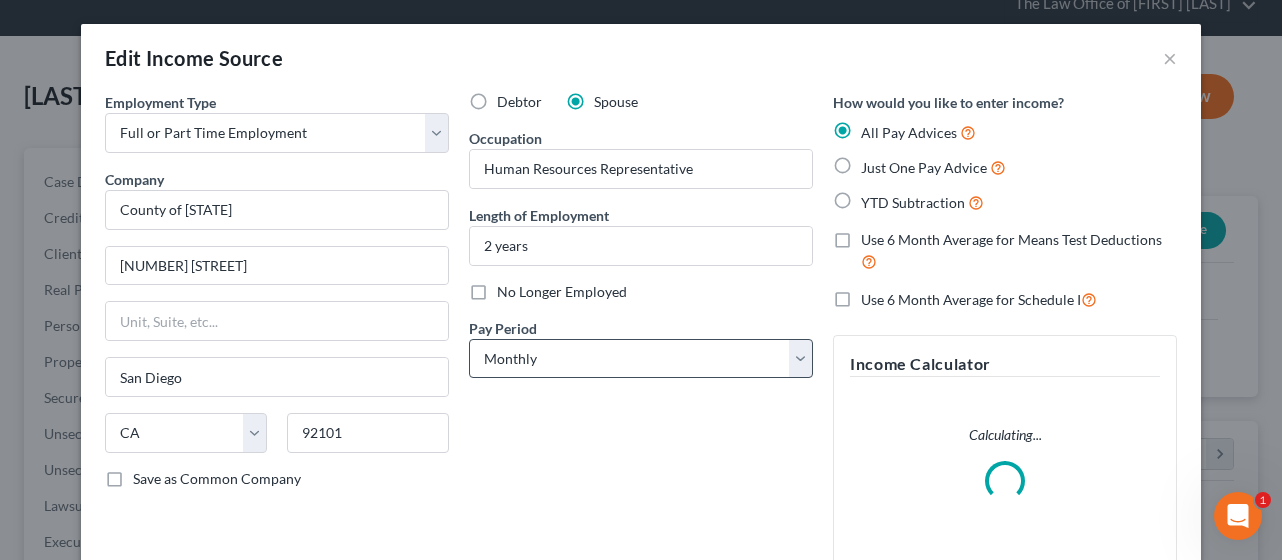 scroll, scrollTop: 999644, scrollLeft: 999486, axis: both 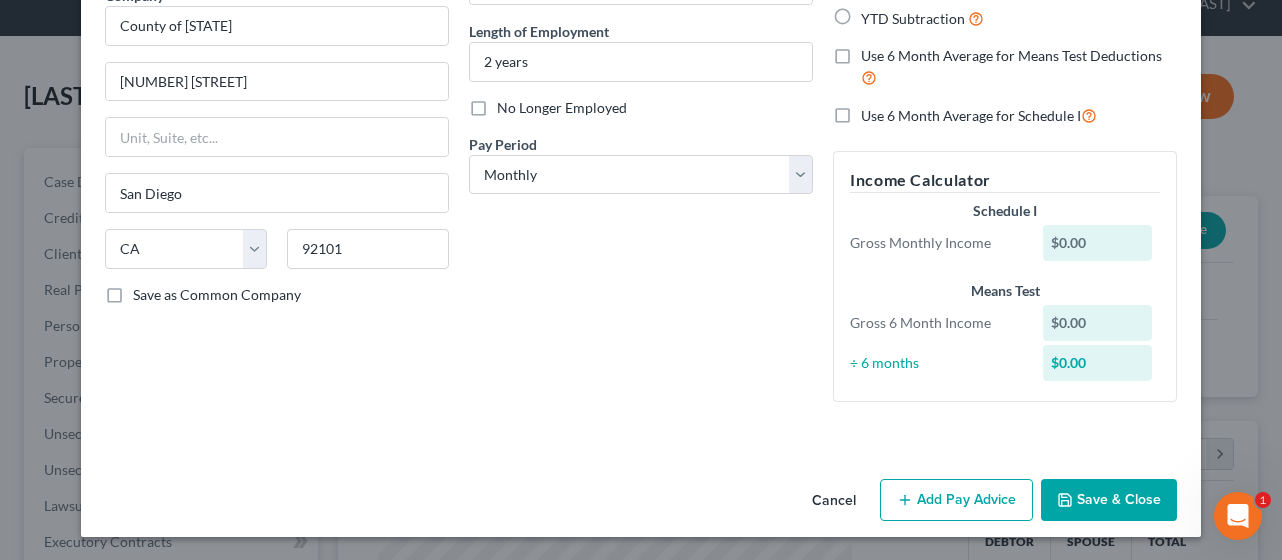 click on "Add Pay Advice" at bounding box center [956, 500] 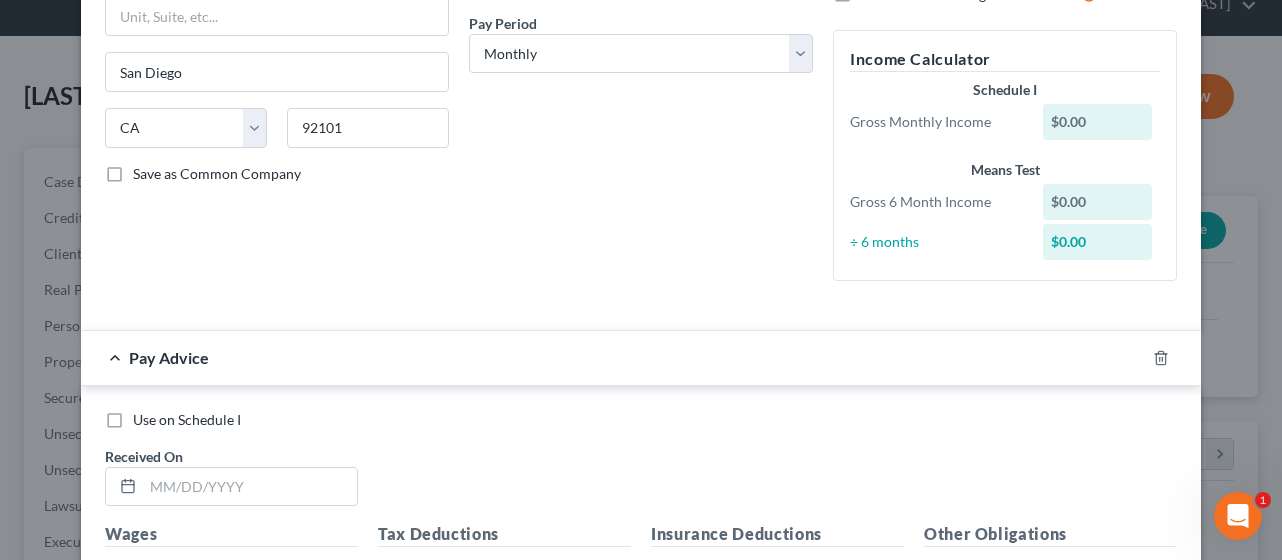 scroll, scrollTop: 309, scrollLeft: 0, axis: vertical 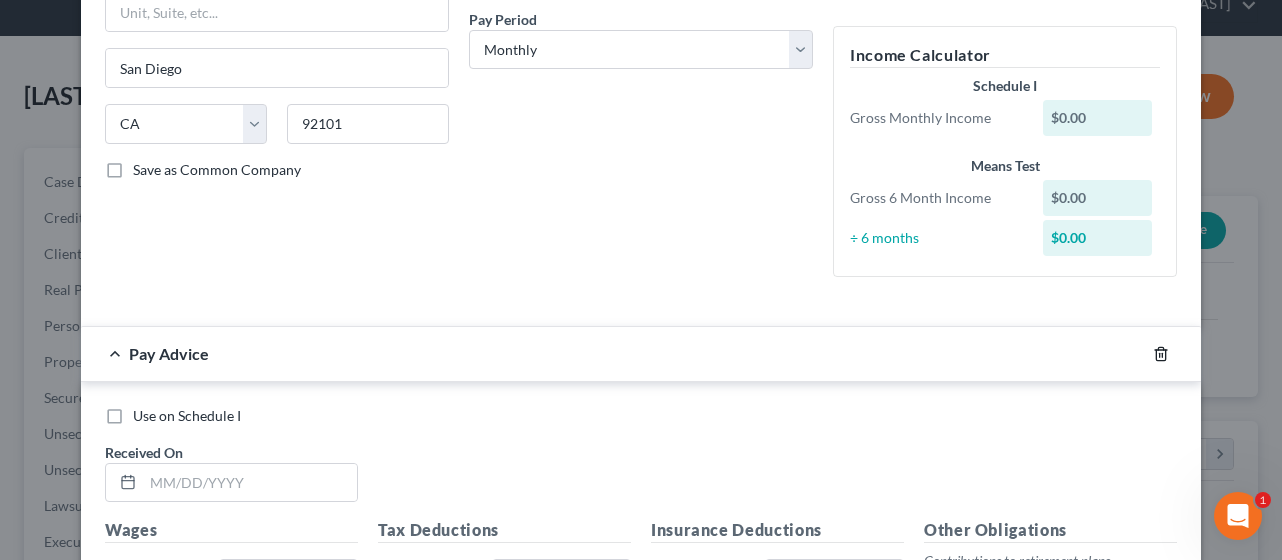 click 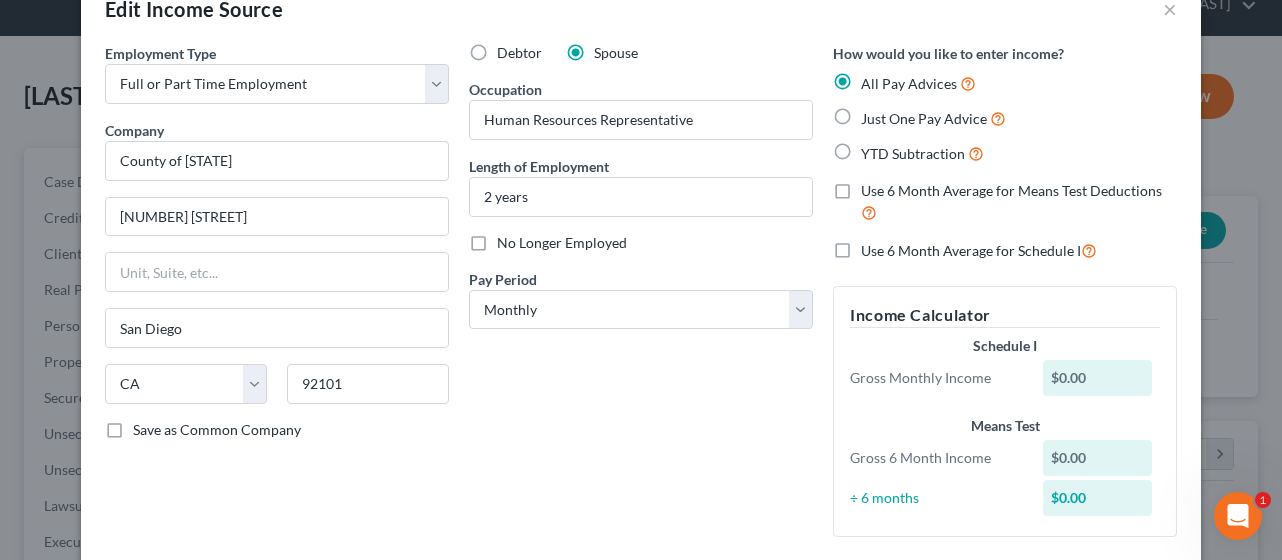 scroll, scrollTop: 0, scrollLeft: 0, axis: both 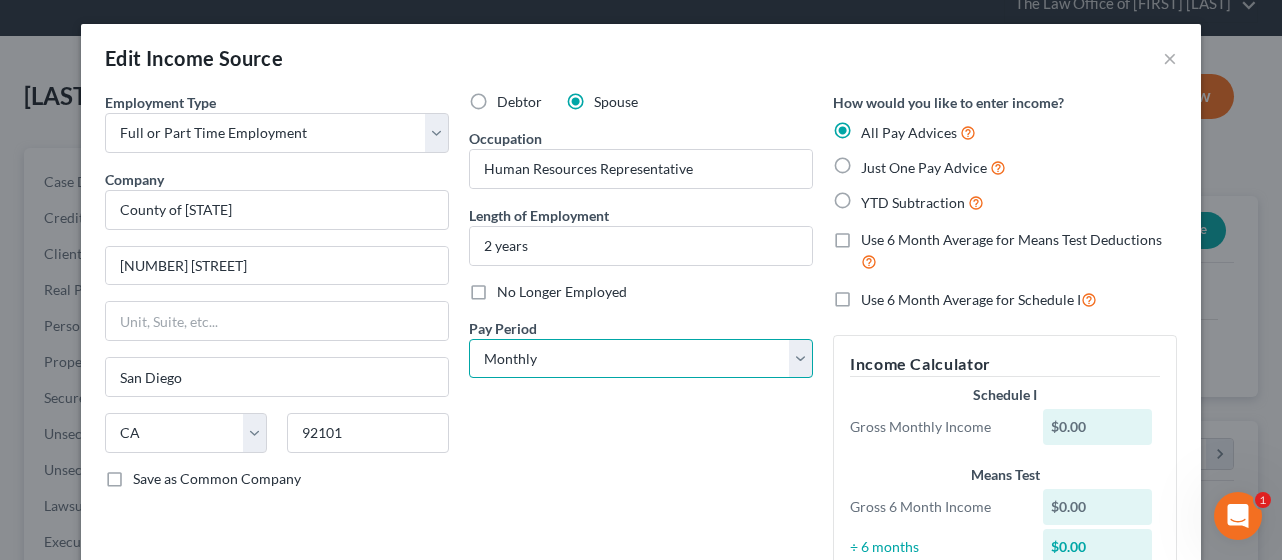 click on "Select Monthly Twice Monthly Every Other Week Weekly" at bounding box center [641, 359] 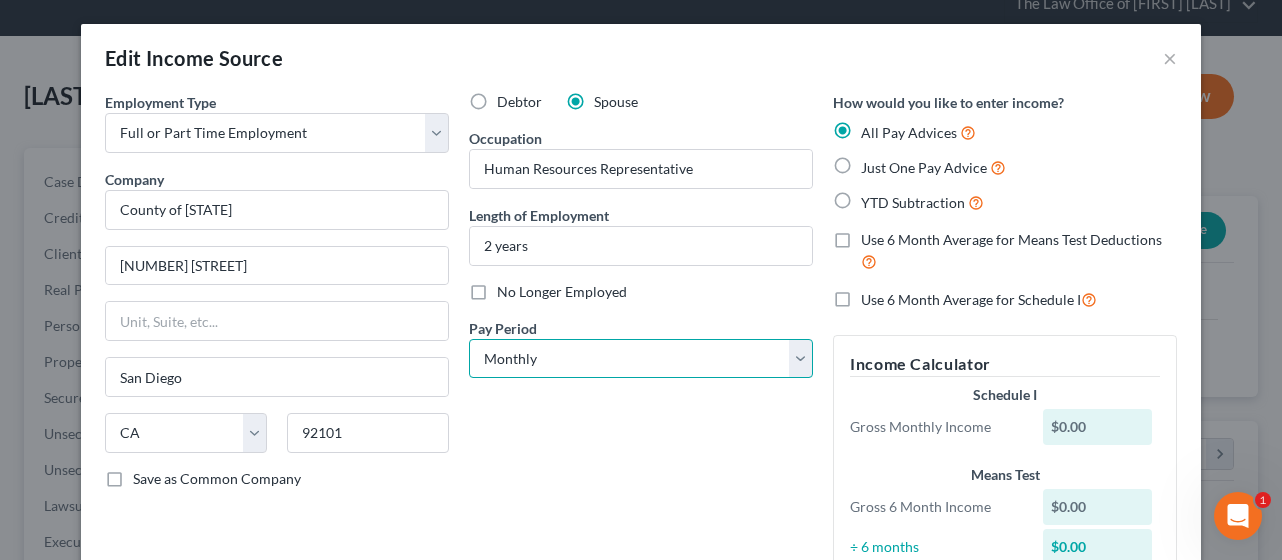 select on "2" 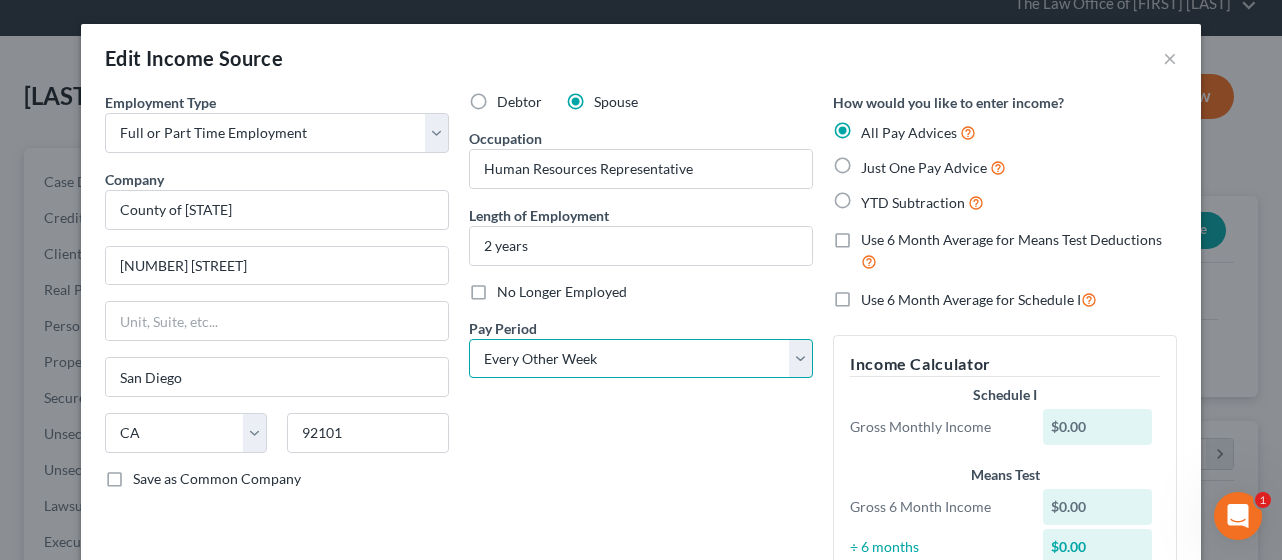 click on "Select Monthly Twice Monthly Every Other Week Weekly" at bounding box center (641, 359) 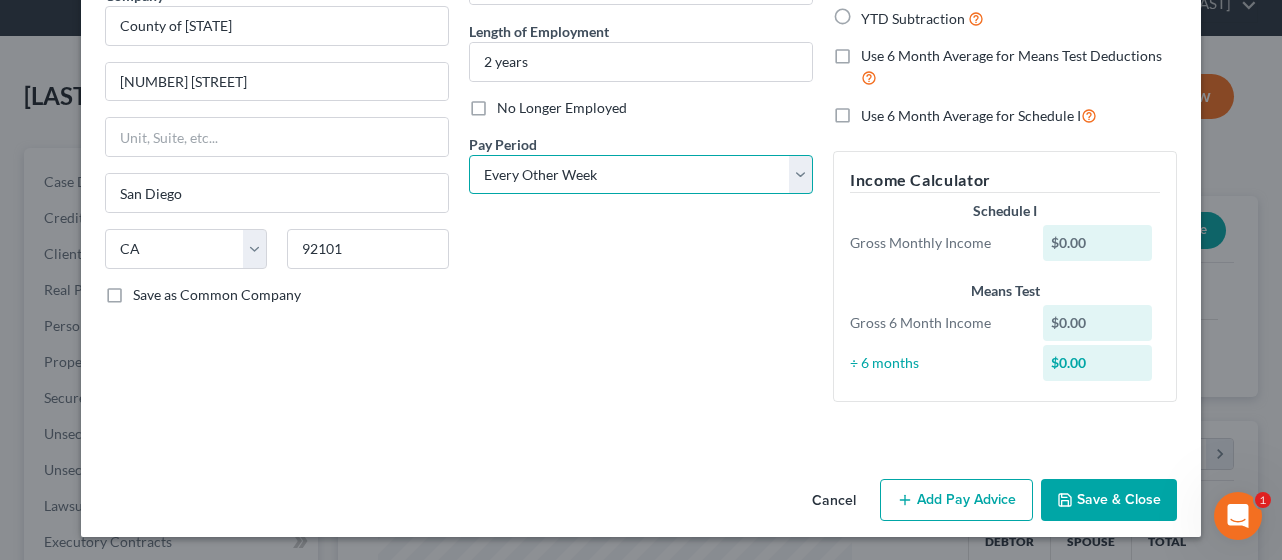 scroll, scrollTop: 14, scrollLeft: 0, axis: vertical 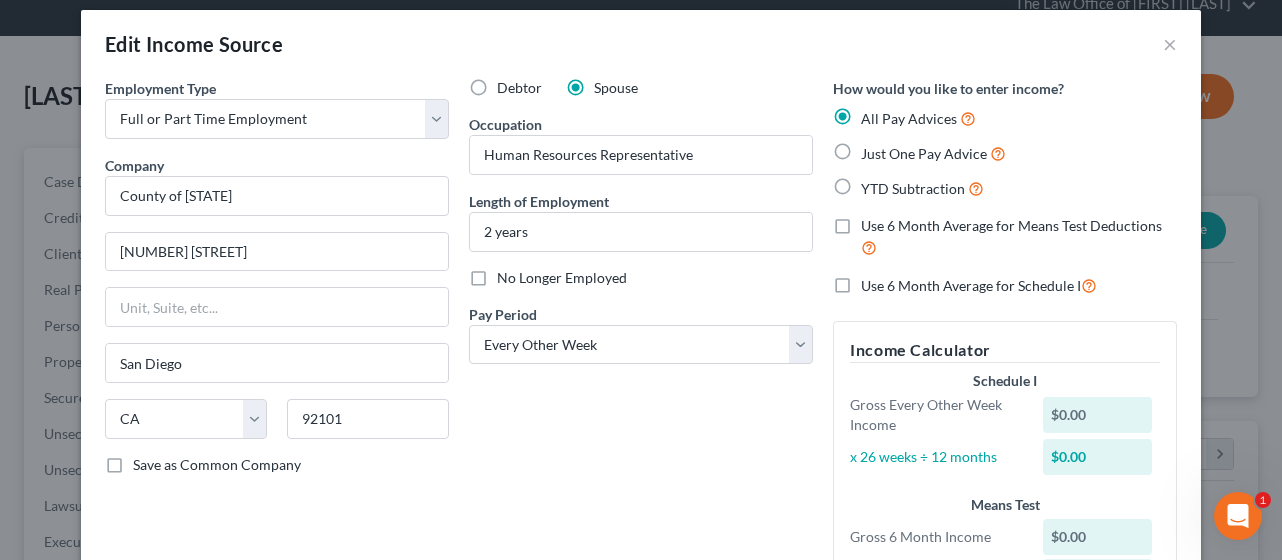 click on "Just One Pay Advice" at bounding box center [924, 153] 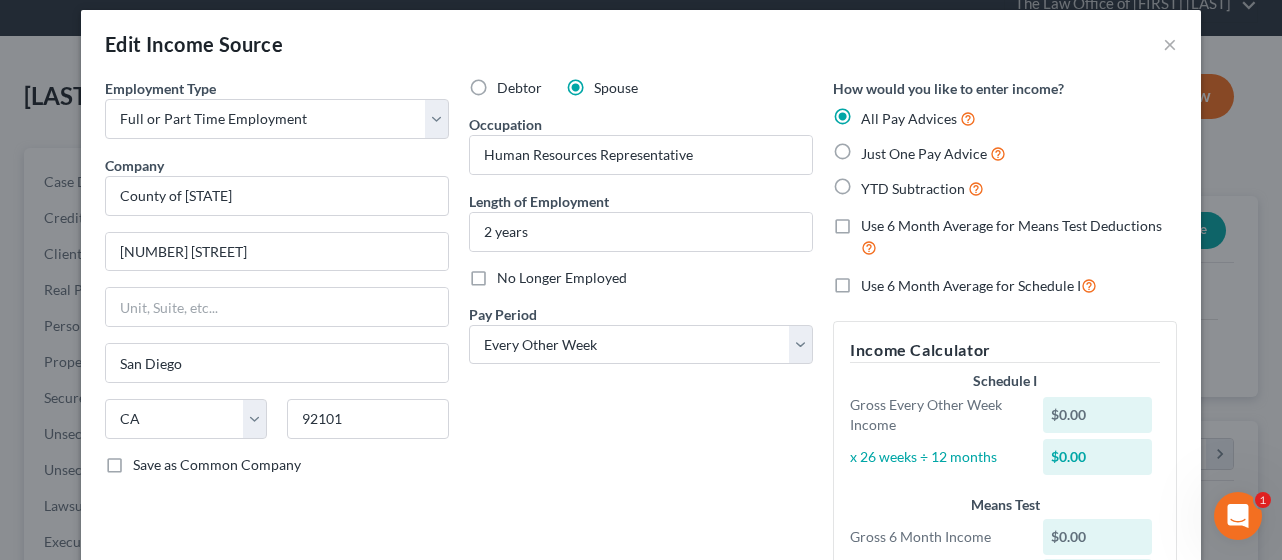 radio on "true" 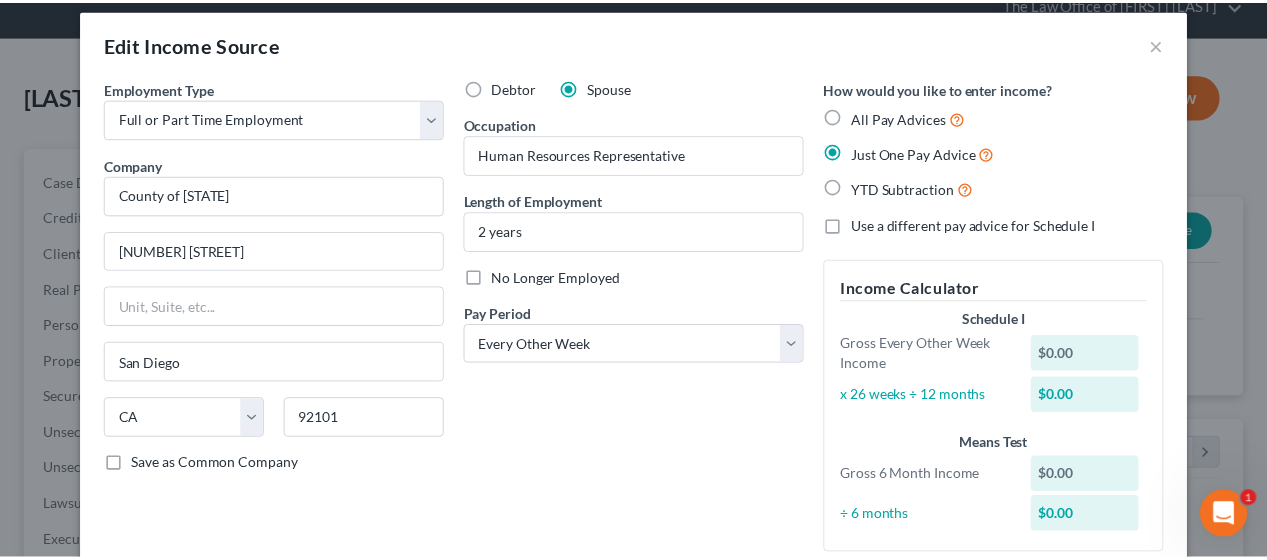 scroll, scrollTop: 166, scrollLeft: 0, axis: vertical 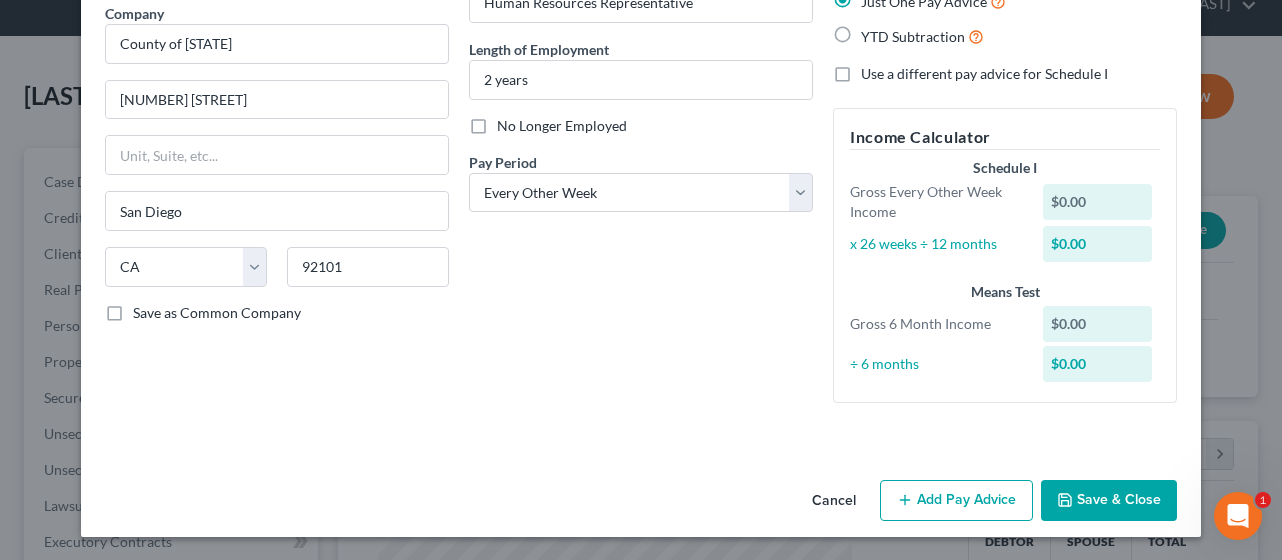 click on "Save & Close" at bounding box center [1109, 501] 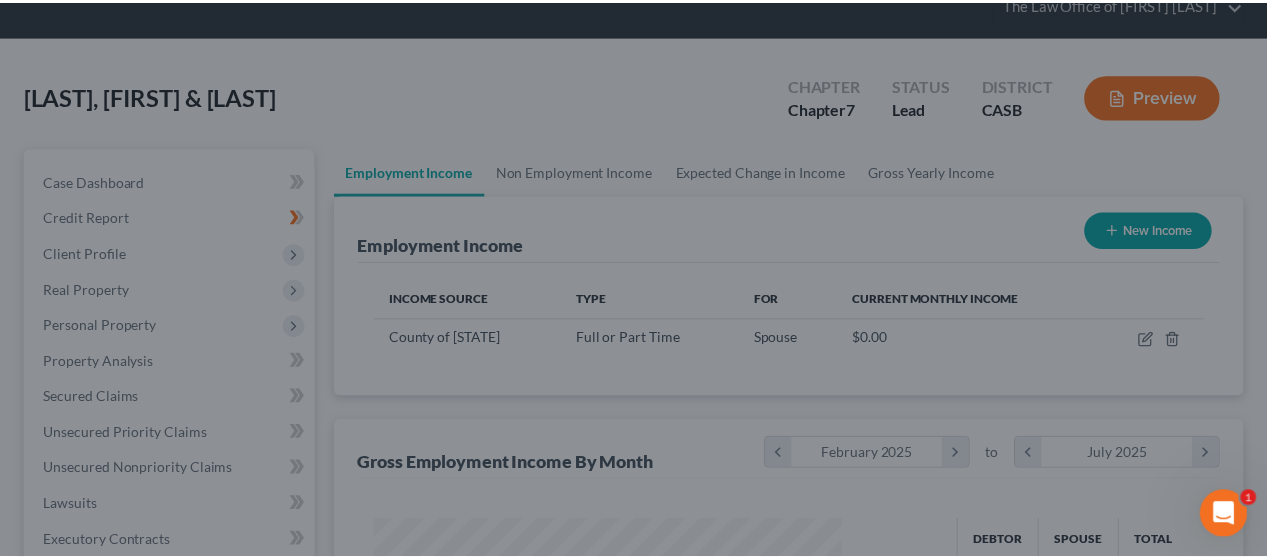 scroll, scrollTop: 356, scrollLeft: 507, axis: both 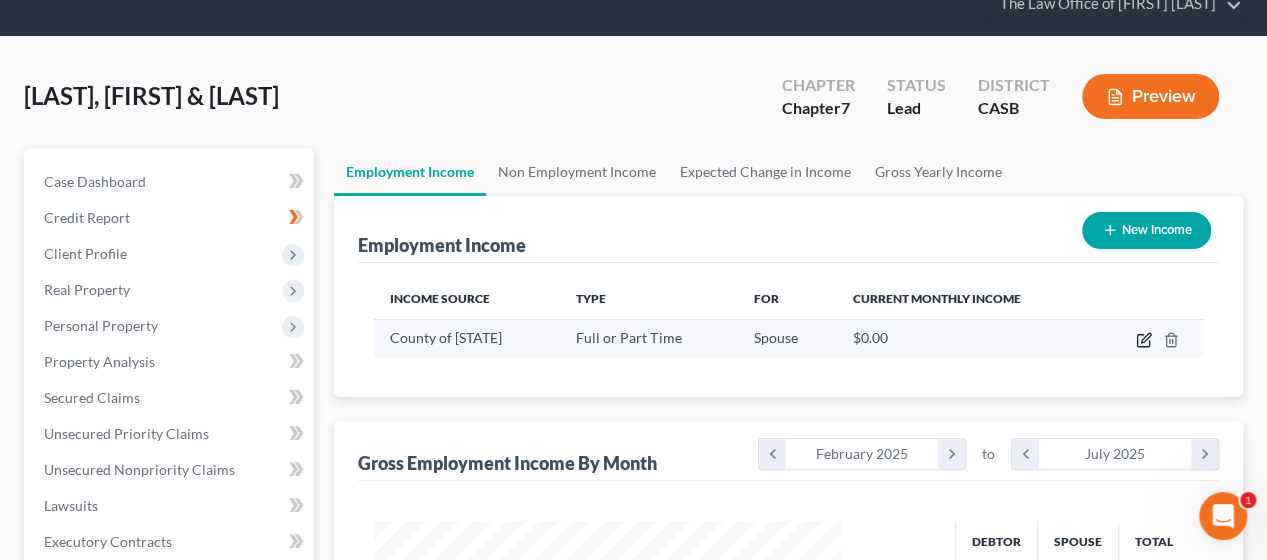 click 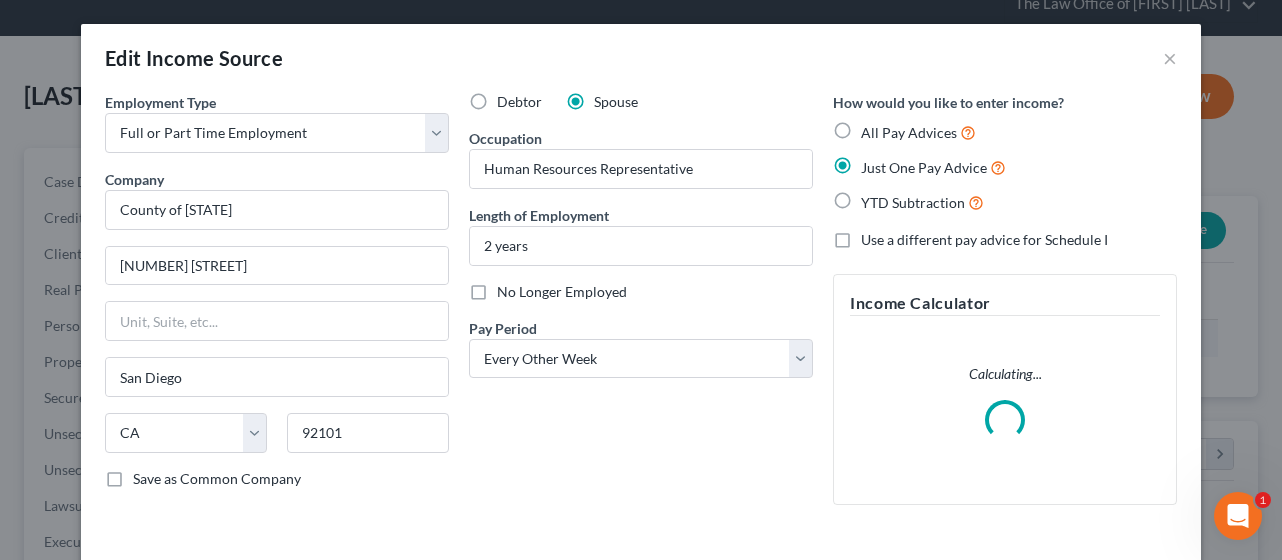 scroll, scrollTop: 999644, scrollLeft: 999486, axis: both 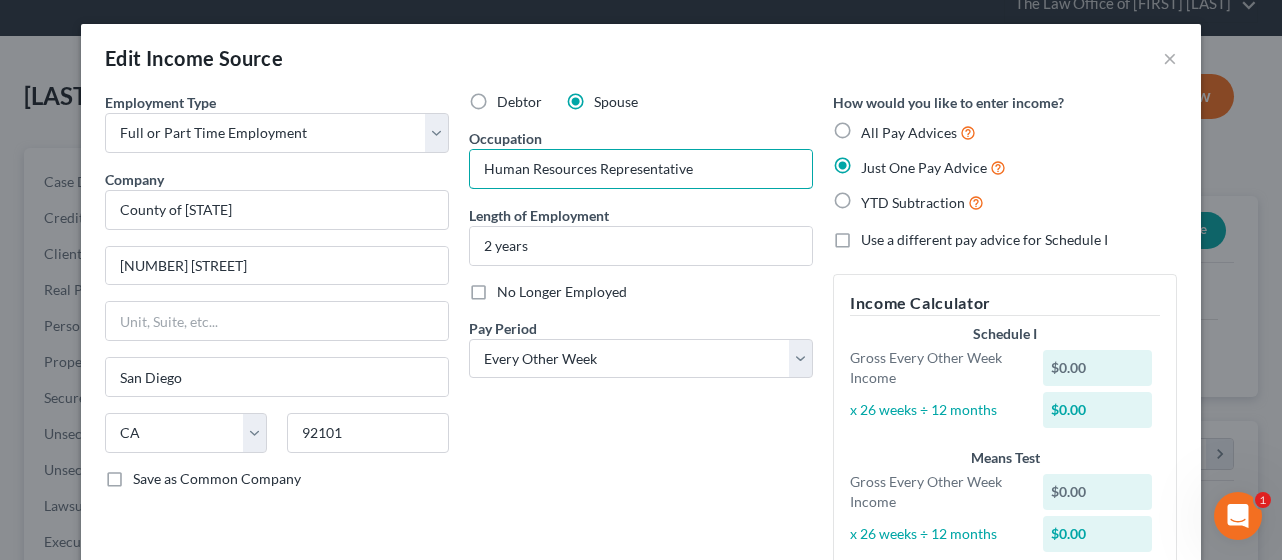 drag, startPoint x: 696, startPoint y: 175, endPoint x: 373, endPoint y: 158, distance: 323.44705 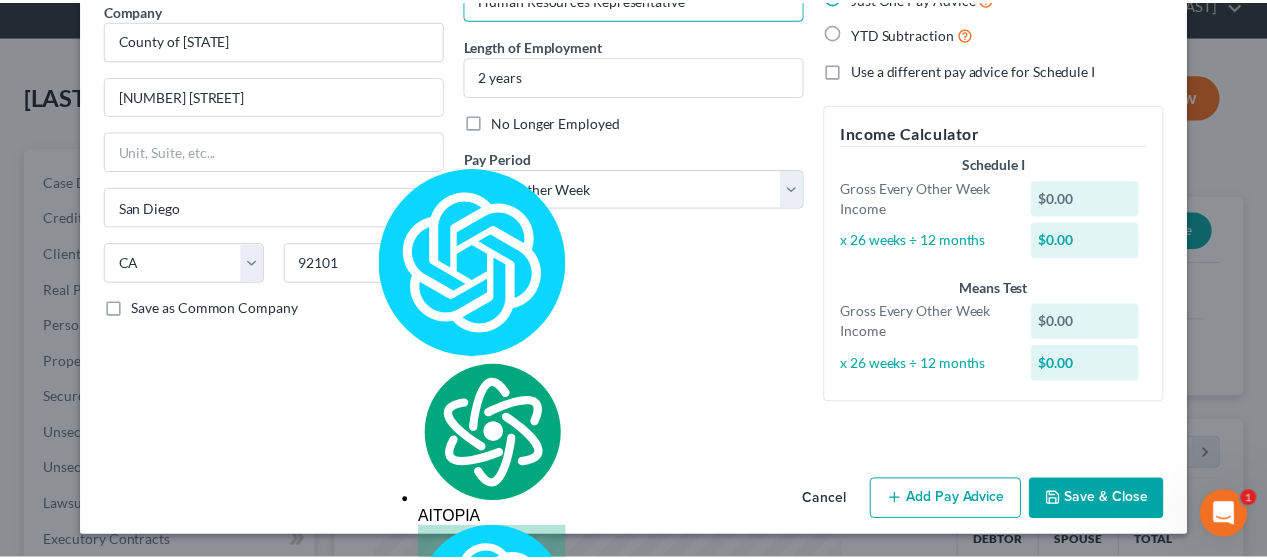 scroll, scrollTop: 0, scrollLeft: 0, axis: both 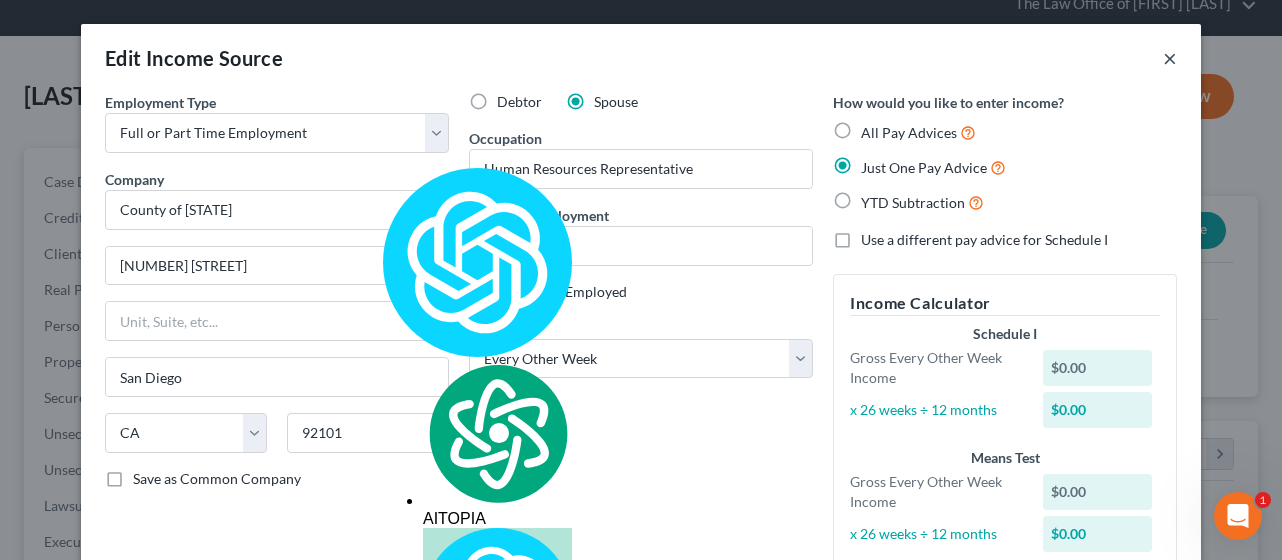 click on "×" at bounding box center [1170, 58] 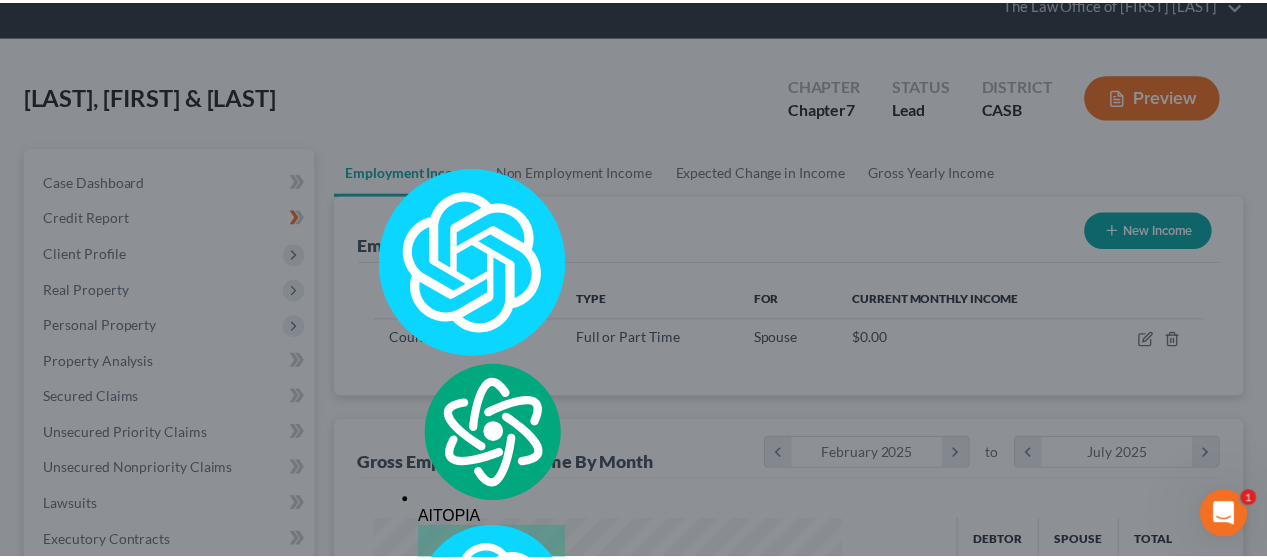 scroll, scrollTop: 356, scrollLeft: 507, axis: both 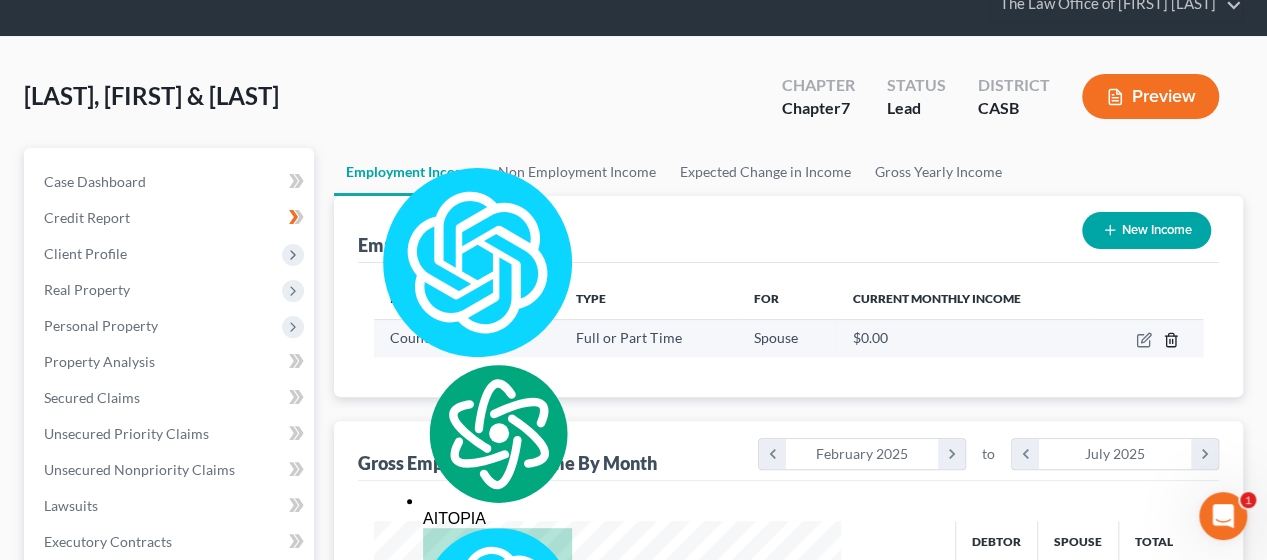 click 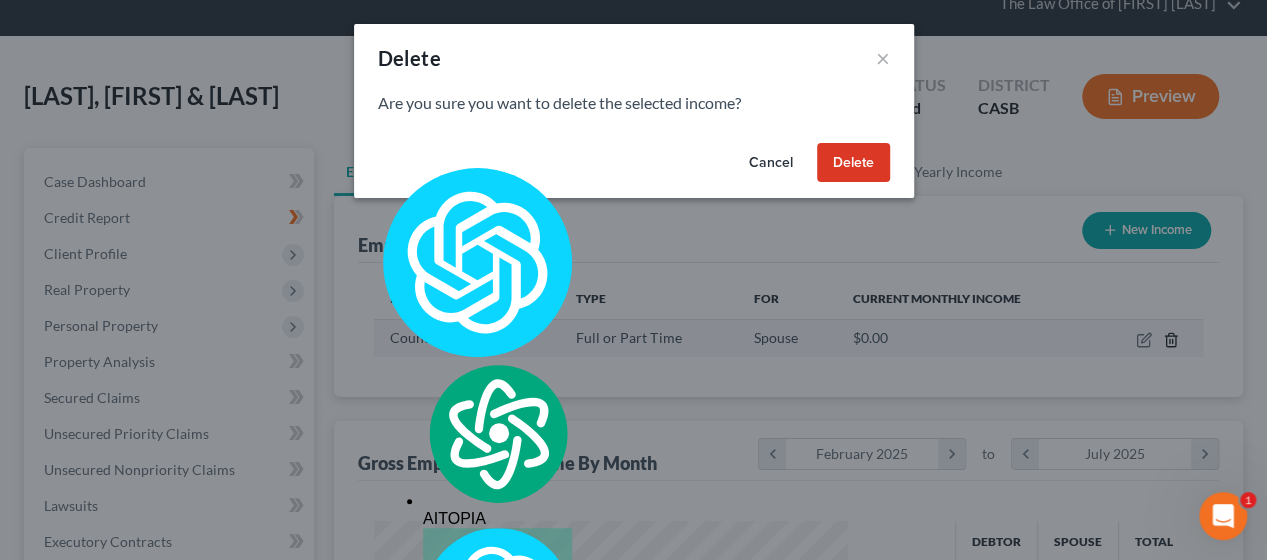 scroll 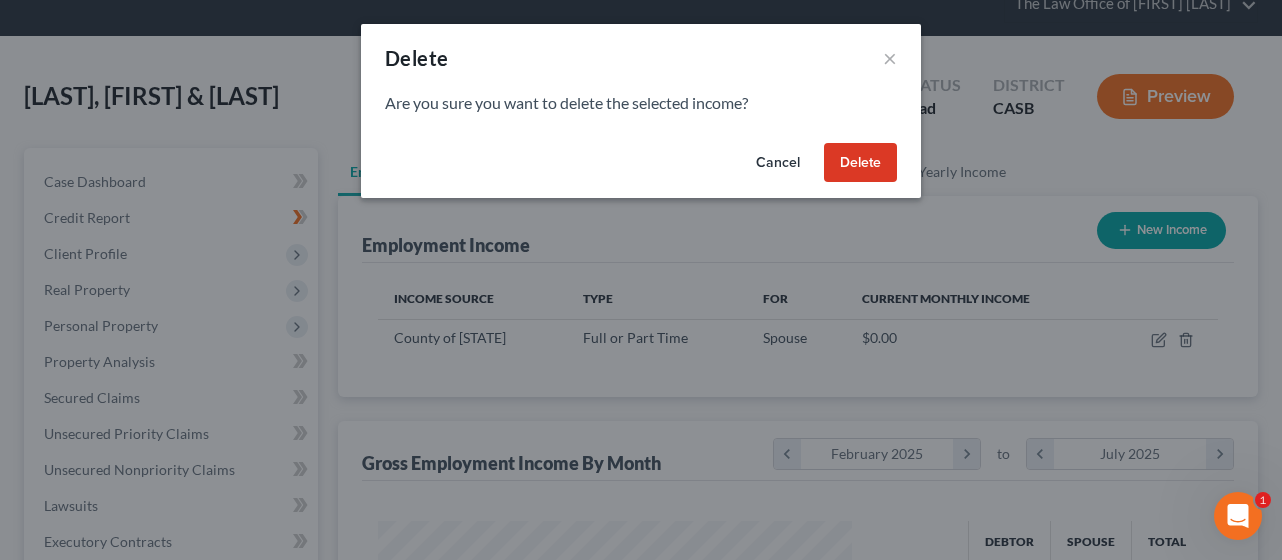 click on "Delete" at bounding box center [860, 163] 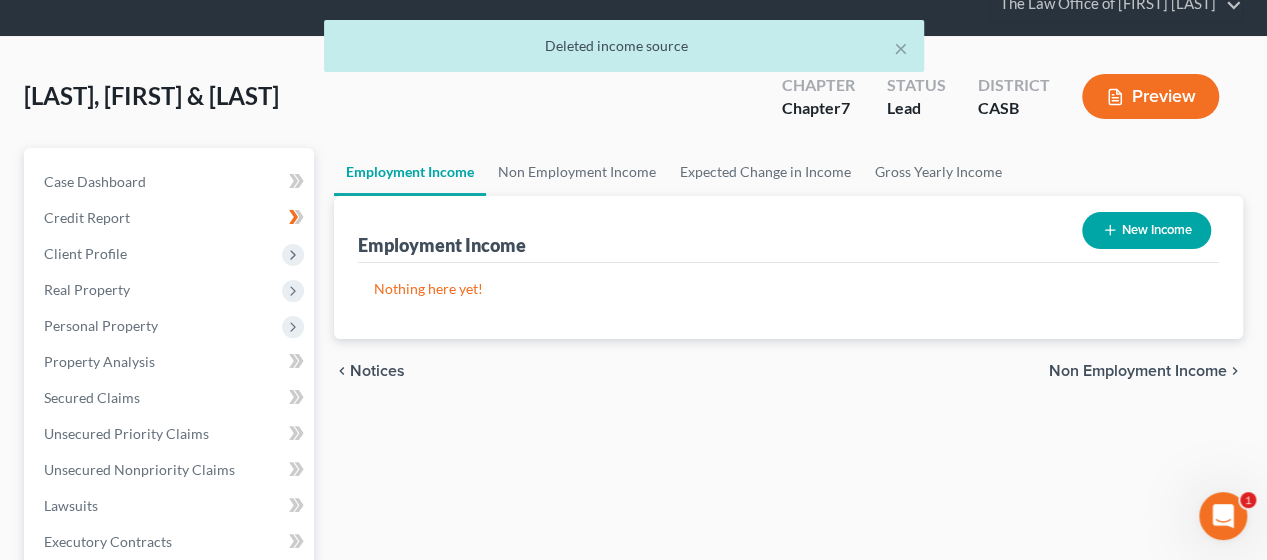 click on "New Income" at bounding box center (1146, 230) 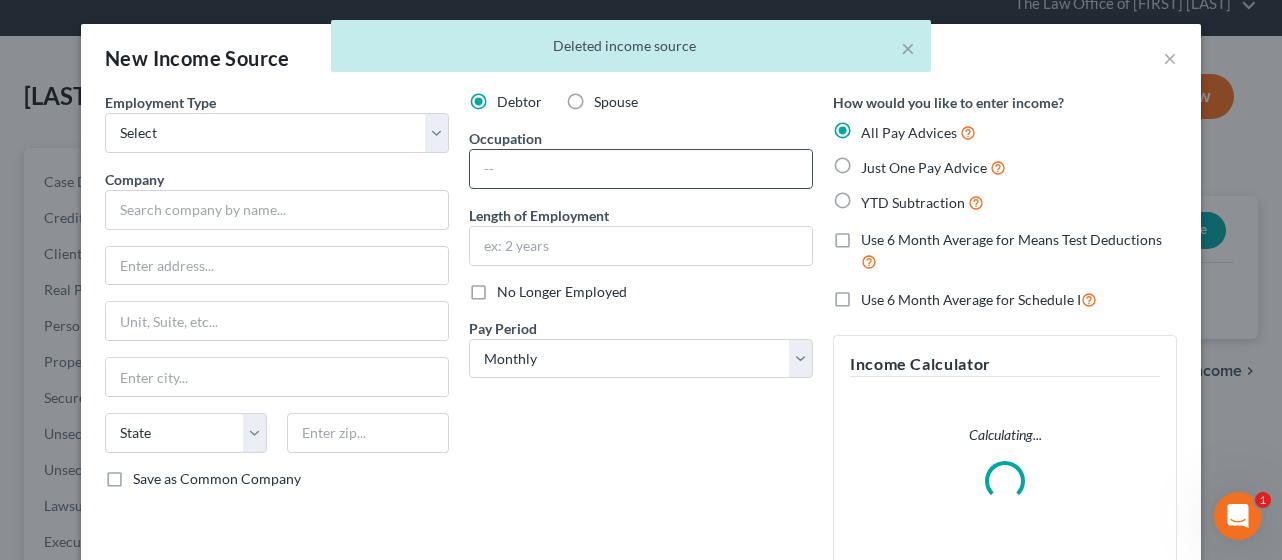 click at bounding box center (641, 169) 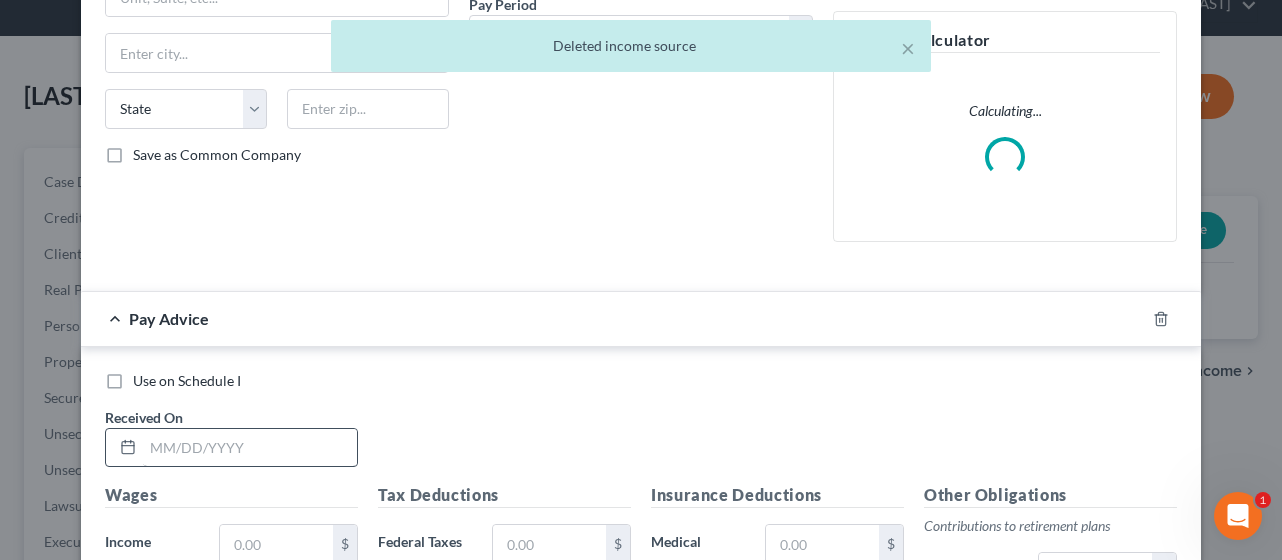 type on "Human Resources Representative" 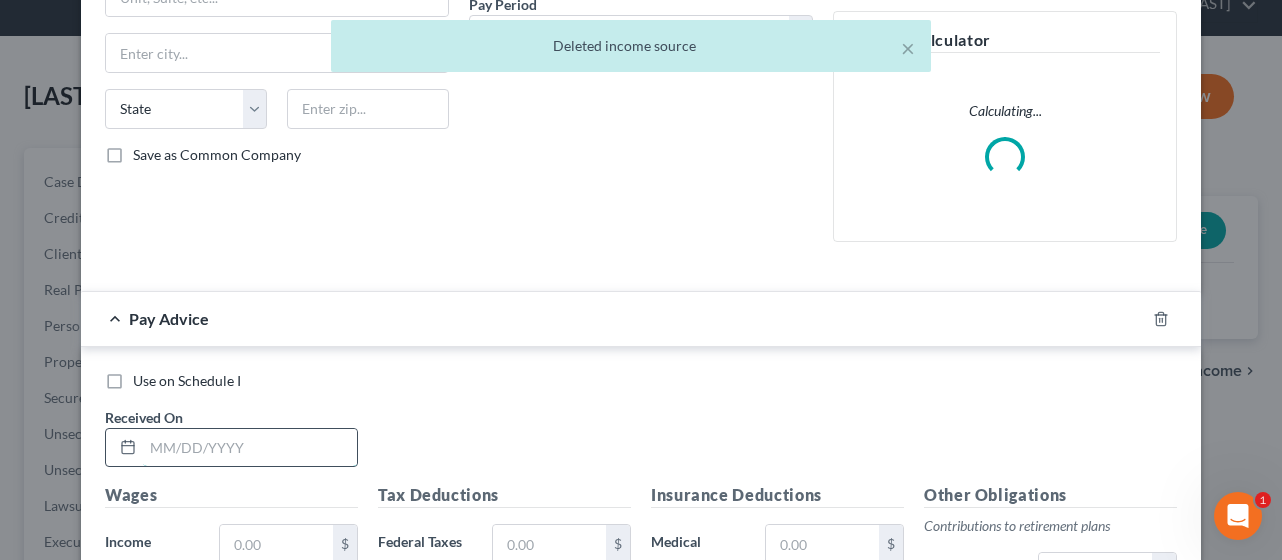 click at bounding box center (250, 448) 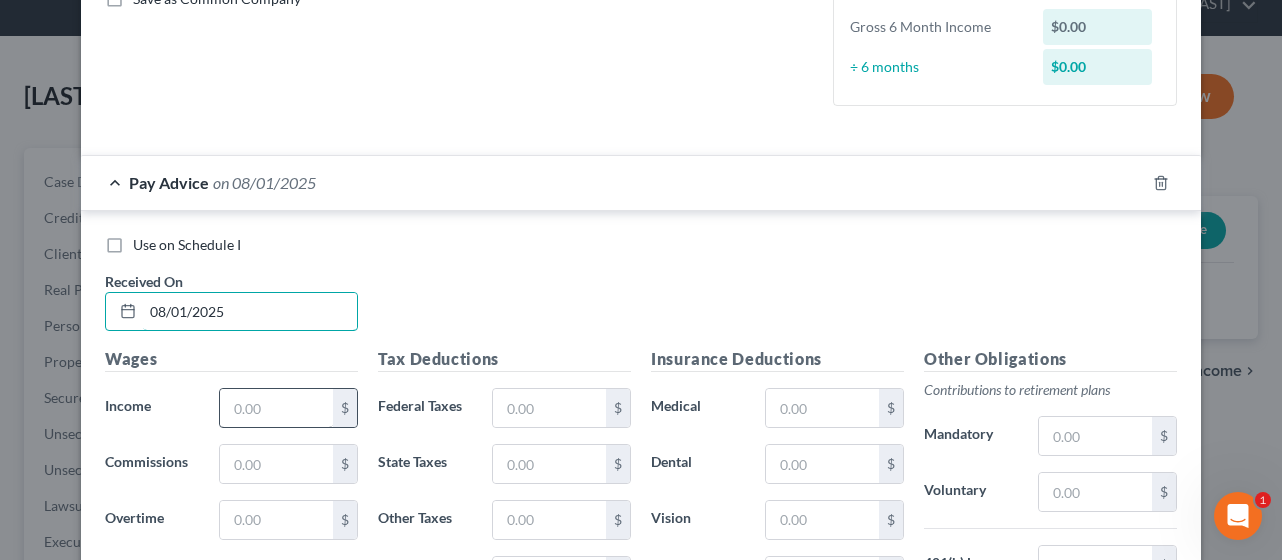 type on "08/01/2025" 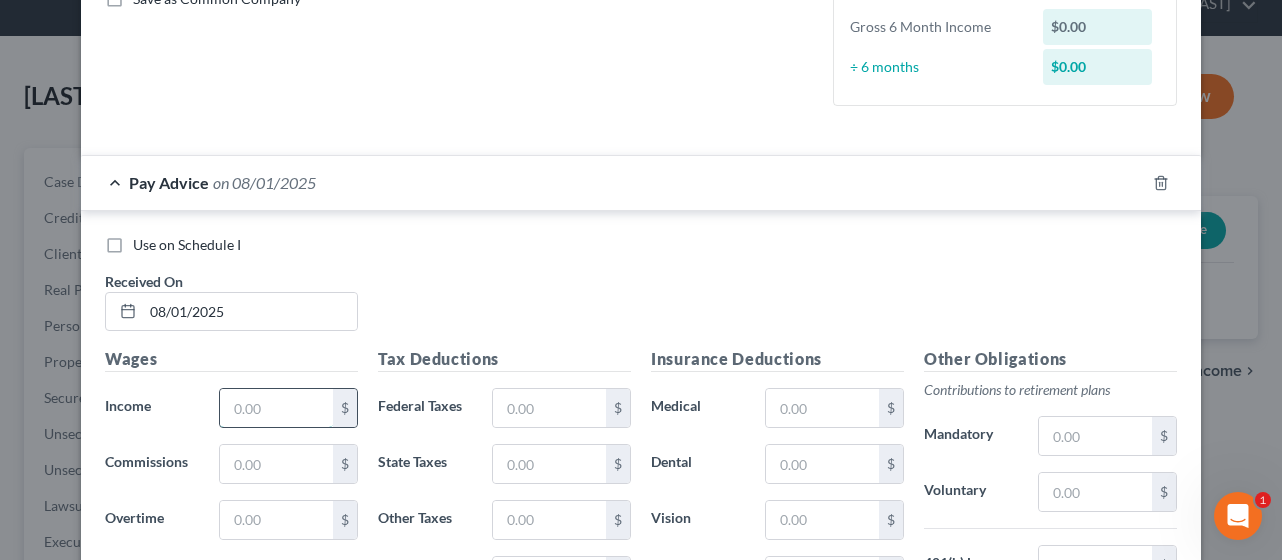 click at bounding box center [276, 408] 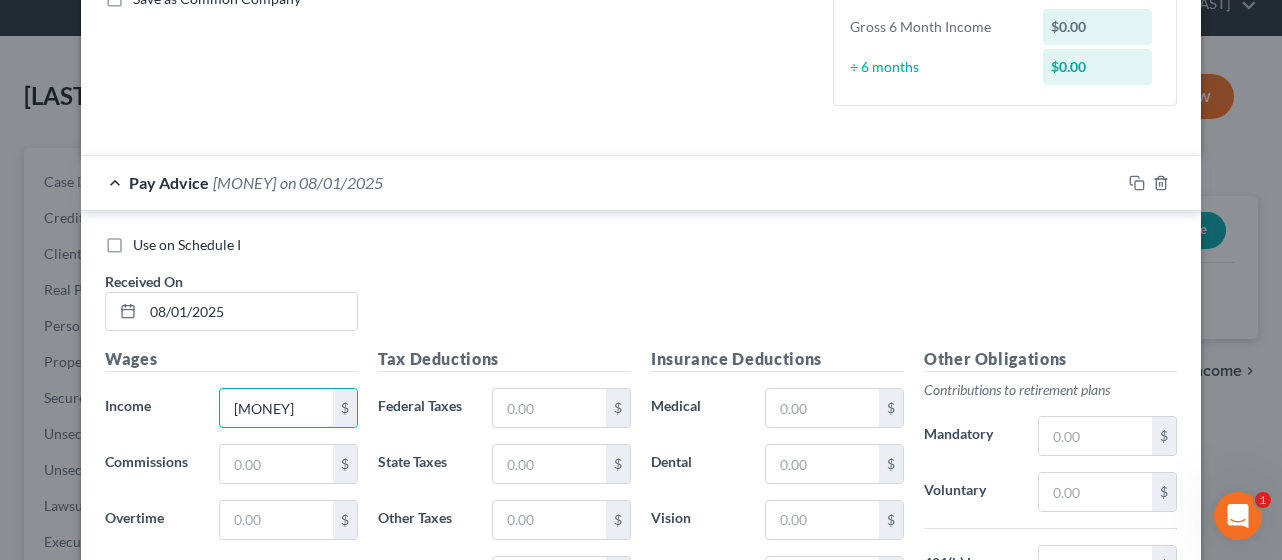 type on "[MONEY]" 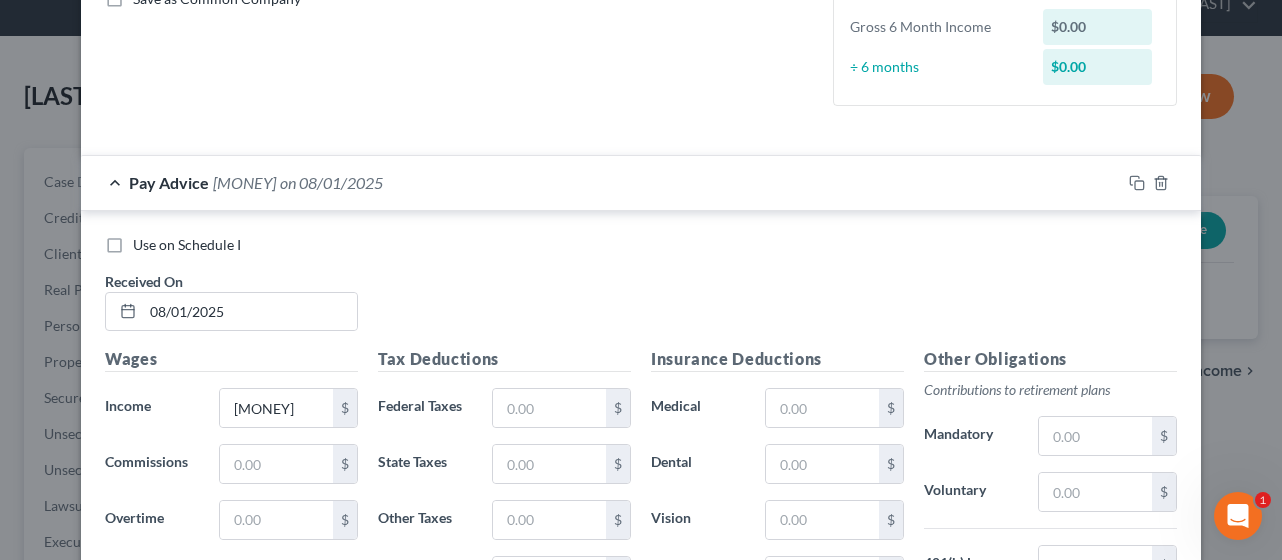click on "Use on Schedule I
Received On
*
[DATE]" at bounding box center [641, 291] 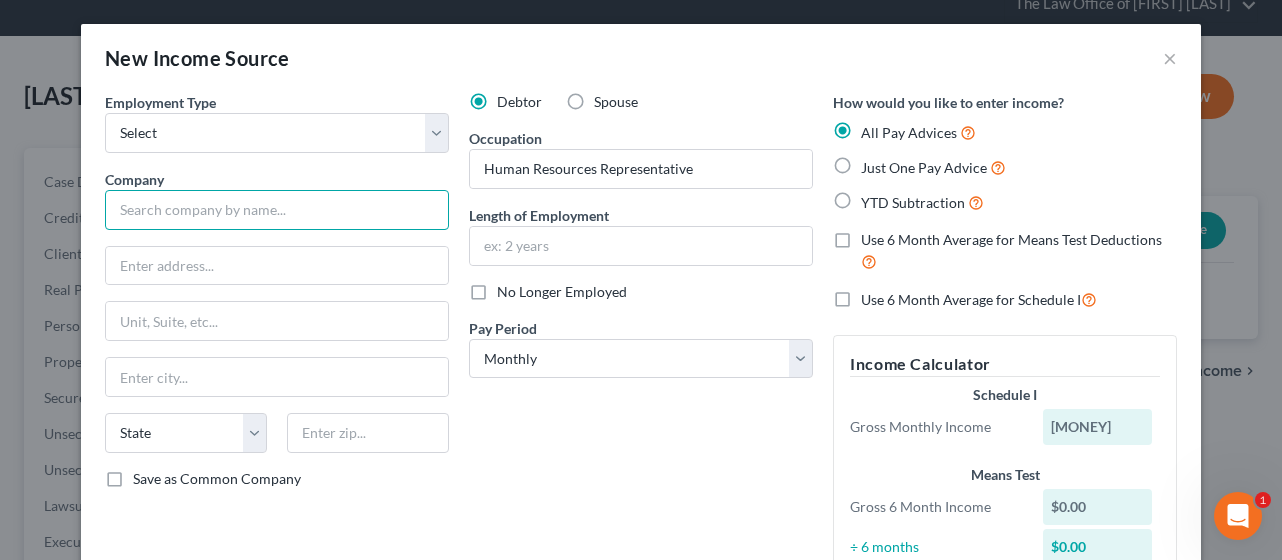 click at bounding box center [277, 210] 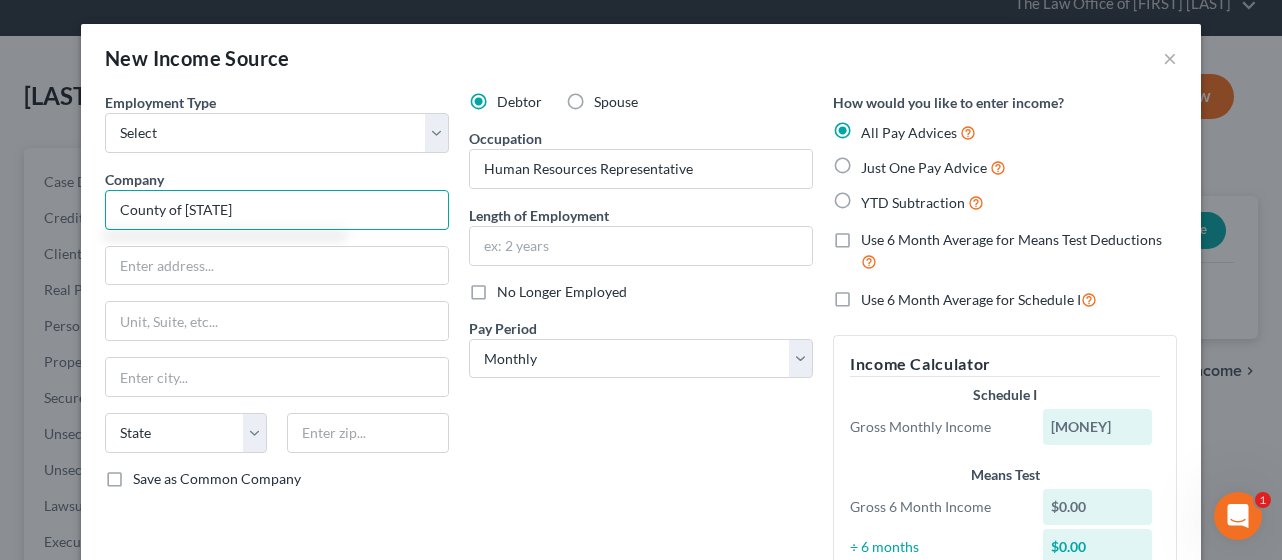 type on "County of [STATE]" 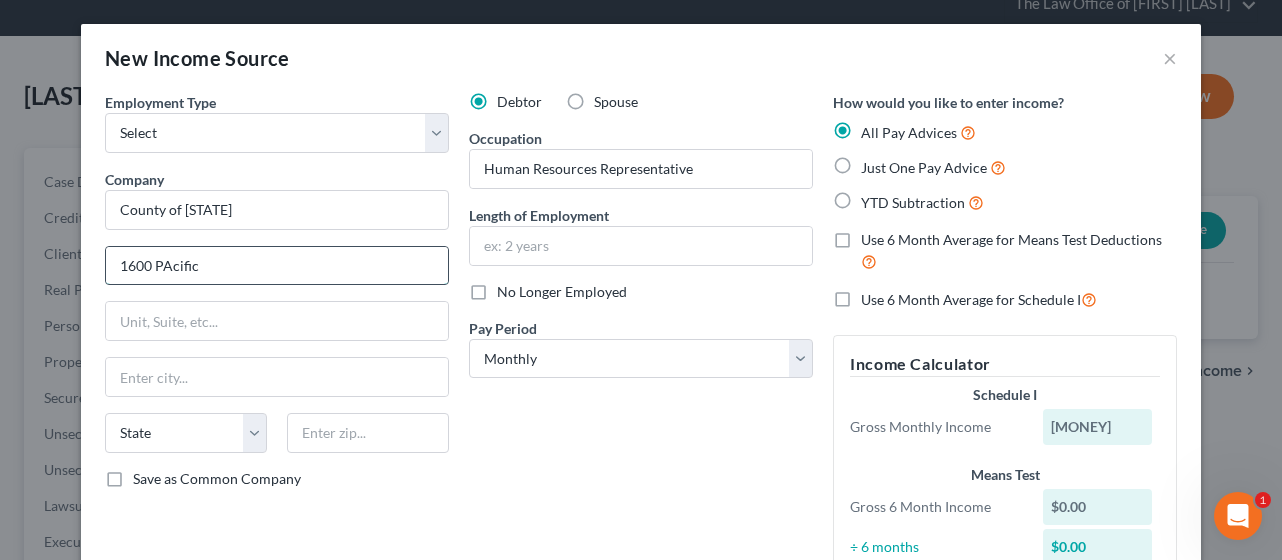 type on "[NUMBER] [STREET]" 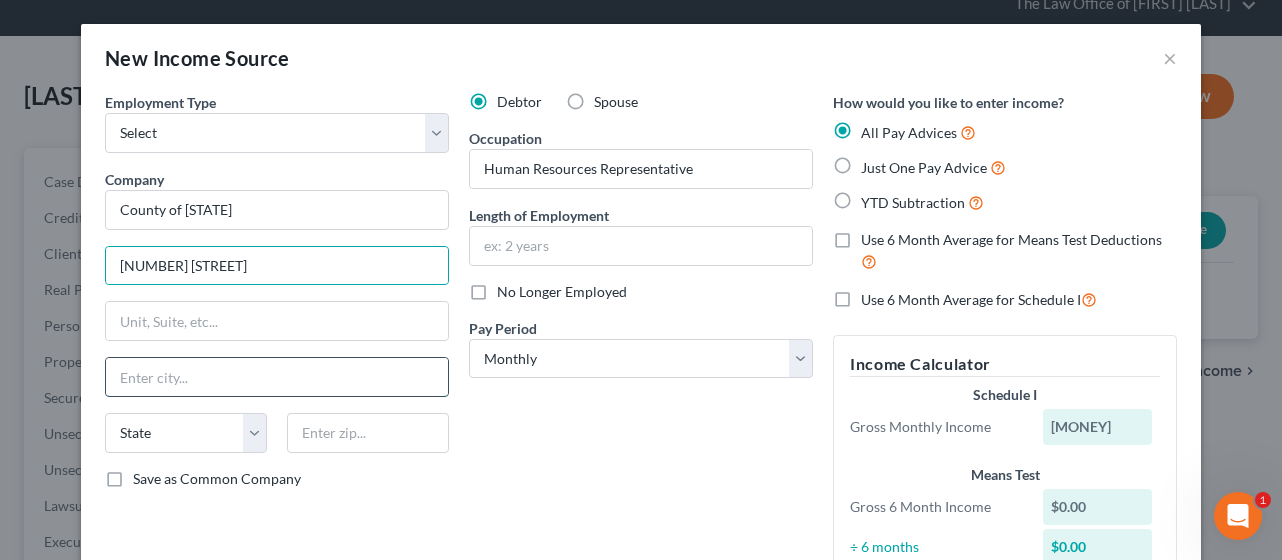 click at bounding box center (277, 377) 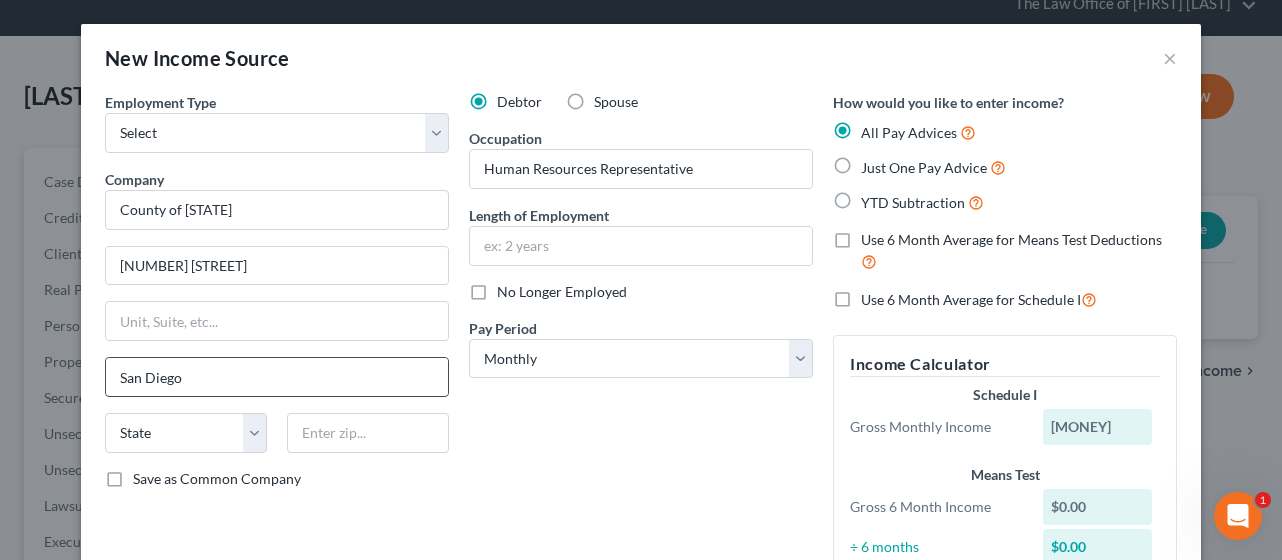 type on "San Diego" 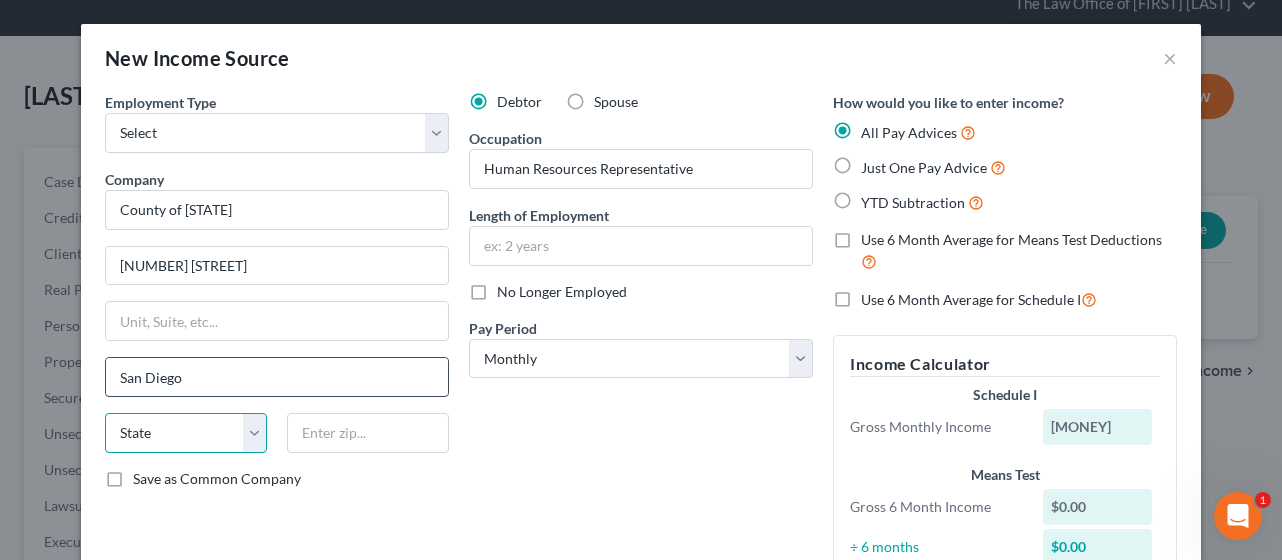 select on "4" 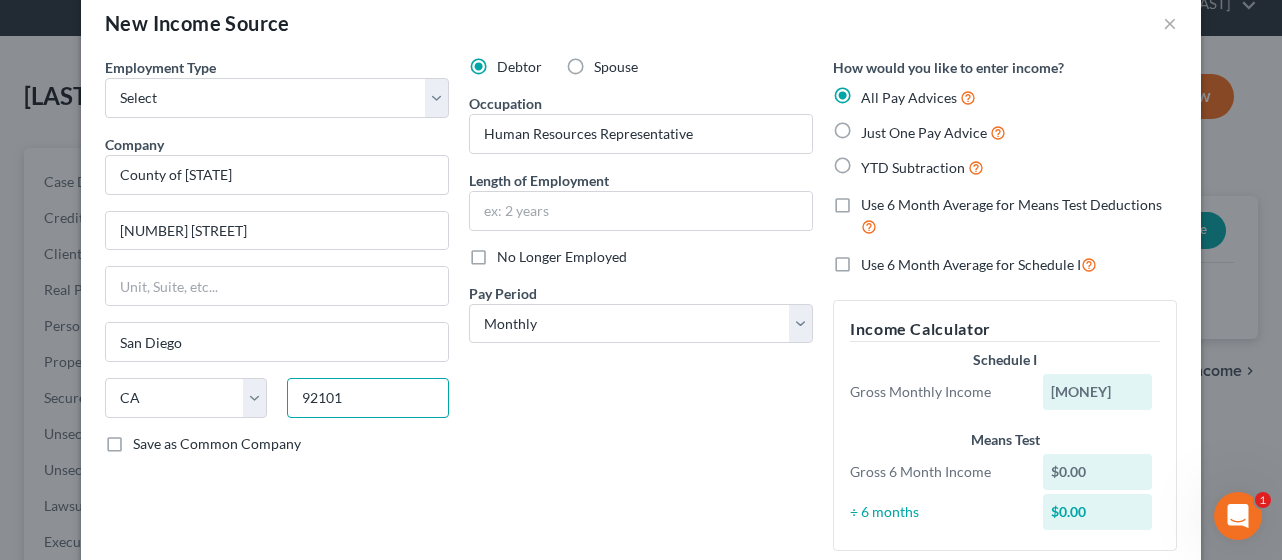 scroll, scrollTop: 37, scrollLeft: 0, axis: vertical 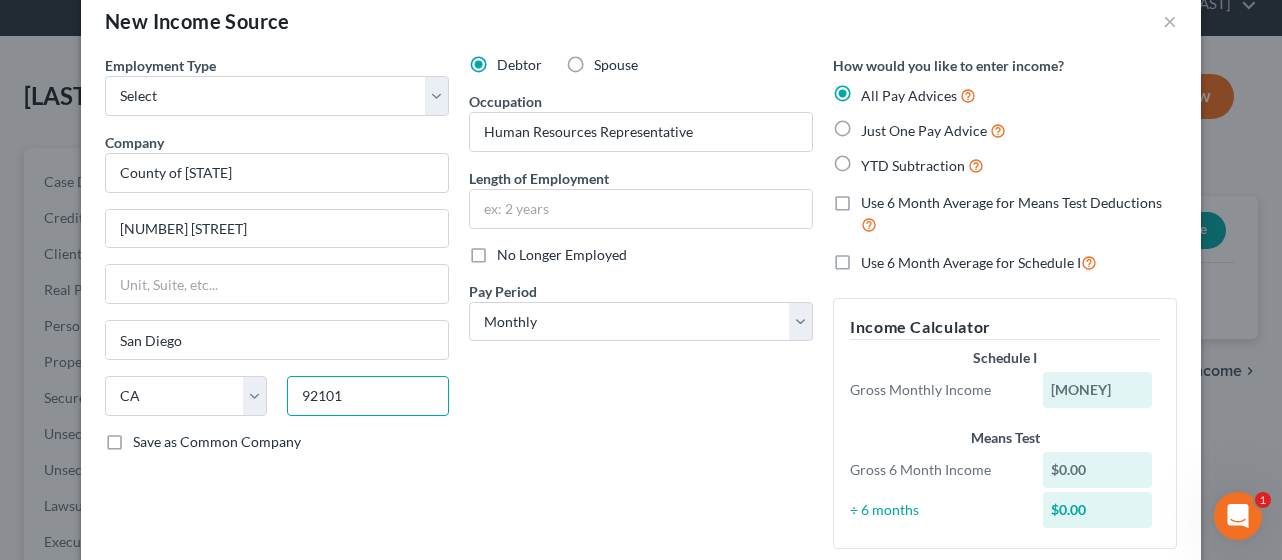 type on "92101" 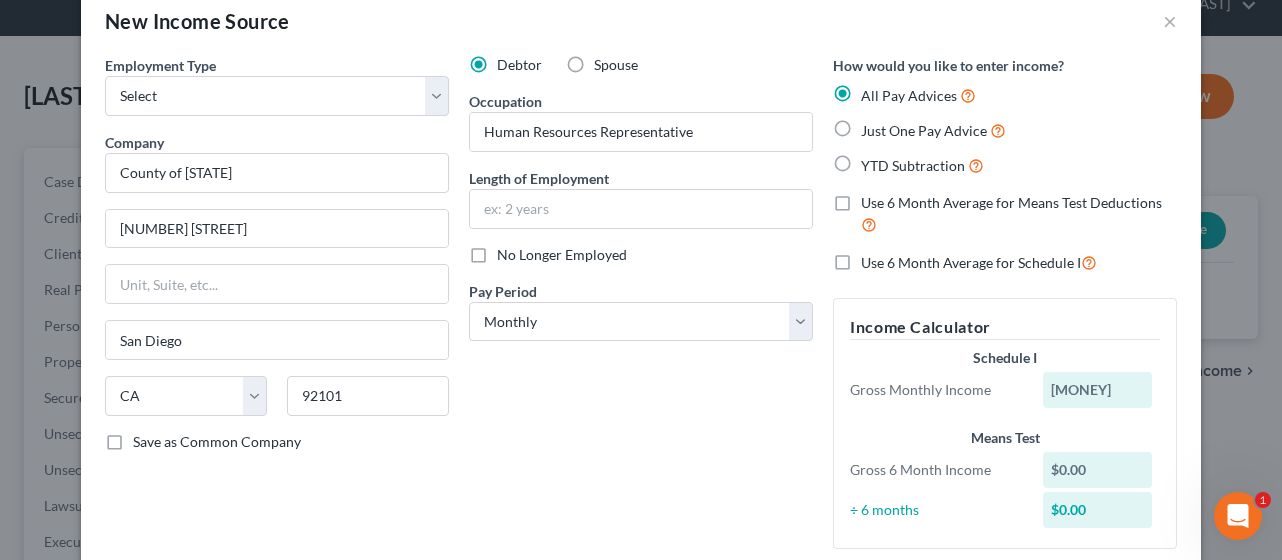 click on "Just One Pay Advice" at bounding box center [933, 130] 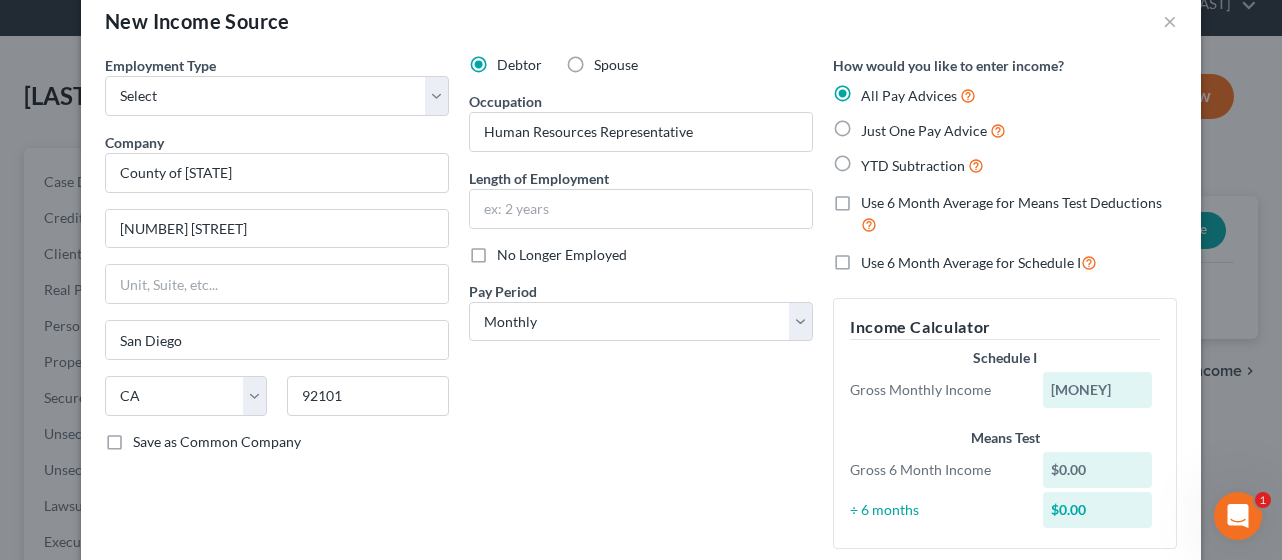 click on "Just One Pay Advice" at bounding box center (875, 125) 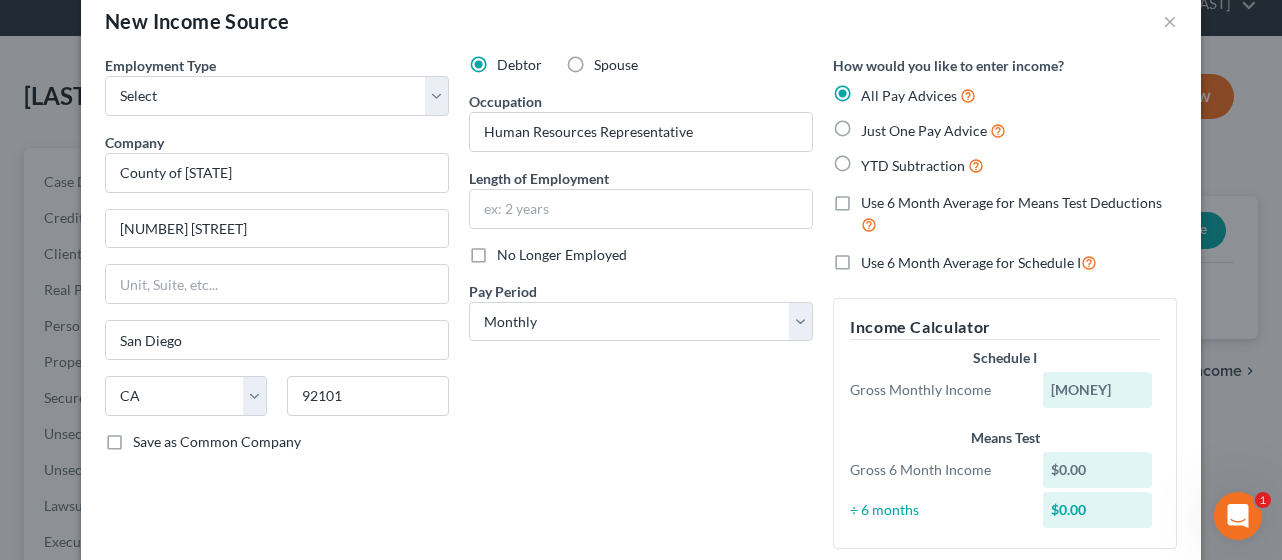 radio on "true" 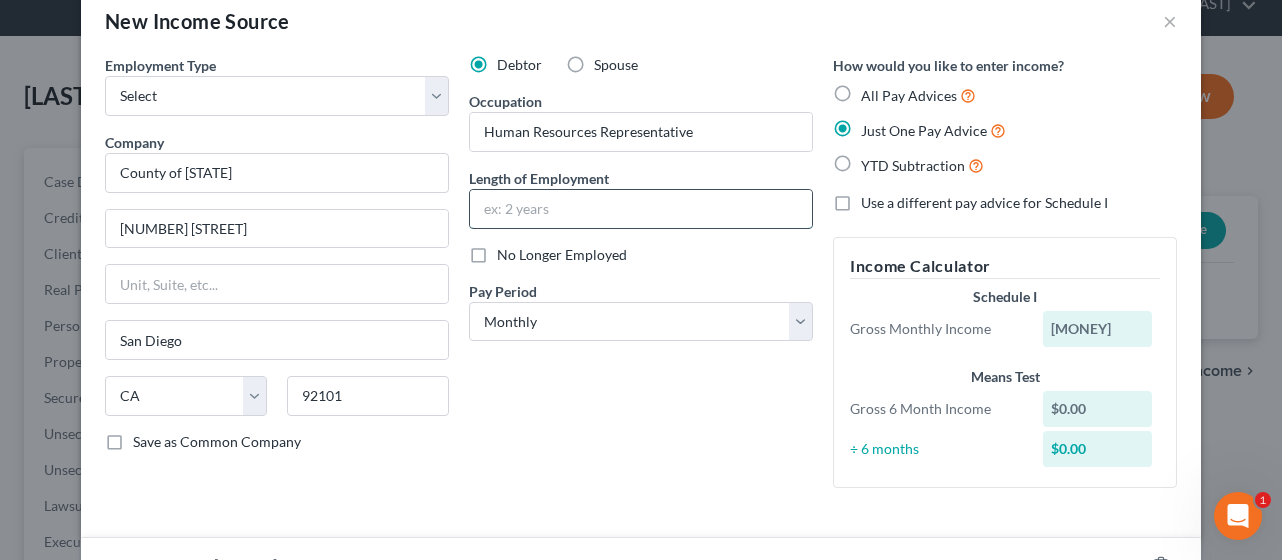 click at bounding box center (641, 209) 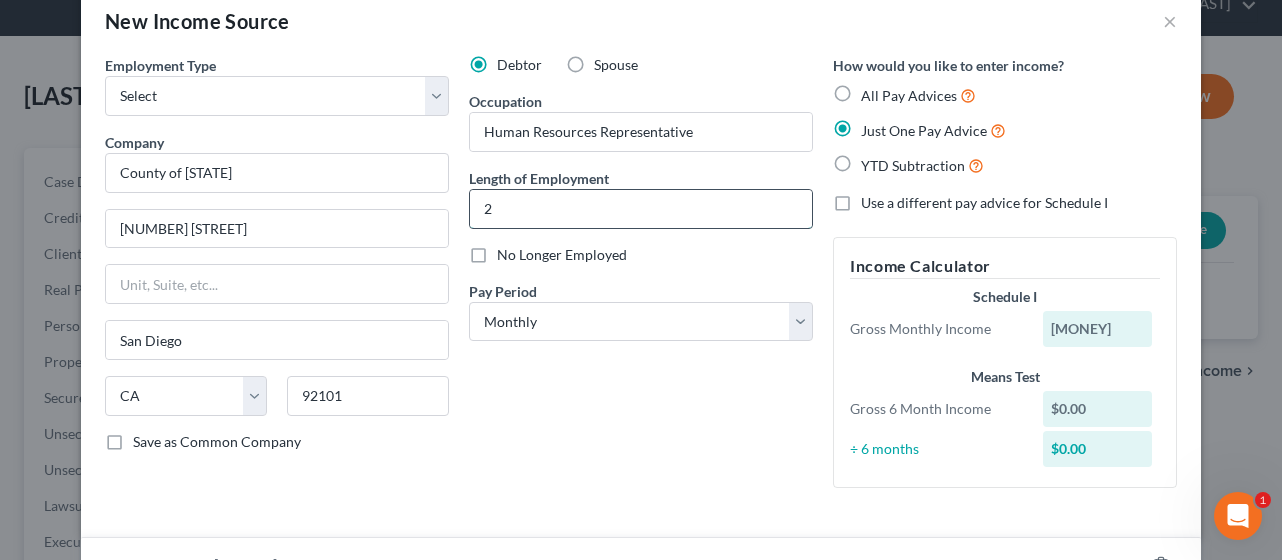 type on "2" 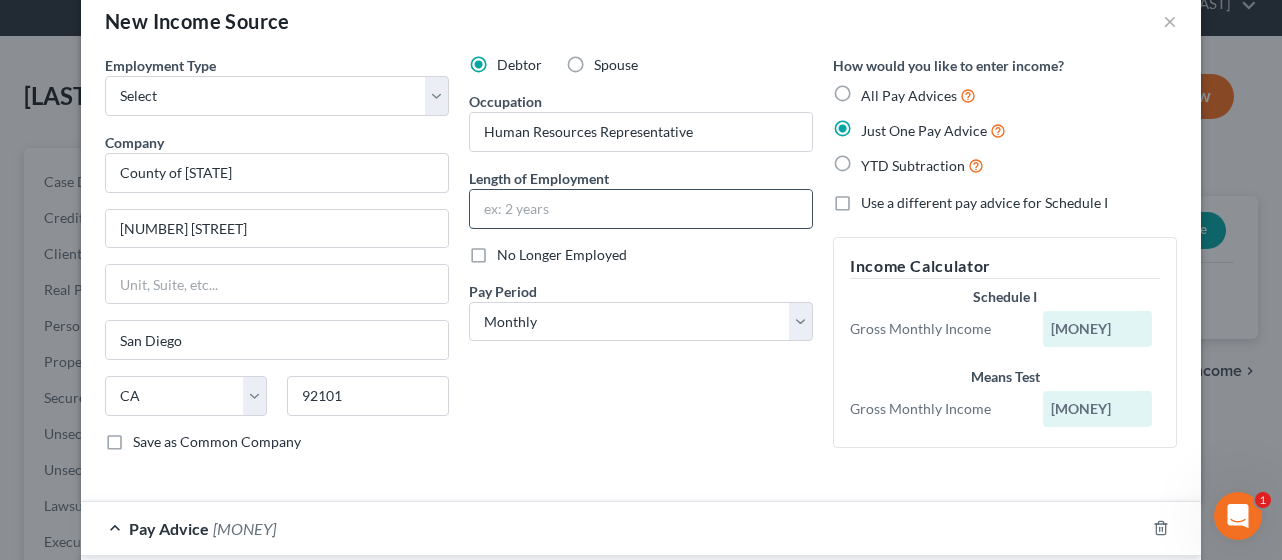 type on "2" 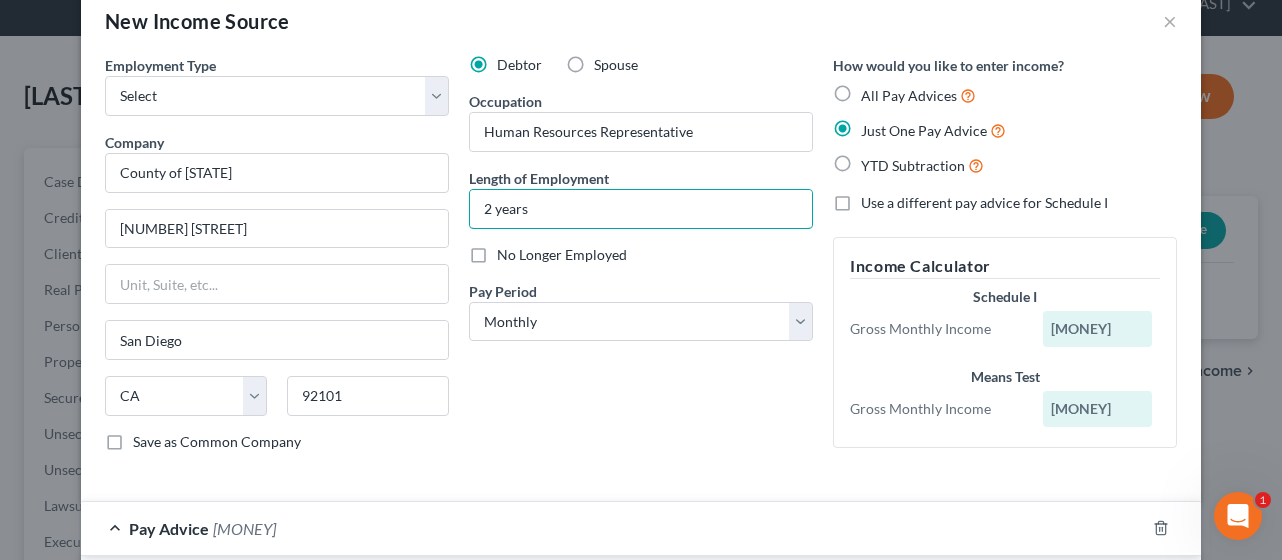 type on "2 years" 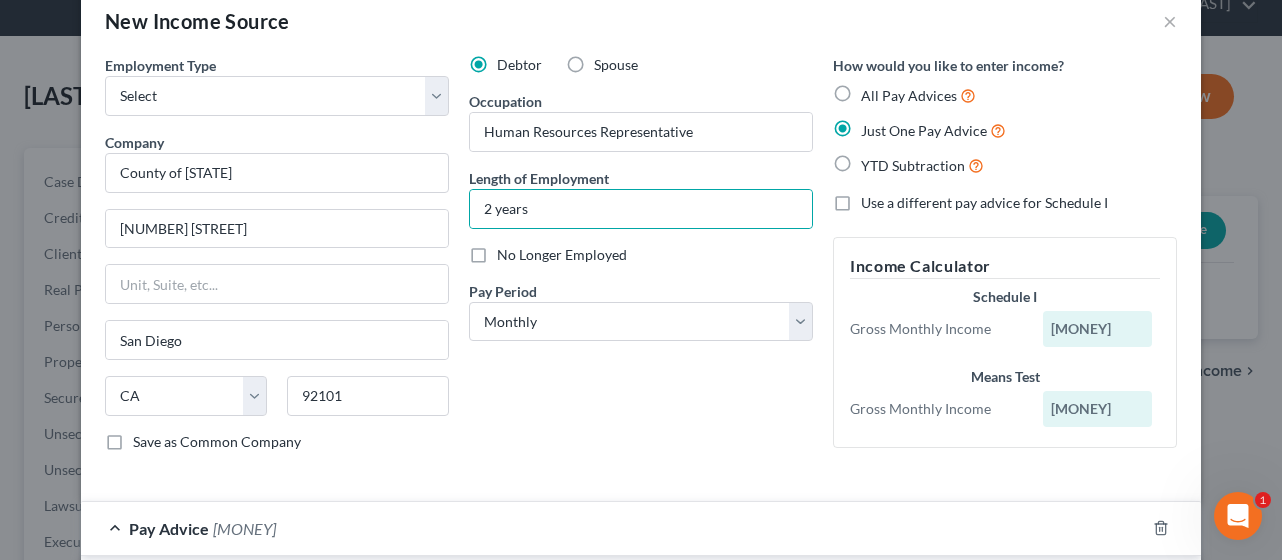 click on "Debtor Spouse Occupation Human Resources Representative Length of Employment 2 years No Longer Employed
Pay Period
*
Select Monthly Twice Monthly Every Other Week Weekly" at bounding box center [641, 261] 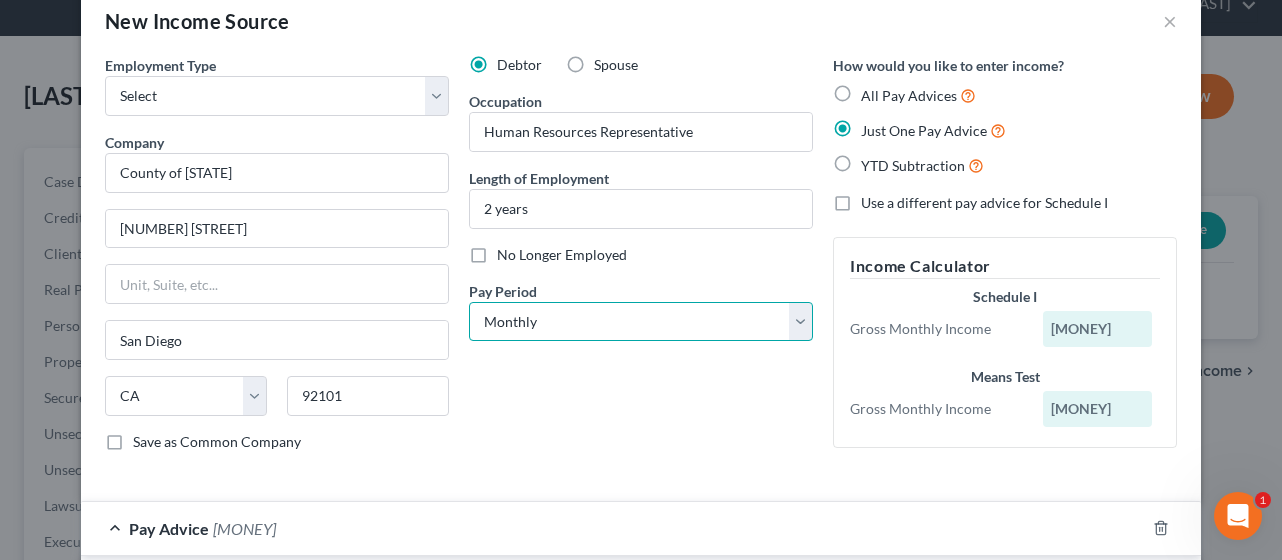 click on "Select Monthly Twice Monthly Every Other Week Weekly" at bounding box center [641, 322] 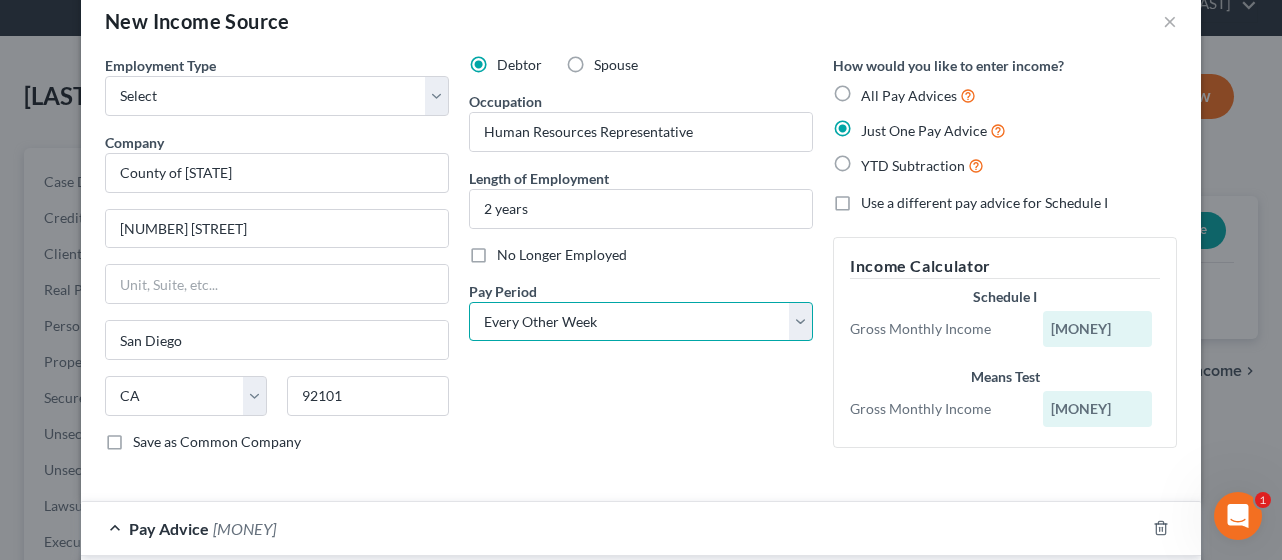 click on "Select Monthly Twice Monthly Every Other Week Weekly" at bounding box center [641, 322] 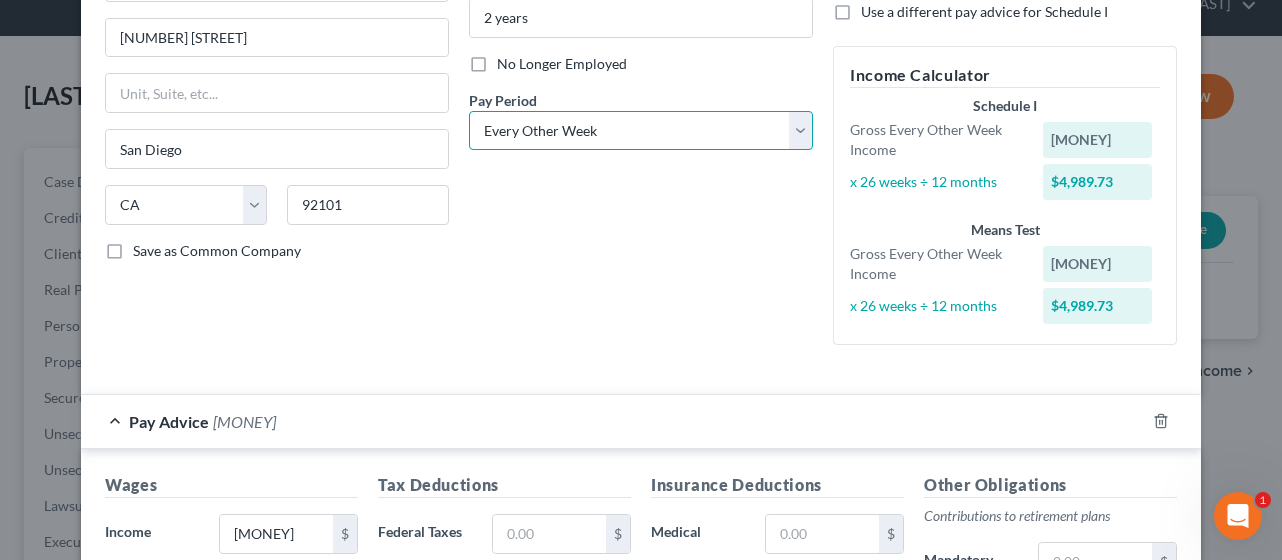 scroll, scrollTop: 299, scrollLeft: 0, axis: vertical 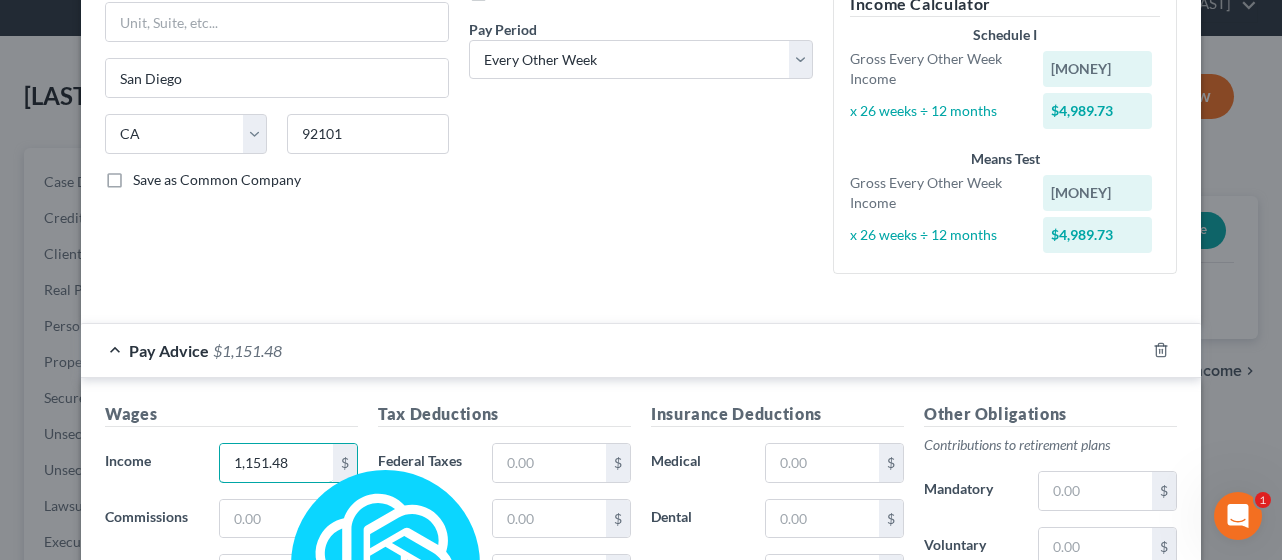 type on "1,151.48" 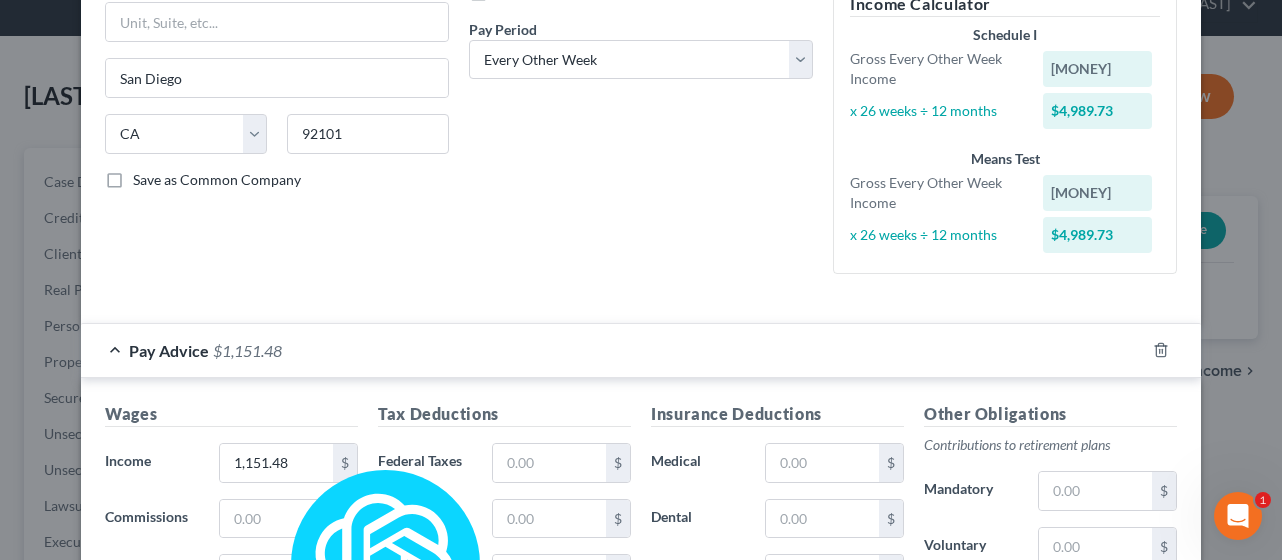 click on "Employment Type
*
Select Full or Part Time Employment Self Employment
Company
*
County of San Diego                      1600 Pacific Highway San Diego State AL AK AR AZ CA CO CT DE DC FL GA GU HI ID IL IN IA KS KY LA ME MD MA MI MN MS MO MT NC ND NE NV NH NJ NM NY OH OK OR PA PR RI SC SD TN TX UT VI VA VT WA WV WI WY 92101 Save as Common Company Debtor Spouse Occupation Human Resources Representative Length of Employment 2 years No Longer Employed
Pay Period
*
Select Monthly Twice Monthly Every Other Week Weekly How would you like to enter income?
All Pay Advices
Just One Pay Advice
YTD Subtraction
Use a different pay advice for Schedule I Income Calculator
Schedule I Gross Every Other Week Income $2,302.95 x 26 weeks ÷ 12 months $4,989.73 Means Test Gross Every Other Week Income $2,302.95 x 26 weeks ÷ 12 months $4,989.73" at bounding box center (641, 50) 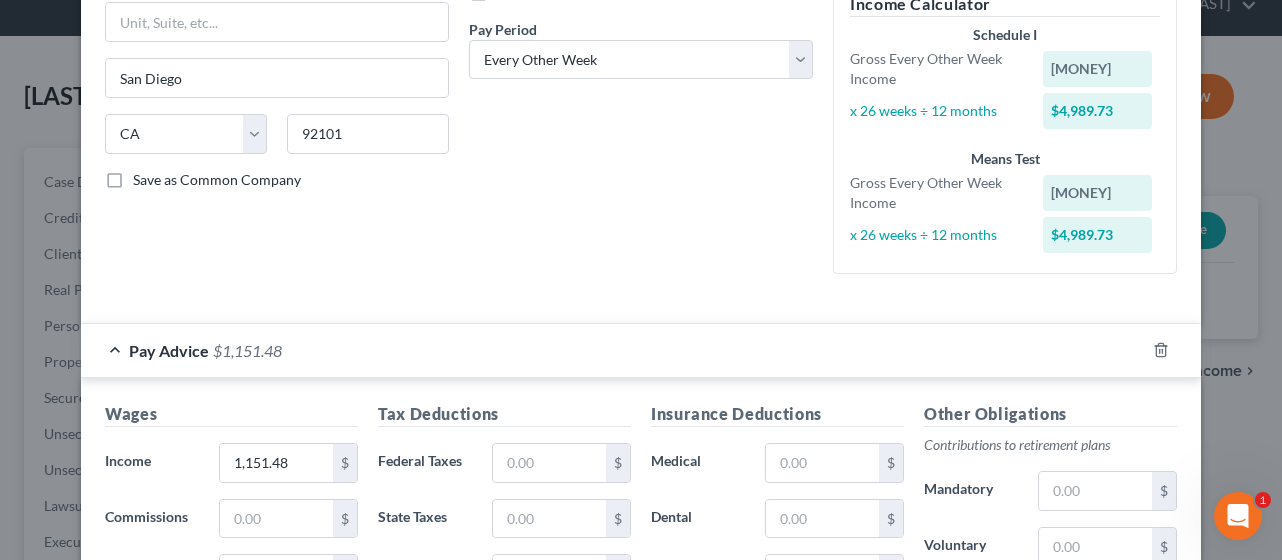 scroll, scrollTop: 708, scrollLeft: 0, axis: vertical 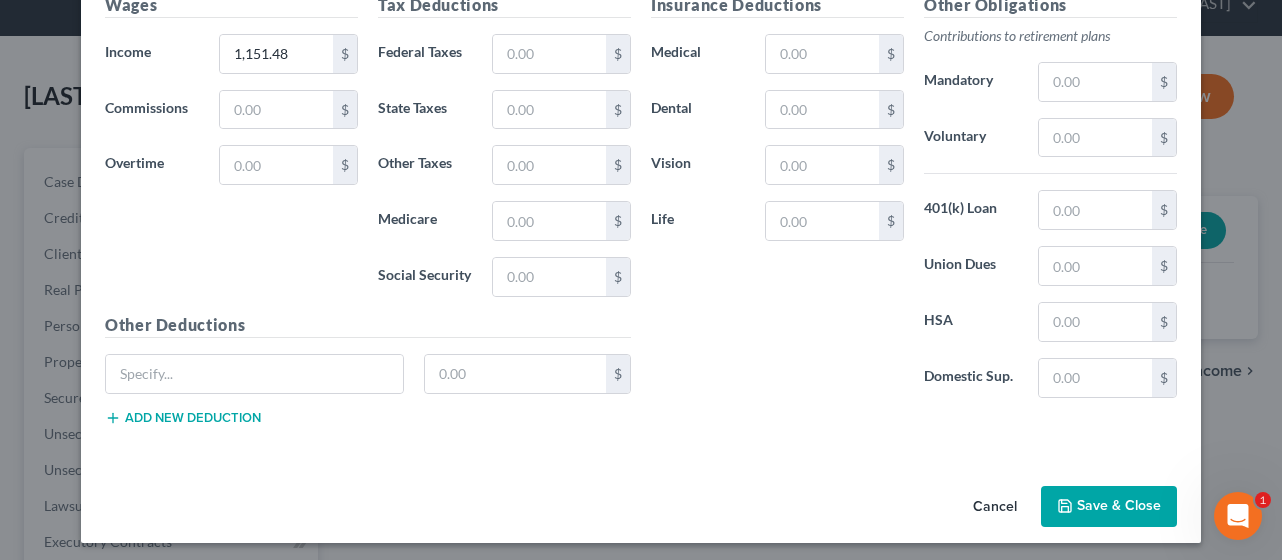click on "Save & Close" at bounding box center (1109, 507) 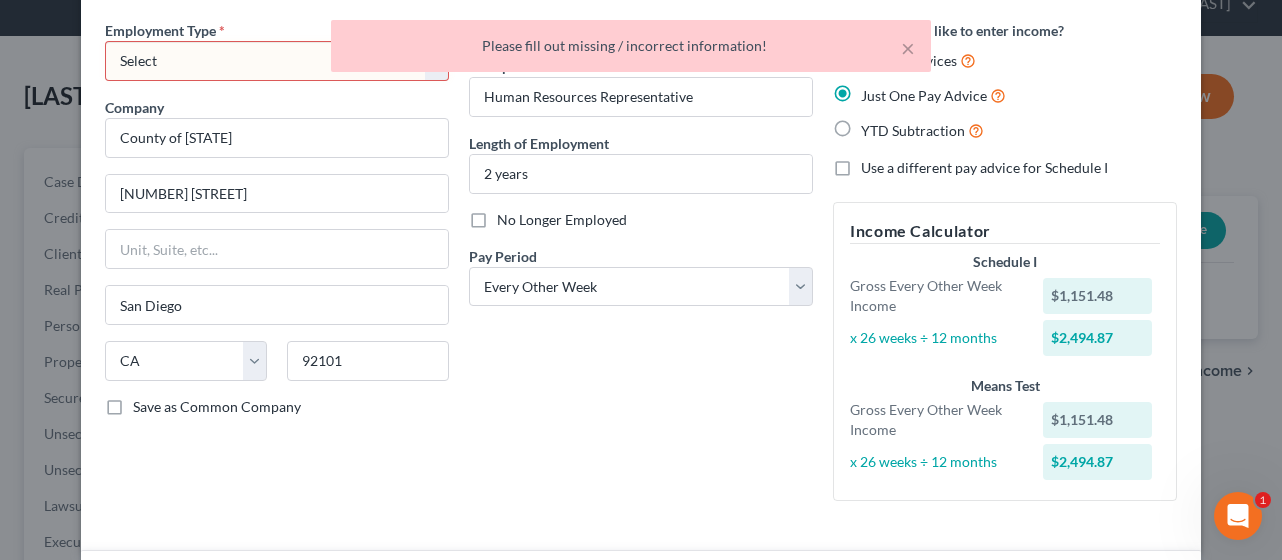 scroll, scrollTop: 0, scrollLeft: 0, axis: both 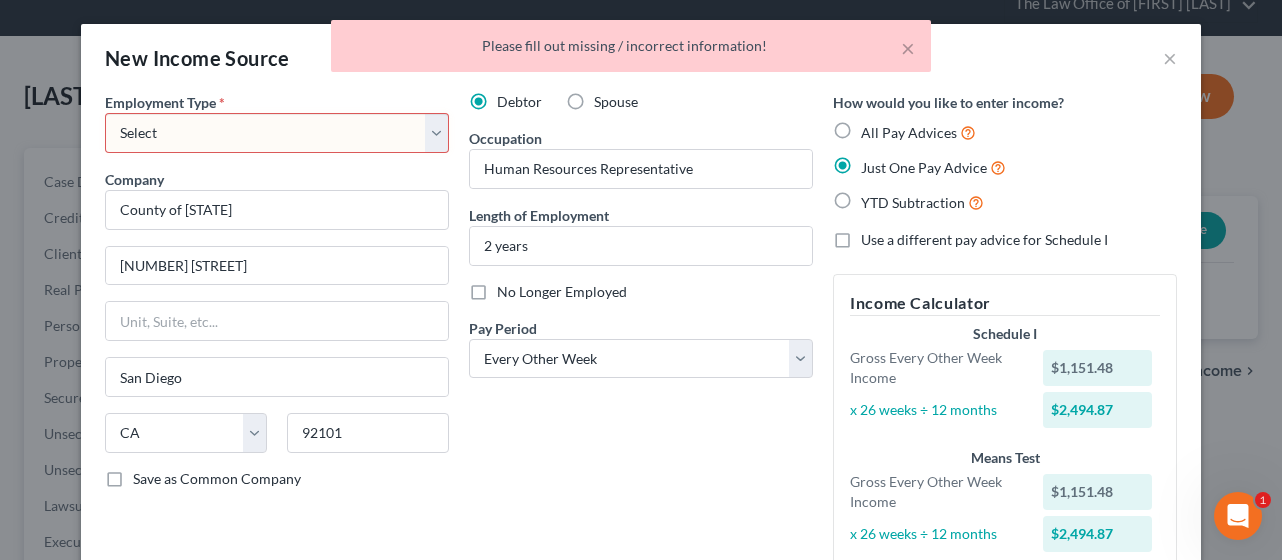 click on "Select Full or Part Time Employment Self Employment" at bounding box center (277, 133) 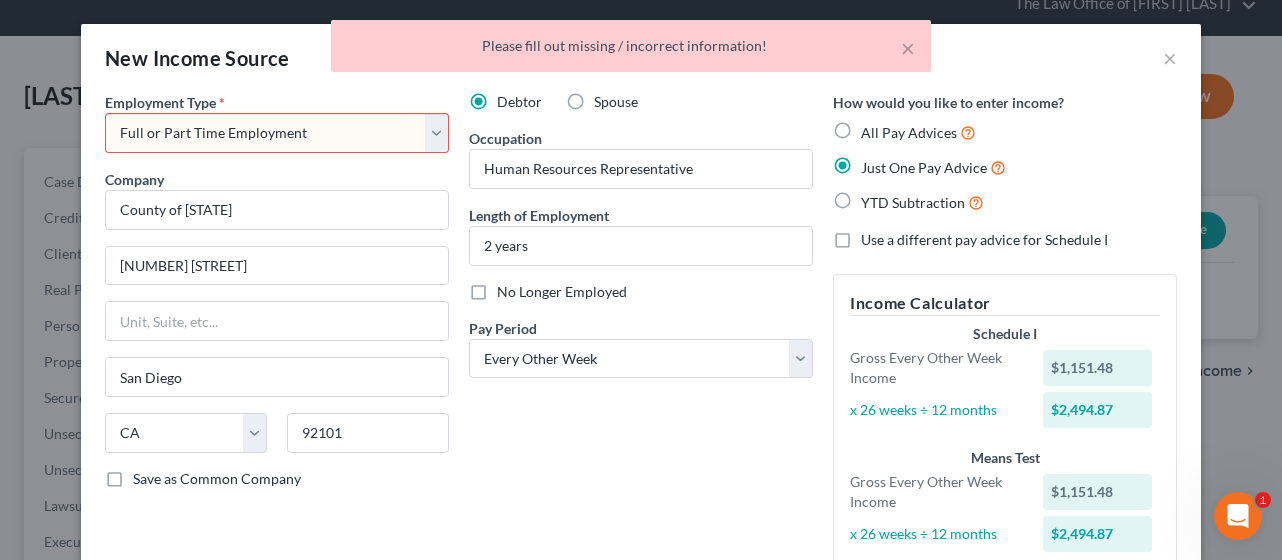 click on "Select Full or Part Time Employment Self Employment" at bounding box center [277, 133] 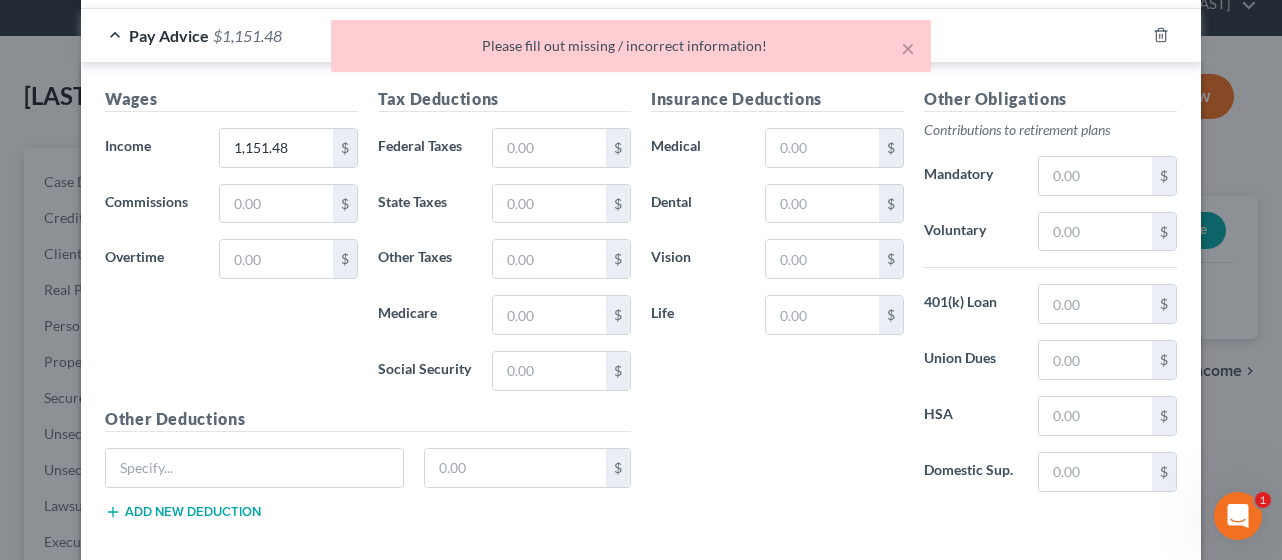 scroll, scrollTop: 708, scrollLeft: 0, axis: vertical 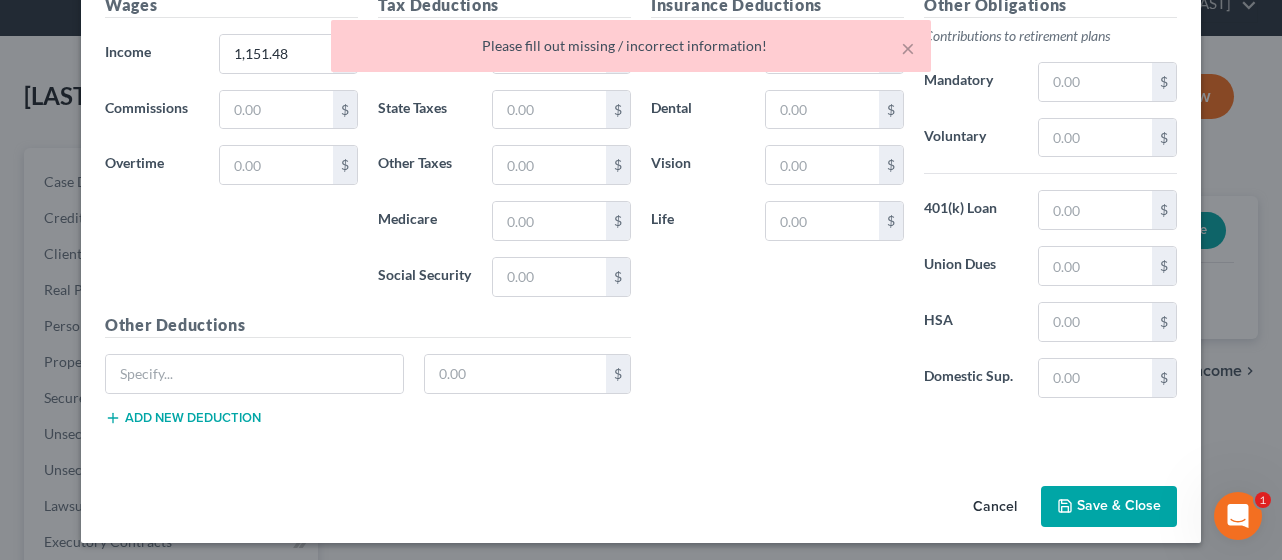 click on "Save & Close" at bounding box center (1109, 507) 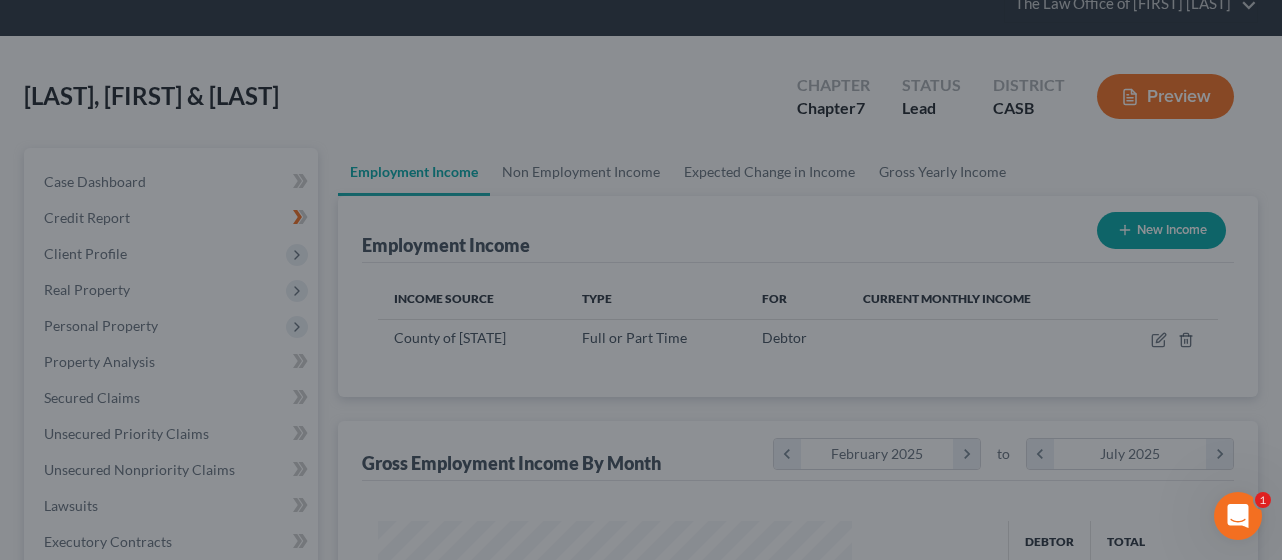 scroll, scrollTop: 999644, scrollLeft: 999486, axis: both 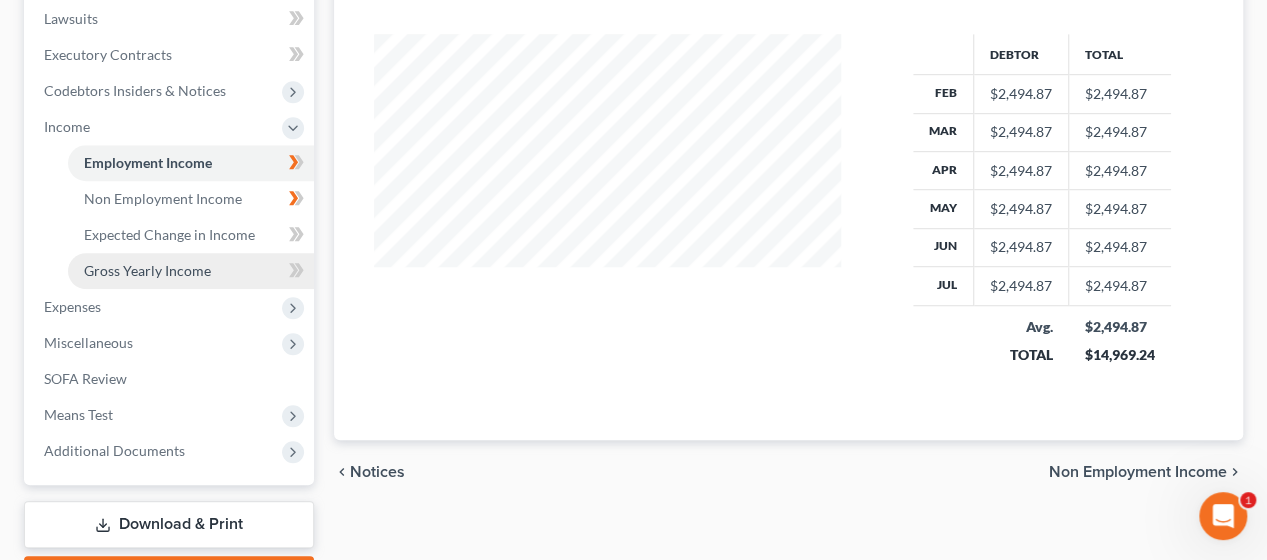 click on "Gross Yearly Income" at bounding box center [147, 270] 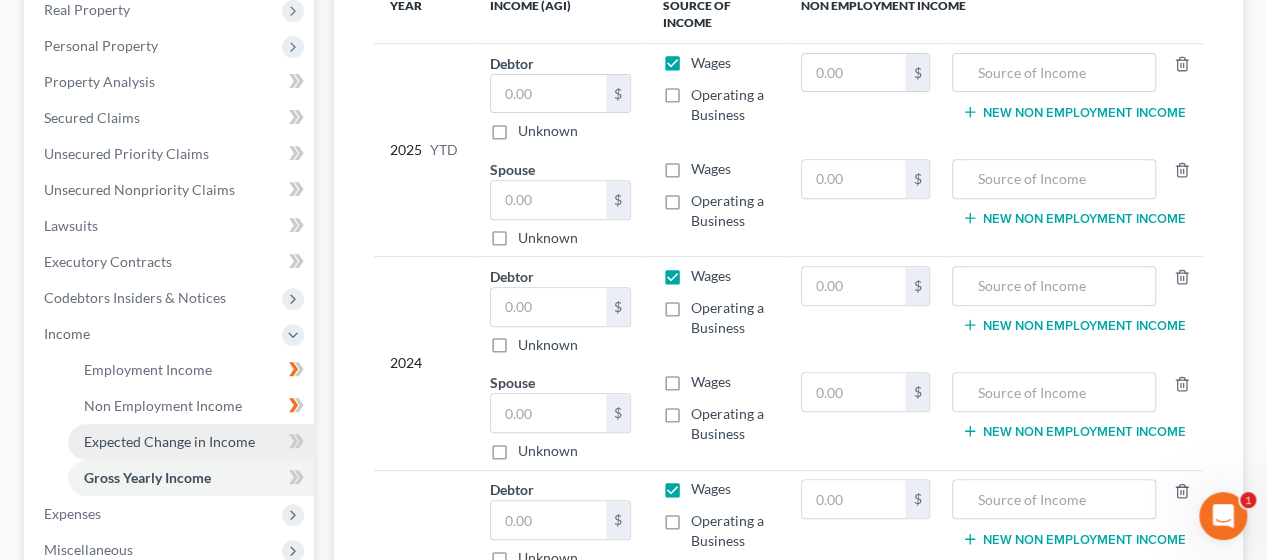 scroll, scrollTop: 583, scrollLeft: 0, axis: vertical 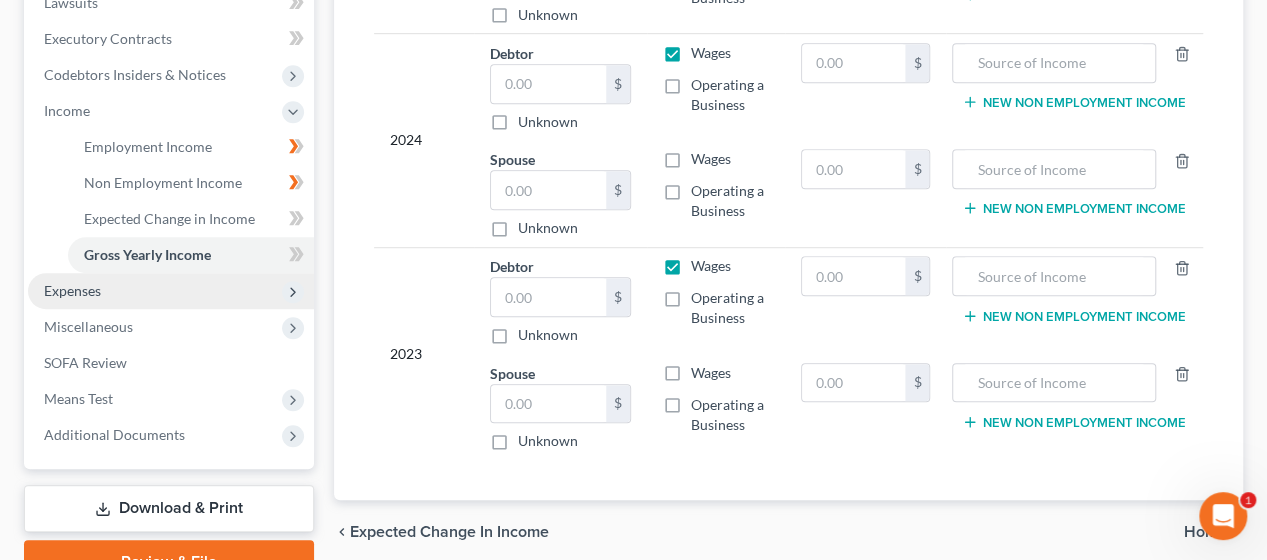 click on "Expenses" at bounding box center [171, 291] 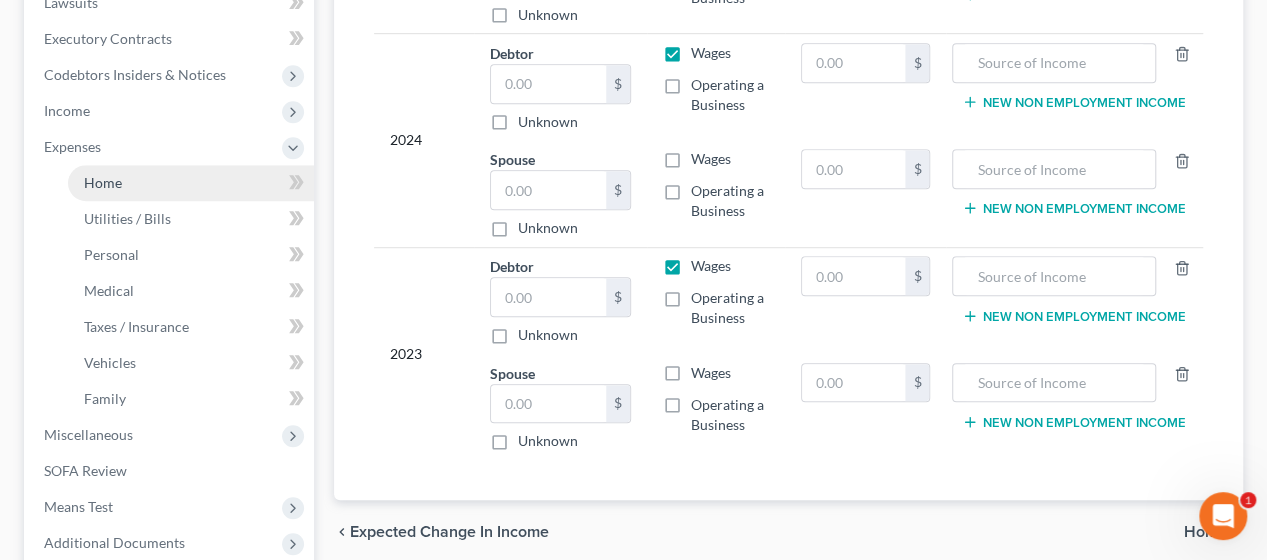 click on "Home" at bounding box center [103, 182] 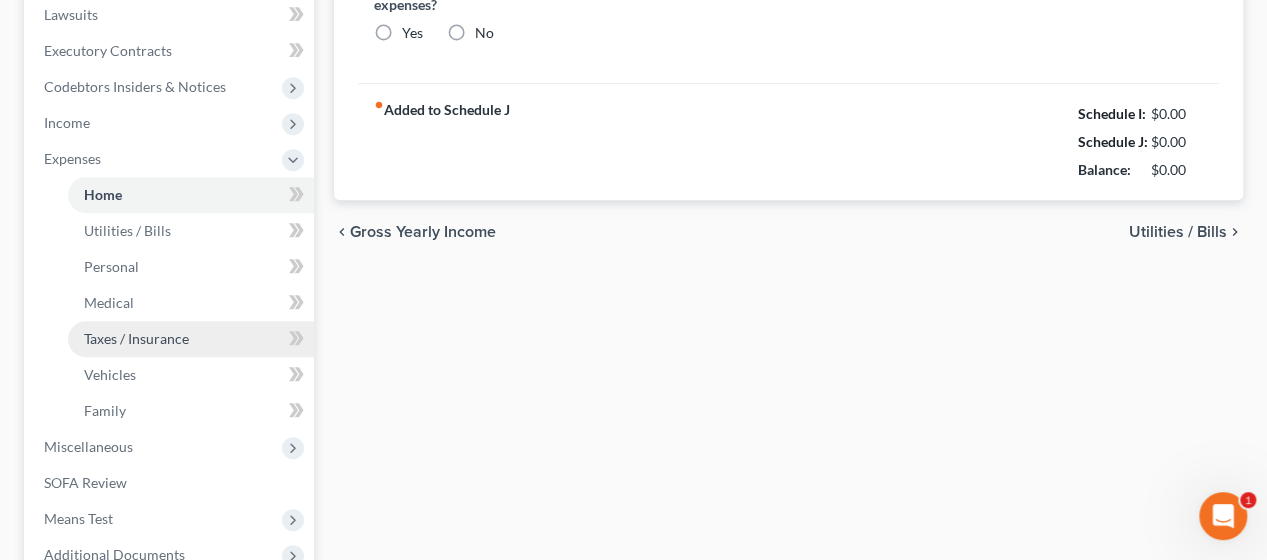 type on "2,000.00" 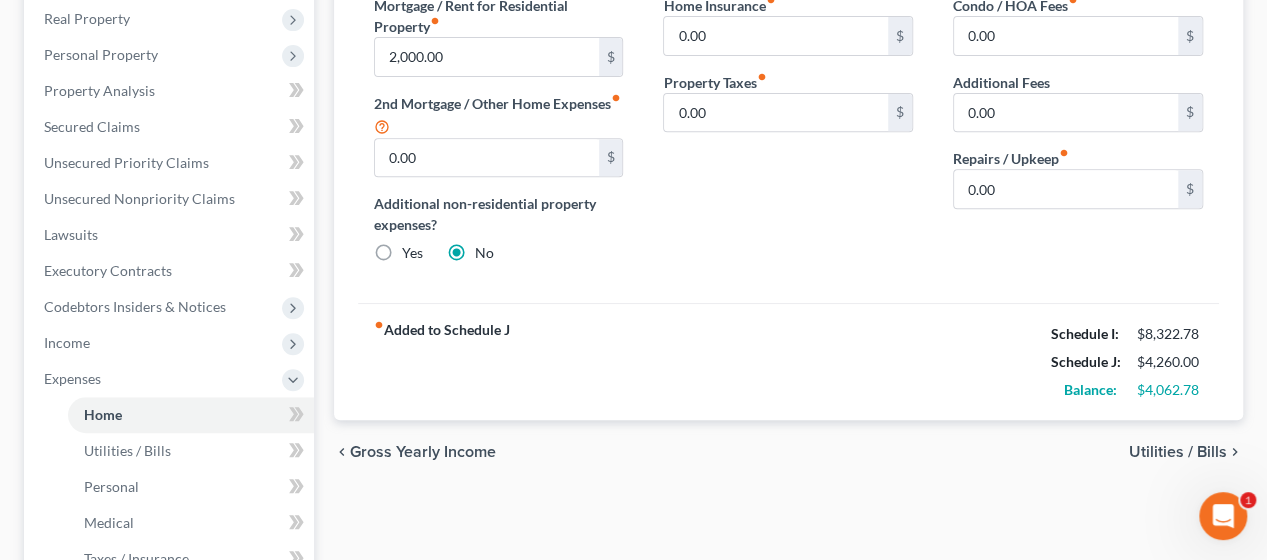 scroll, scrollTop: 350, scrollLeft: 0, axis: vertical 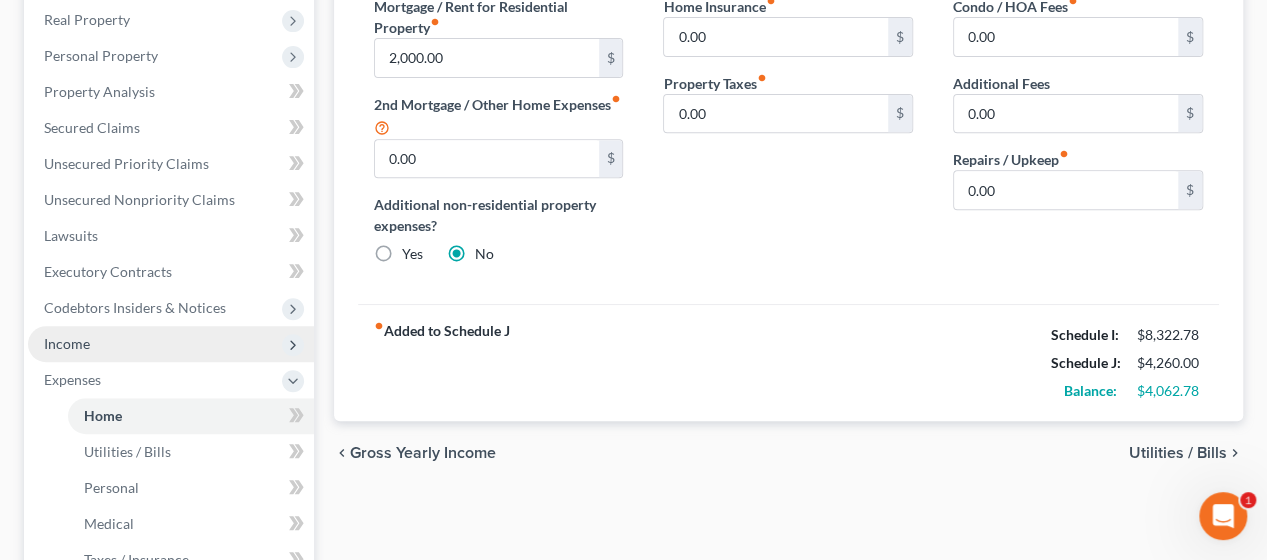 click on "Income" at bounding box center (171, 344) 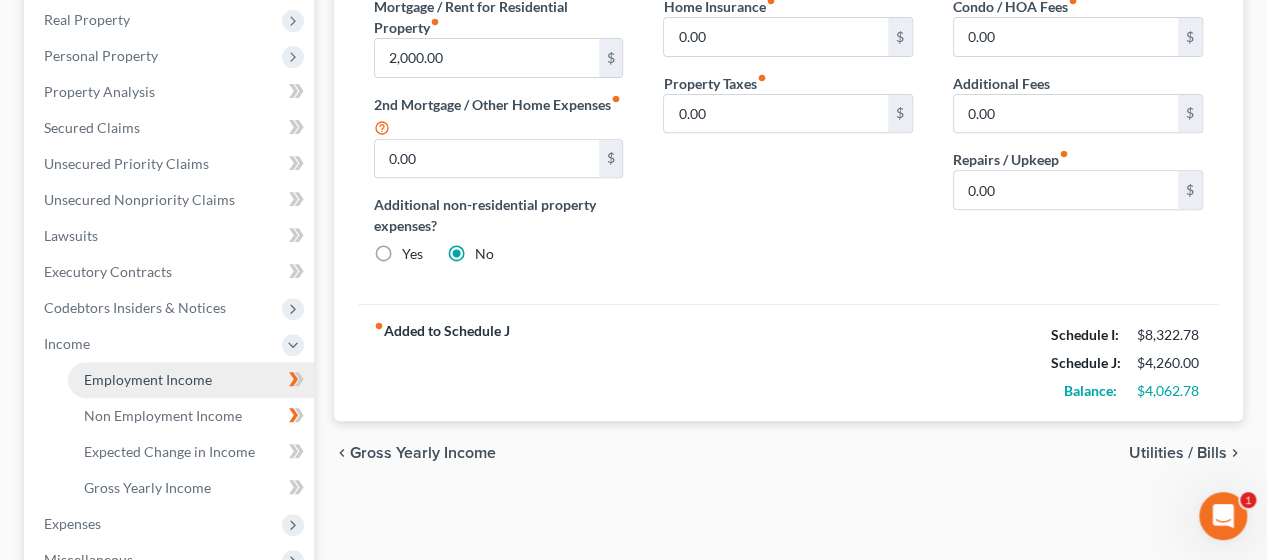 click on "Employment Income" at bounding box center [191, 380] 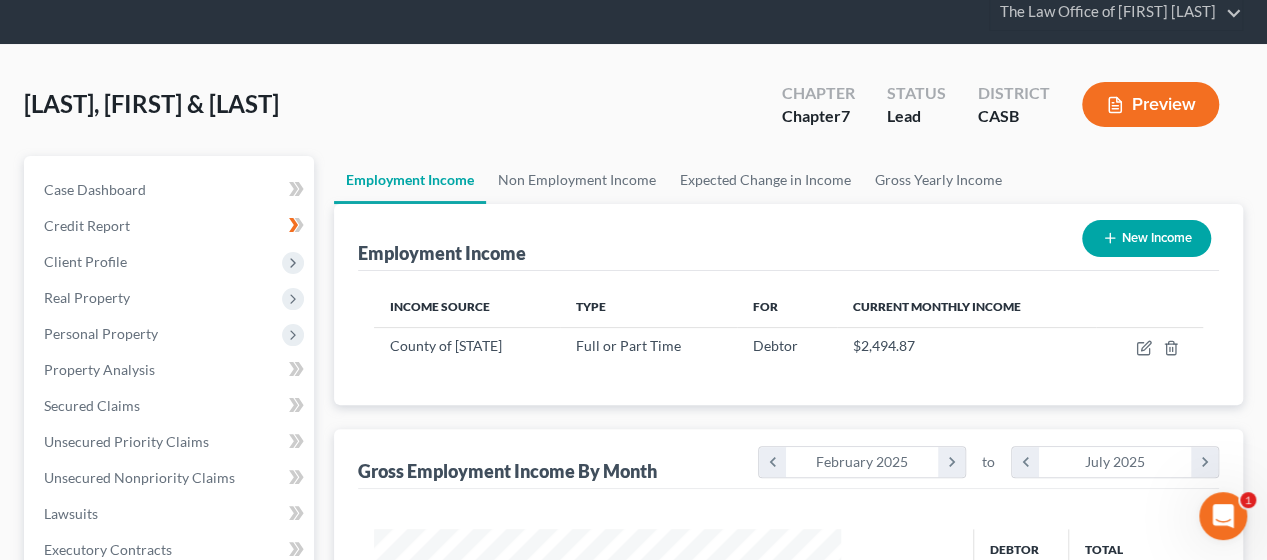 scroll, scrollTop: 116, scrollLeft: 0, axis: vertical 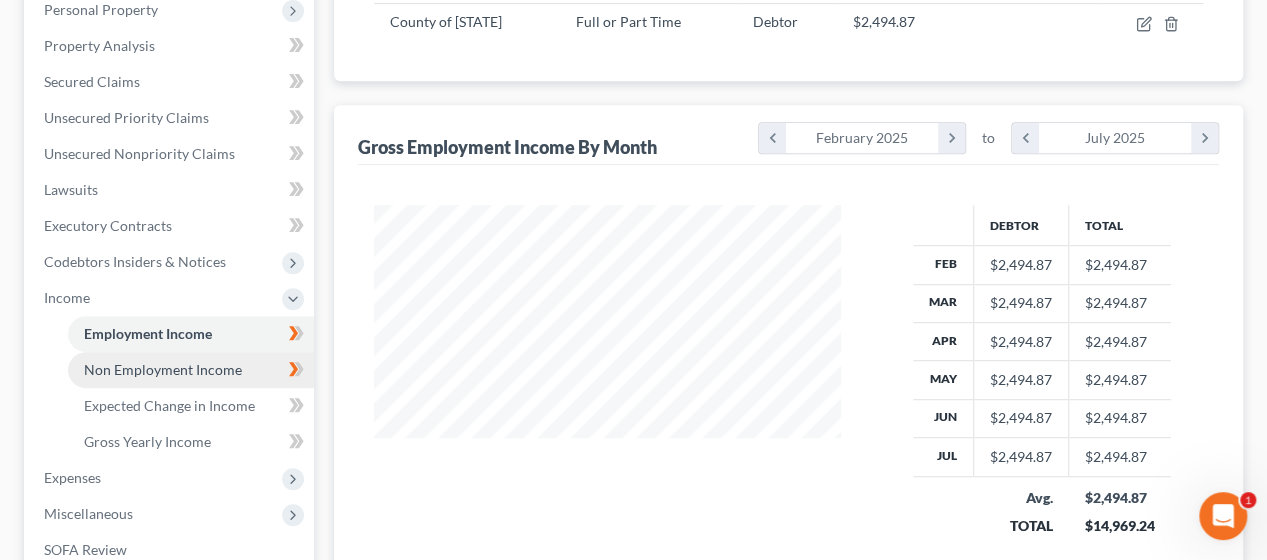 click on "Non Employment Income" at bounding box center [163, 369] 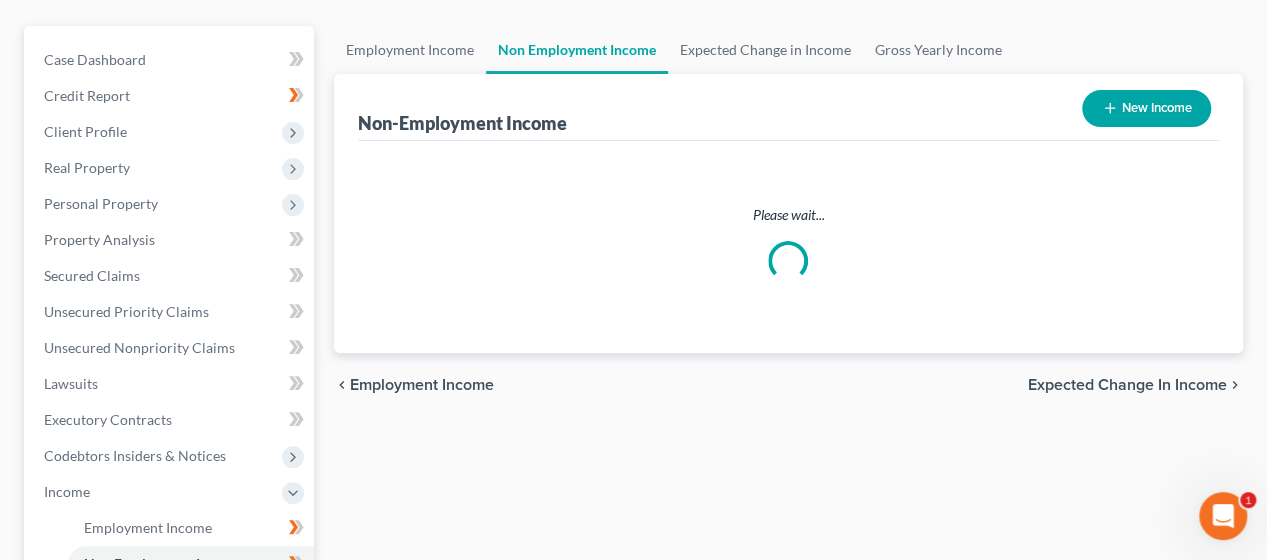 scroll, scrollTop: 0, scrollLeft: 0, axis: both 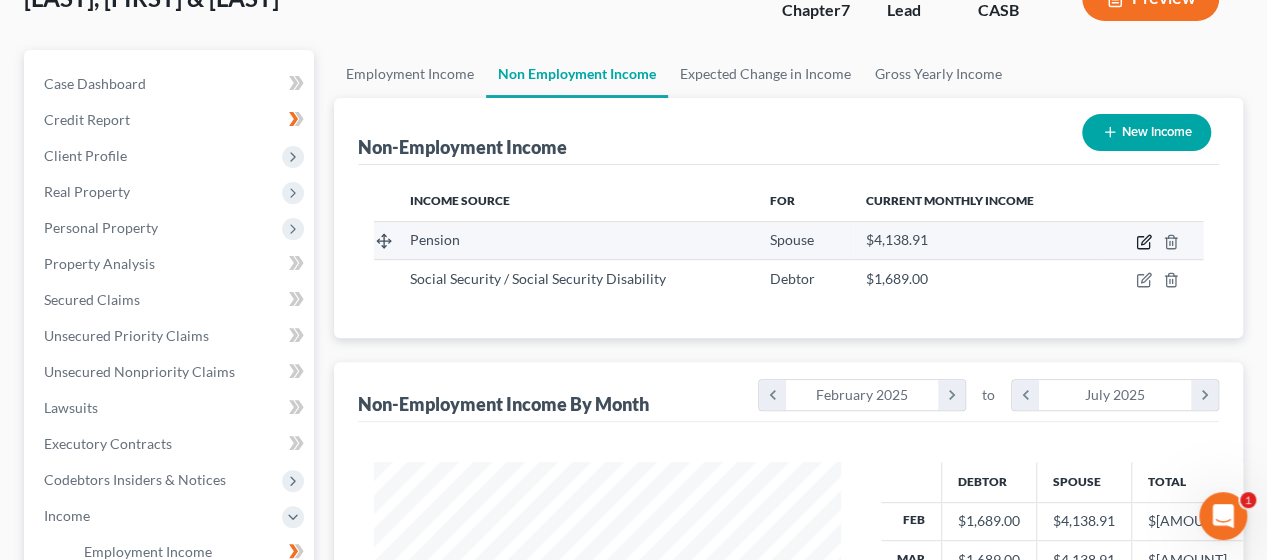 click 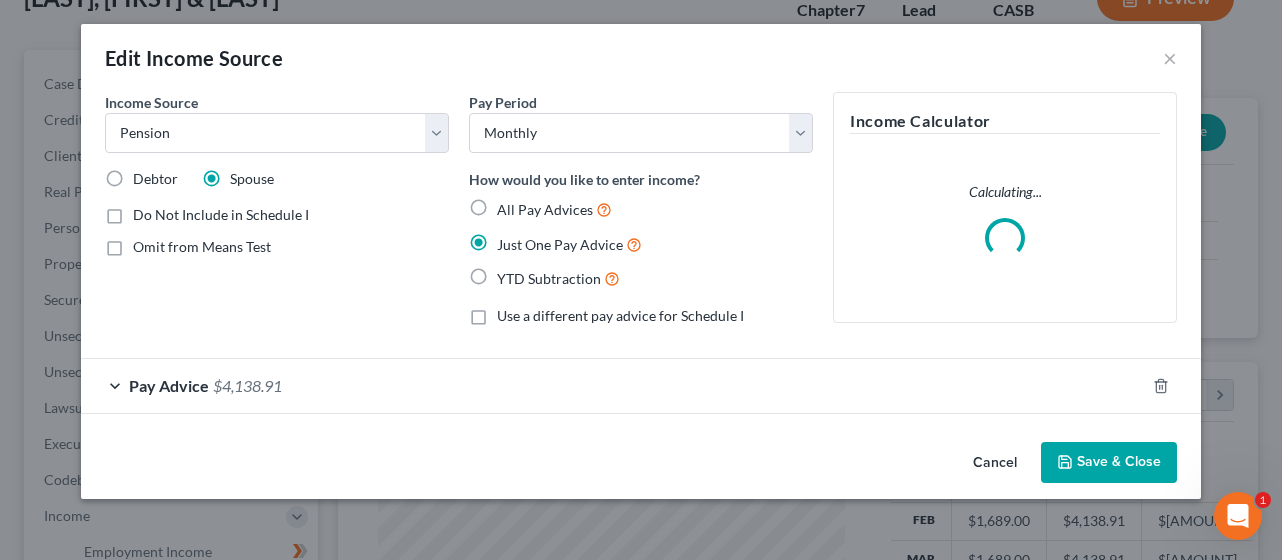 scroll, scrollTop: 999644, scrollLeft: 999486, axis: both 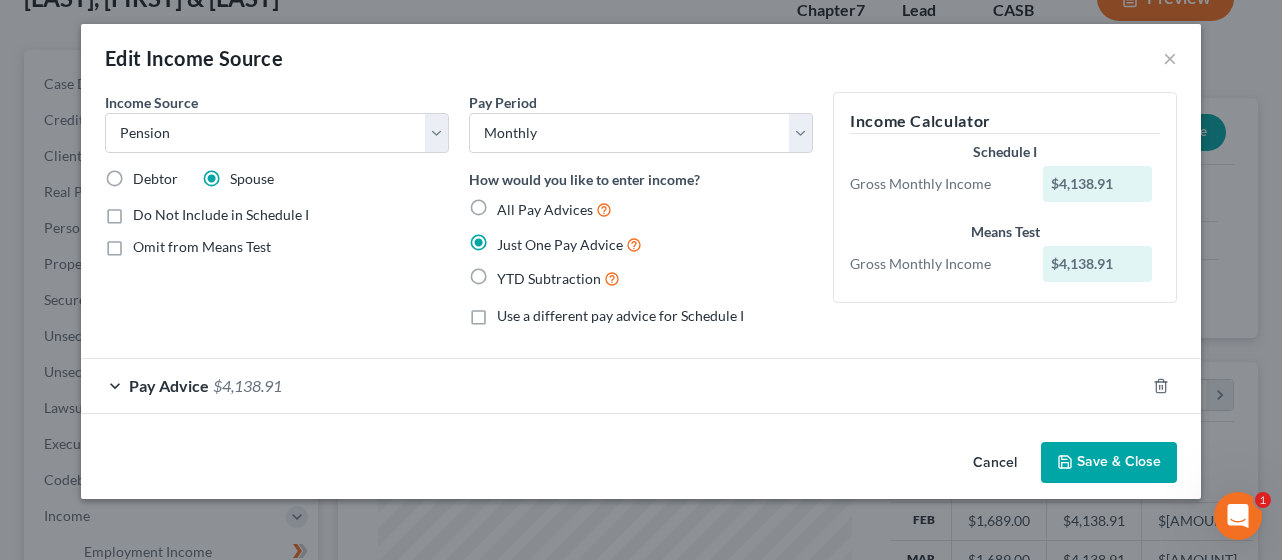 click on "Save & Close" at bounding box center [1109, 463] 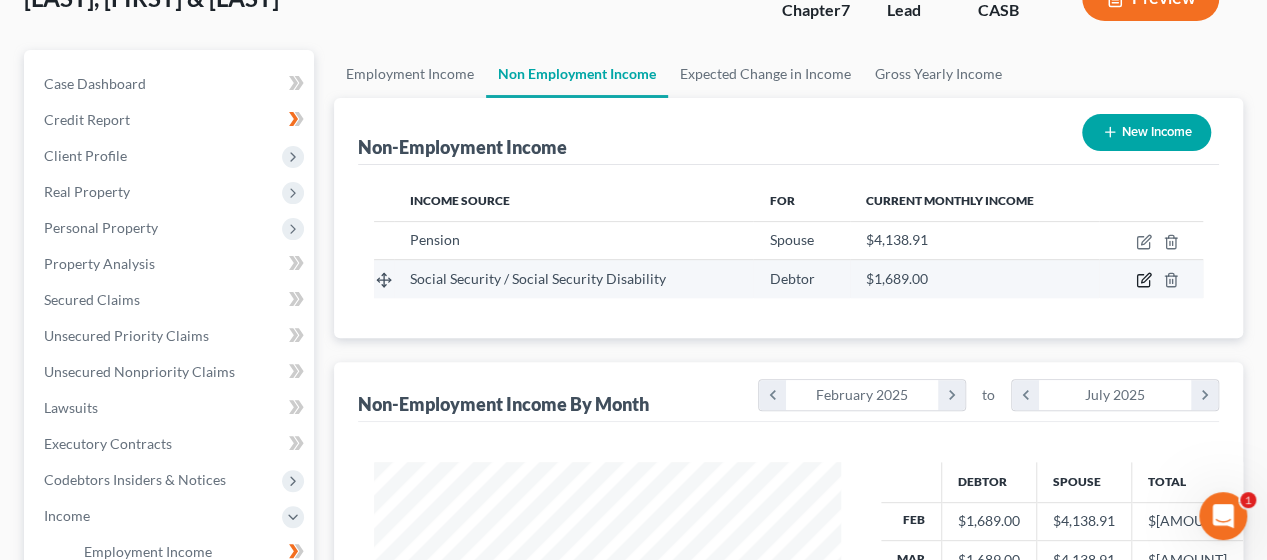 click 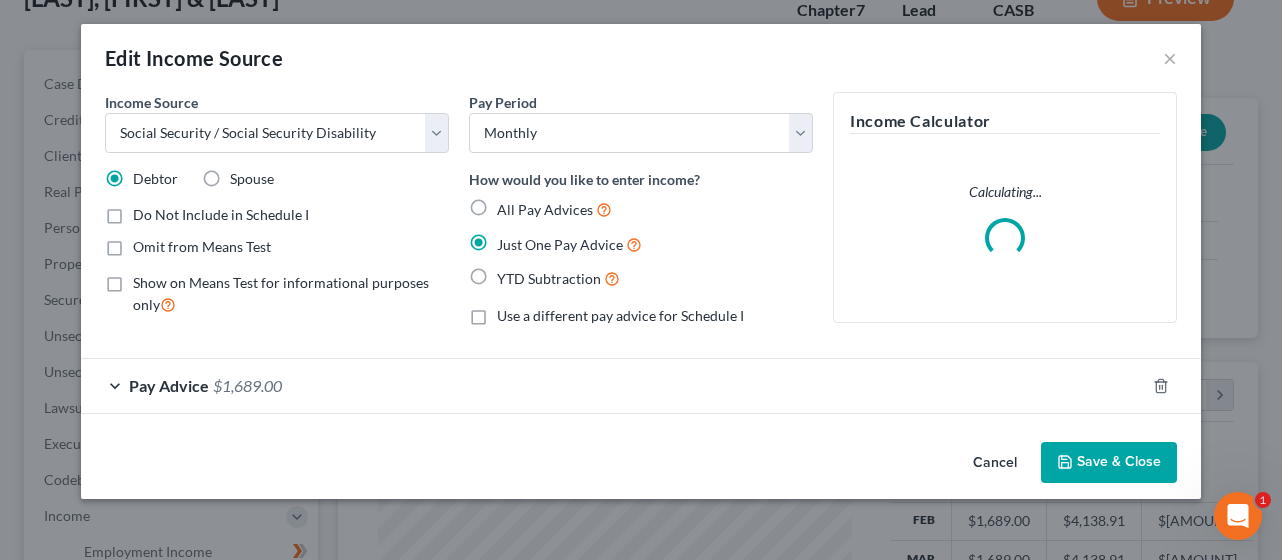 click on "Save & Close" at bounding box center [1109, 463] 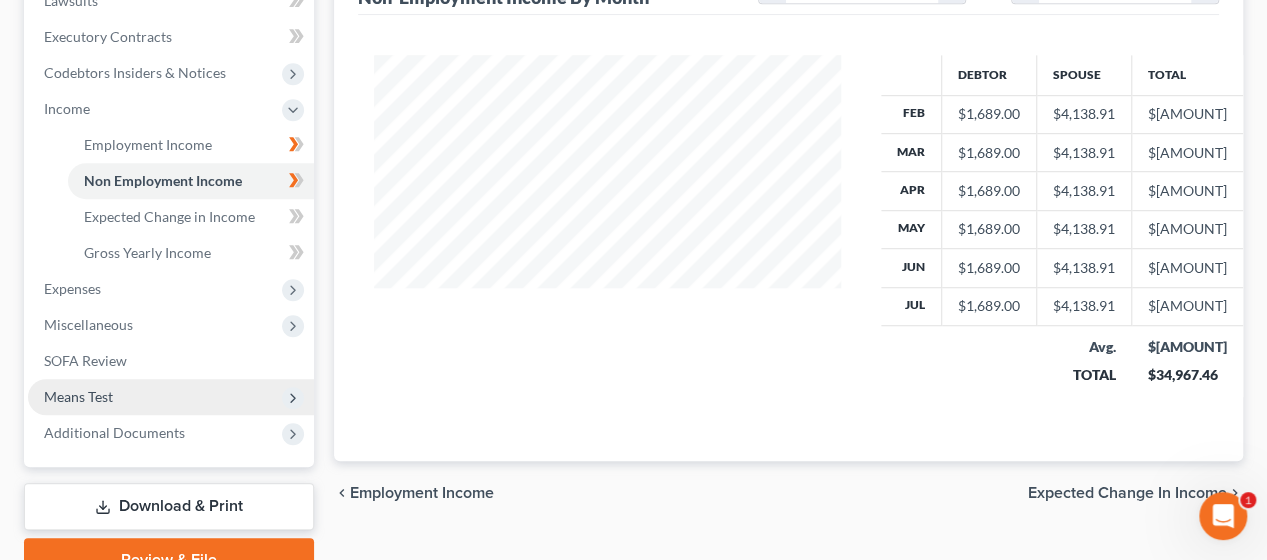click on "Means Test" at bounding box center [171, 397] 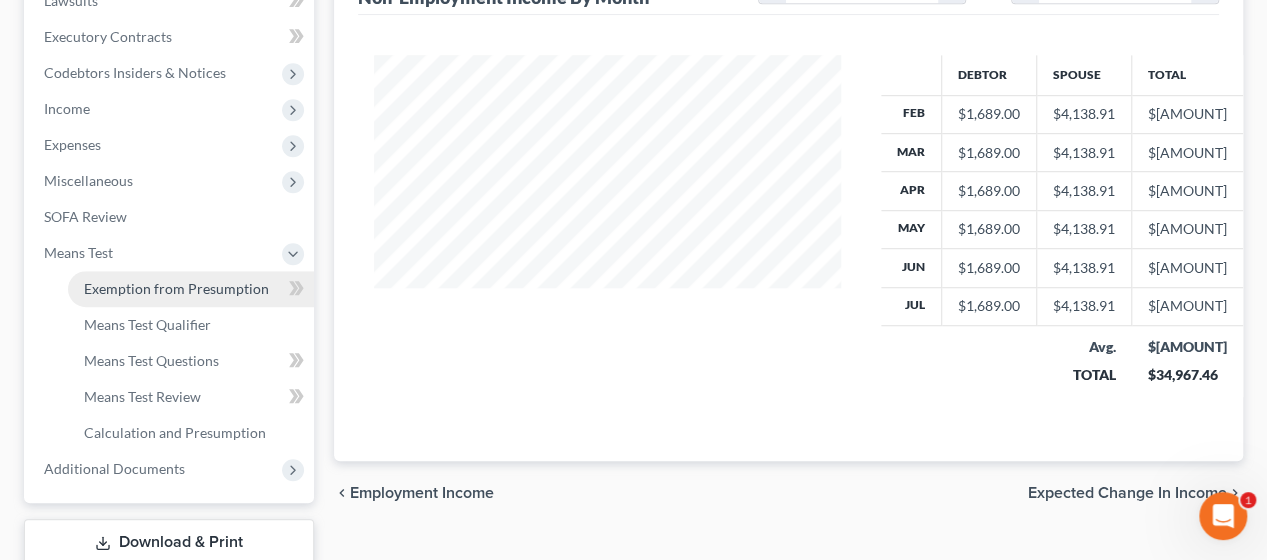 click on "Exemption from Presumption" at bounding box center [176, 288] 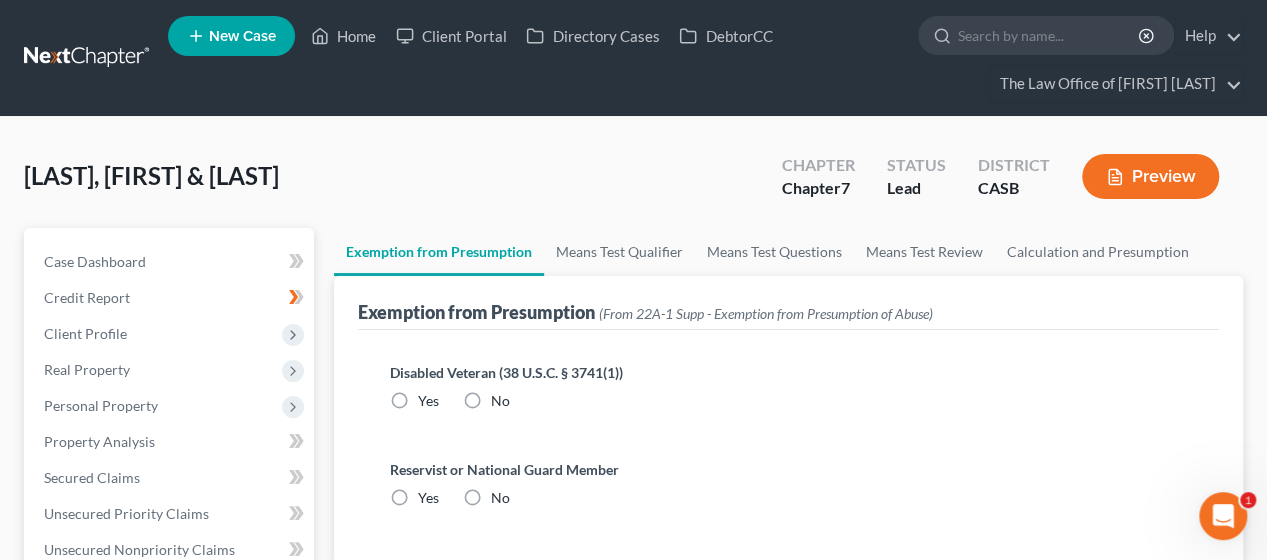 click on "No" at bounding box center (500, 401) 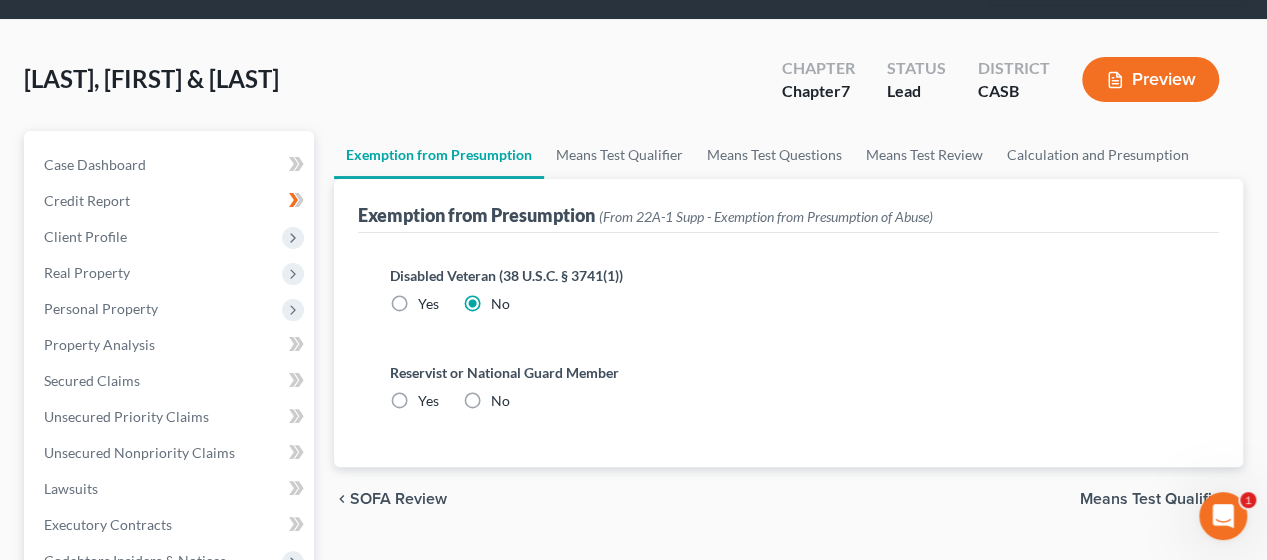 click on "No" at bounding box center (500, 401) 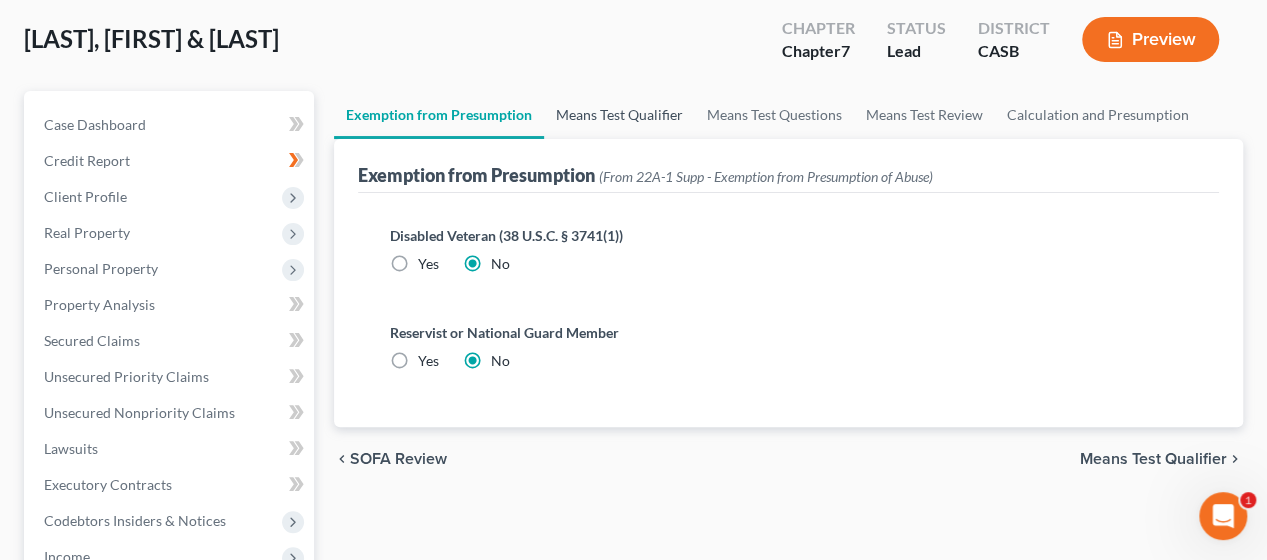 click on "Means Test Qualifier" at bounding box center [619, 115] 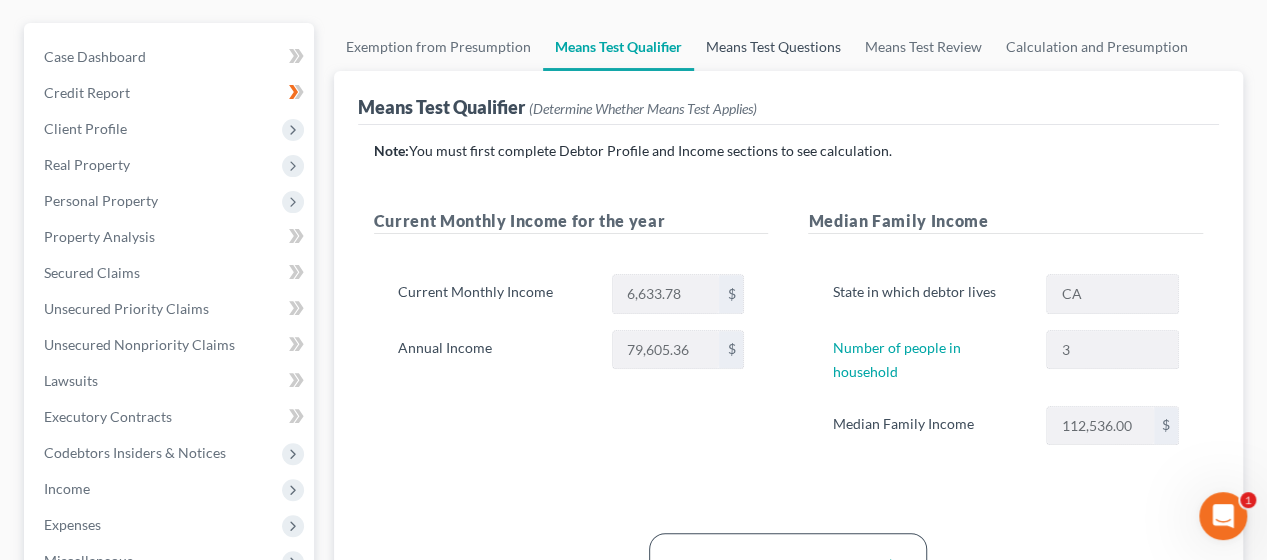 click on "Means Test Questions" at bounding box center [773, 47] 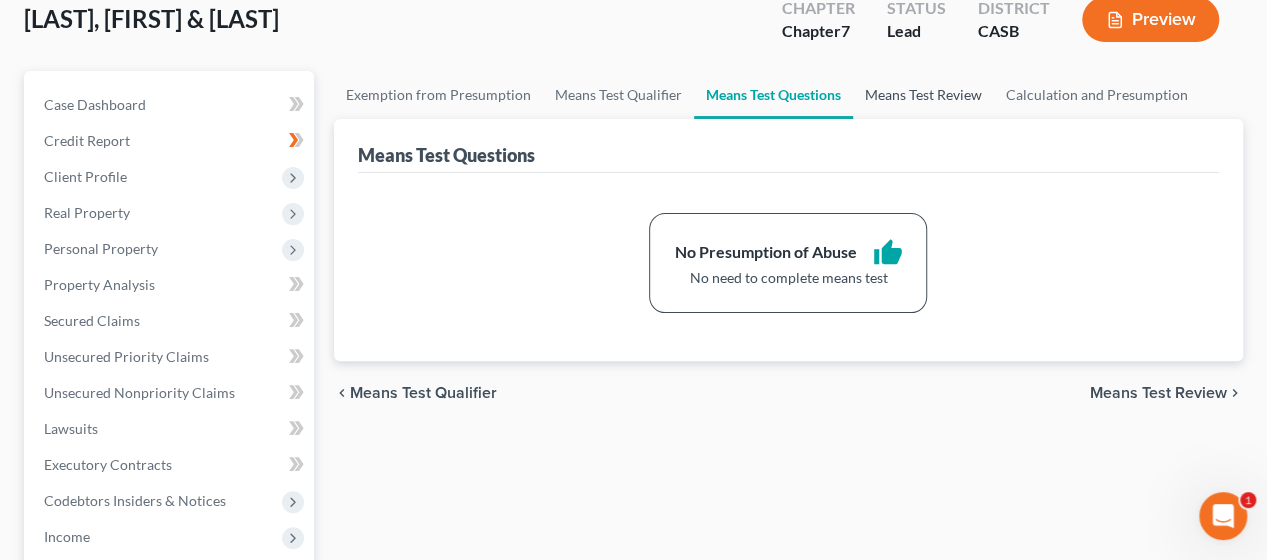 click on "Means Test Review" at bounding box center [923, 95] 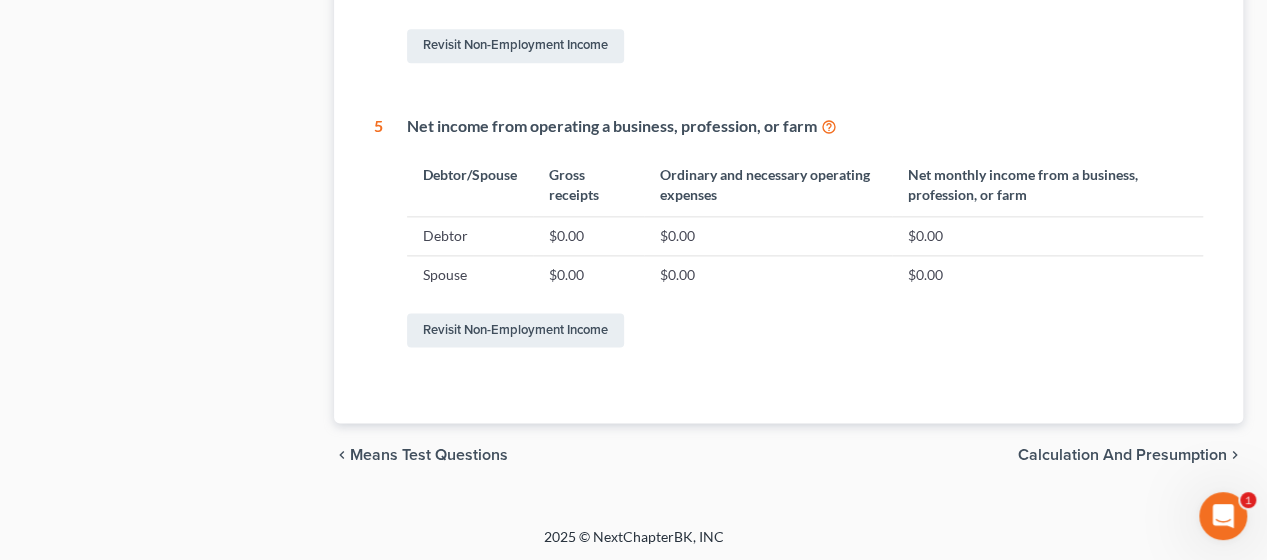 click on "Calculation and Presumption" at bounding box center [1122, 455] 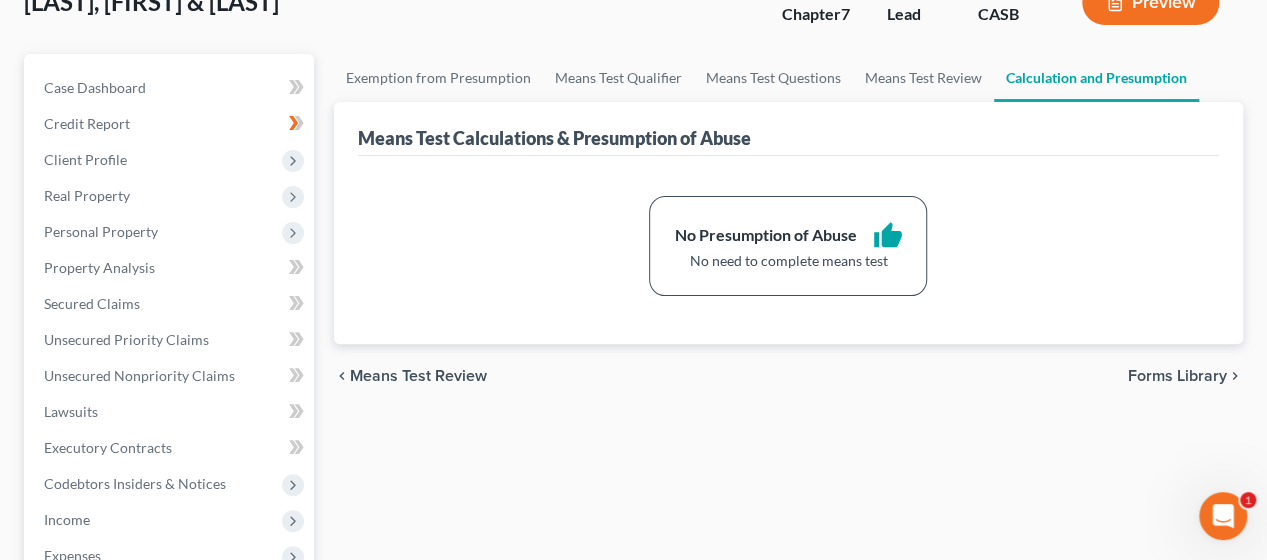 click on "Forms Library" at bounding box center [1177, 376] 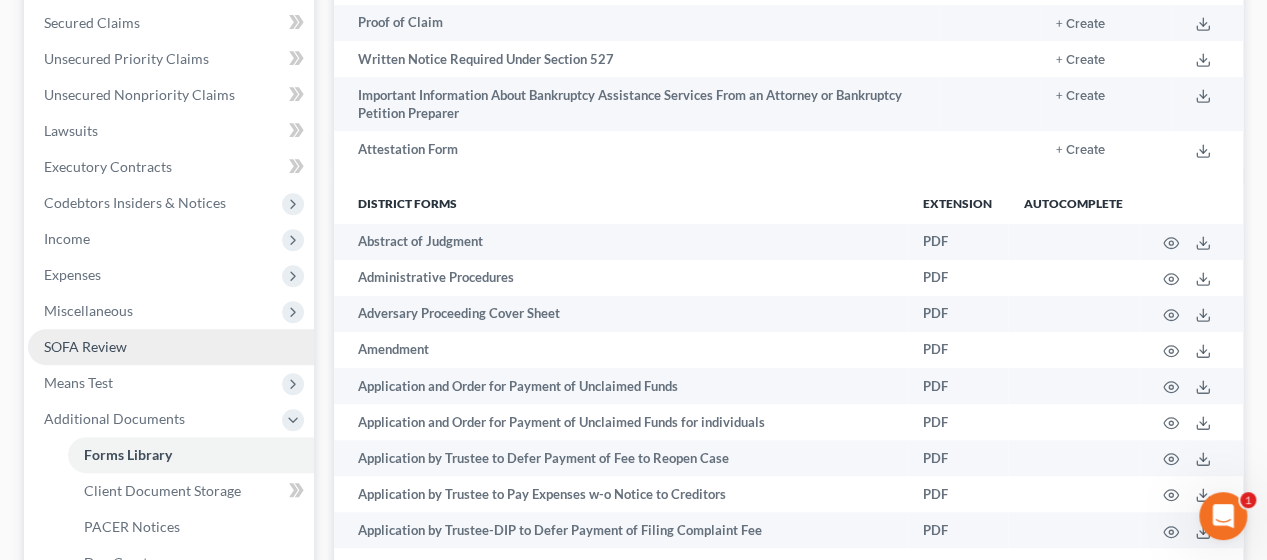 click on "SOFA Review" at bounding box center (85, 346) 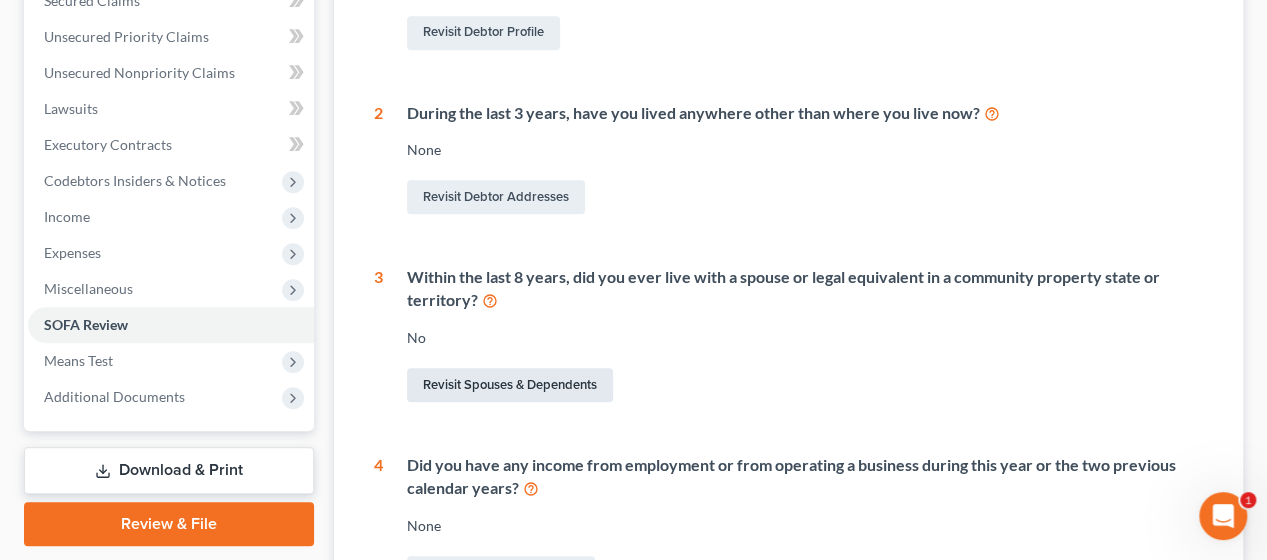 click on "Revisit Spouses & Dependents" at bounding box center [510, 385] 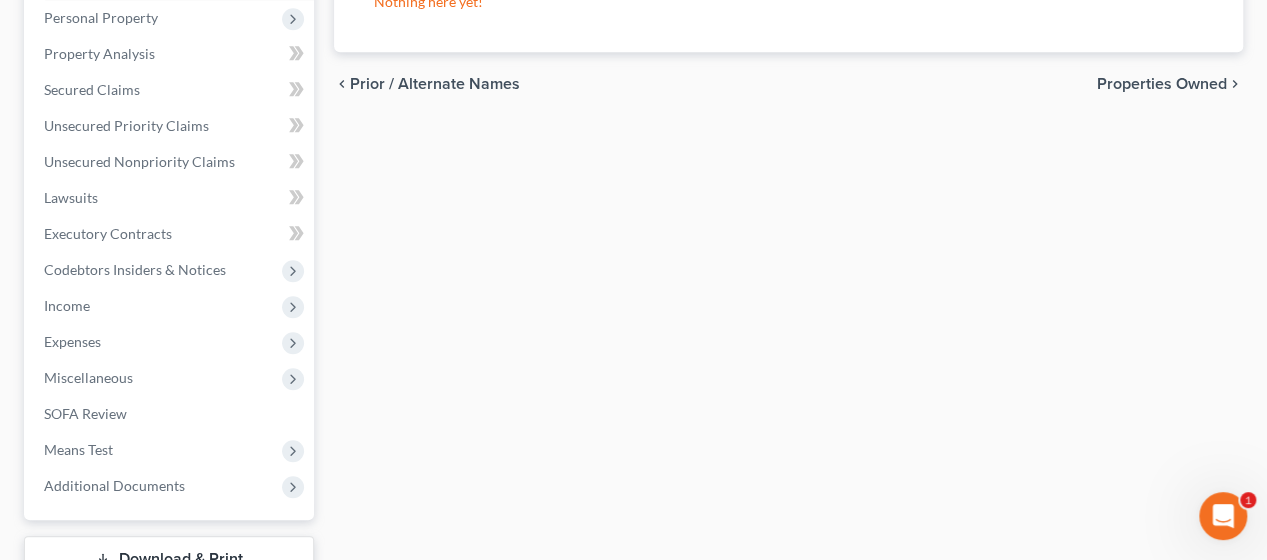scroll, scrollTop: 788, scrollLeft: 0, axis: vertical 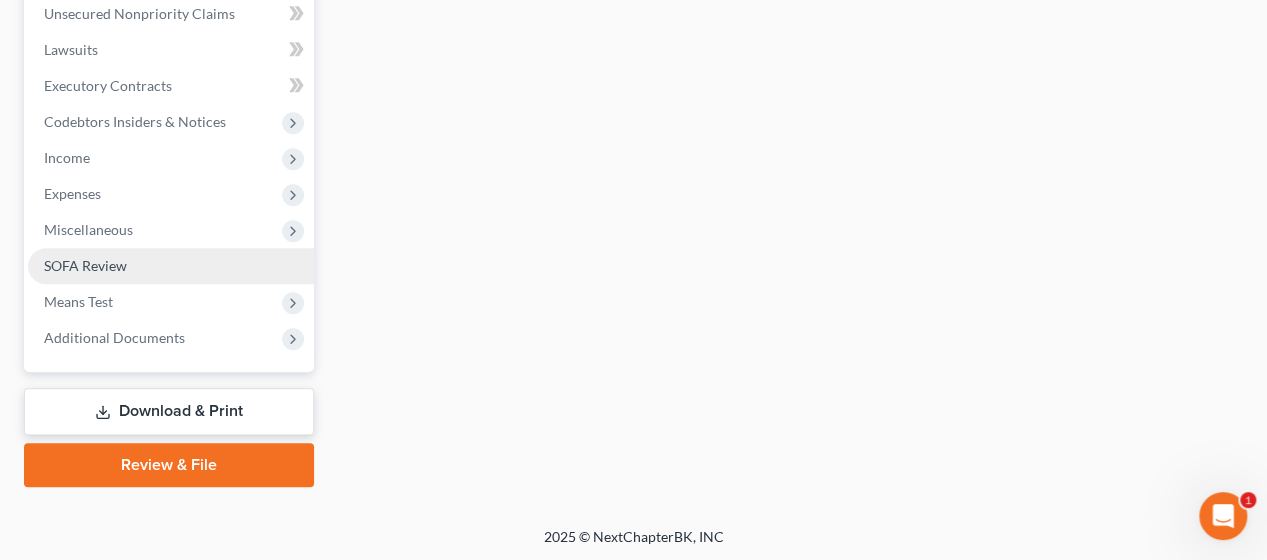 click on "SOFA Review" at bounding box center (85, 265) 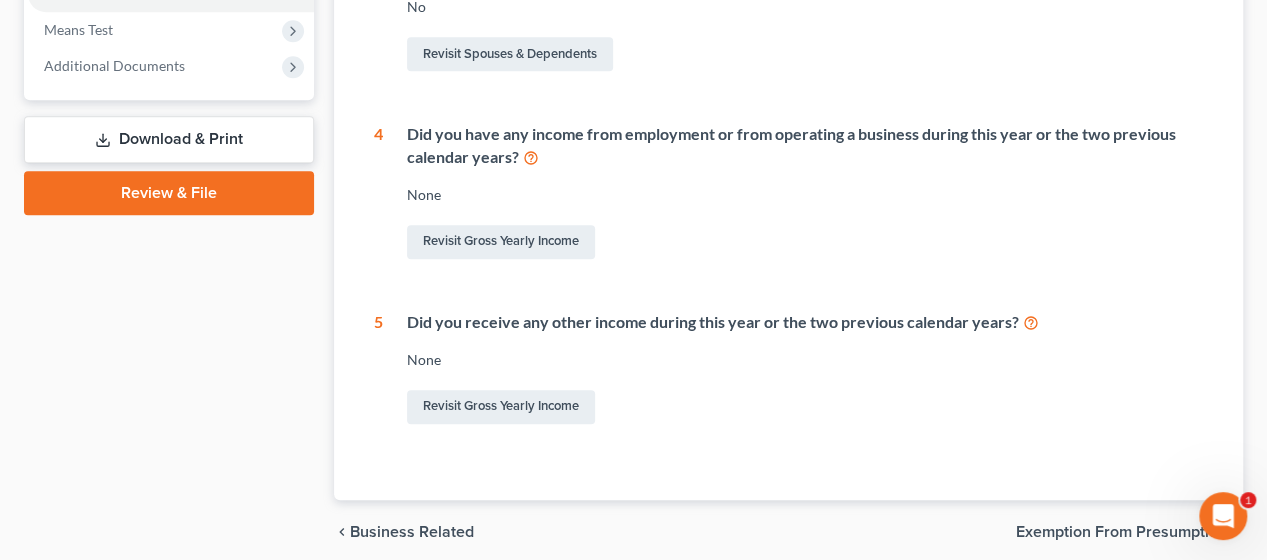 scroll, scrollTop: 886, scrollLeft: 0, axis: vertical 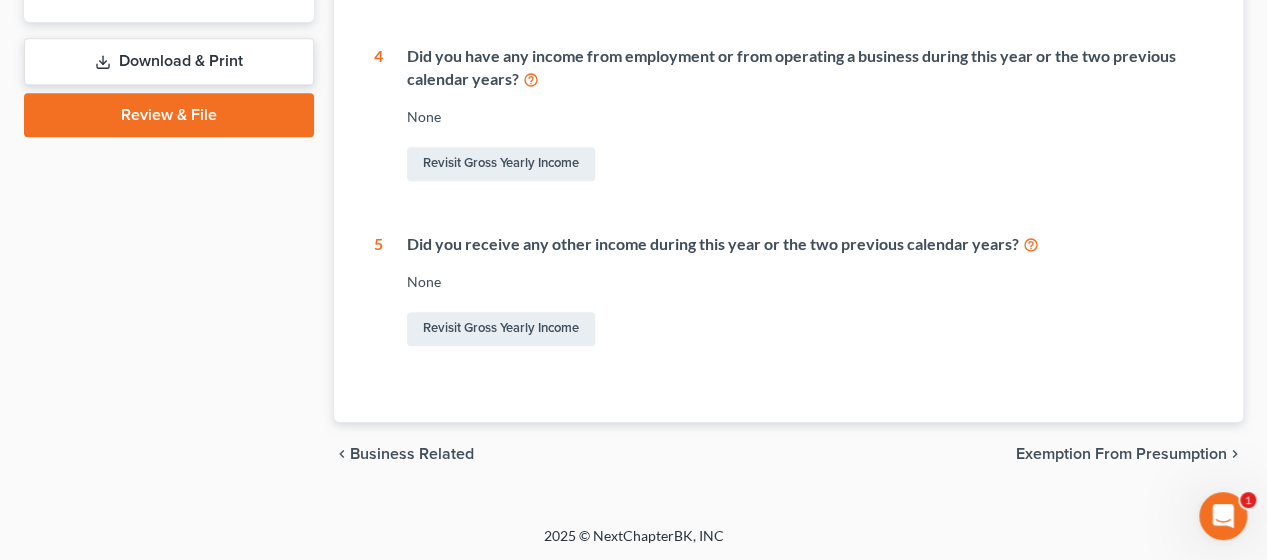 click on "Exemption from Presumption" at bounding box center (1121, 454) 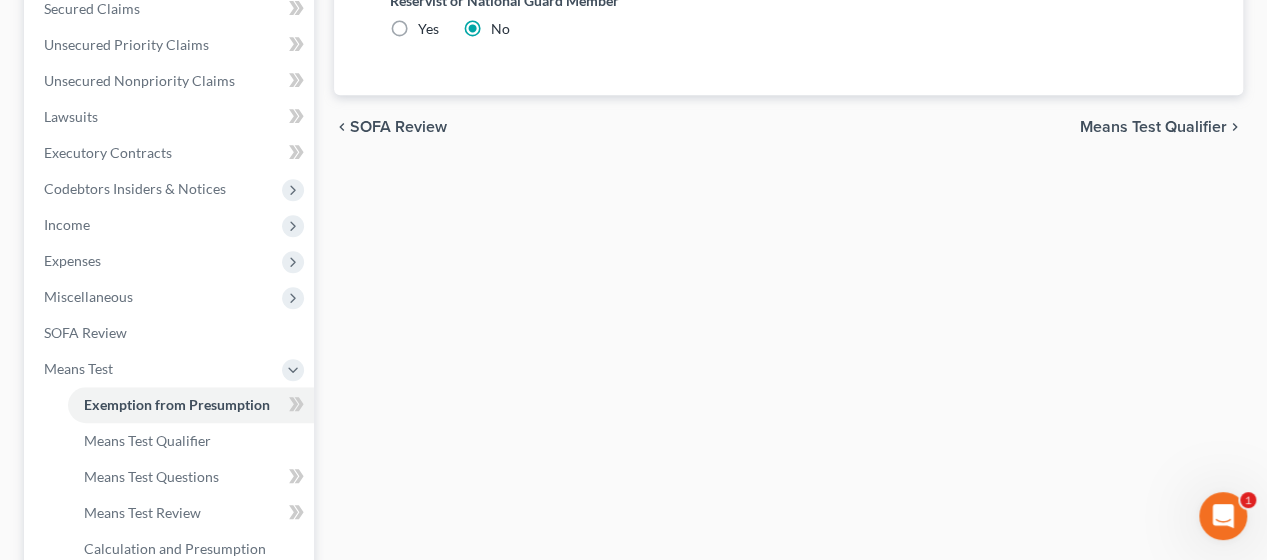 scroll, scrollTop: 475, scrollLeft: 0, axis: vertical 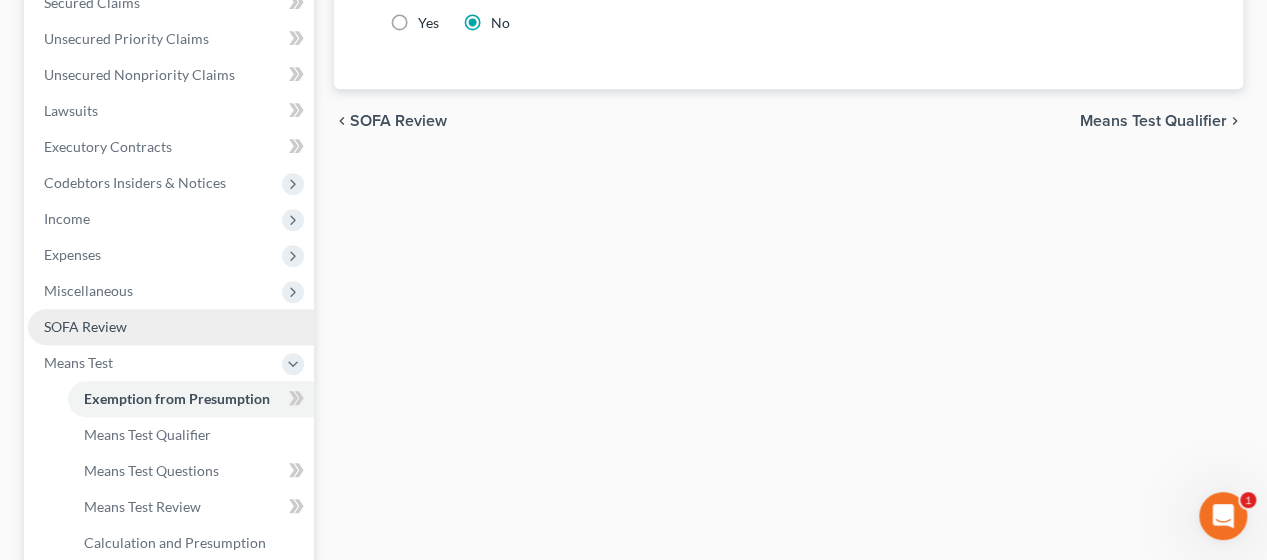 click on "SOFA Review" at bounding box center [85, 326] 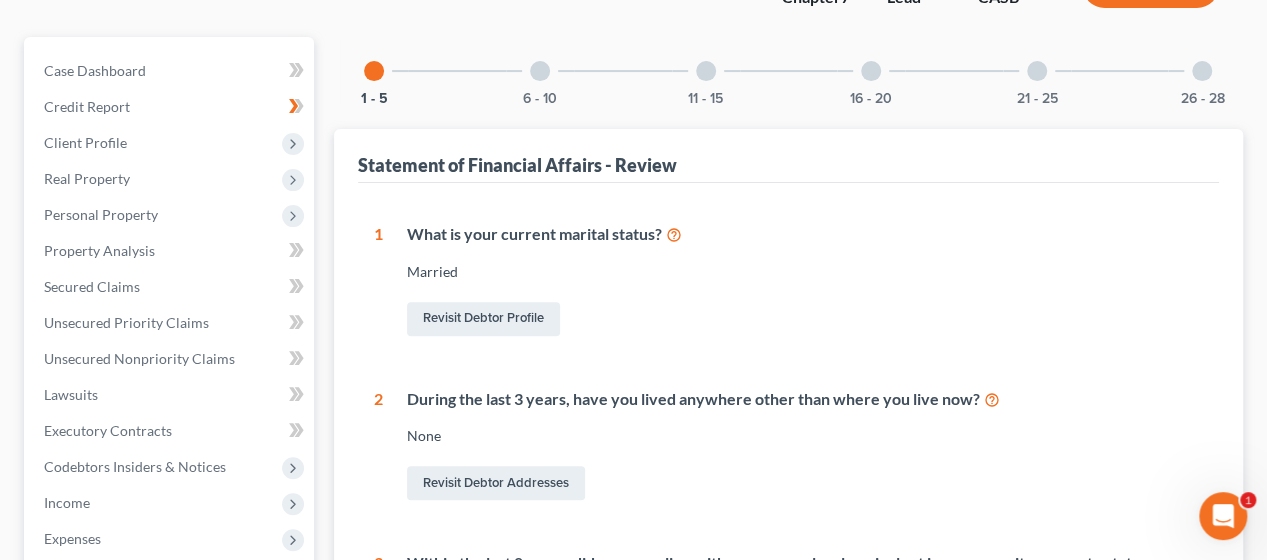 scroll, scrollTop: 190, scrollLeft: 0, axis: vertical 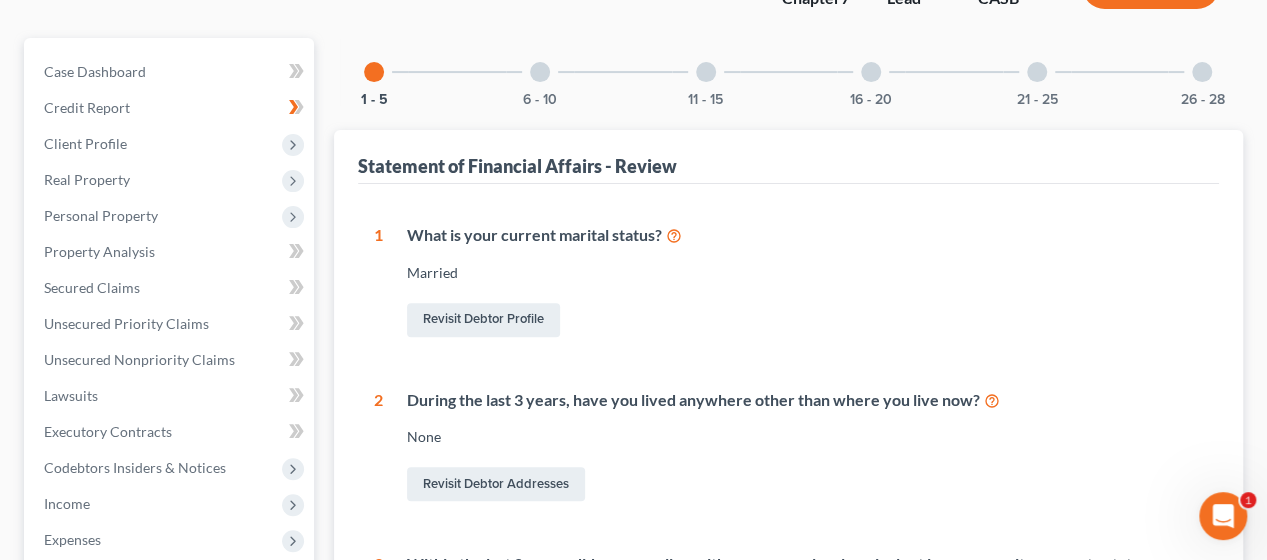 click at bounding box center [540, 72] 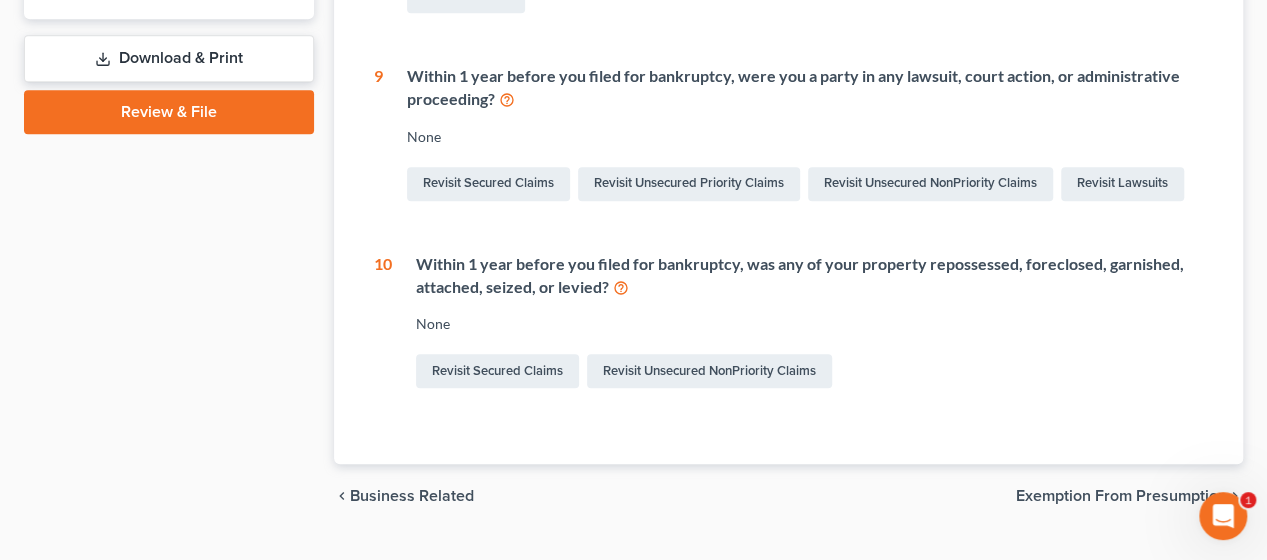 scroll, scrollTop: 932, scrollLeft: 0, axis: vertical 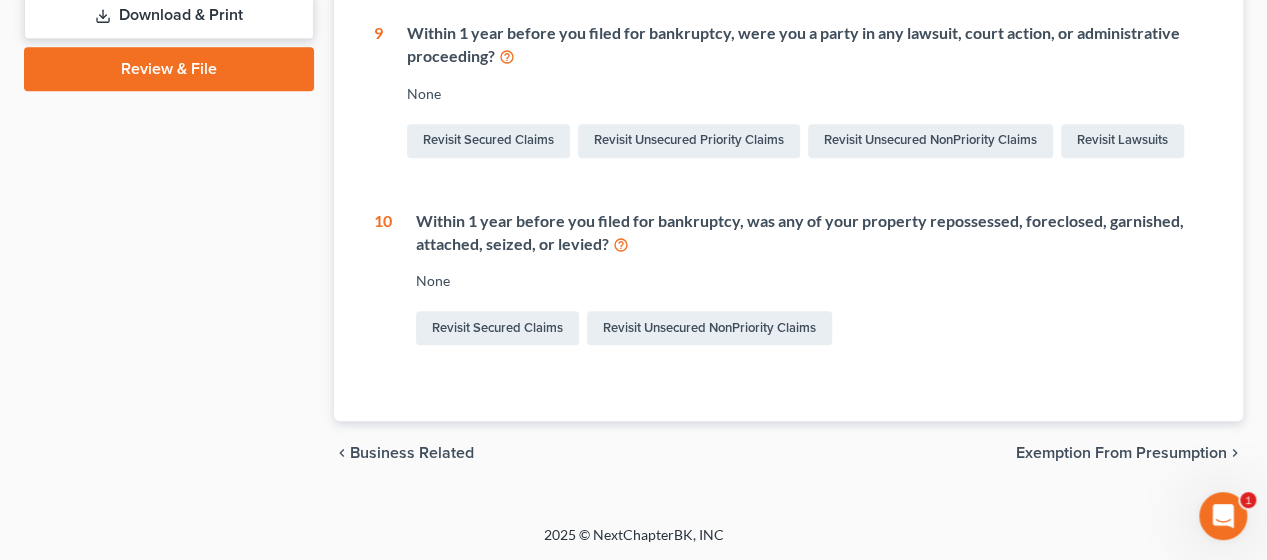 click on "Exemption from Presumption" at bounding box center [1121, 453] 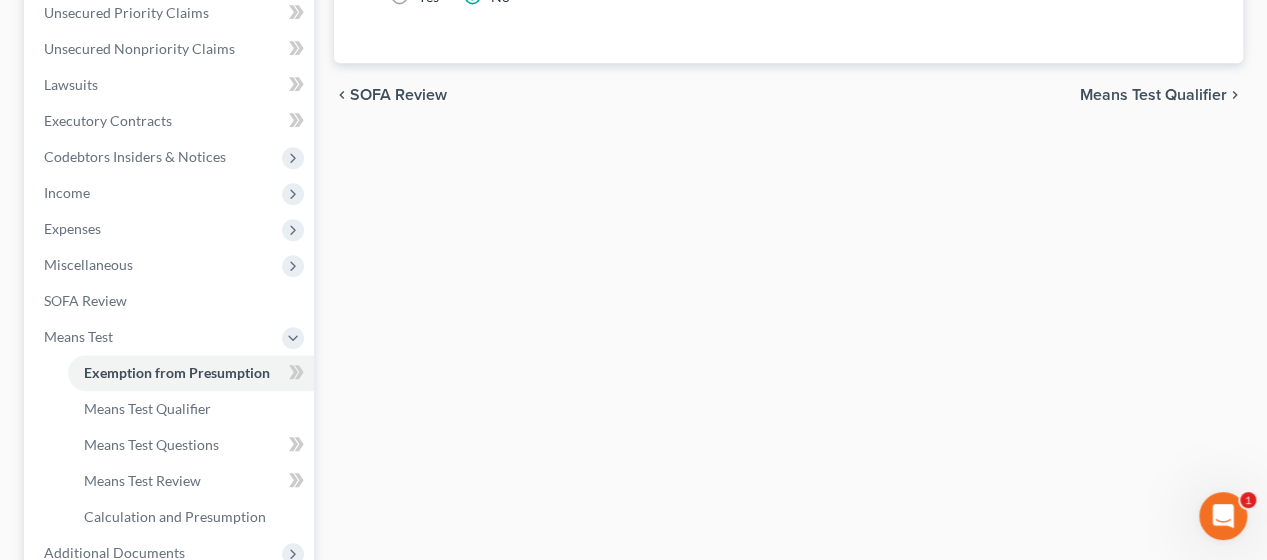 scroll, scrollTop: 531, scrollLeft: 0, axis: vertical 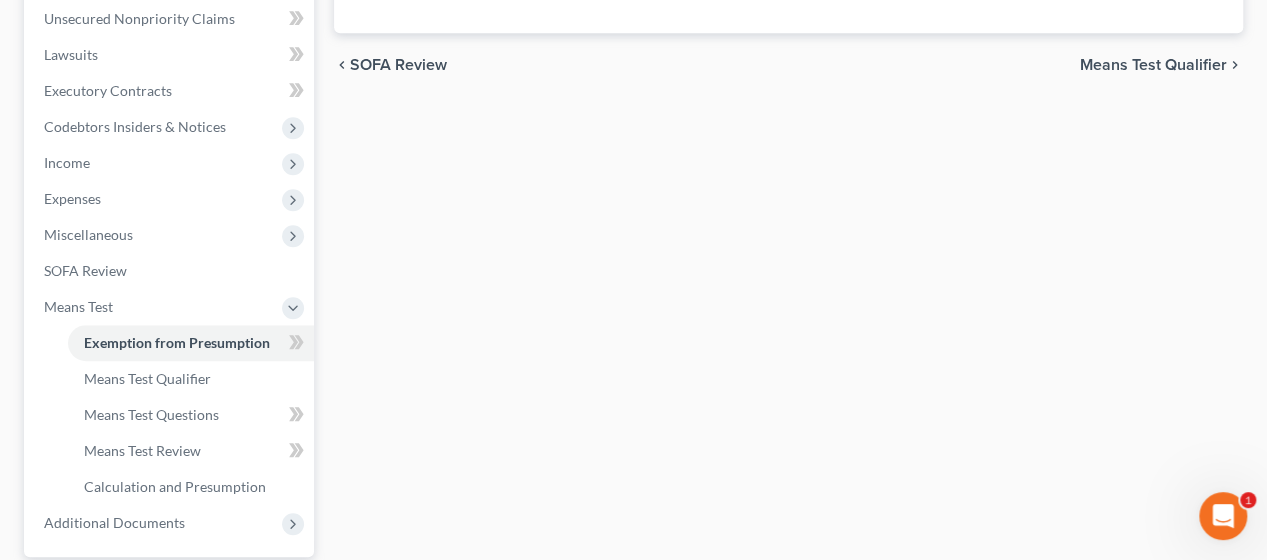 click on "SOFA Review" at bounding box center [398, 65] 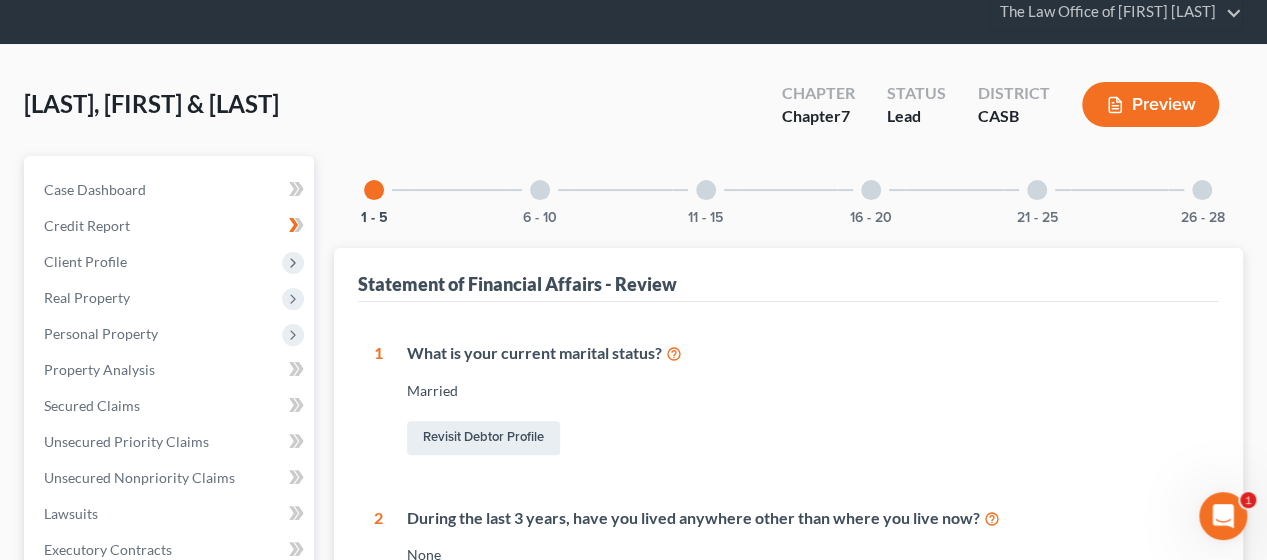 scroll, scrollTop: 0, scrollLeft: 0, axis: both 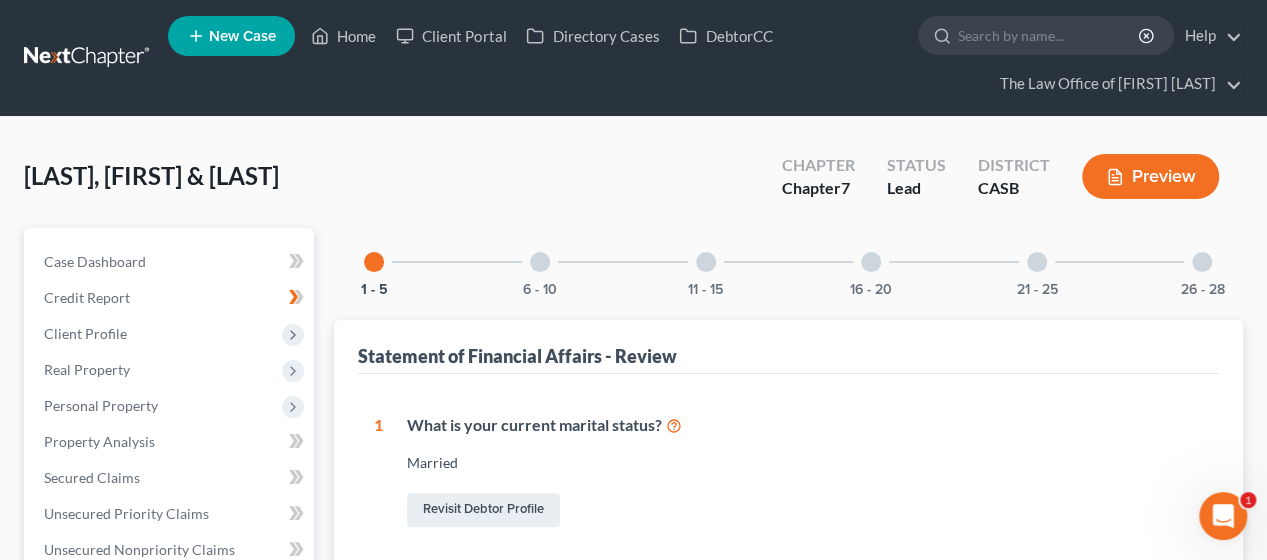 click at bounding box center [706, 262] 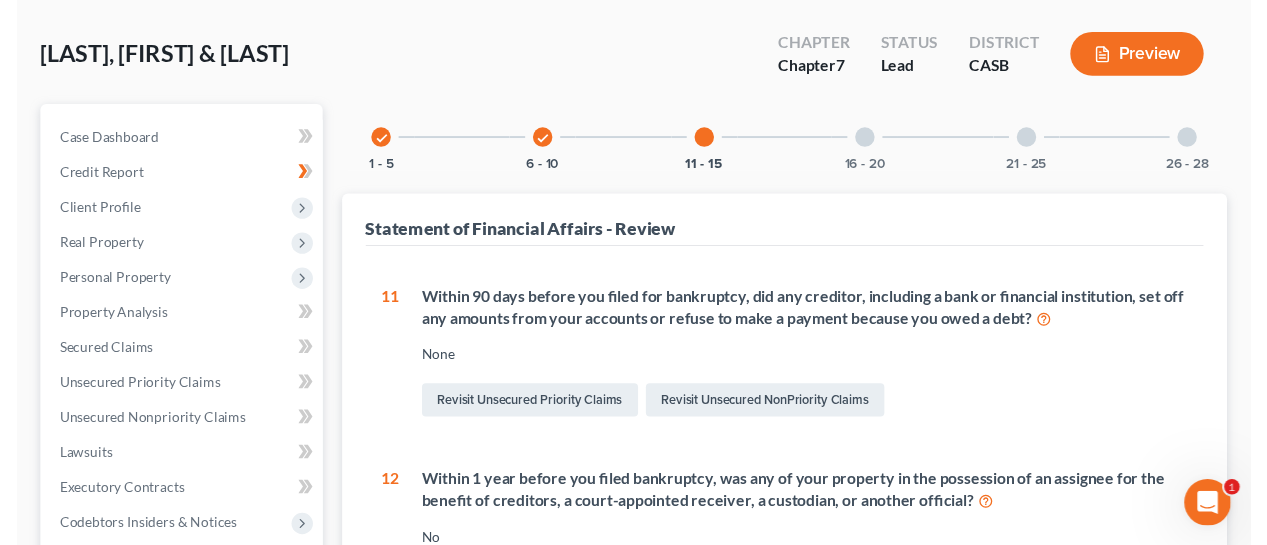 scroll, scrollTop: 69, scrollLeft: 0, axis: vertical 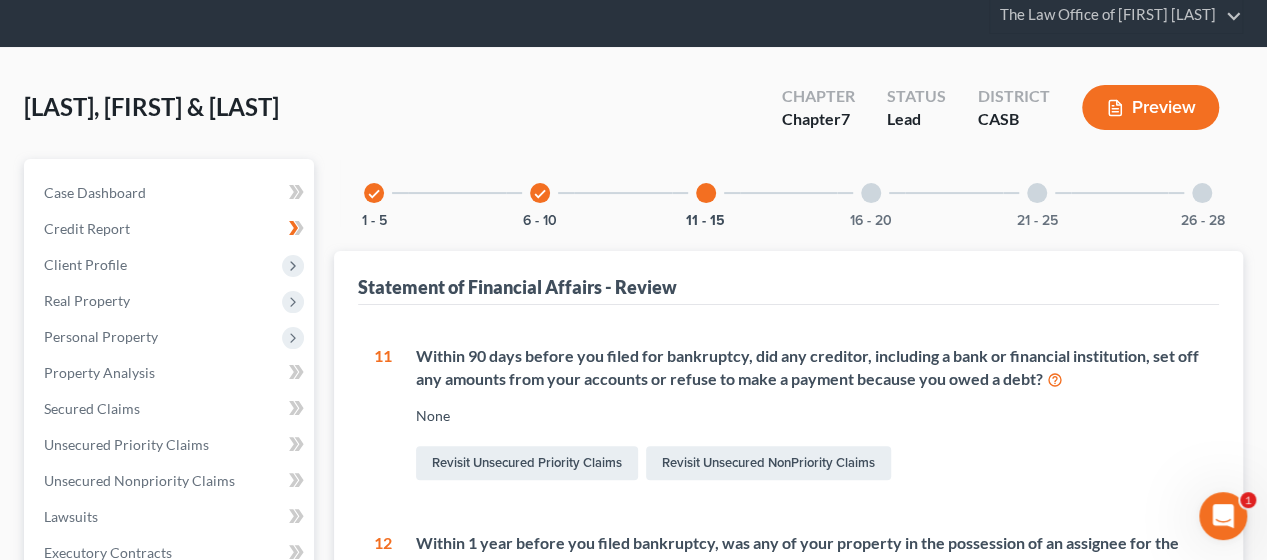 click at bounding box center (871, 193) 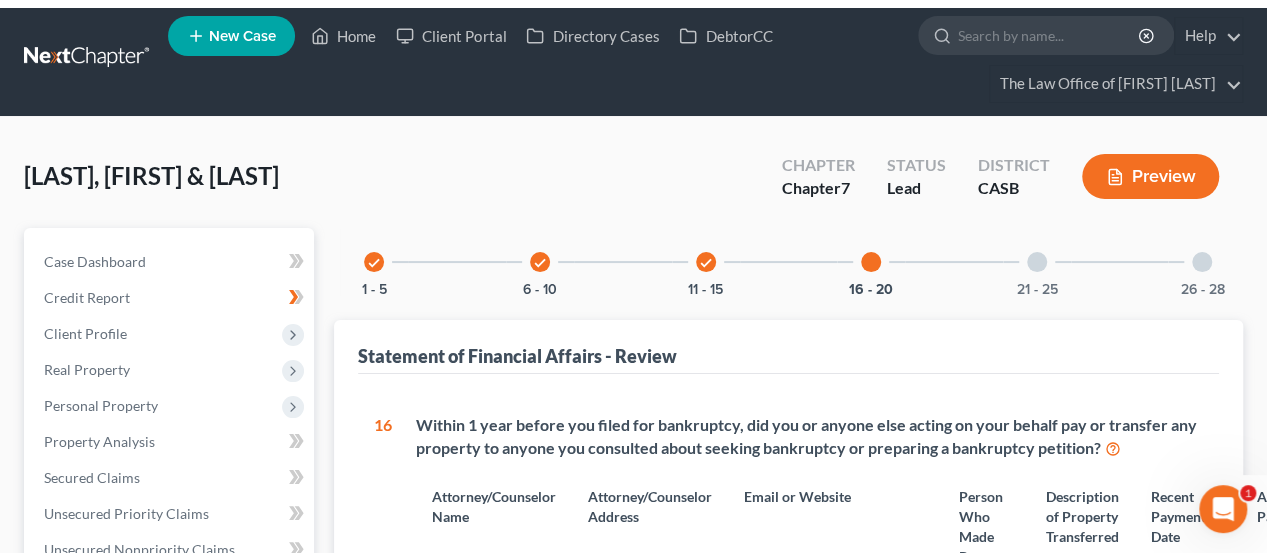 scroll, scrollTop: 0, scrollLeft: 0, axis: both 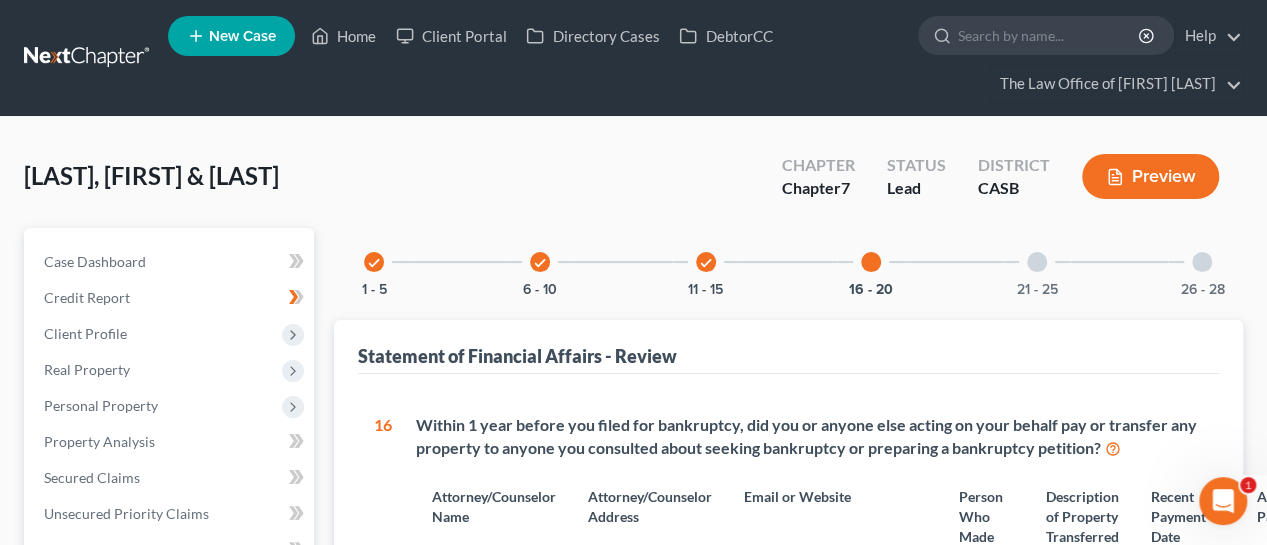 click at bounding box center (1037, 262) 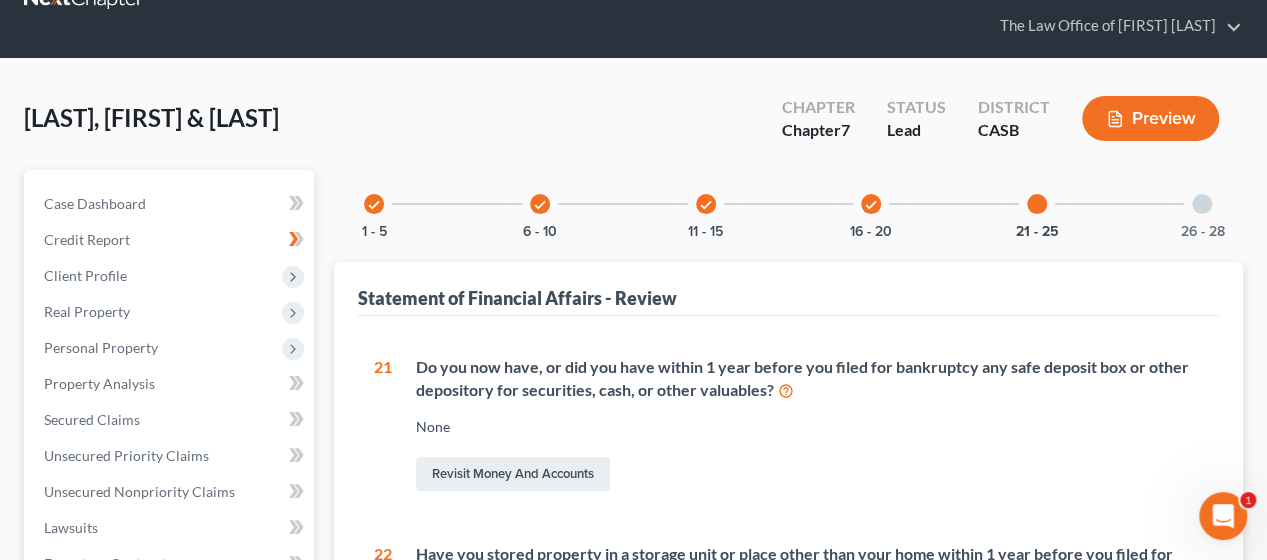 scroll, scrollTop: 0, scrollLeft: 0, axis: both 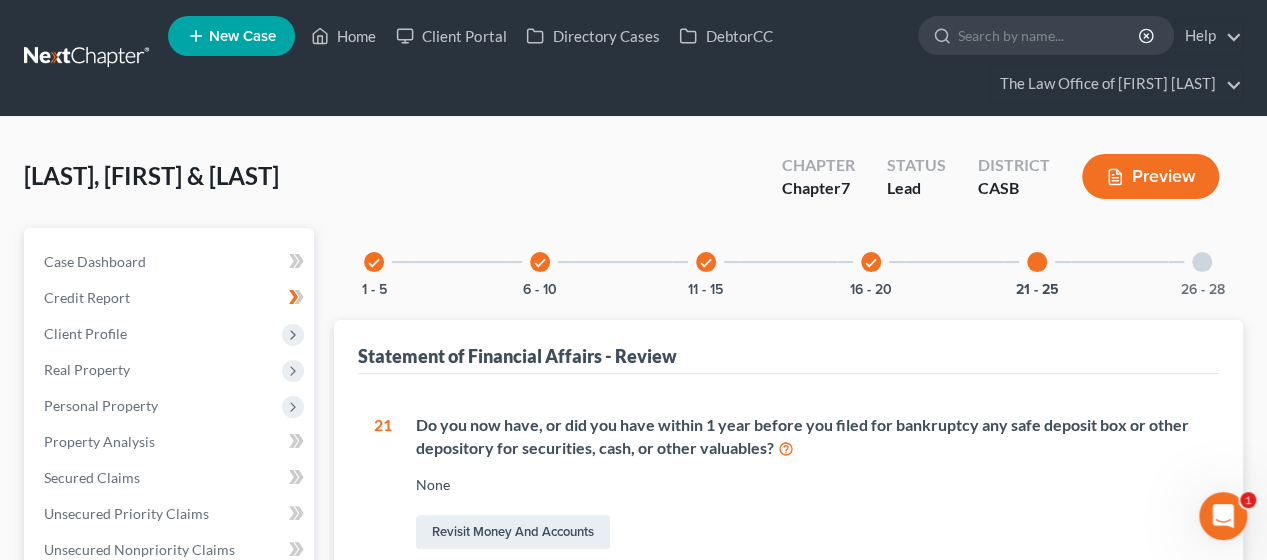 click at bounding box center [1202, 262] 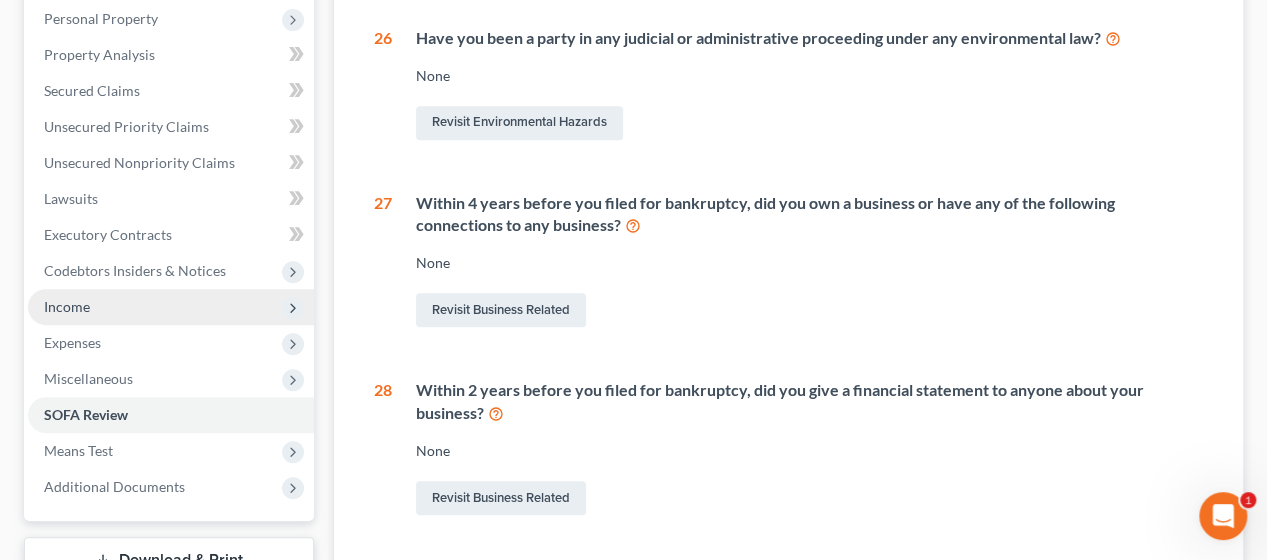 scroll, scrollTop: 396, scrollLeft: 0, axis: vertical 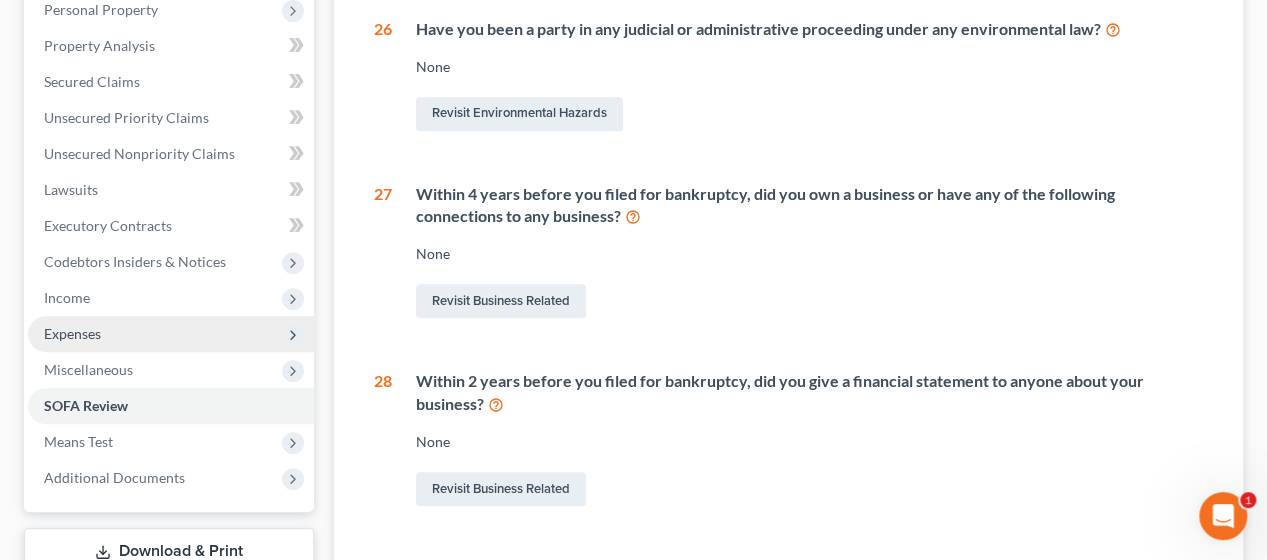 click on "Expenses" at bounding box center [171, 334] 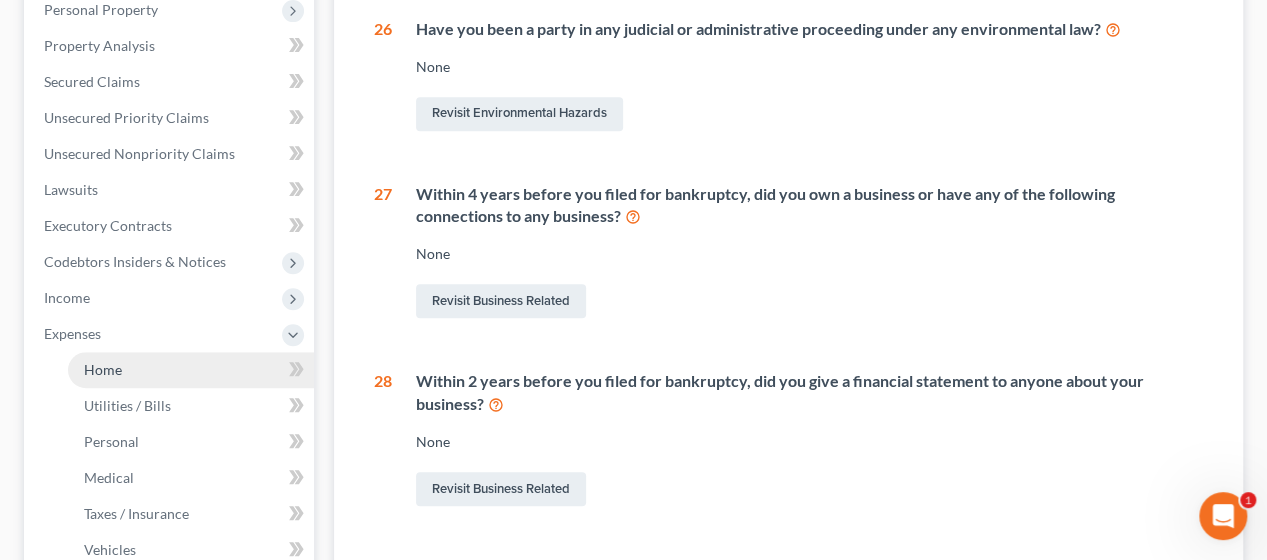 click on "Home" at bounding box center (191, 370) 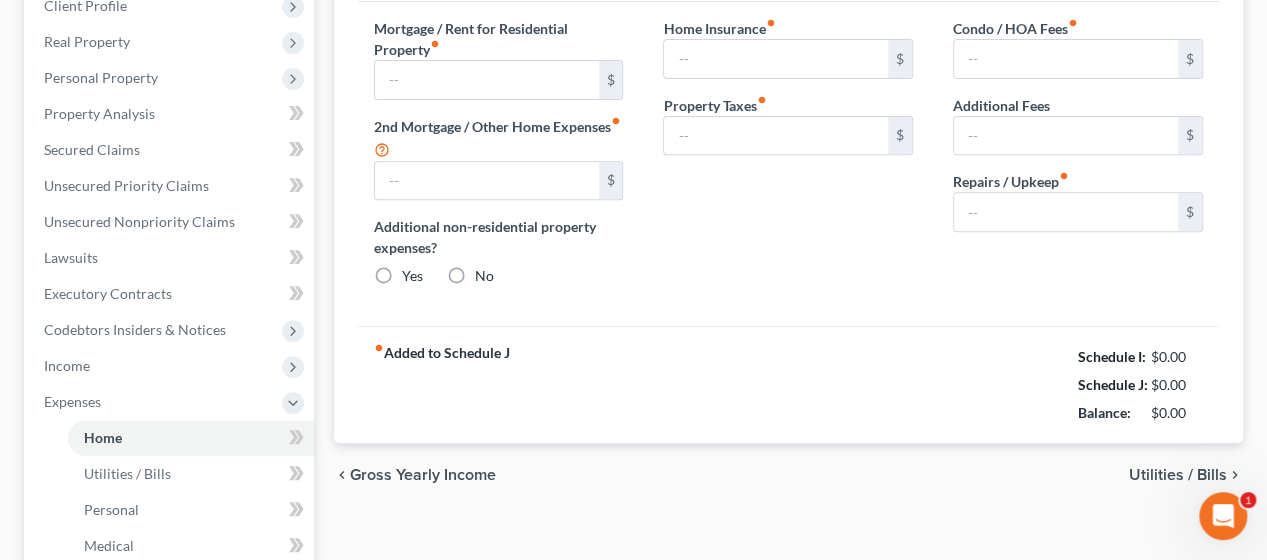 type on "2,000.00" 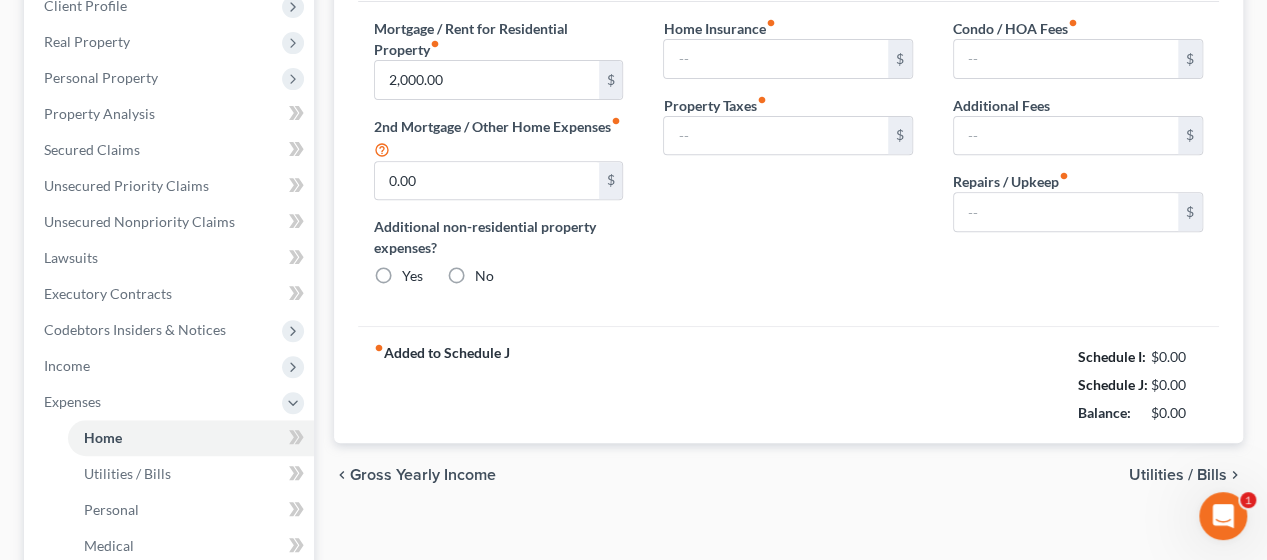 radio on "true" 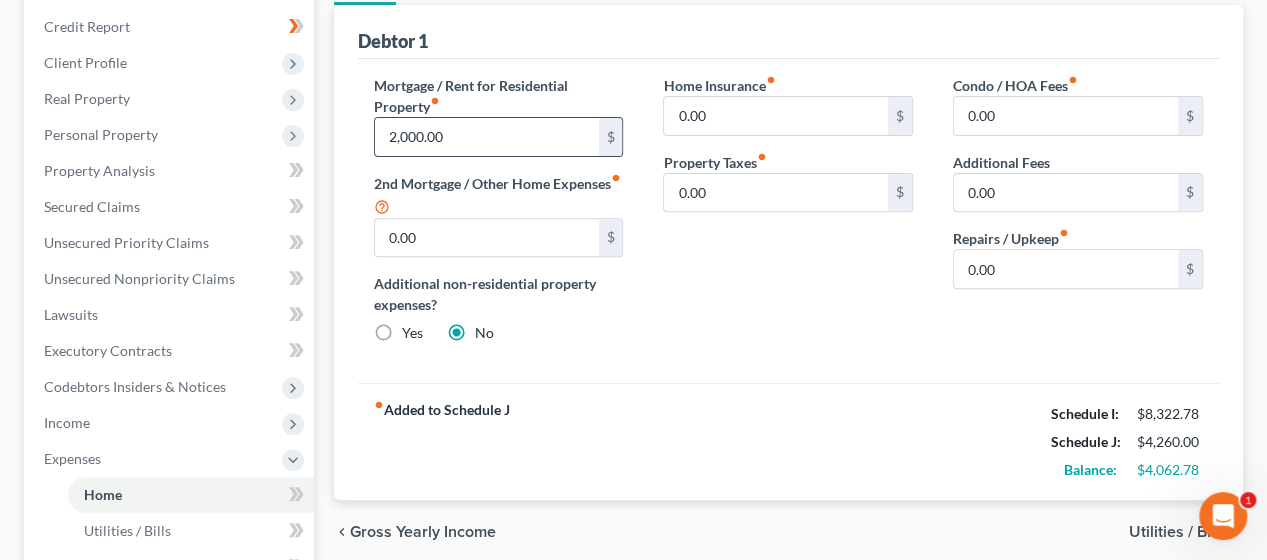 scroll, scrollTop: 316, scrollLeft: 0, axis: vertical 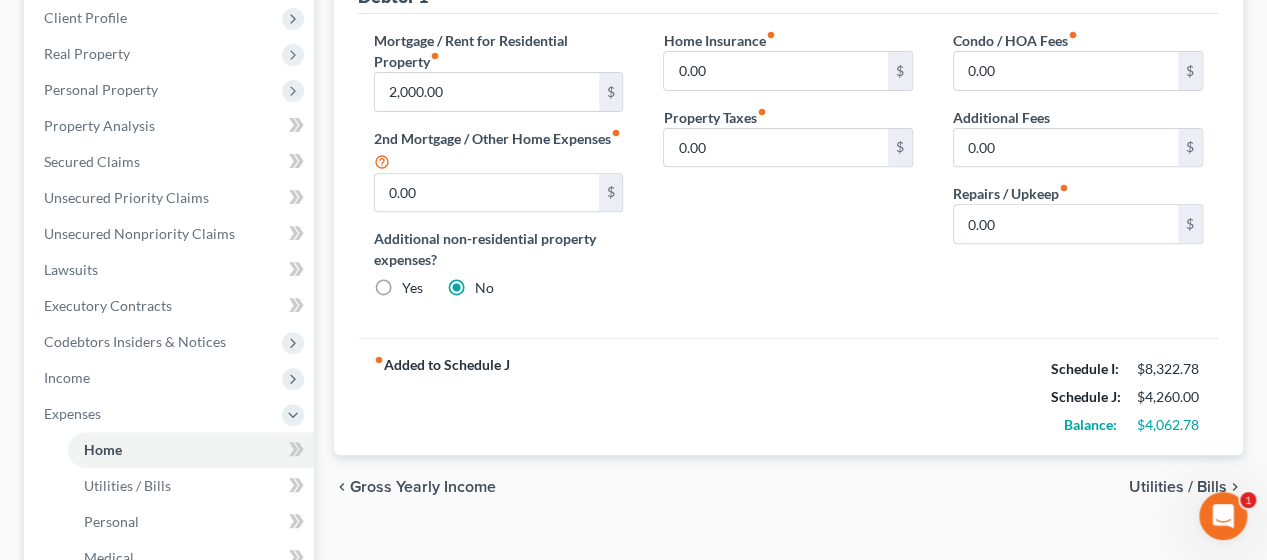 click on "Utilities / Bills" at bounding box center [1178, 487] 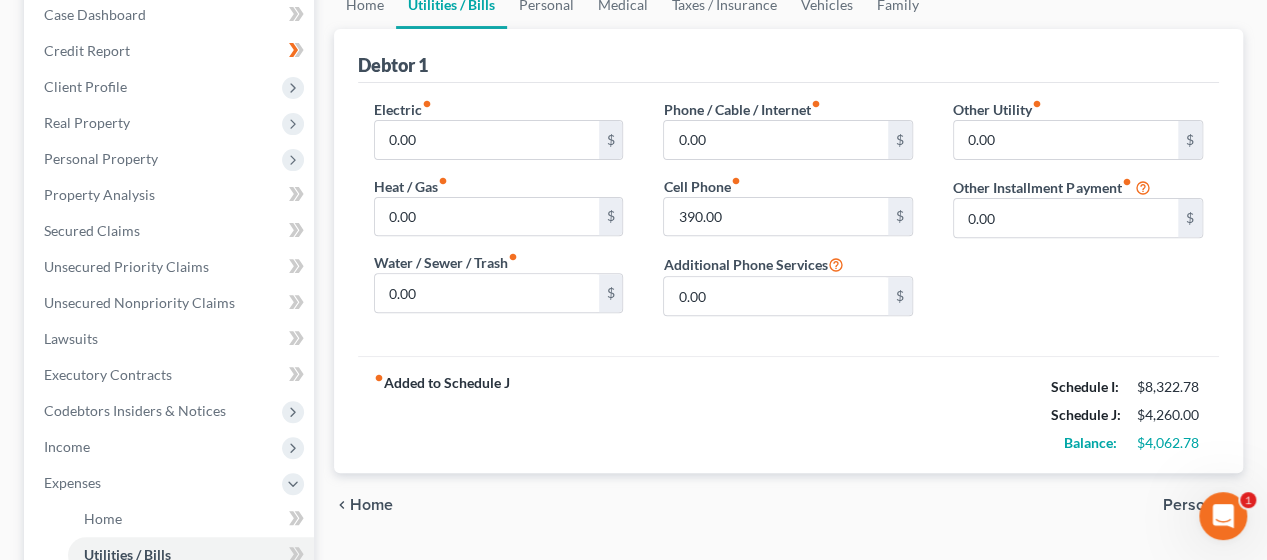 scroll, scrollTop: 84, scrollLeft: 0, axis: vertical 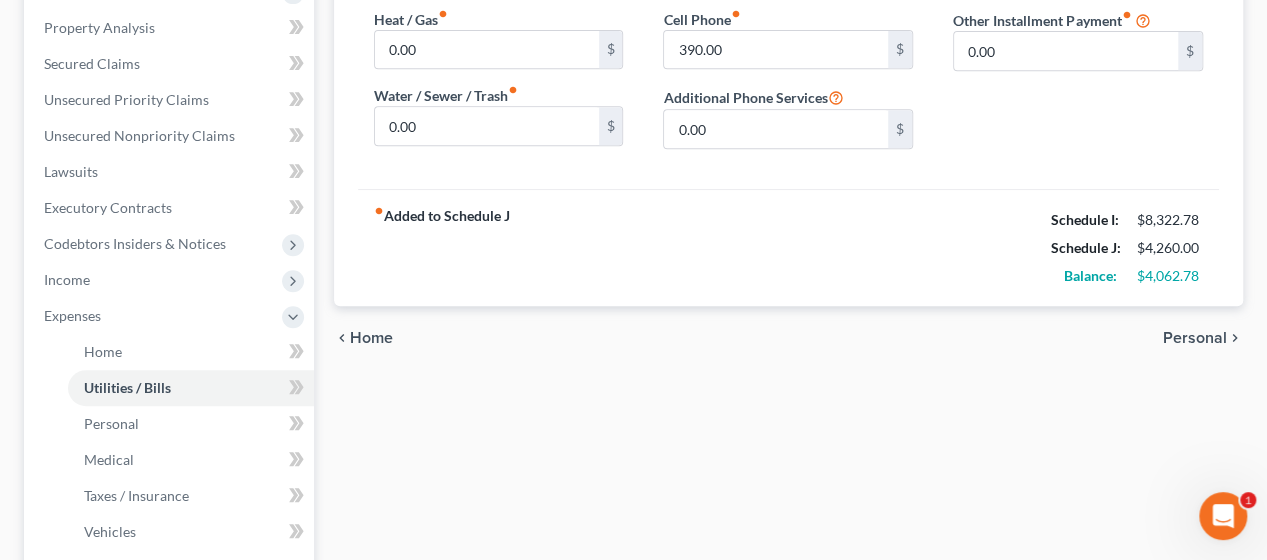 click on "Personal" at bounding box center [1195, 338] 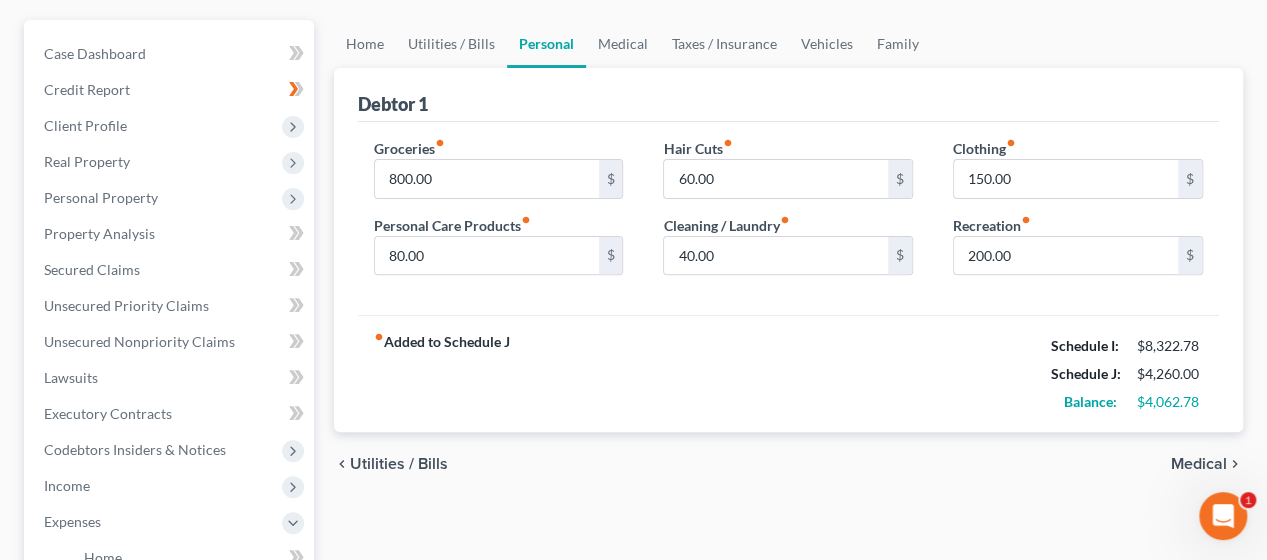 click on "Medical" at bounding box center [1199, 464] 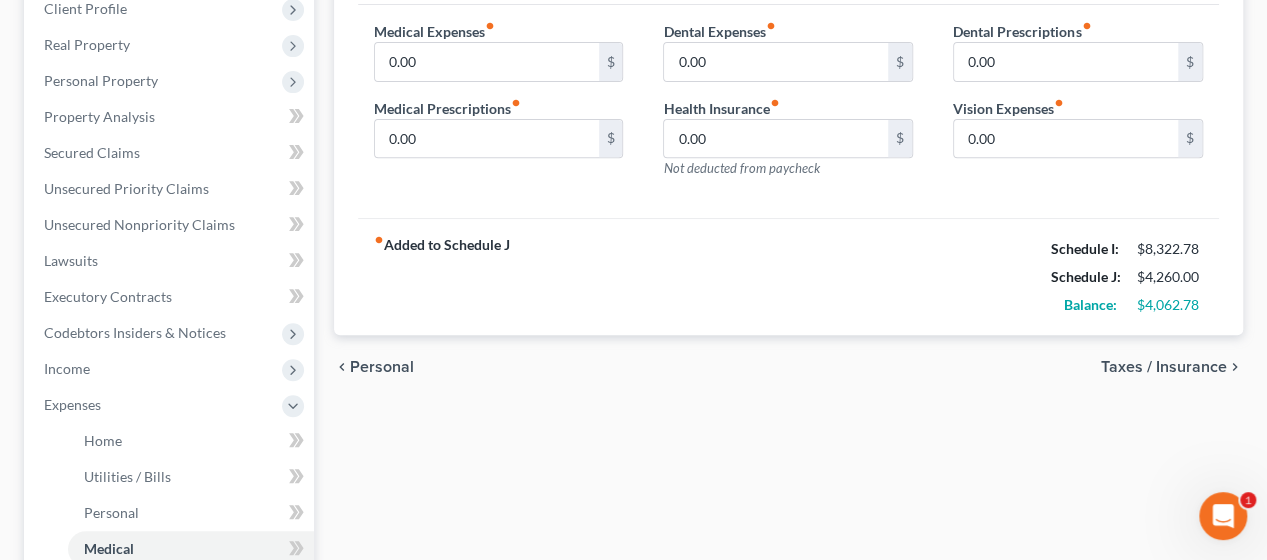click on "chevron_left
Personal
Taxes / Insurance
chevron_right" at bounding box center (788, 367) 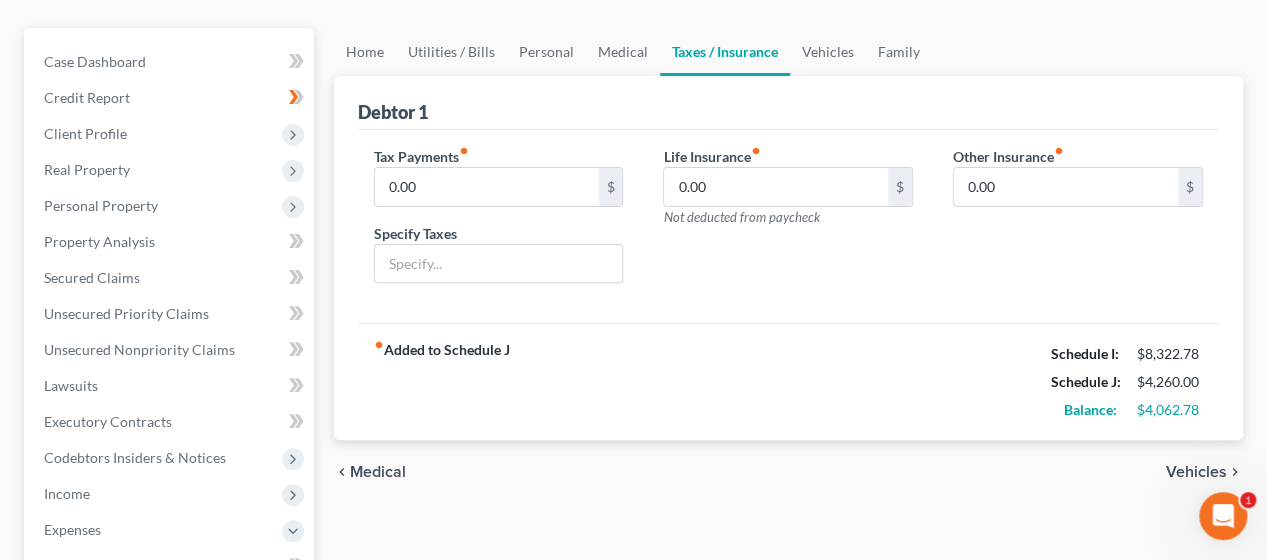 click on "Vehicles" at bounding box center [1196, 472] 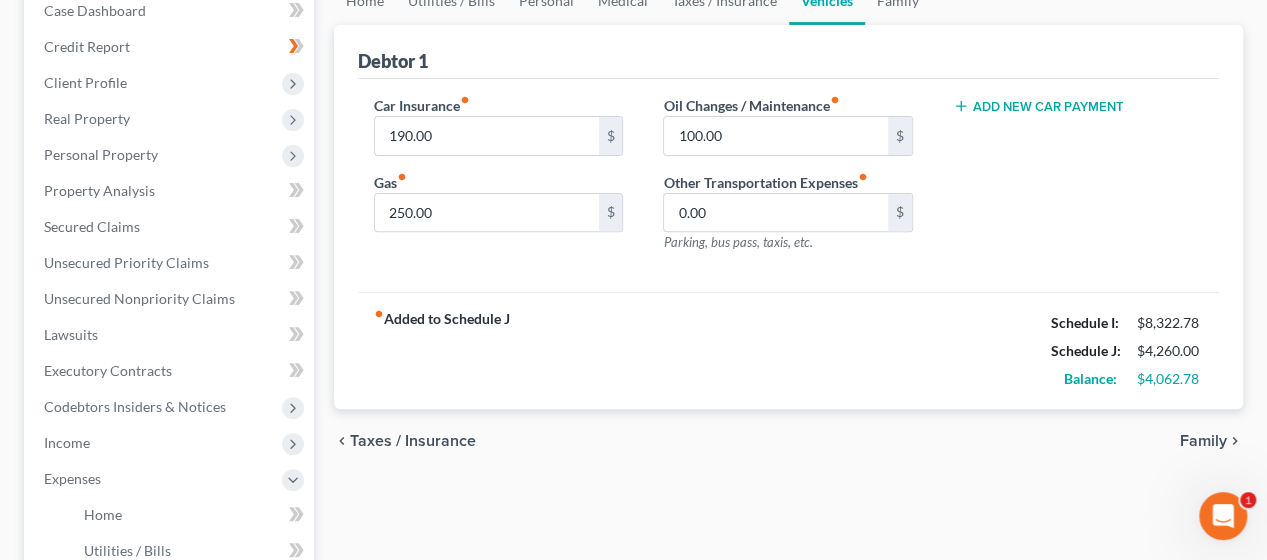 click on "Taxes / Insurance" at bounding box center [413, 441] 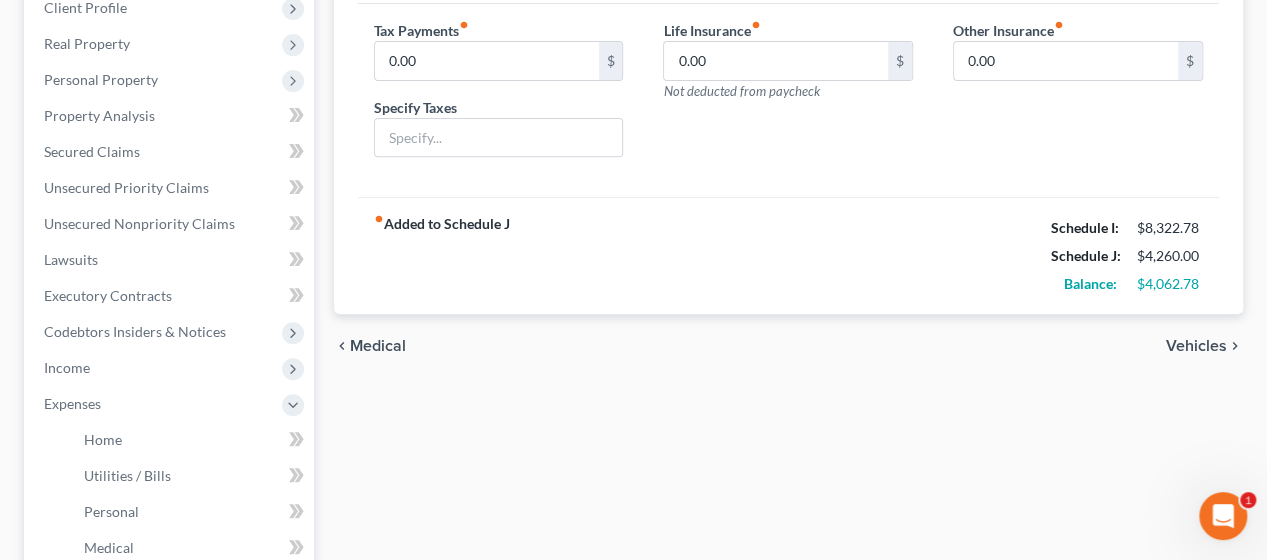 click on "chevron_left" at bounding box center [342, 346] 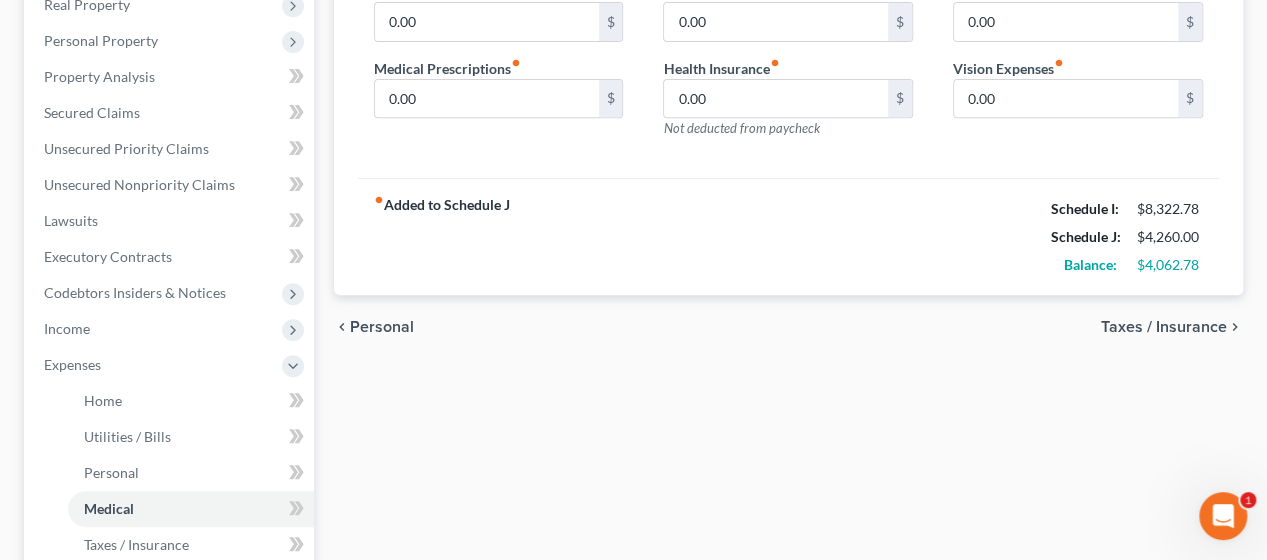 click on "Personal" at bounding box center (382, 327) 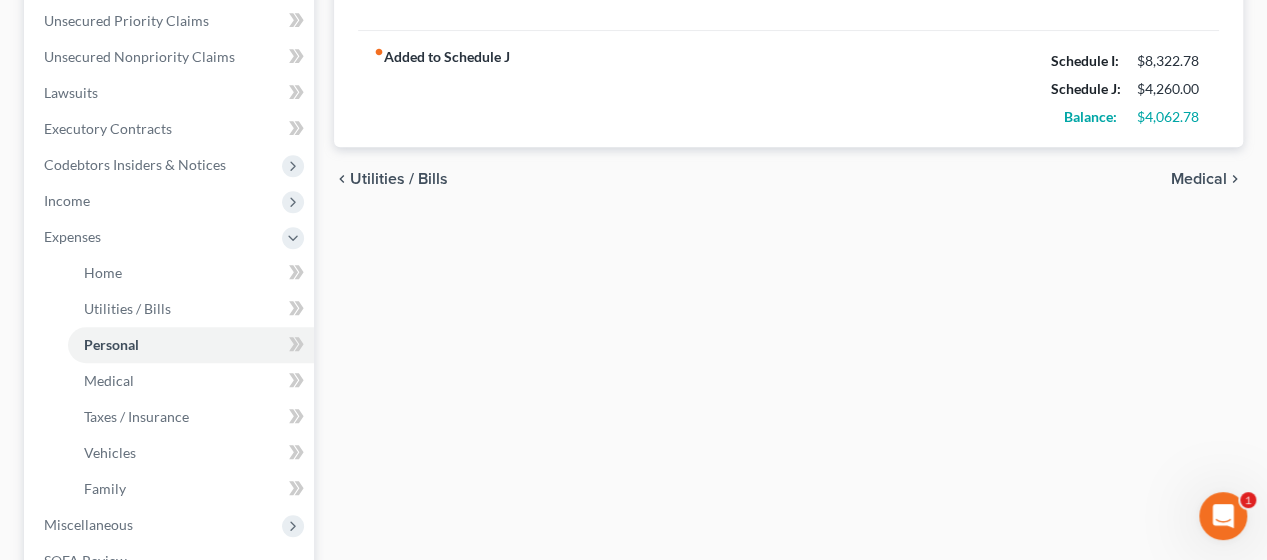 click on "Utilities / Bills" at bounding box center (399, 179) 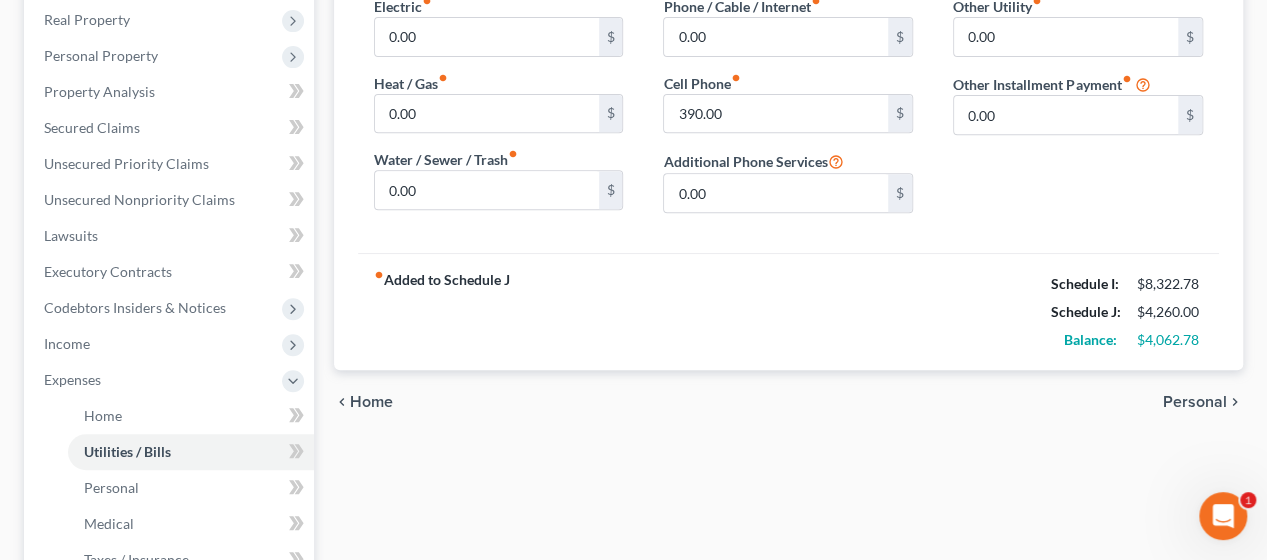 click on "Home" at bounding box center (371, 402) 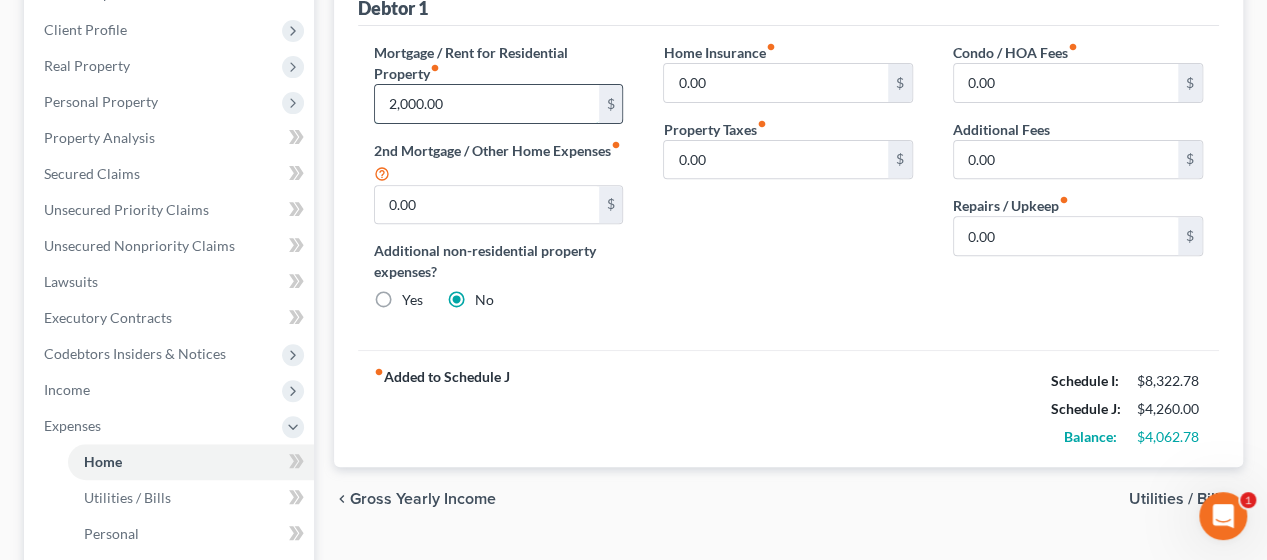 click on "2,000.00" at bounding box center (487, 104) 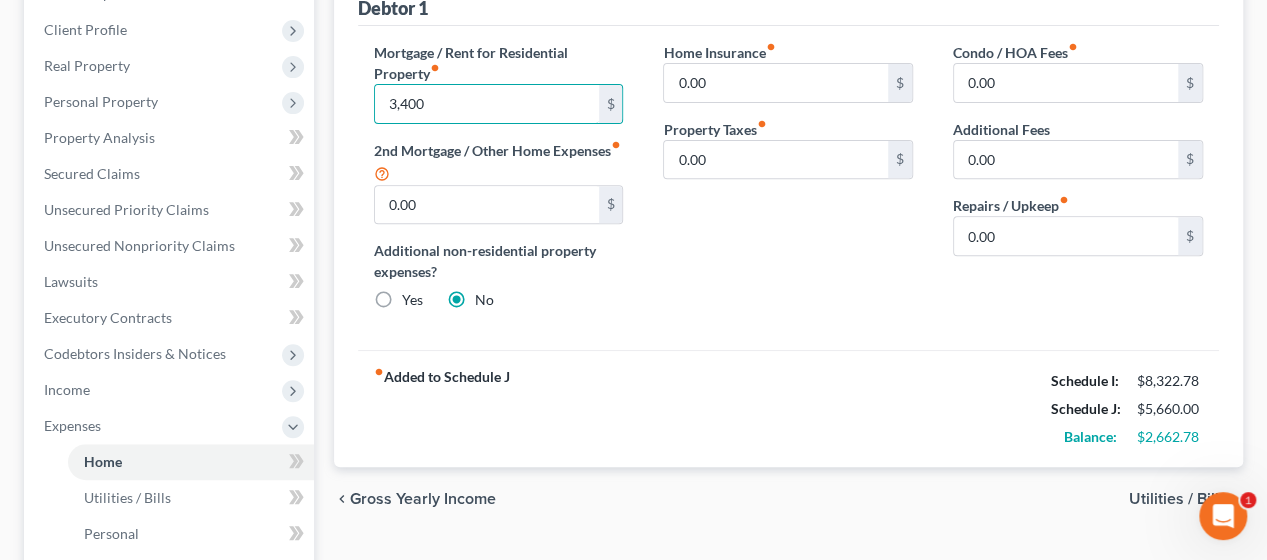 type on "3,400" 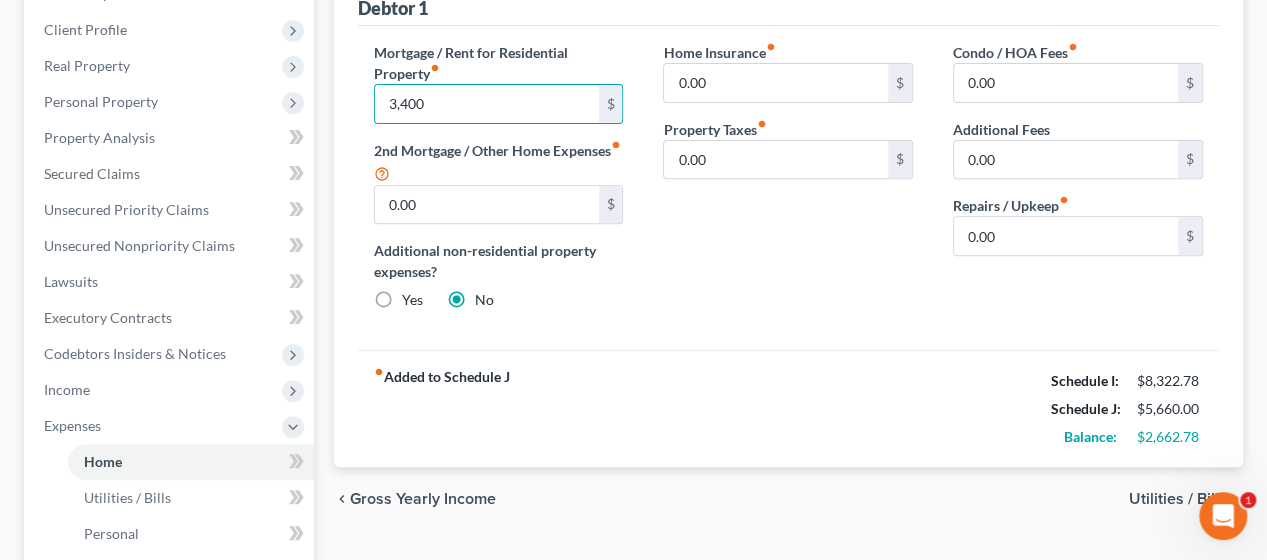 click on "Mortgage / Rent for Residential Property  fiber_manual_record 3,400 $ 2nd Mortgage / Other Home Expenses  fiber_manual_record   0.00 $ Additional non-residential property expenses? Yes No Home Insurance  fiber_manual_record 0.00 $ Property Taxes  fiber_manual_record 0.00 $ Condo / HOA Fees  fiber_manual_record 0.00 $ Additional Fees 0.00 $ Repairs / Upkeep  fiber_manual_record 0.00 $" at bounding box center [788, 188] 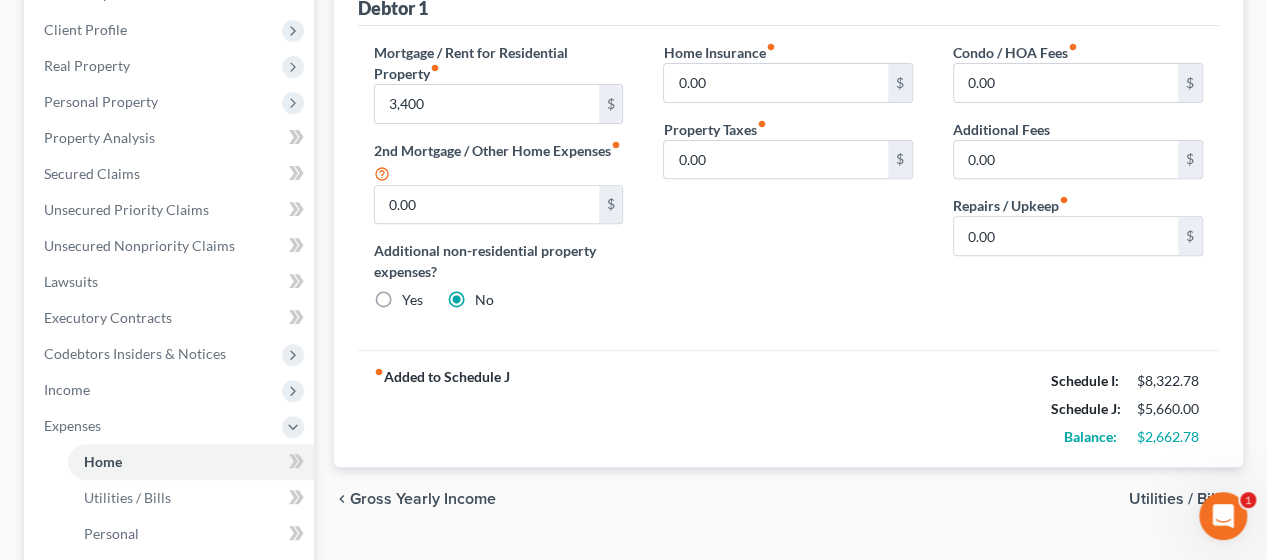 click on "Utilities / Bills" at bounding box center (1178, 499) 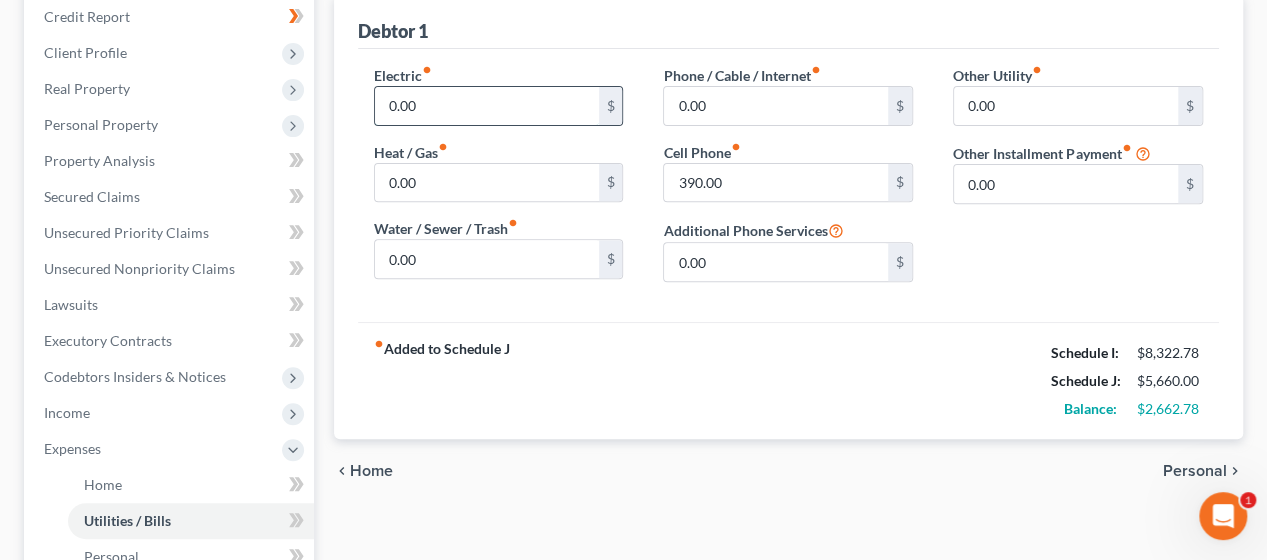 click on "0.00" at bounding box center (487, 106) 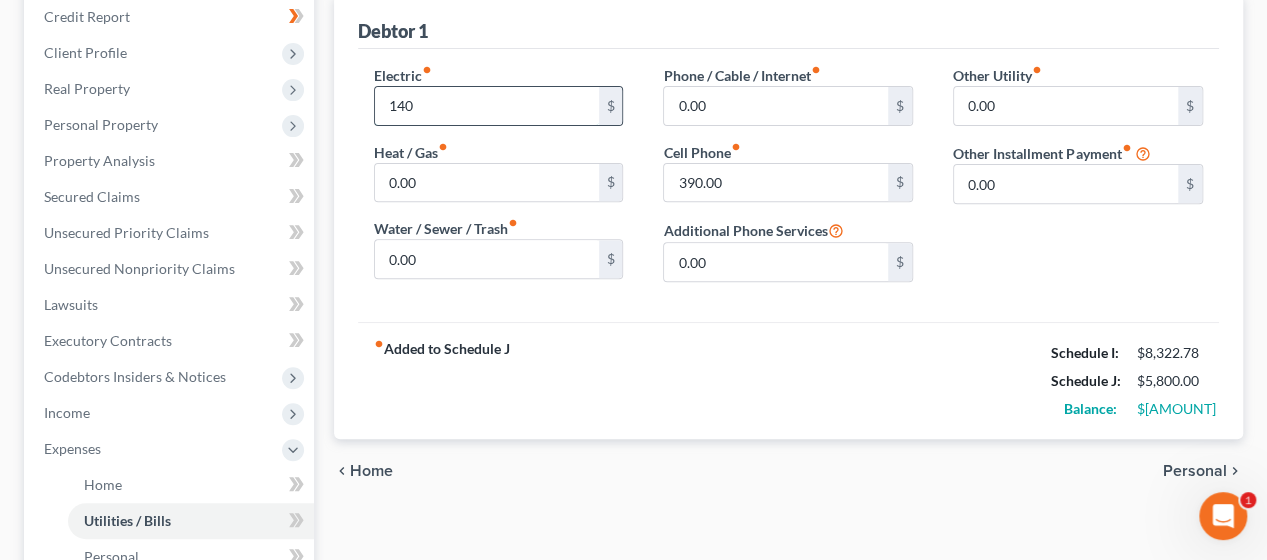 type on "140" 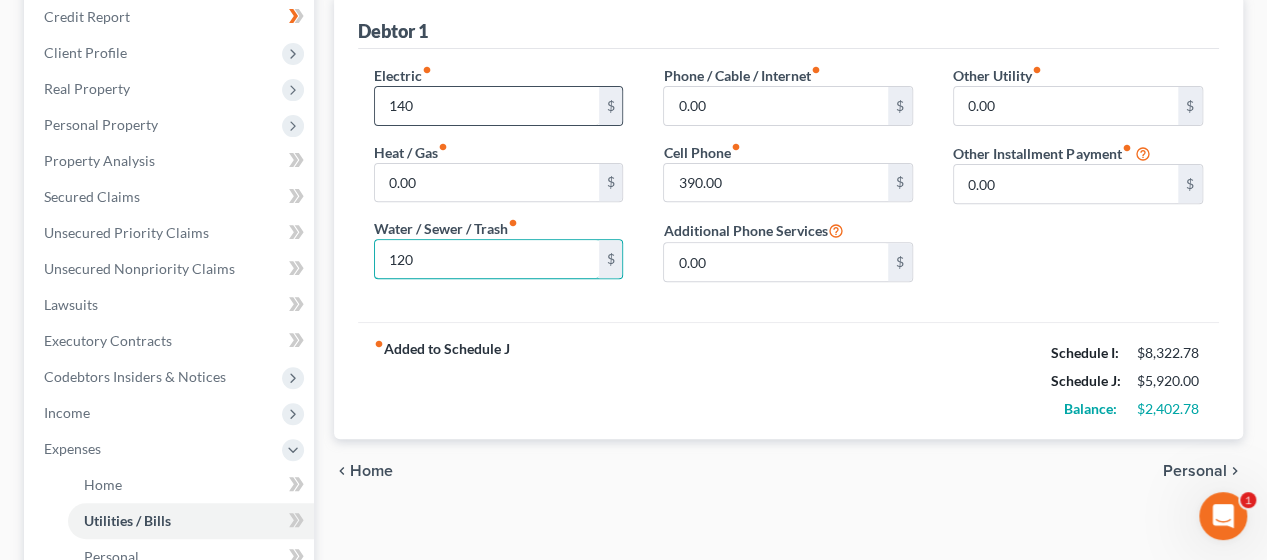 type on "120" 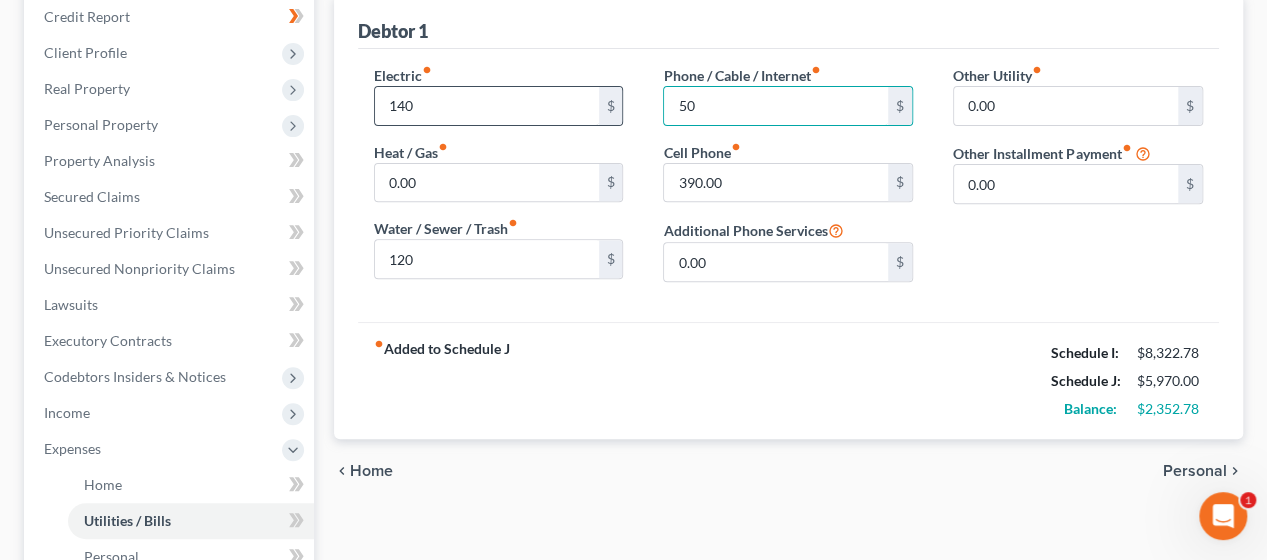 type on "5" 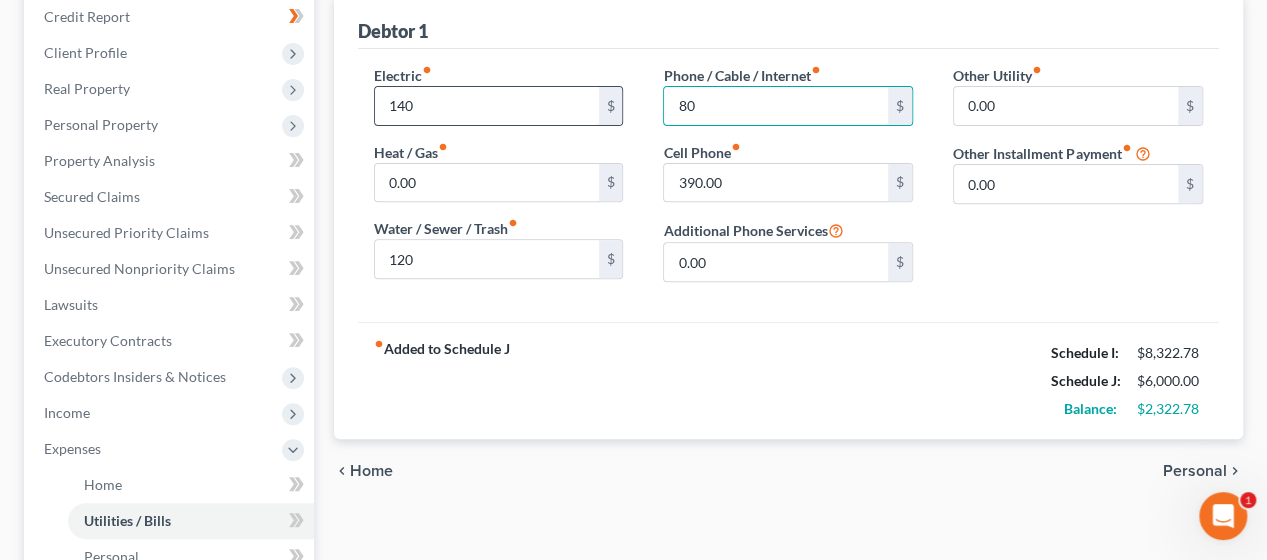 type on "80" 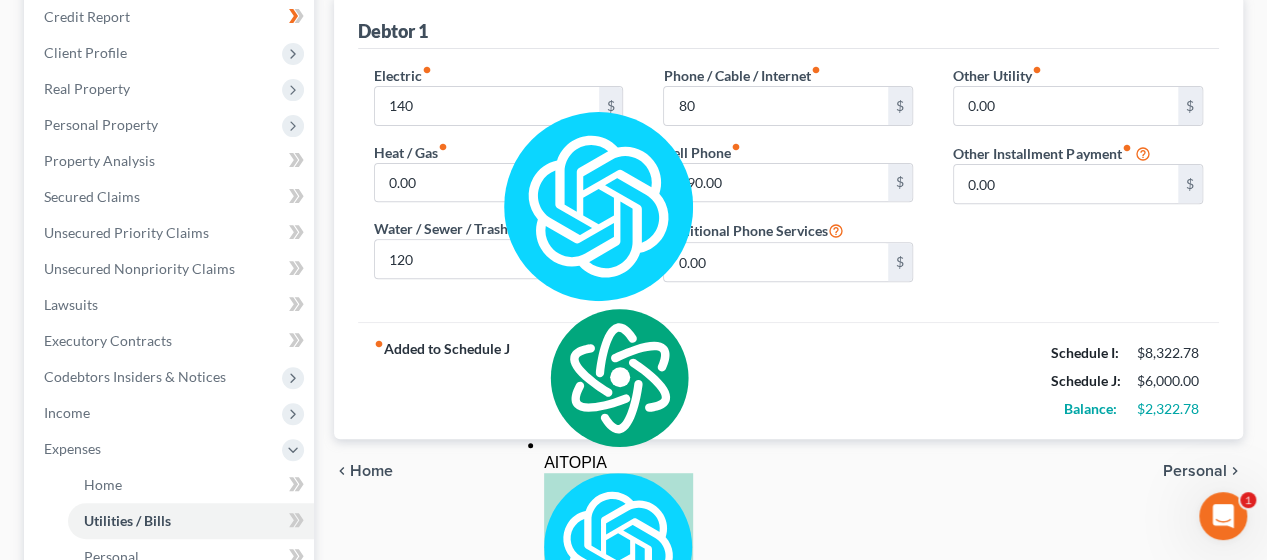 click on "Personal" at bounding box center (1195, 471) 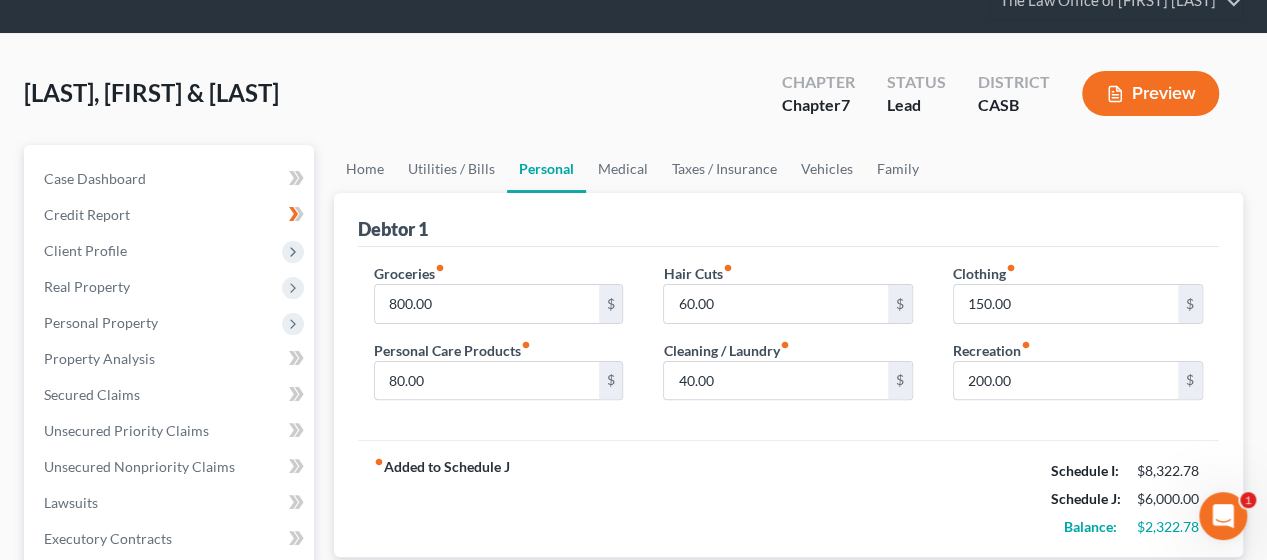 scroll, scrollTop: 84, scrollLeft: 0, axis: vertical 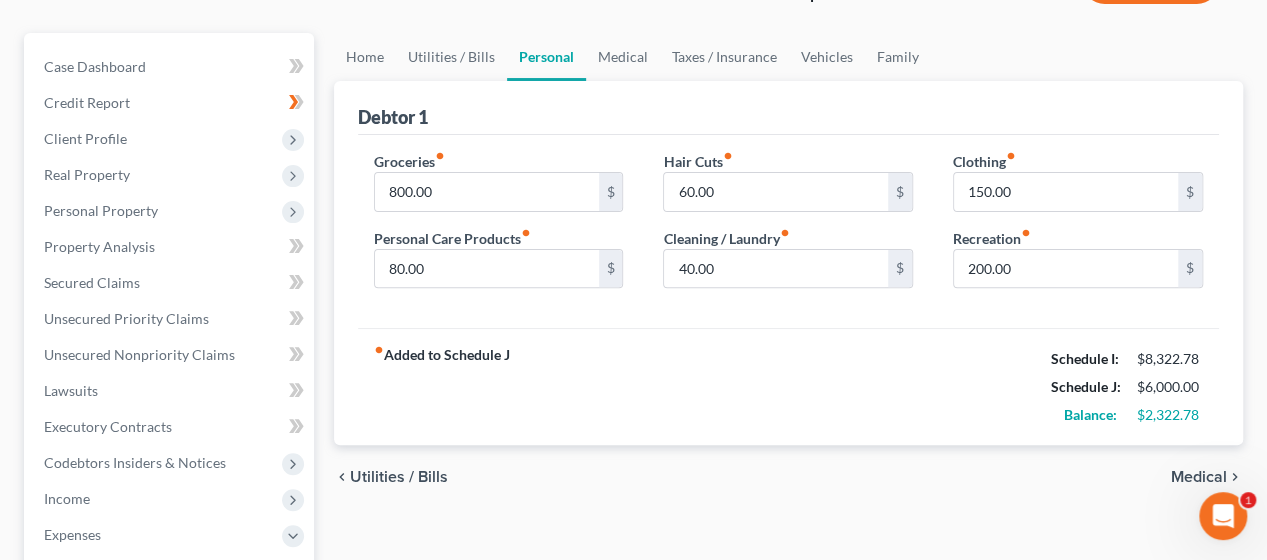 click on "Medical" at bounding box center (1199, 477) 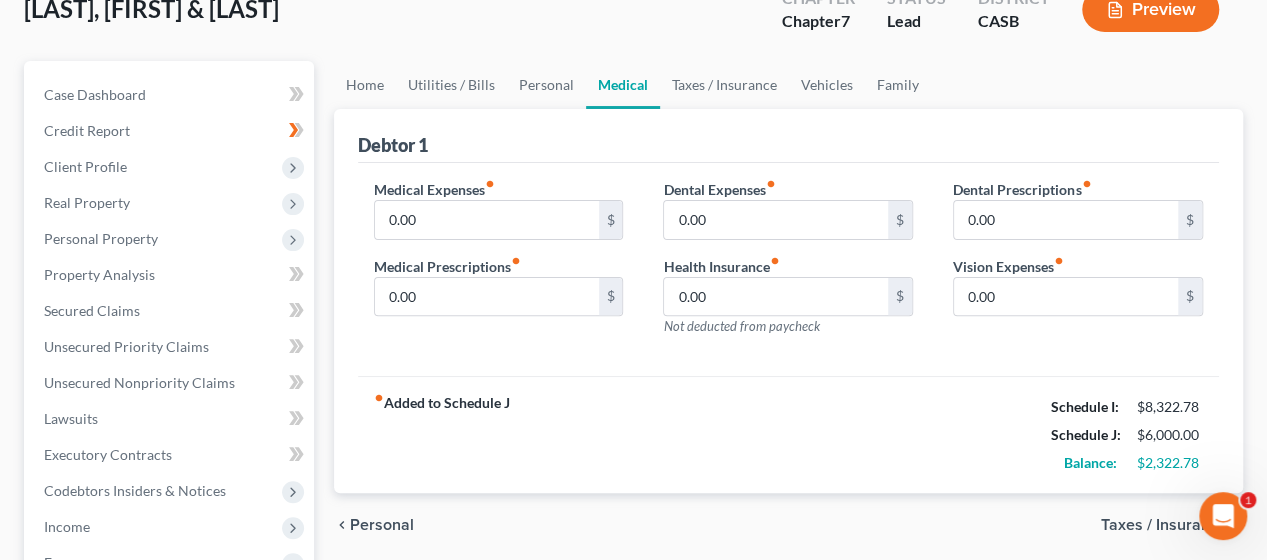 scroll, scrollTop: 179, scrollLeft: 0, axis: vertical 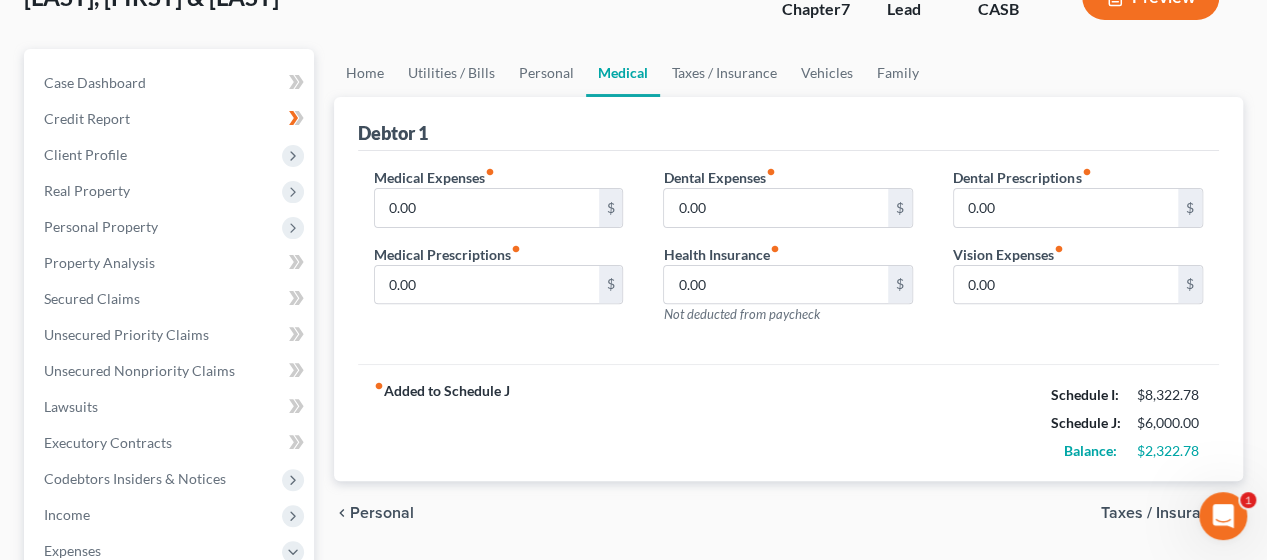 click on "Personal" at bounding box center [382, 513] 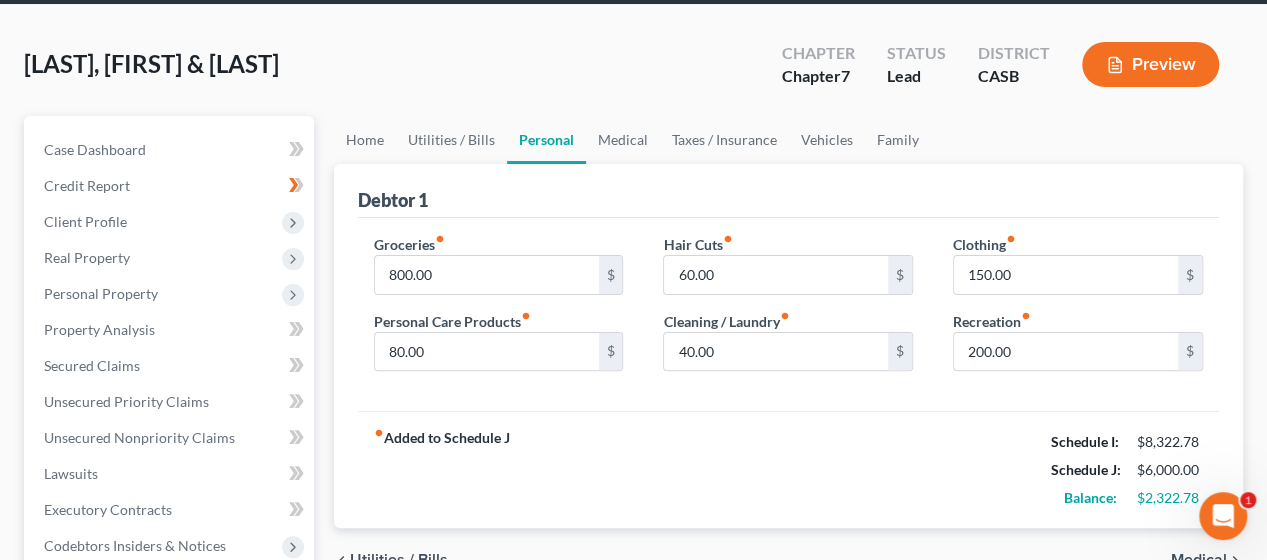scroll, scrollTop: 0, scrollLeft: 0, axis: both 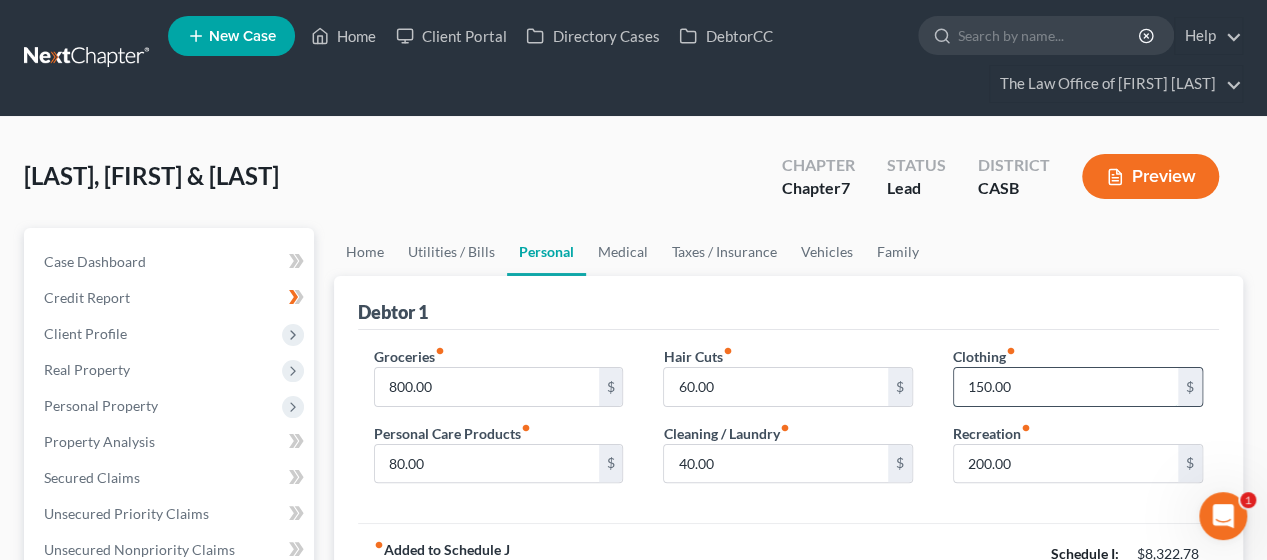 click on "150.00" at bounding box center (1066, 387) 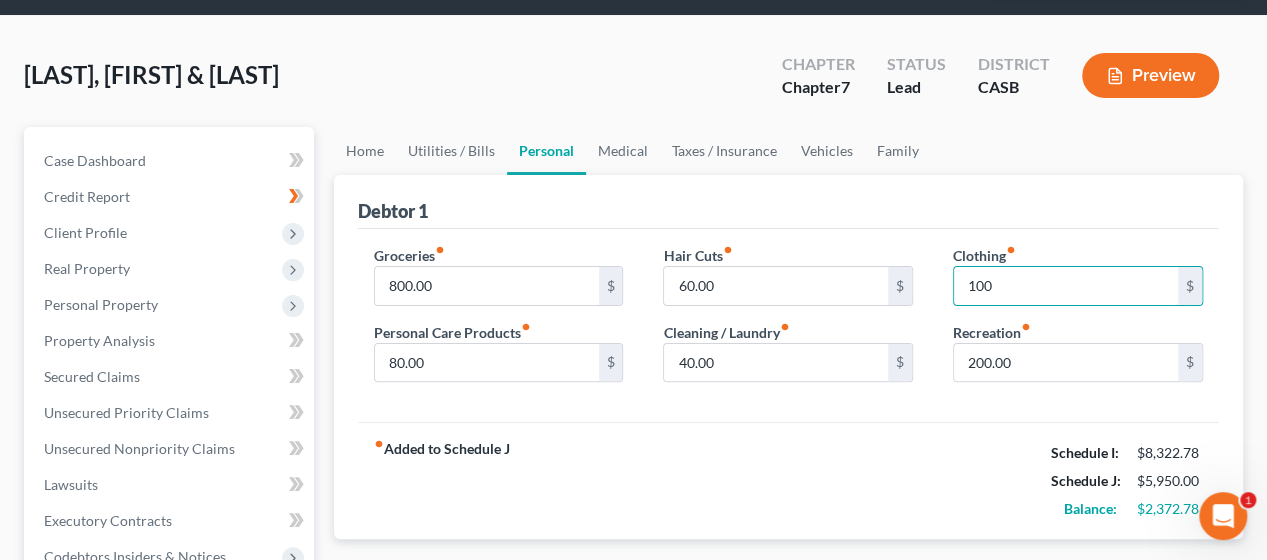 scroll, scrollTop: 285, scrollLeft: 0, axis: vertical 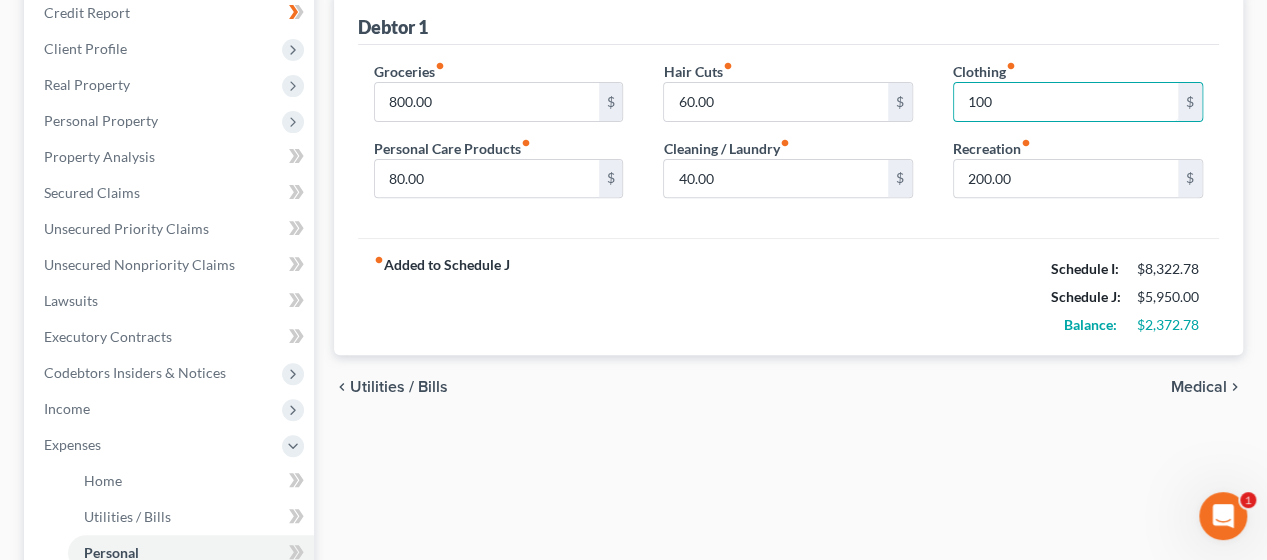 type on "100" 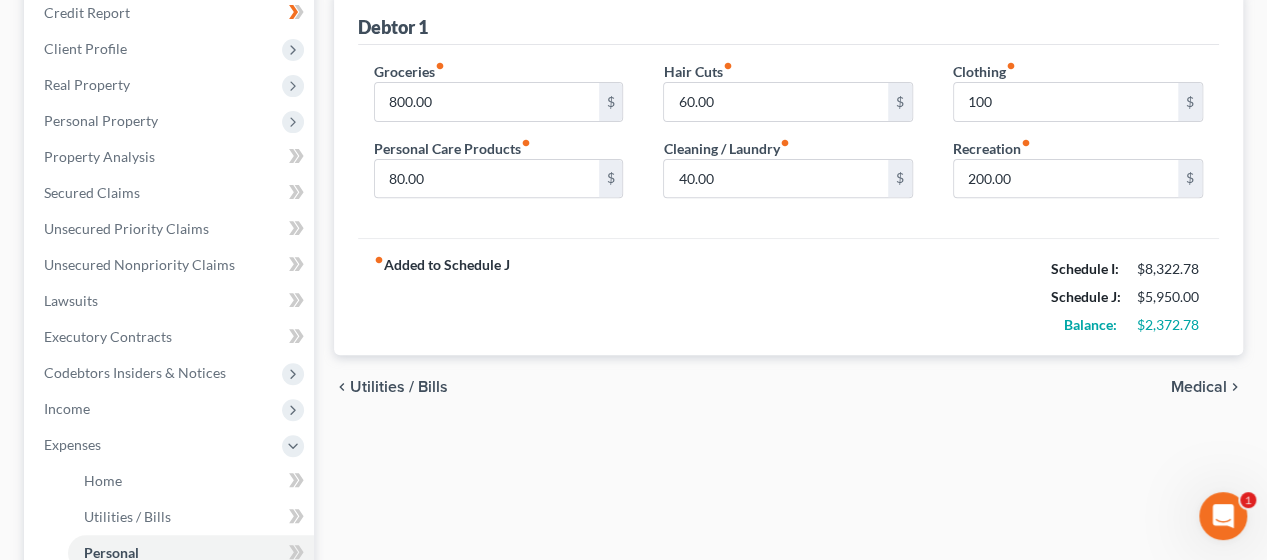 click on "Medical" at bounding box center (1199, 387) 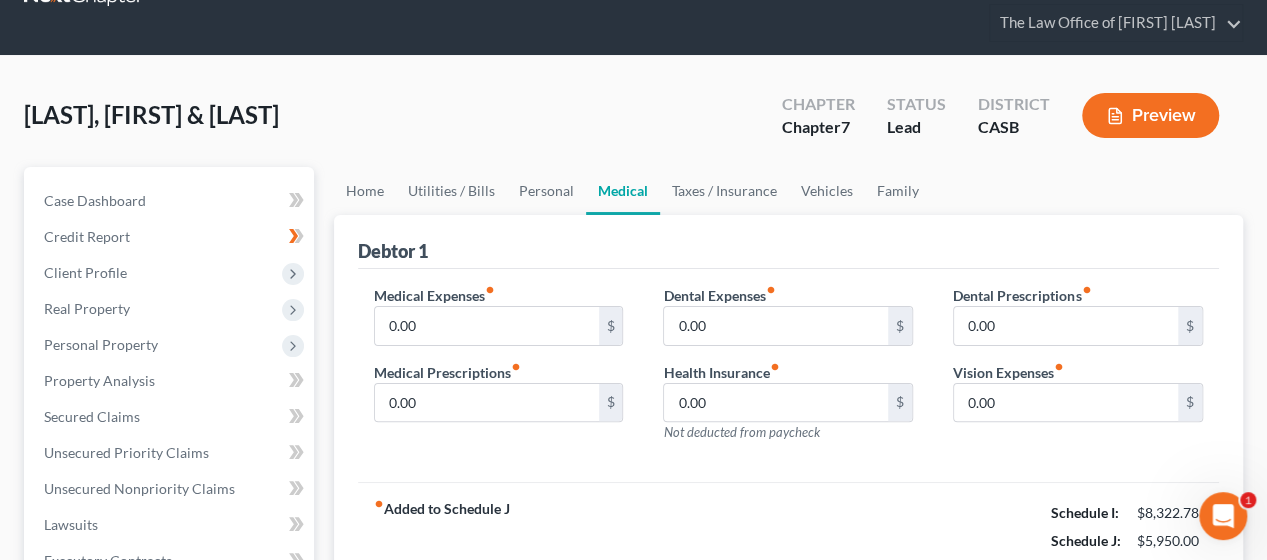 scroll, scrollTop: 0, scrollLeft: 0, axis: both 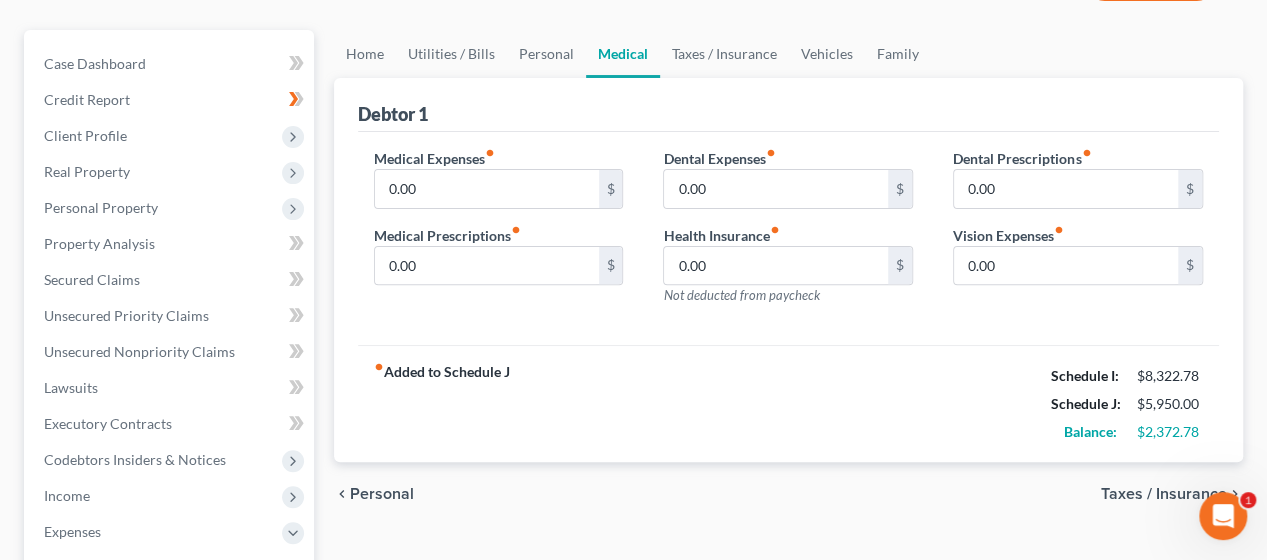 click on "Taxes / Insurance" at bounding box center (1164, 494) 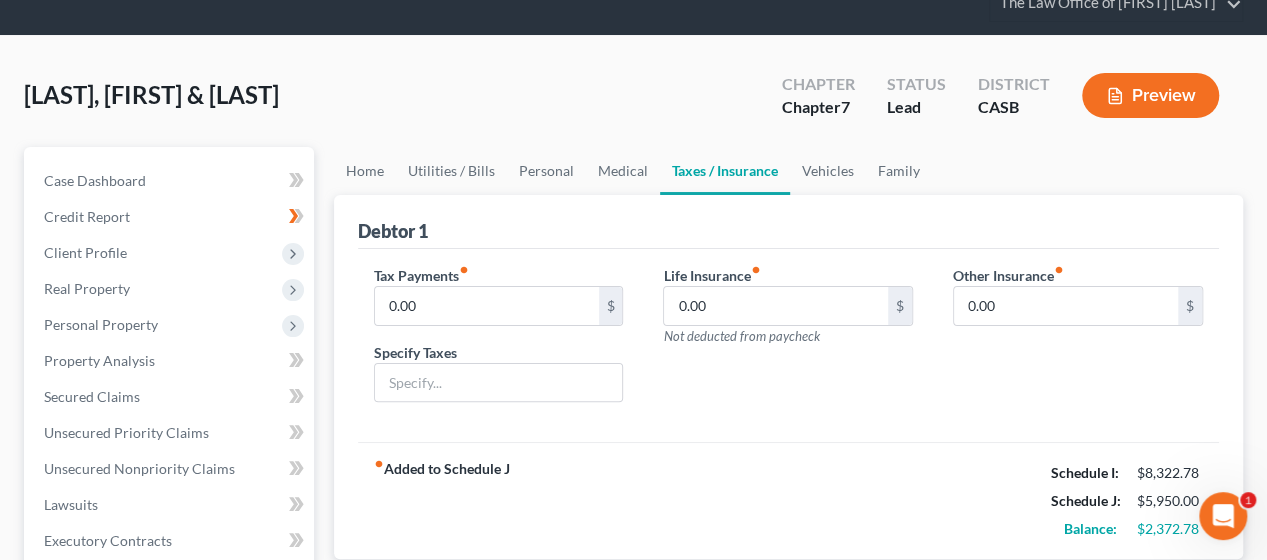 scroll, scrollTop: 176, scrollLeft: 0, axis: vertical 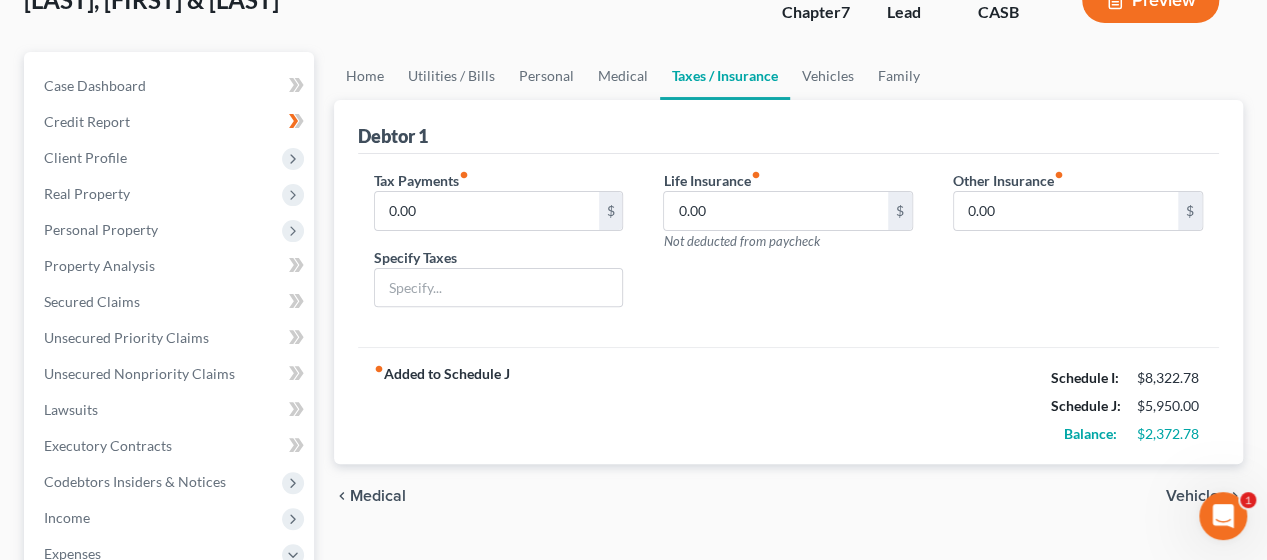 click on "Vehicles" at bounding box center [1196, 496] 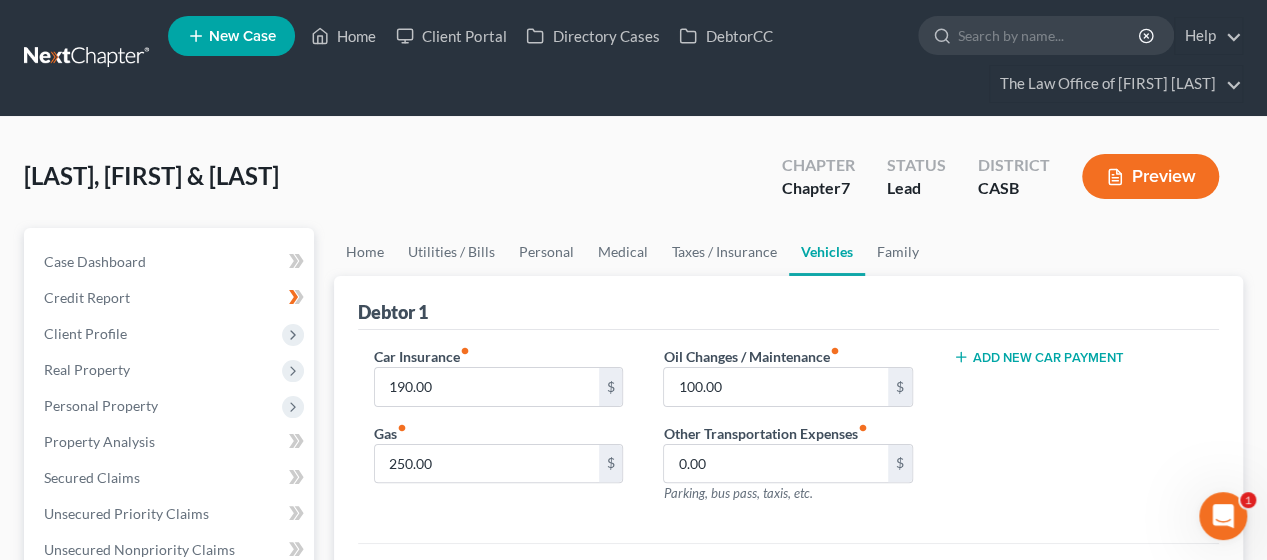 scroll, scrollTop: 48, scrollLeft: 0, axis: vertical 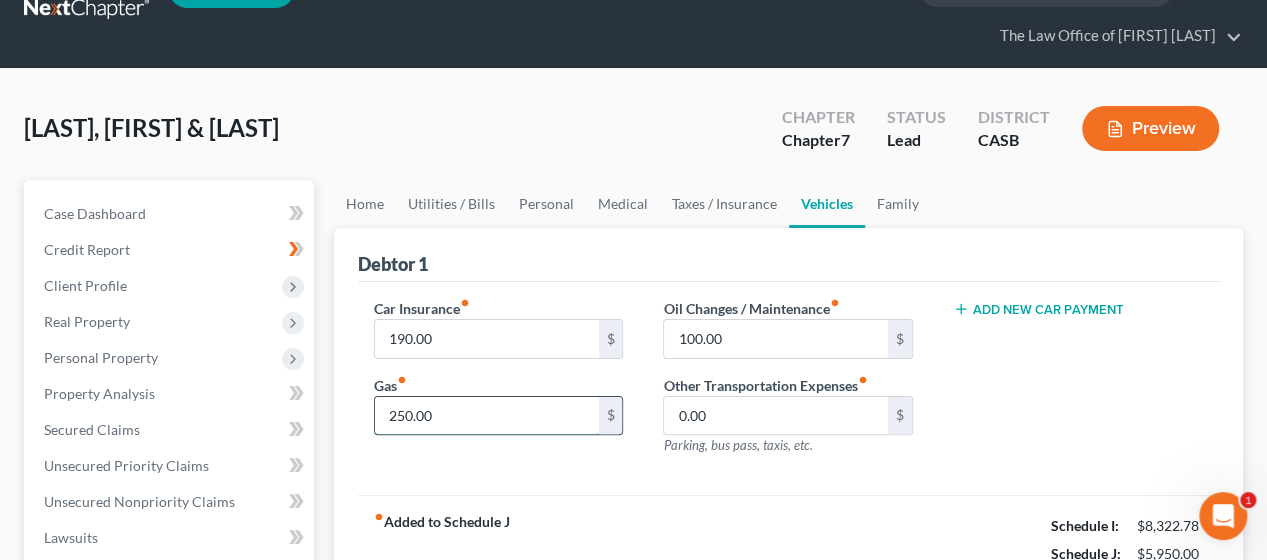 click on "250.00" at bounding box center [487, 416] 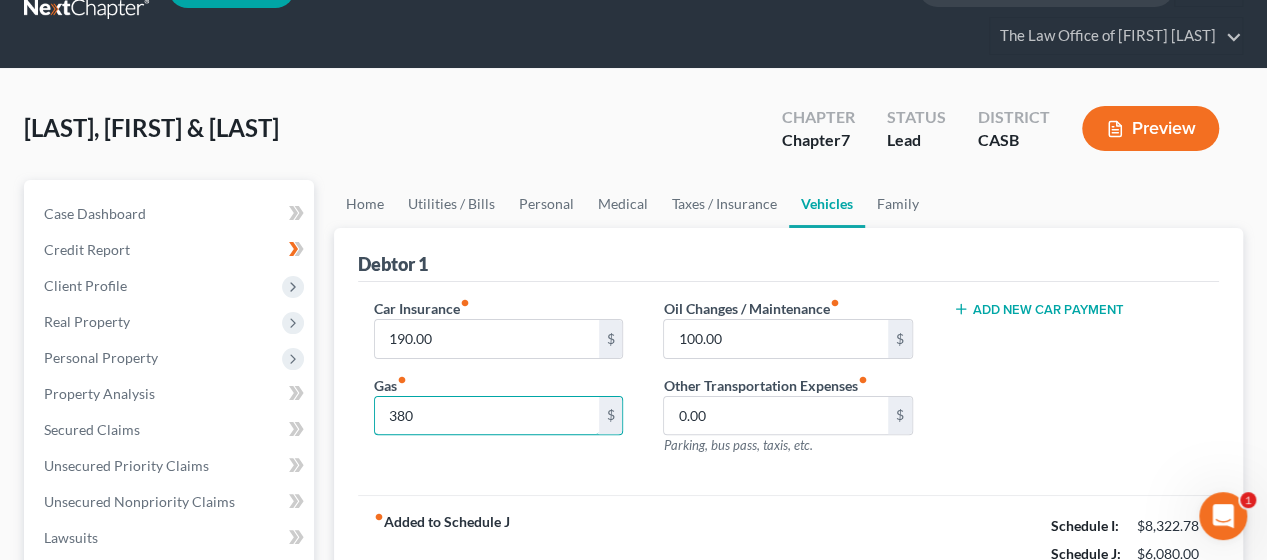 type on "380" 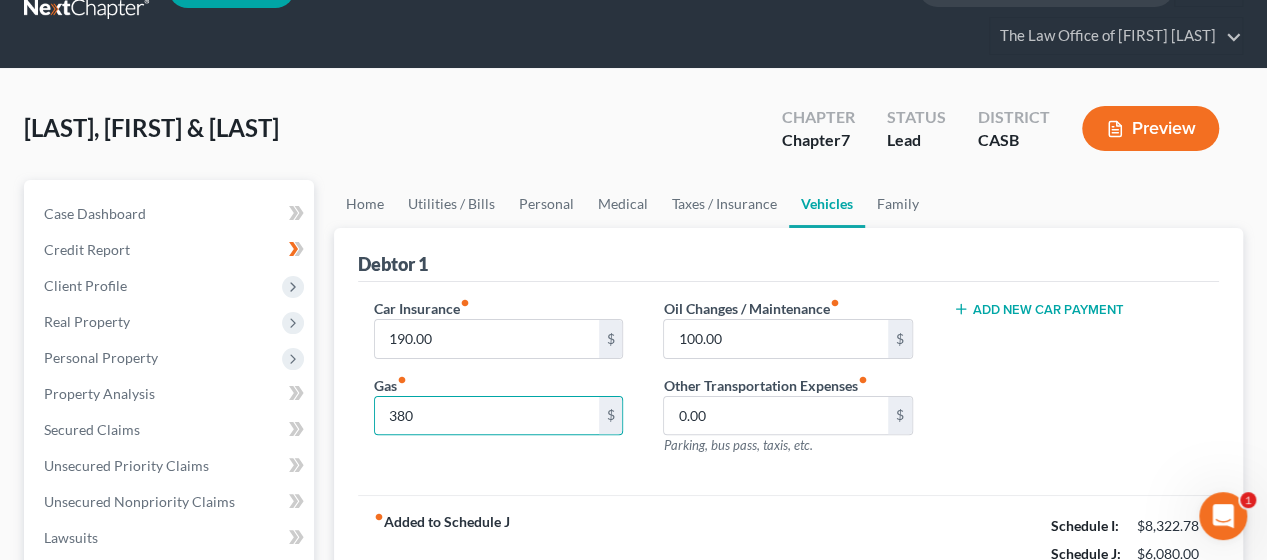 click on "Car Insurance  fiber_manual_record [MONEY] $ Gas  fiber_manual_record [NUMBER] $" at bounding box center (499, 385) 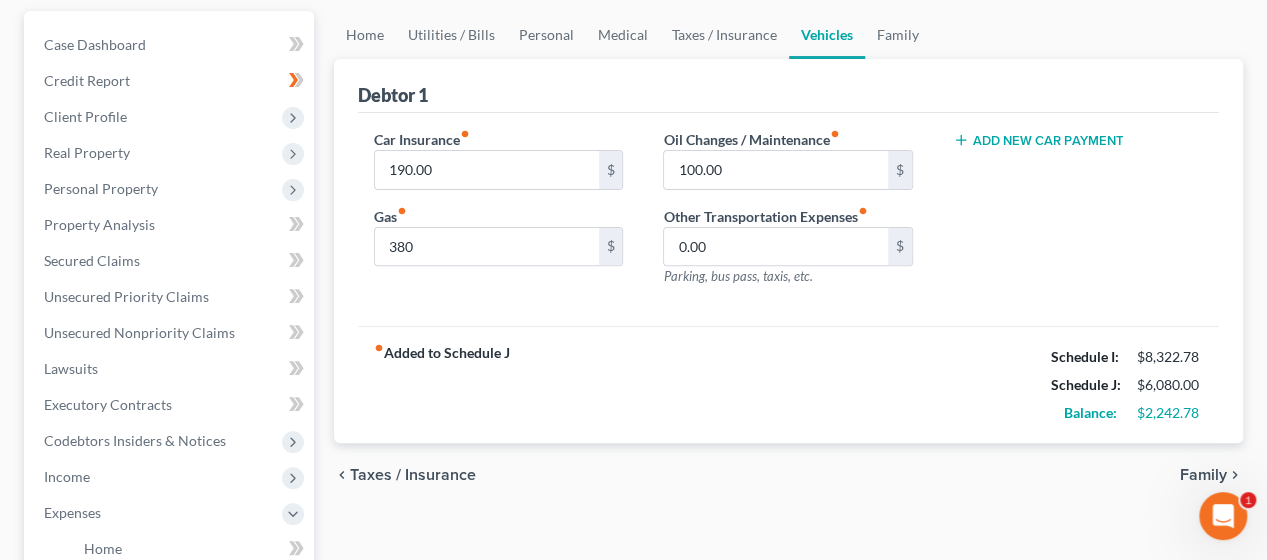 scroll, scrollTop: 219, scrollLeft: 0, axis: vertical 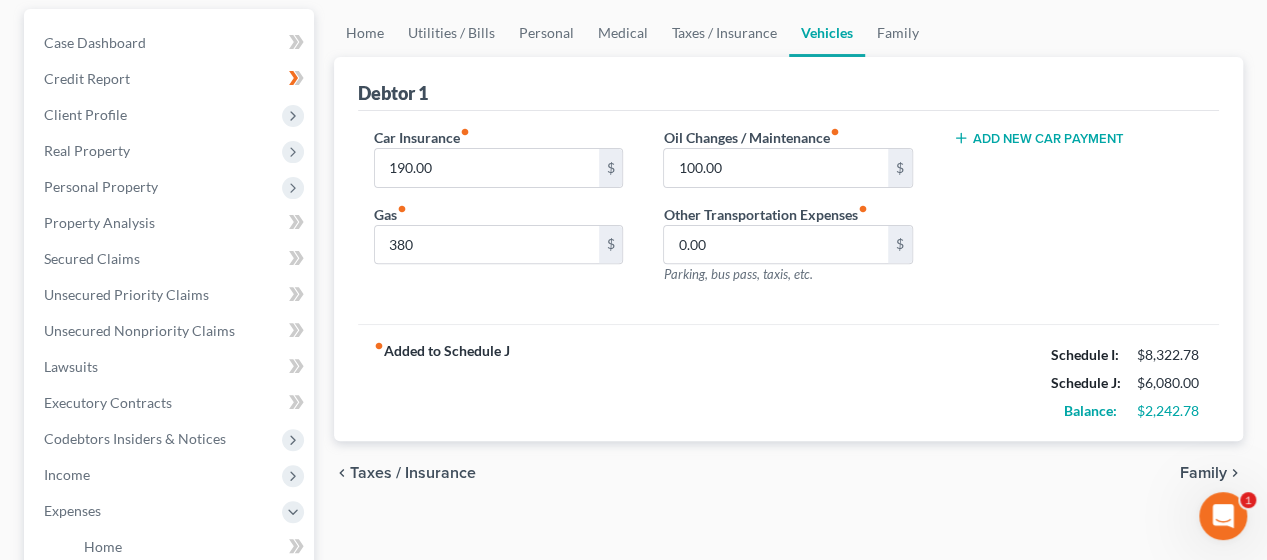 click on "Family" at bounding box center (1203, 473) 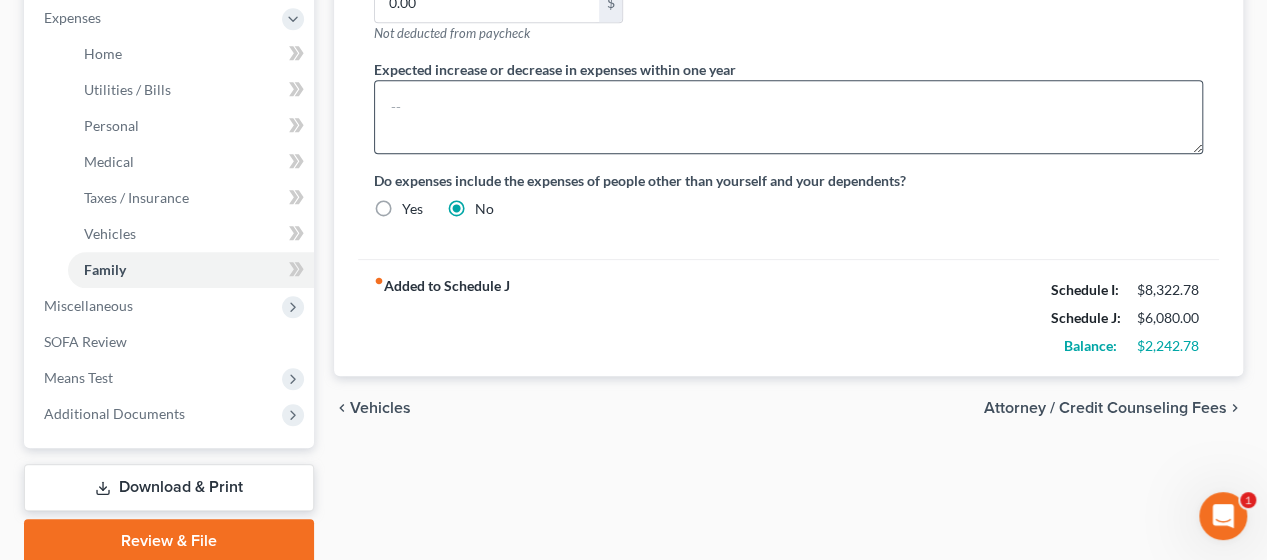 scroll, scrollTop: 759, scrollLeft: 0, axis: vertical 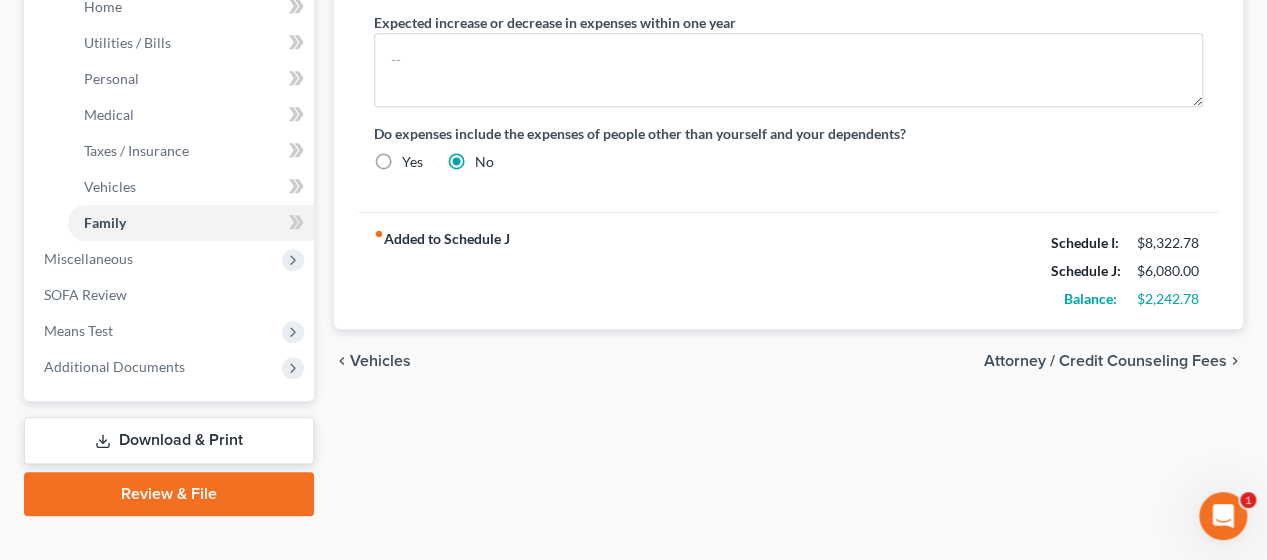 click on "Vehicles" at bounding box center (380, 361) 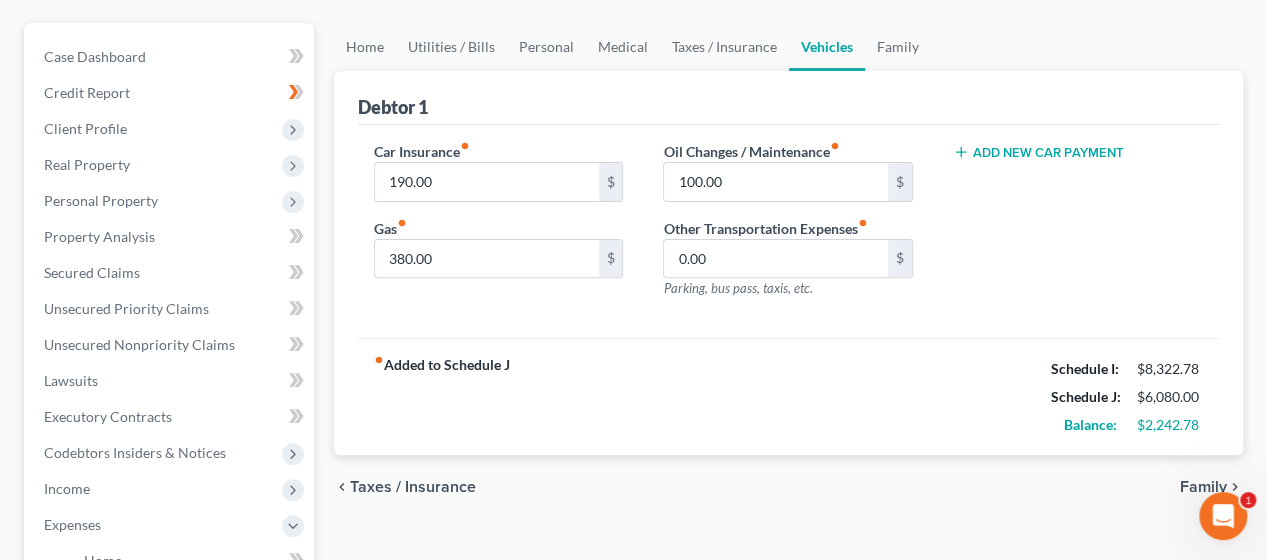 scroll, scrollTop: 281, scrollLeft: 0, axis: vertical 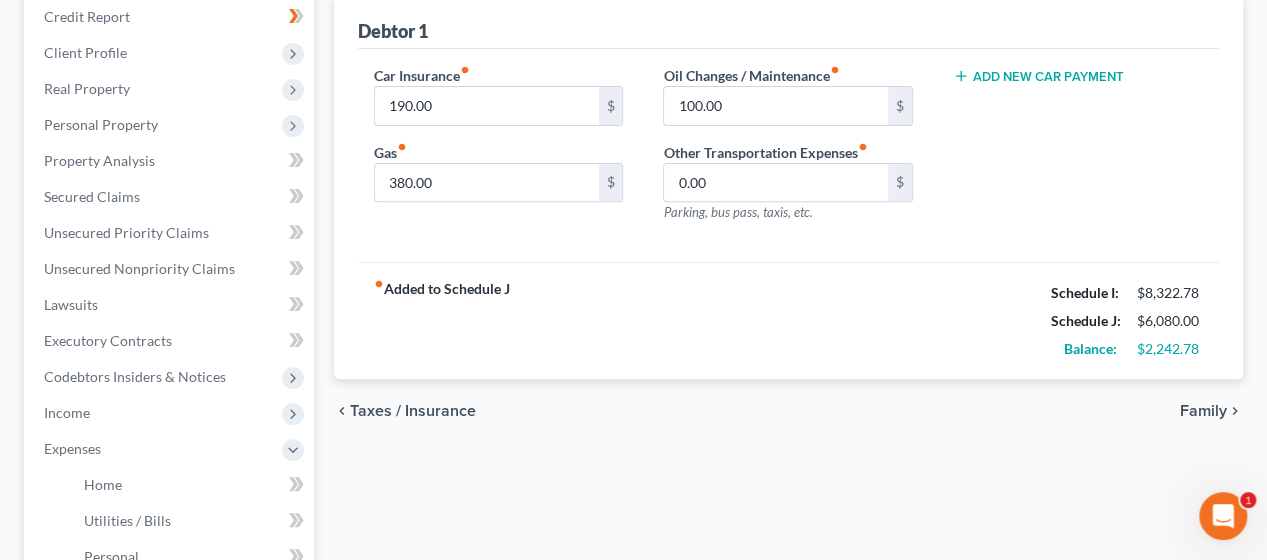click on "Taxes / Insurance" at bounding box center (413, 411) 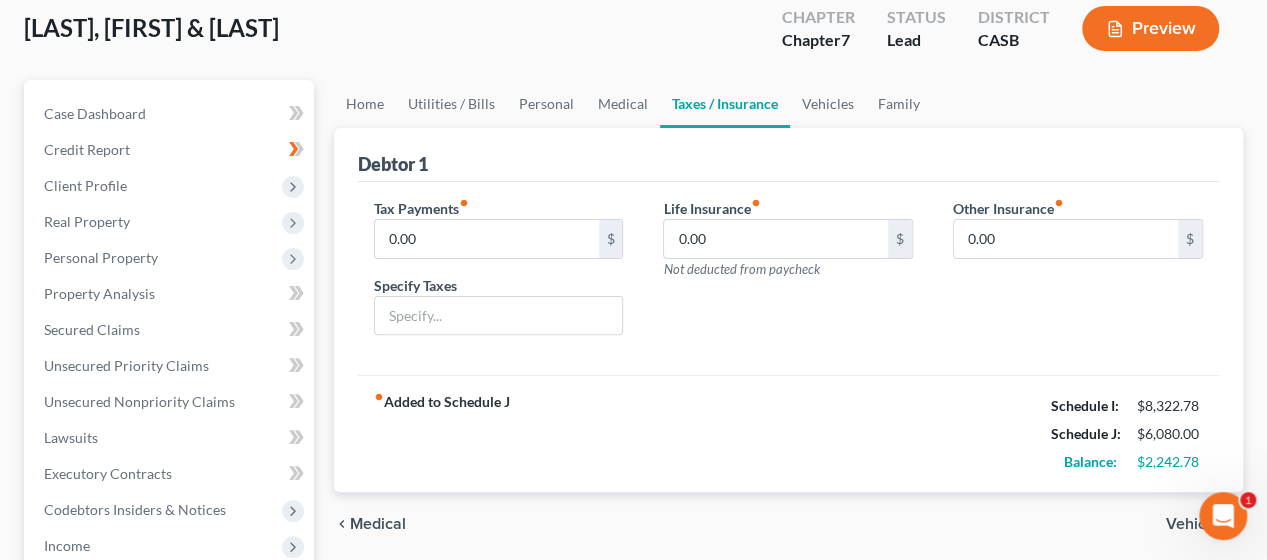 scroll, scrollTop: 181, scrollLeft: 0, axis: vertical 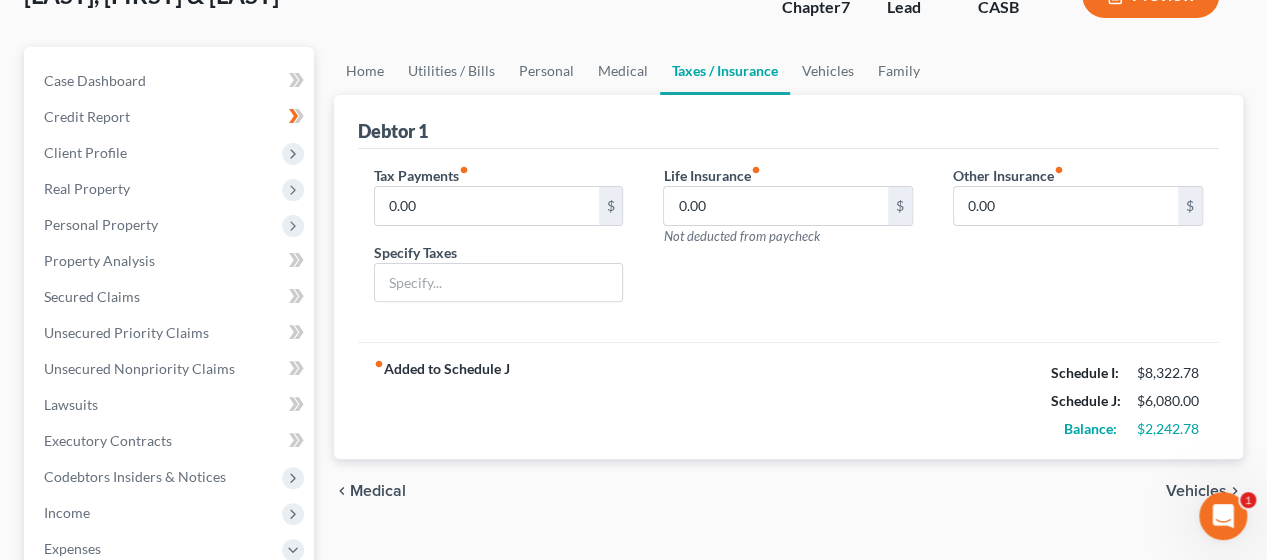 click on "chevron_left
Medical
Vehicles
chevron_right" at bounding box center (788, 491) 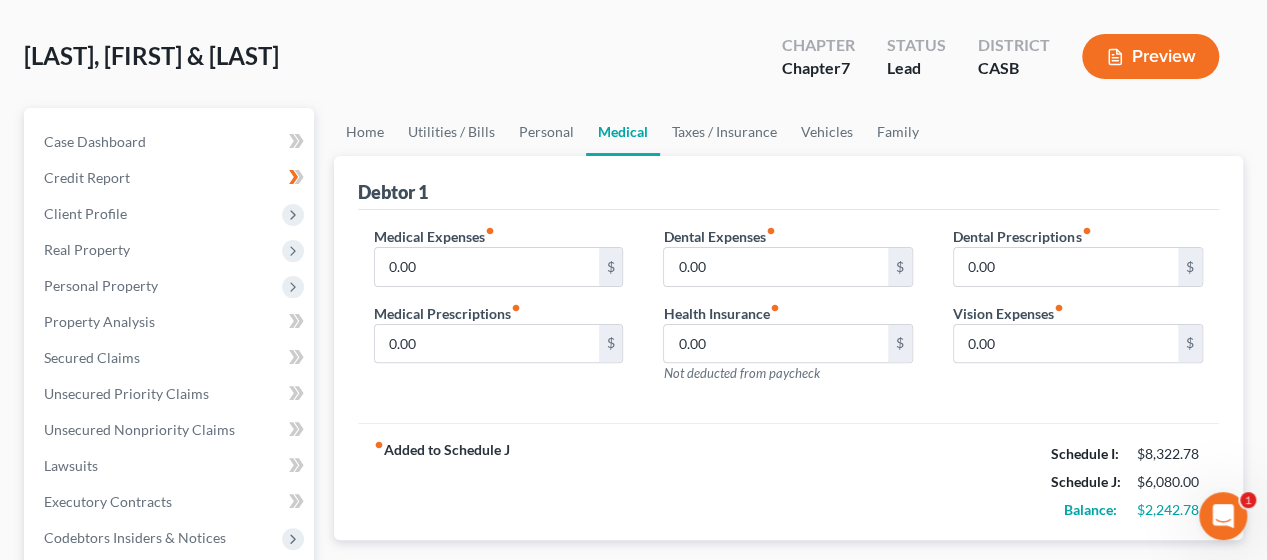 scroll, scrollTop: 195, scrollLeft: 0, axis: vertical 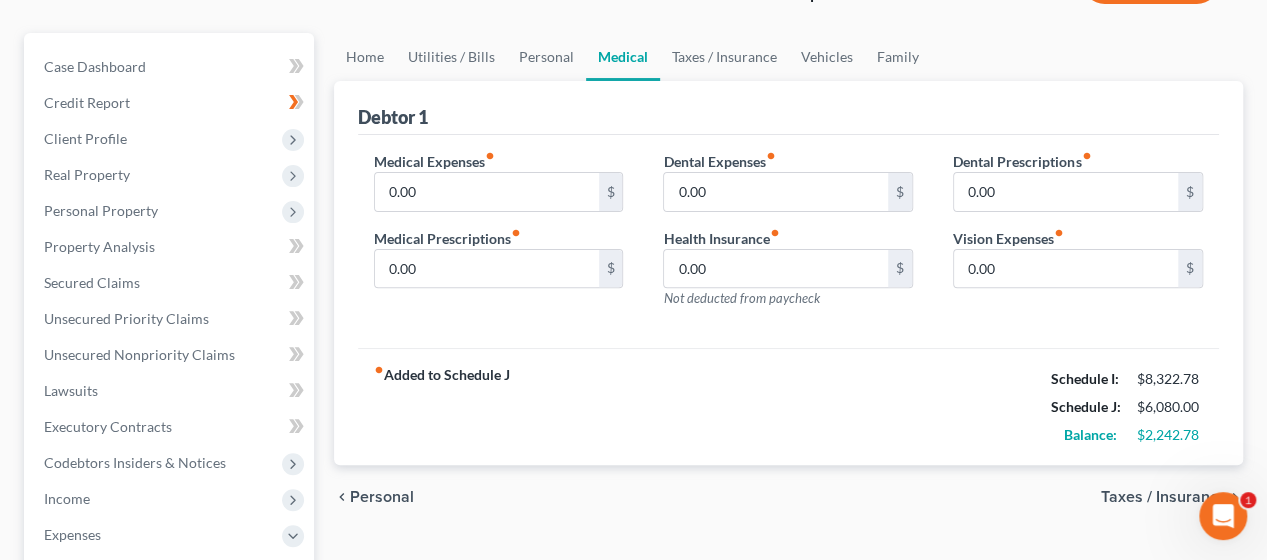 click on "Personal" at bounding box center [382, 497] 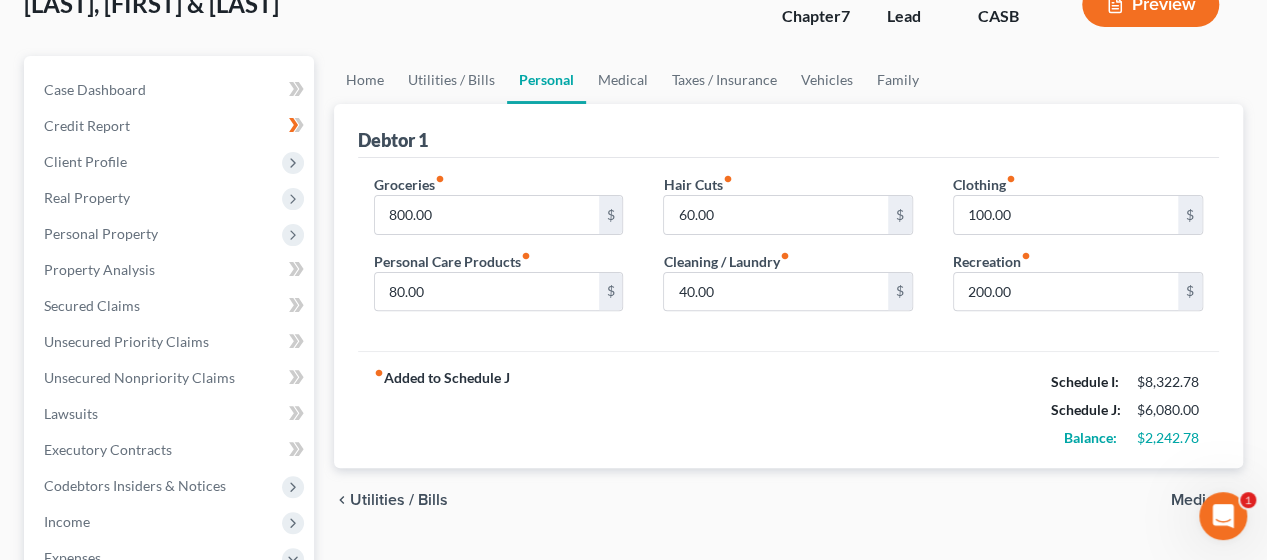 scroll, scrollTop: 178, scrollLeft: 0, axis: vertical 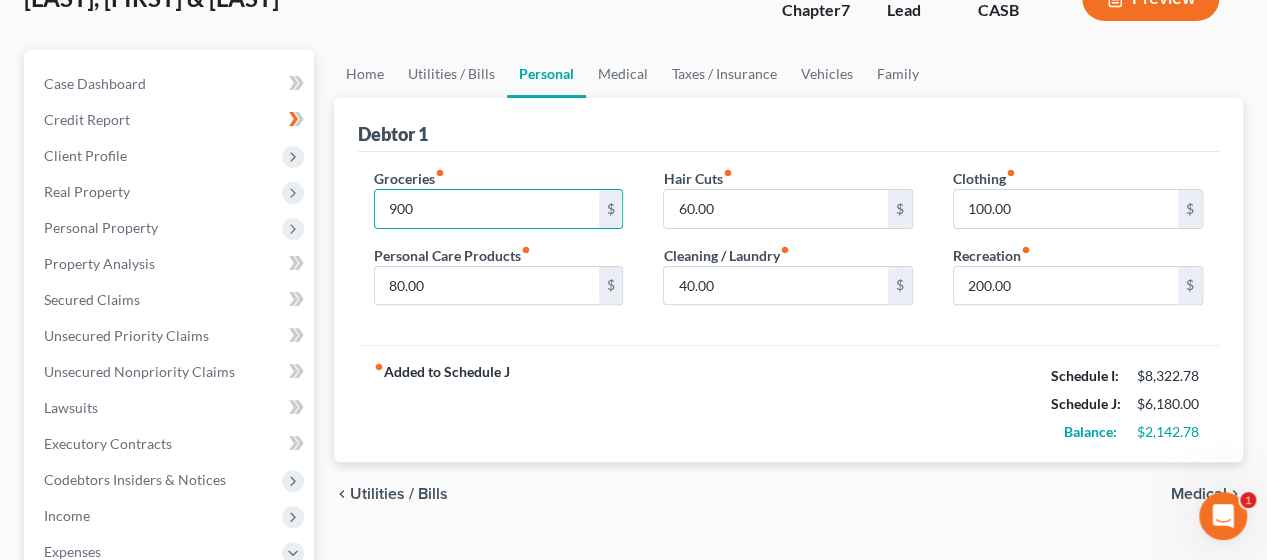type on "900" 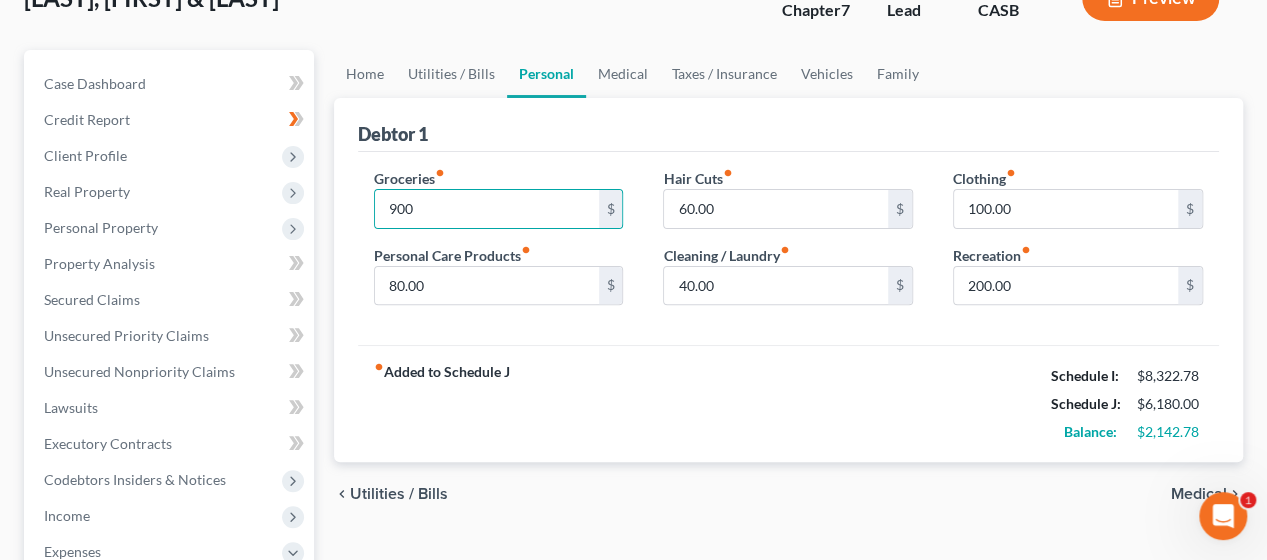 click on "fiber_manual_record  Added to Schedule J Schedule I: $[AMOUNT] Schedule J: $[AMOUNT] Balance: $[AMOUNT]" at bounding box center (788, 403) 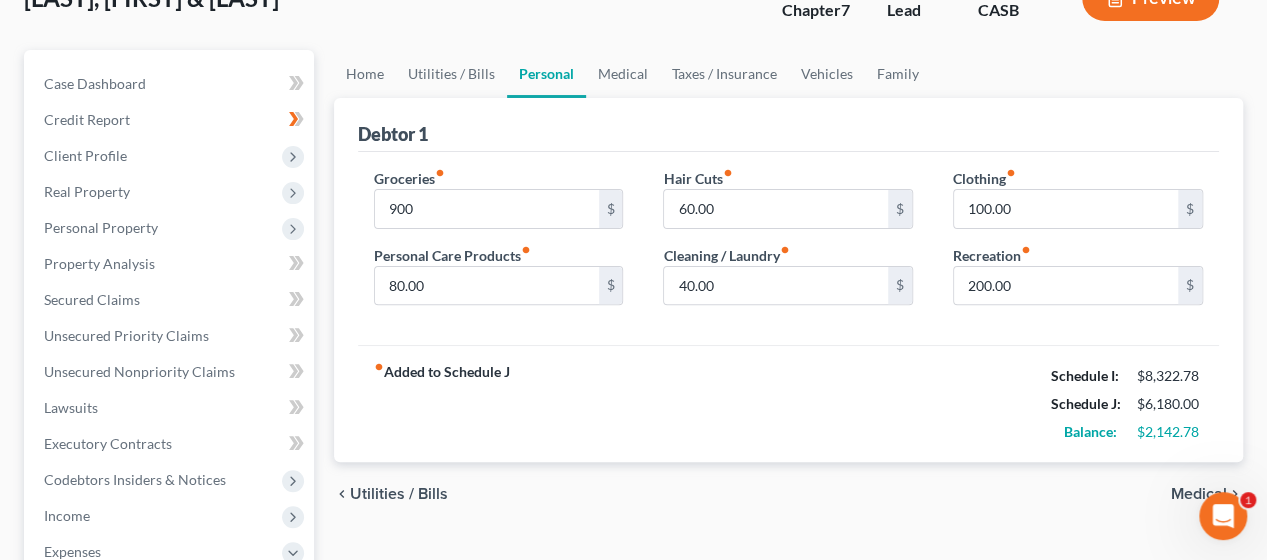 scroll, scrollTop: 228, scrollLeft: 0, axis: vertical 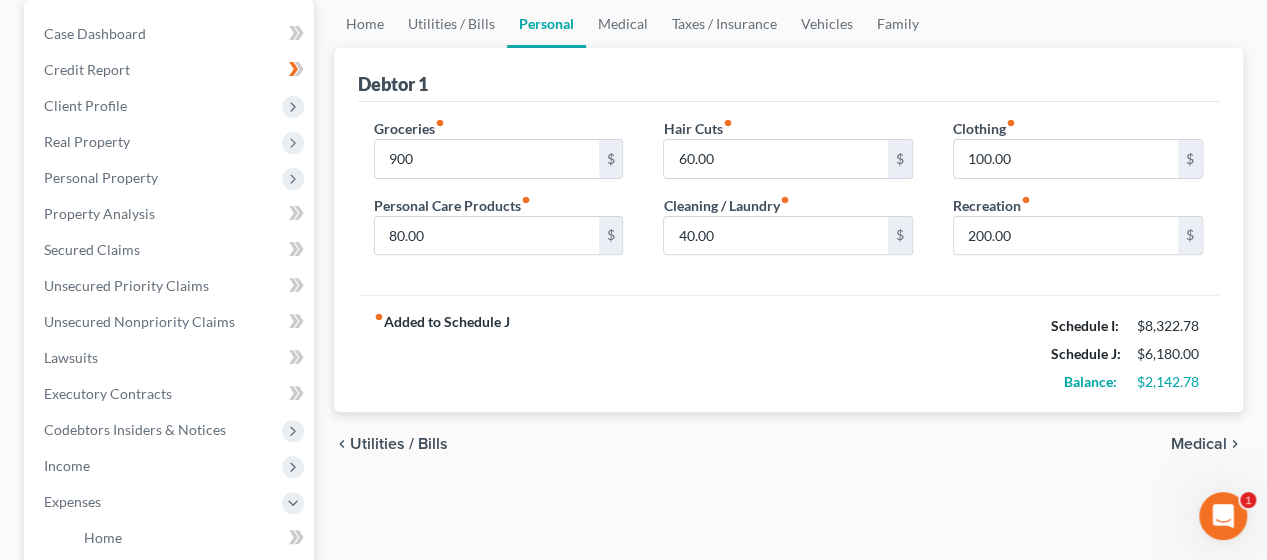 click on "chevron_left" at bounding box center [342, 444] 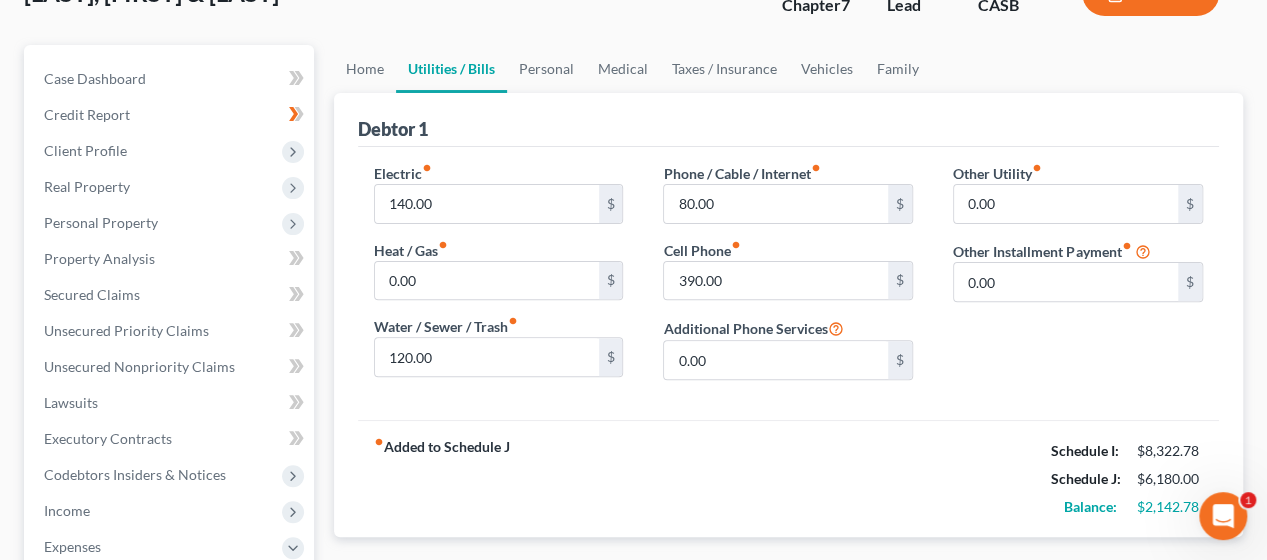 scroll, scrollTop: 184, scrollLeft: 0, axis: vertical 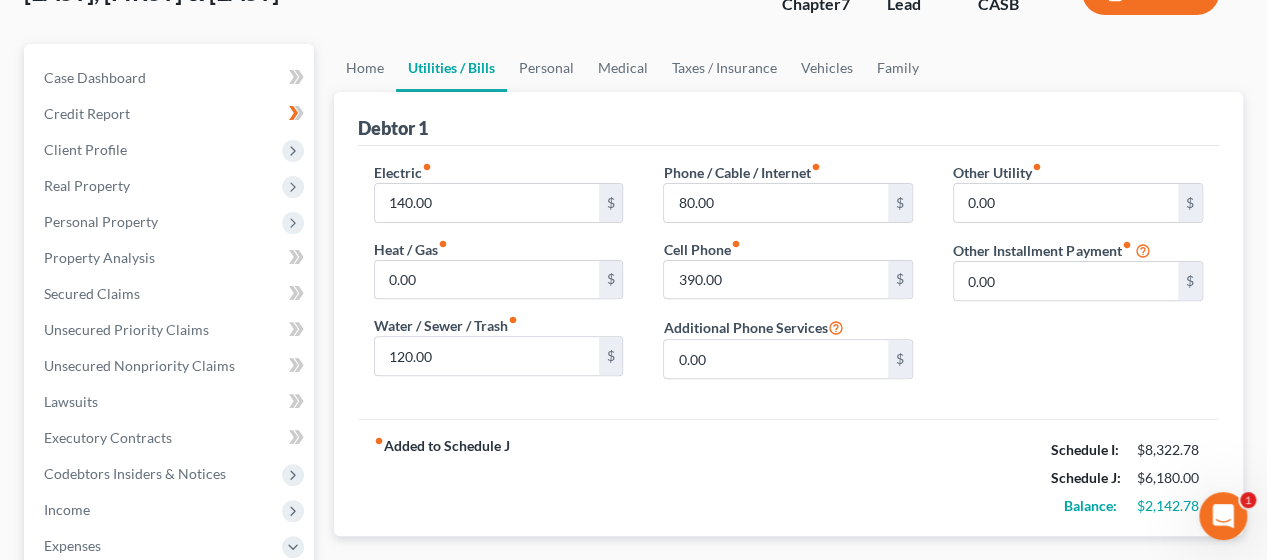 click on "fiber_manual_record  Added to Schedule J" at bounding box center [442, 478] 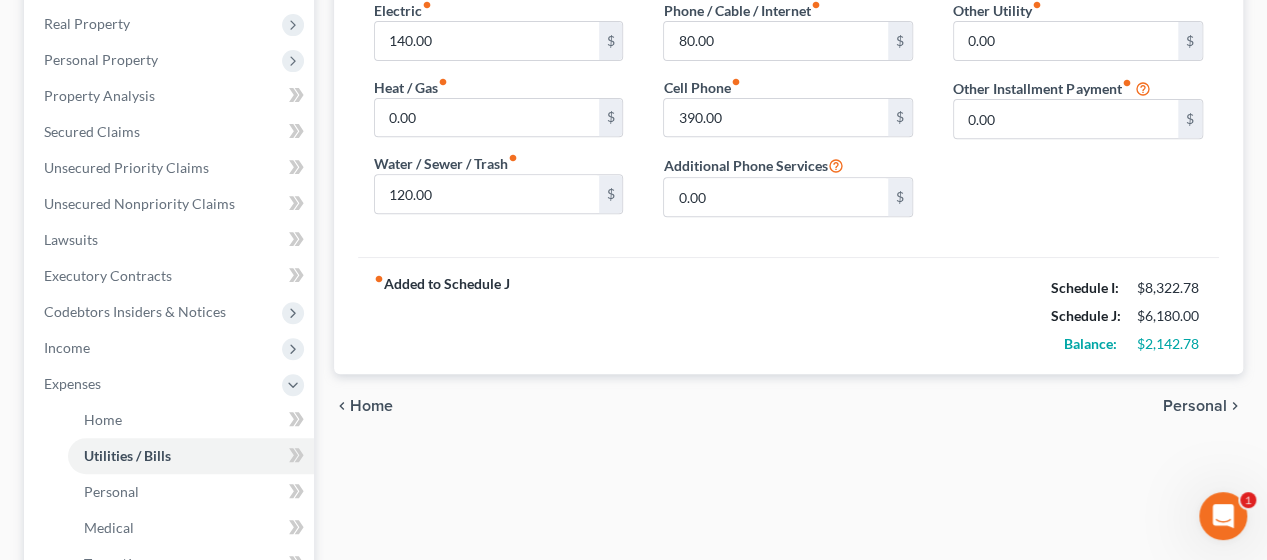 click on "Home" at bounding box center (371, 406) 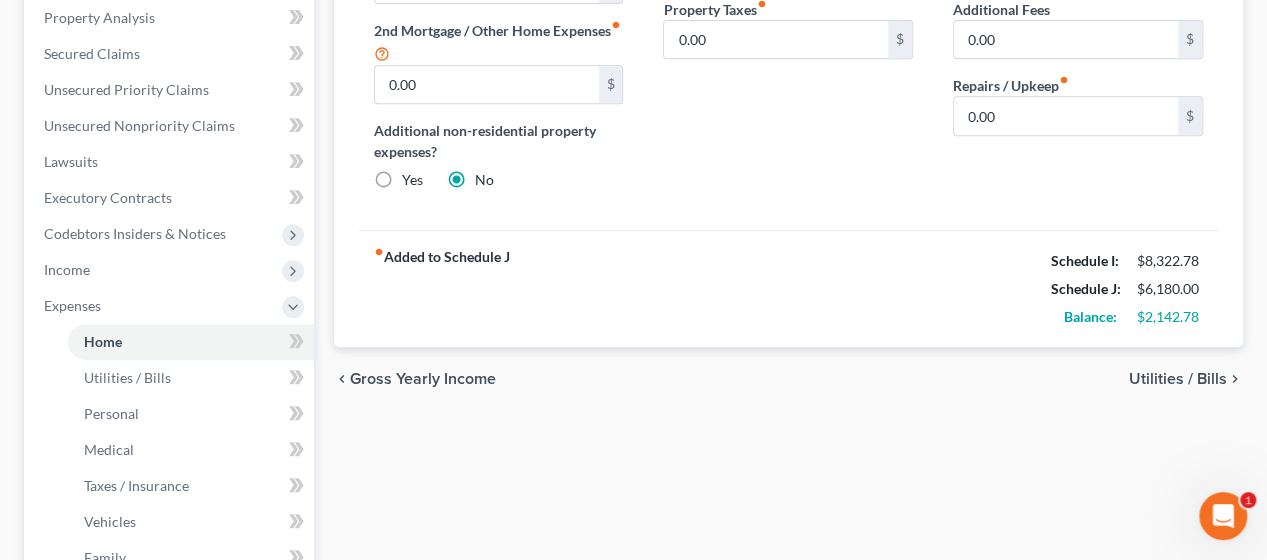 scroll, scrollTop: 442, scrollLeft: 0, axis: vertical 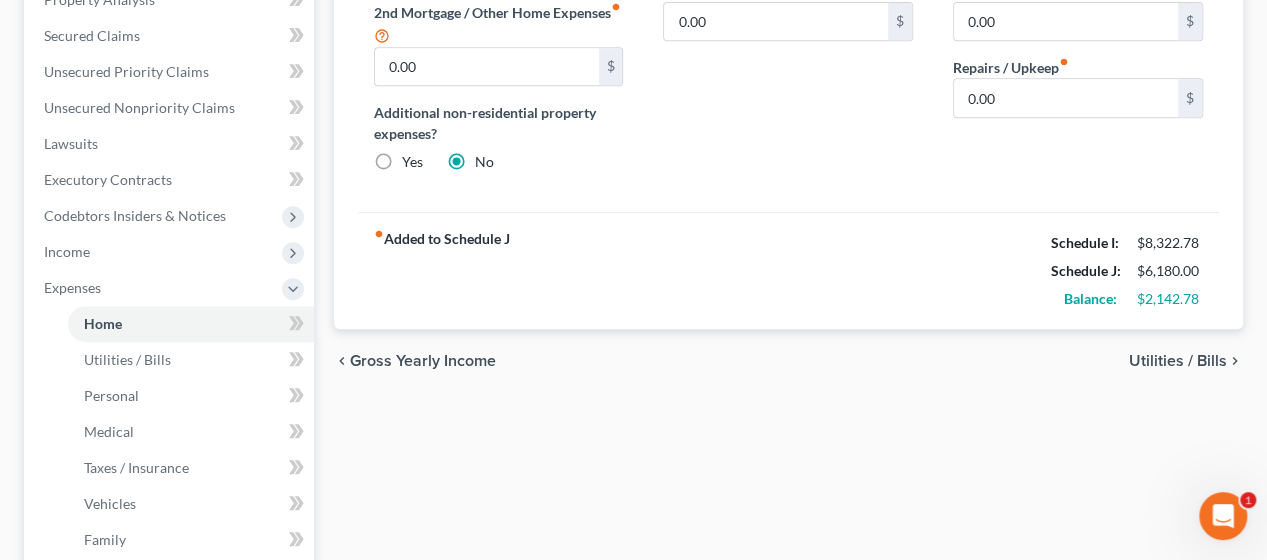 click on "Gross Yearly Income" at bounding box center [423, 361] 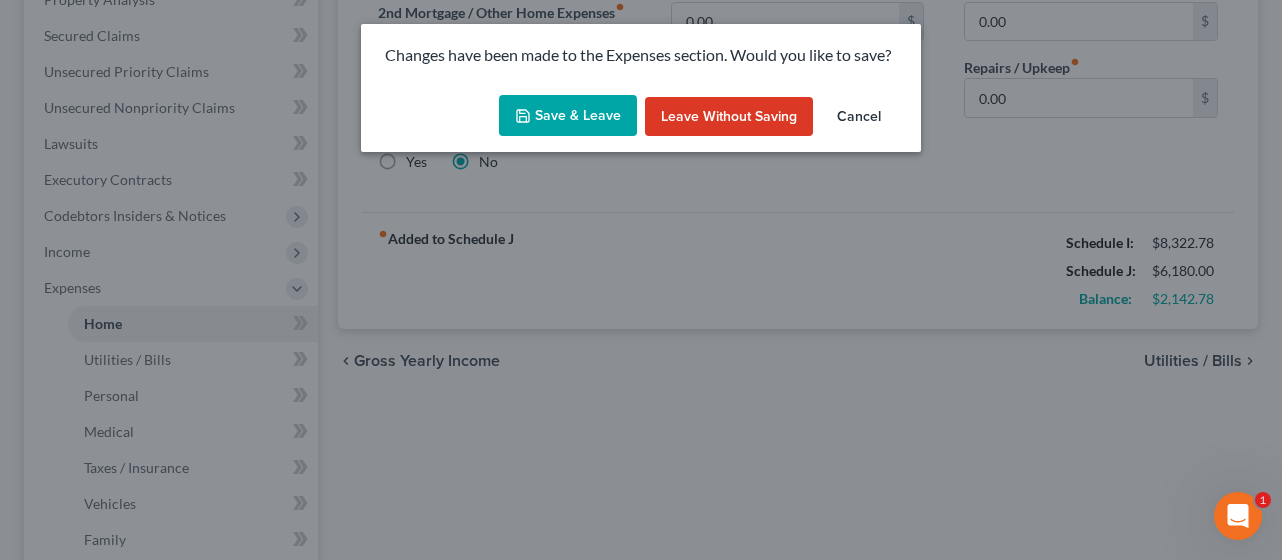 click on "Save & Leave" at bounding box center [568, 116] 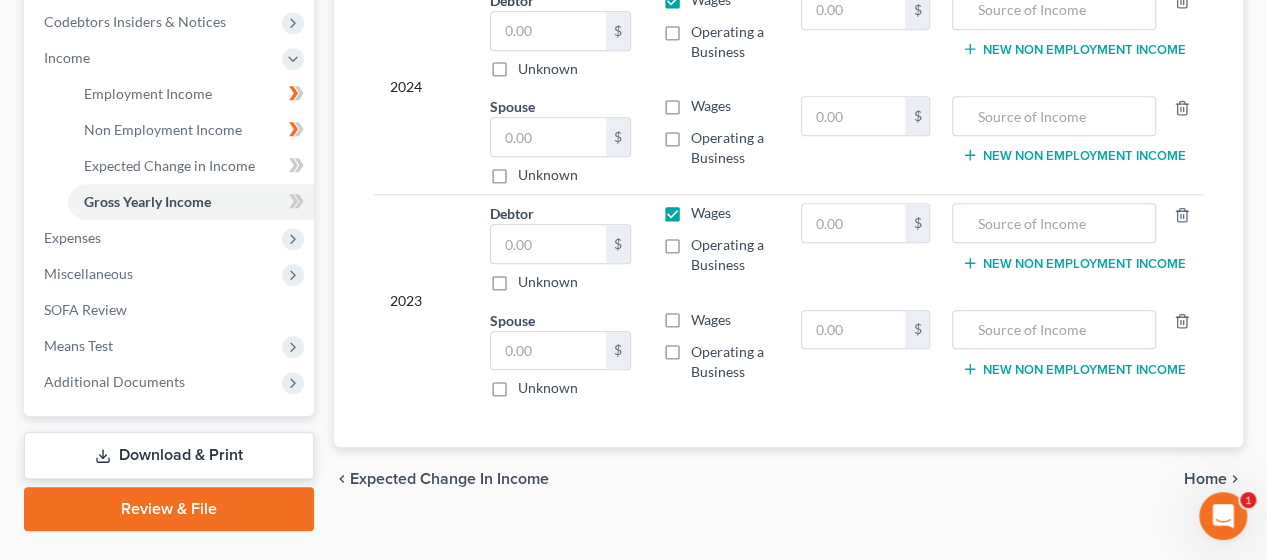scroll, scrollTop: 635, scrollLeft: 0, axis: vertical 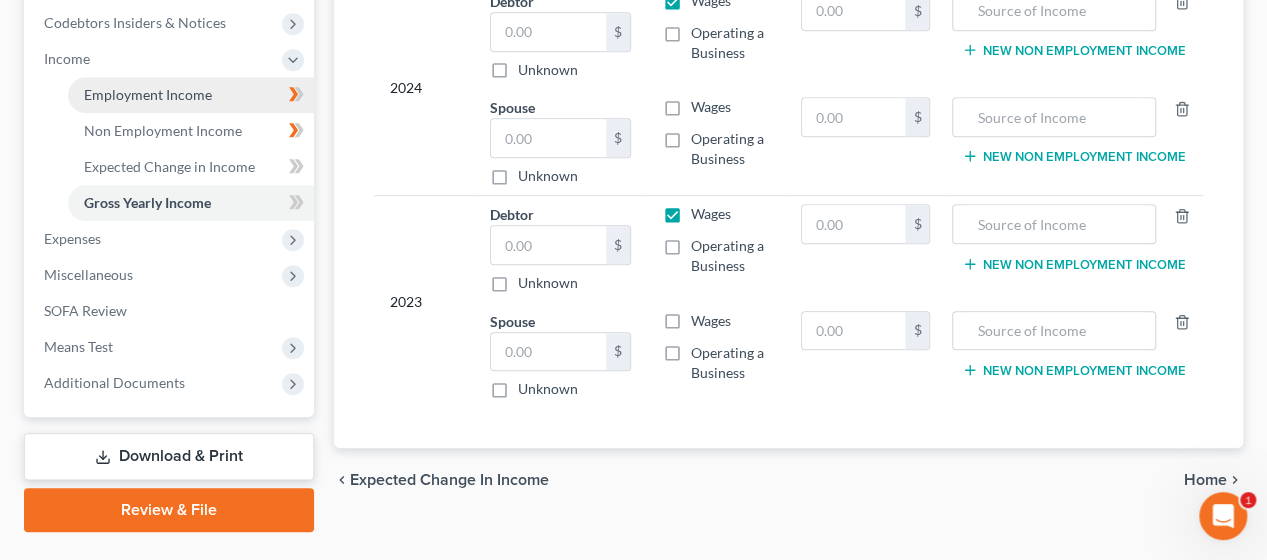 click on "Employment Income" at bounding box center [148, 94] 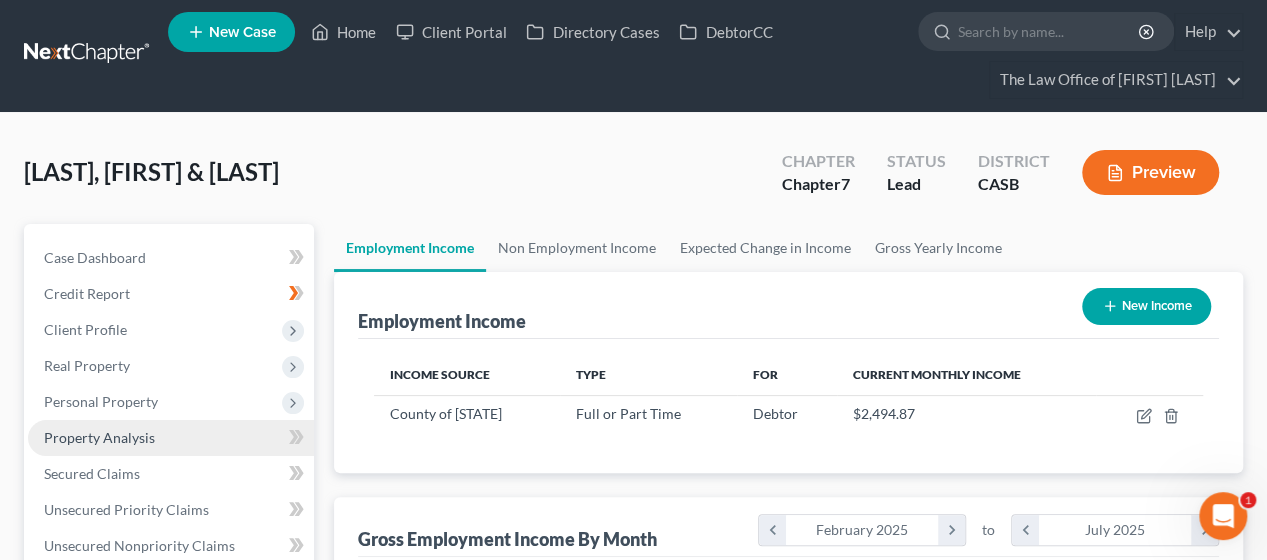 scroll, scrollTop: 361, scrollLeft: 0, axis: vertical 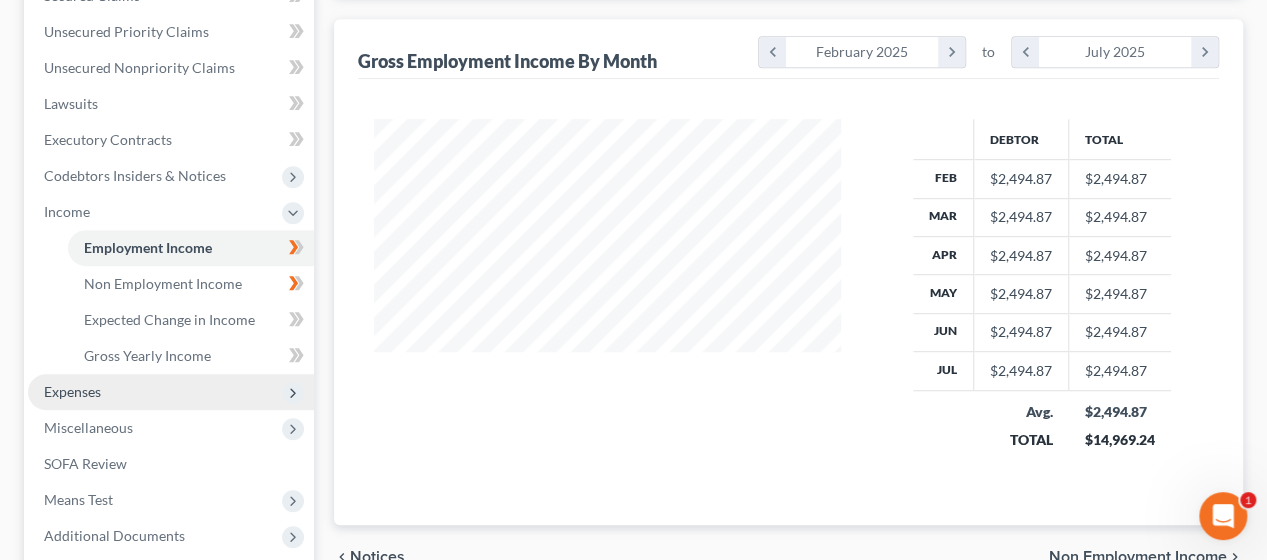 click on "Expenses" at bounding box center [171, 392] 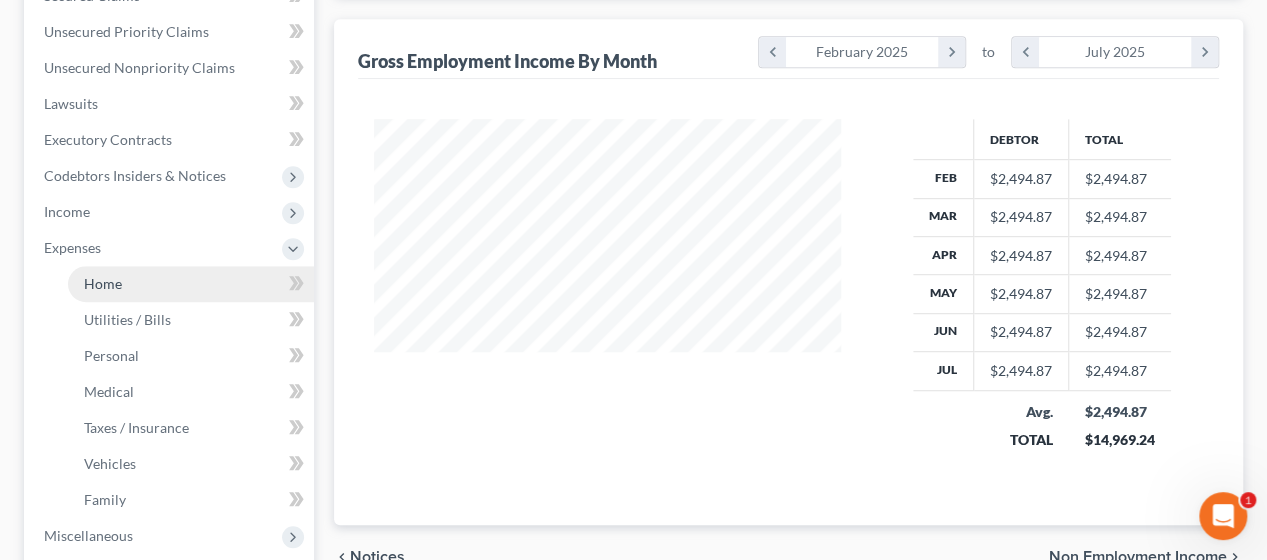 click on "Home" at bounding box center (103, 283) 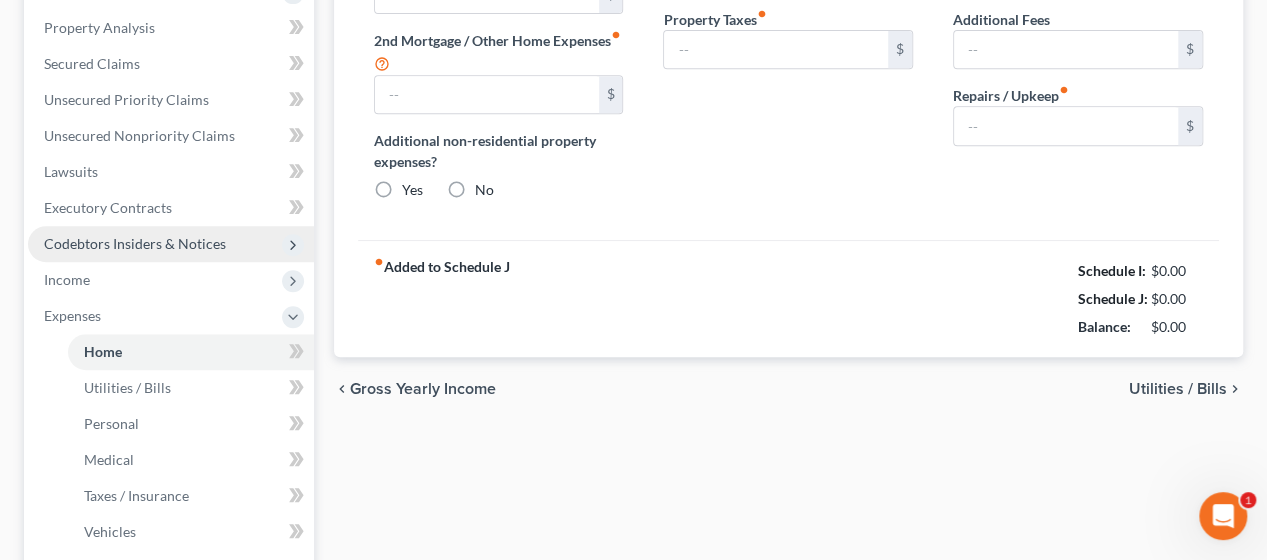 type on "3,400.00" 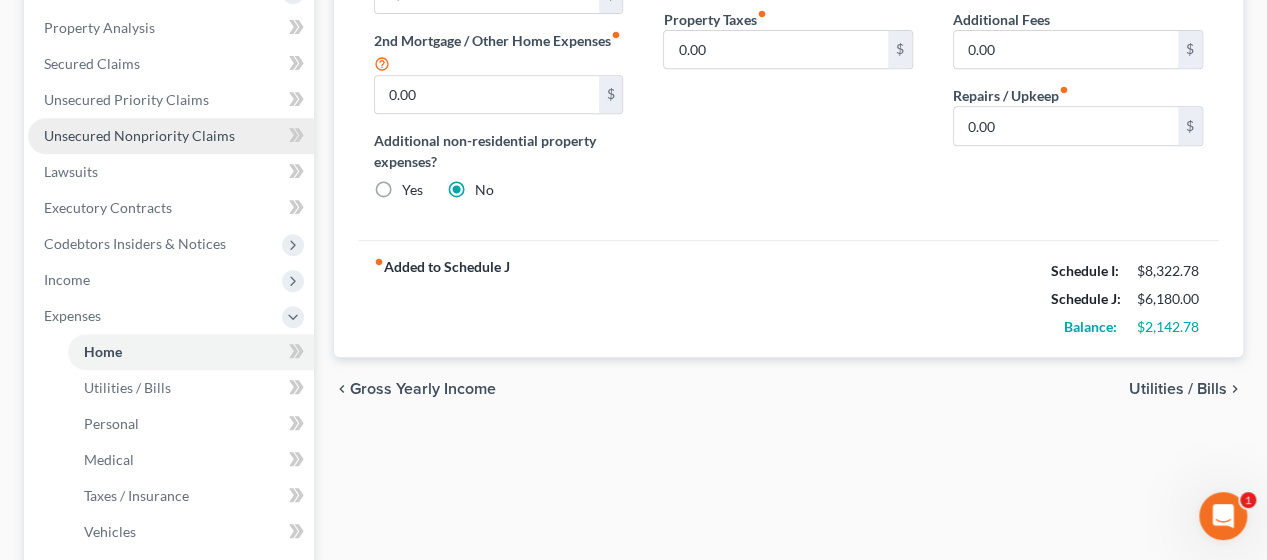 scroll, scrollTop: 254, scrollLeft: 0, axis: vertical 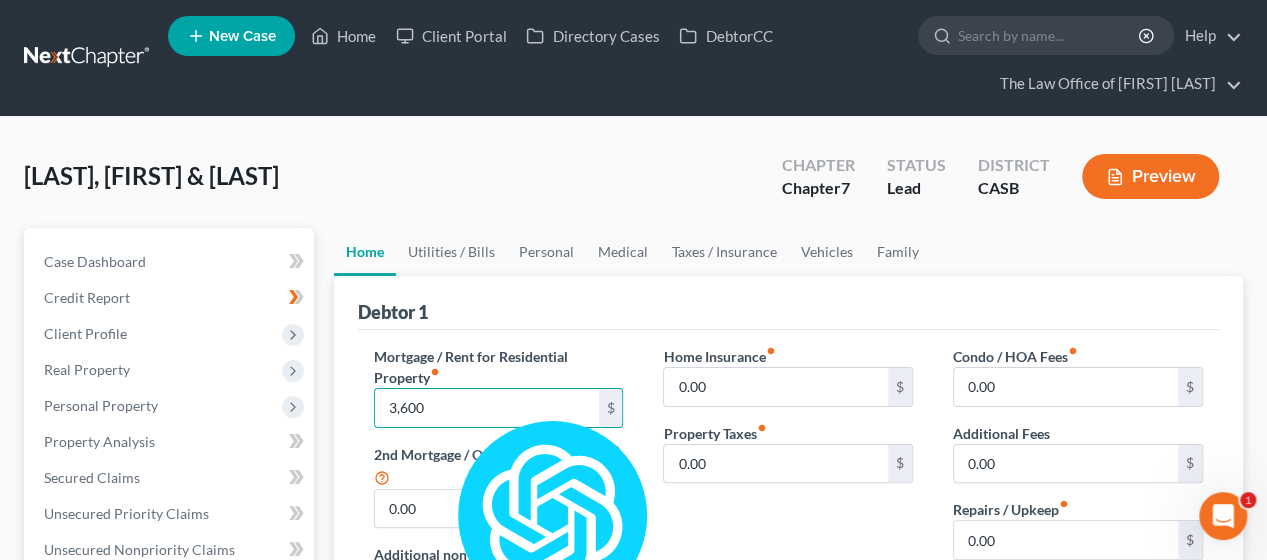 type on "3,600" 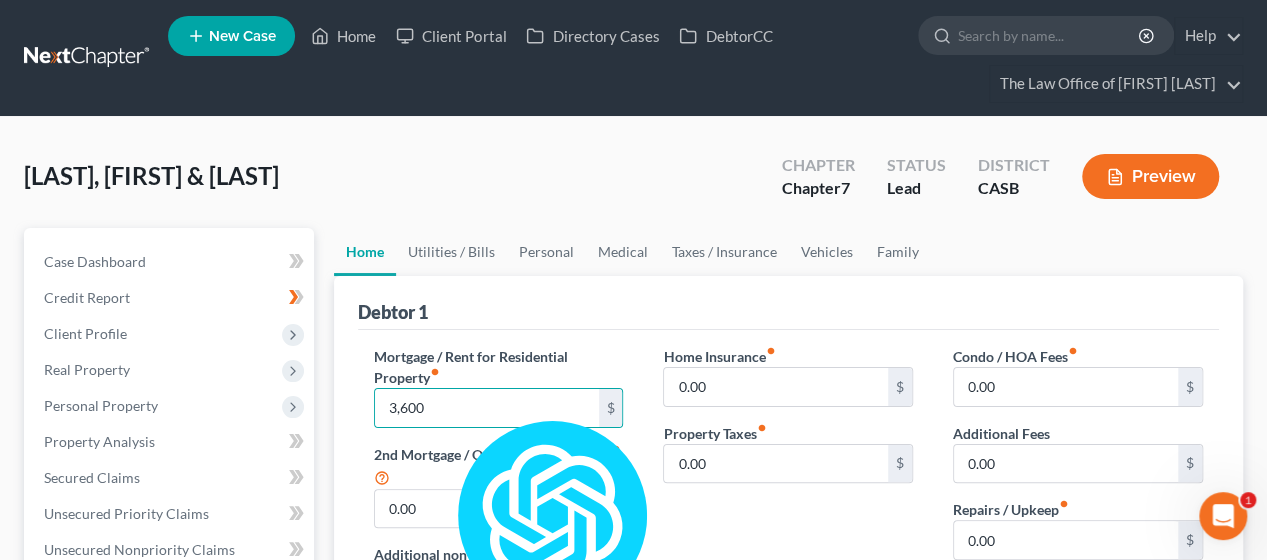 click on "Mortgage / Rent for Residential Property  fiber_manual_record" at bounding box center (499, 367) 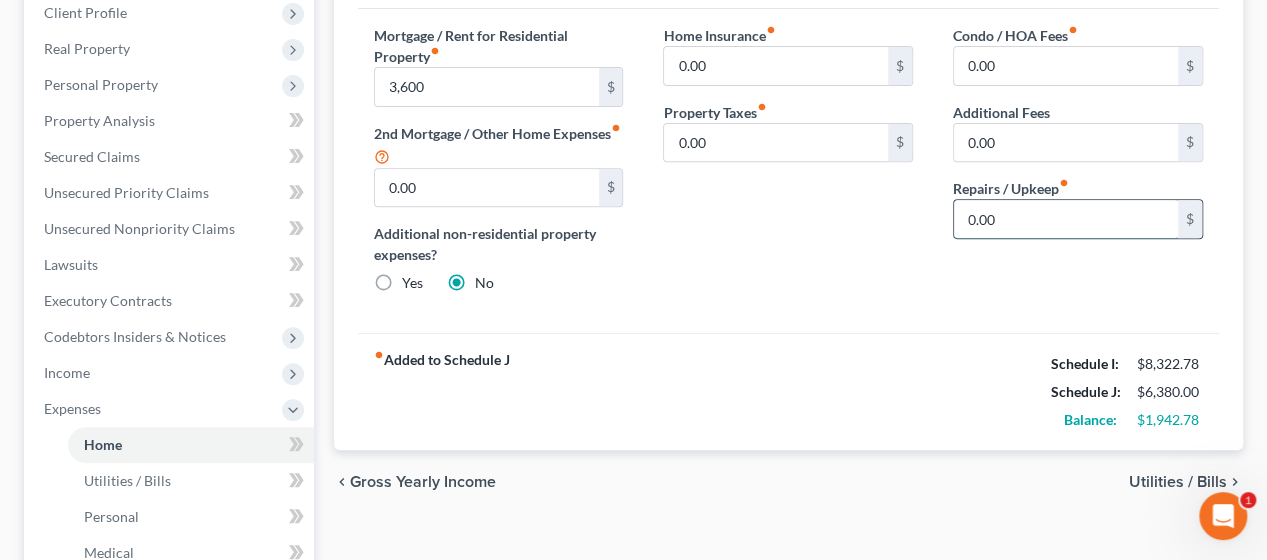 click on "0.00" at bounding box center (1066, 219) 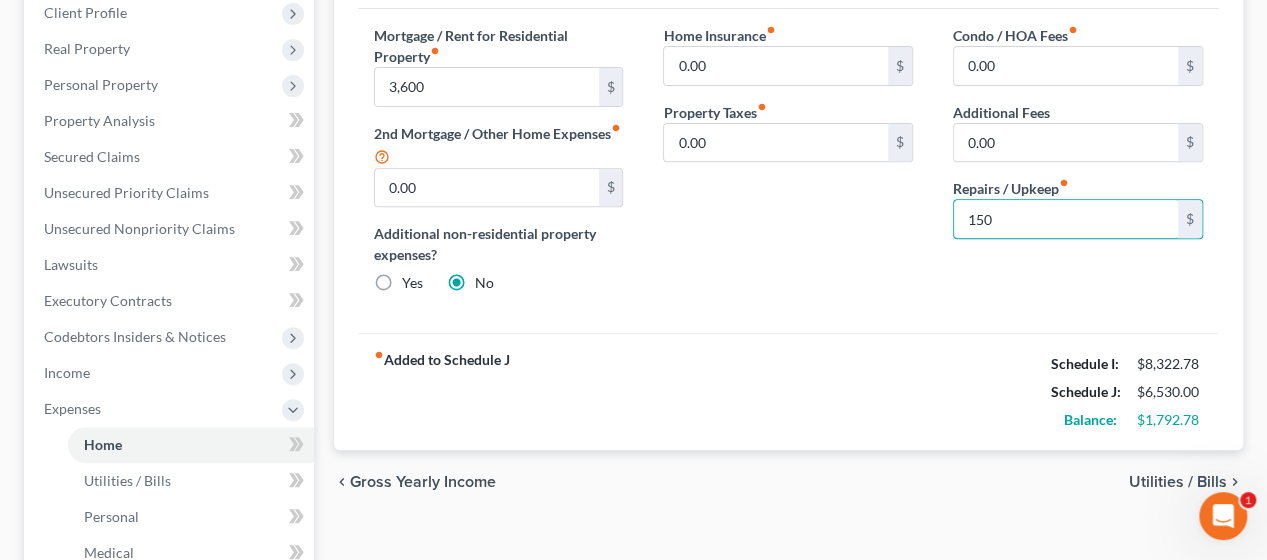type on "150" 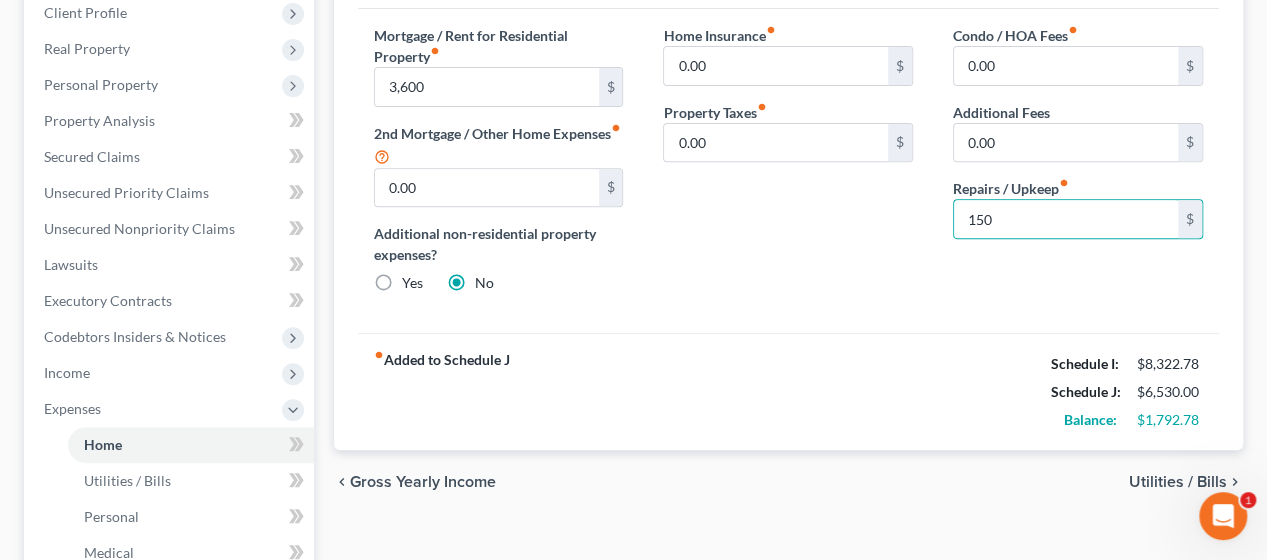 click on "Mortgage / Rent for Residential Property  fiber_manual_record 3,600 $ 2nd Mortgage / Other Home Expenses  fiber_manual_record   0.00 $ Additional non-residential property expenses? Yes No Home Insurance  fiber_manual_record 0.00 $ Property Taxes  fiber_manual_record 0.00 $ Condo / HOA Fees  fiber_manual_record 0.00 $ Additional Fees 0.00 $ Repairs / Upkeep  fiber_manual_record 150 $" at bounding box center [788, 171] 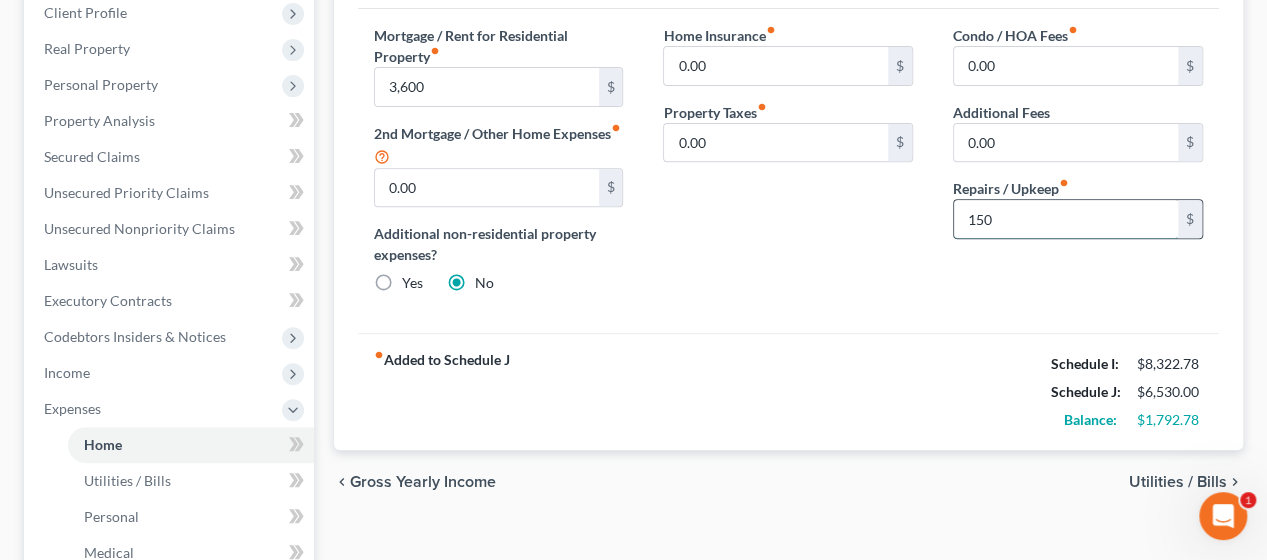 click on "150" at bounding box center [1066, 219] 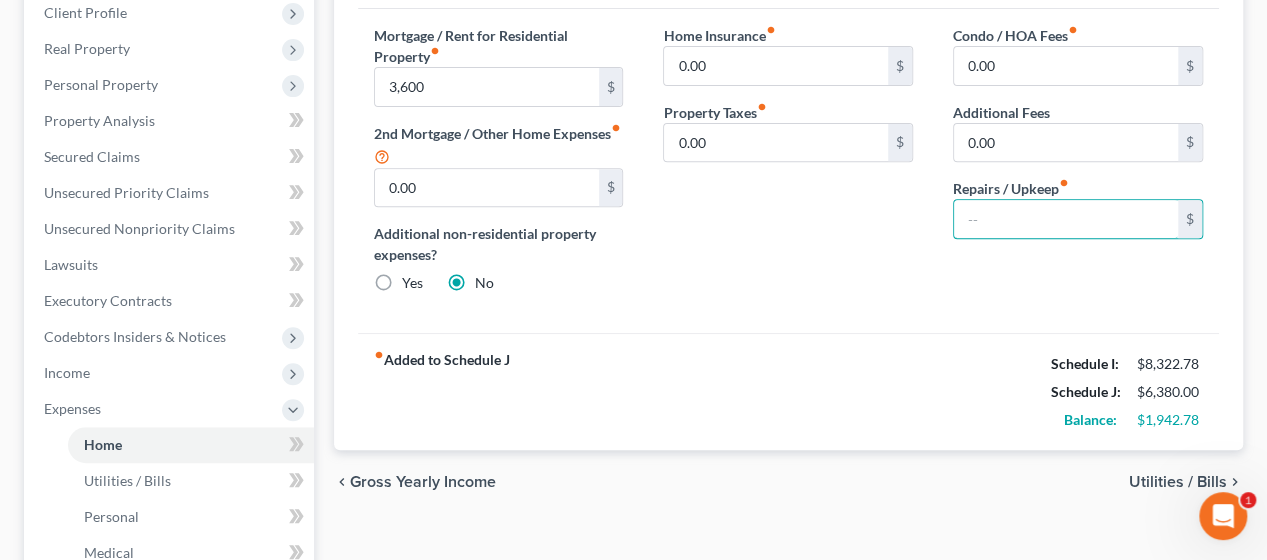 type 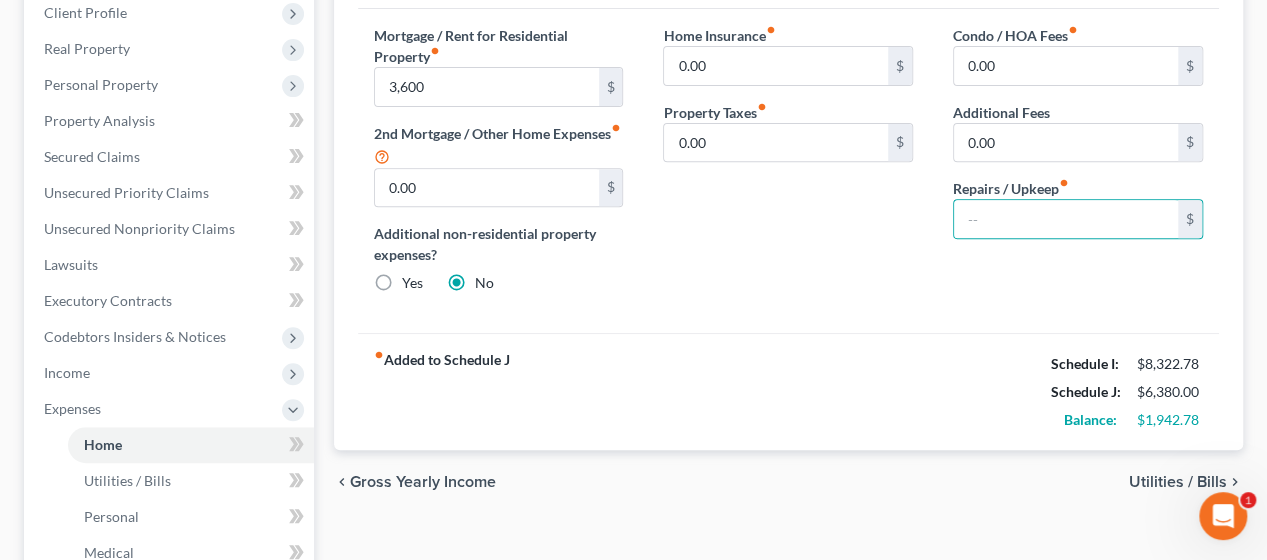 click on "Utilities / Bills" at bounding box center (1178, 482) 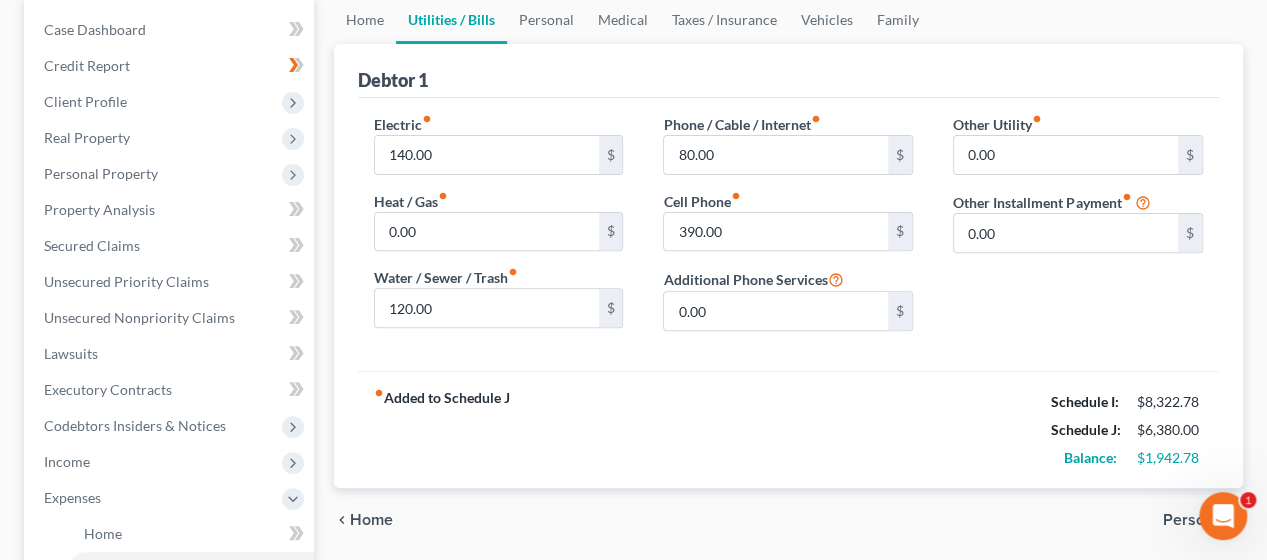 scroll, scrollTop: 67, scrollLeft: 0, axis: vertical 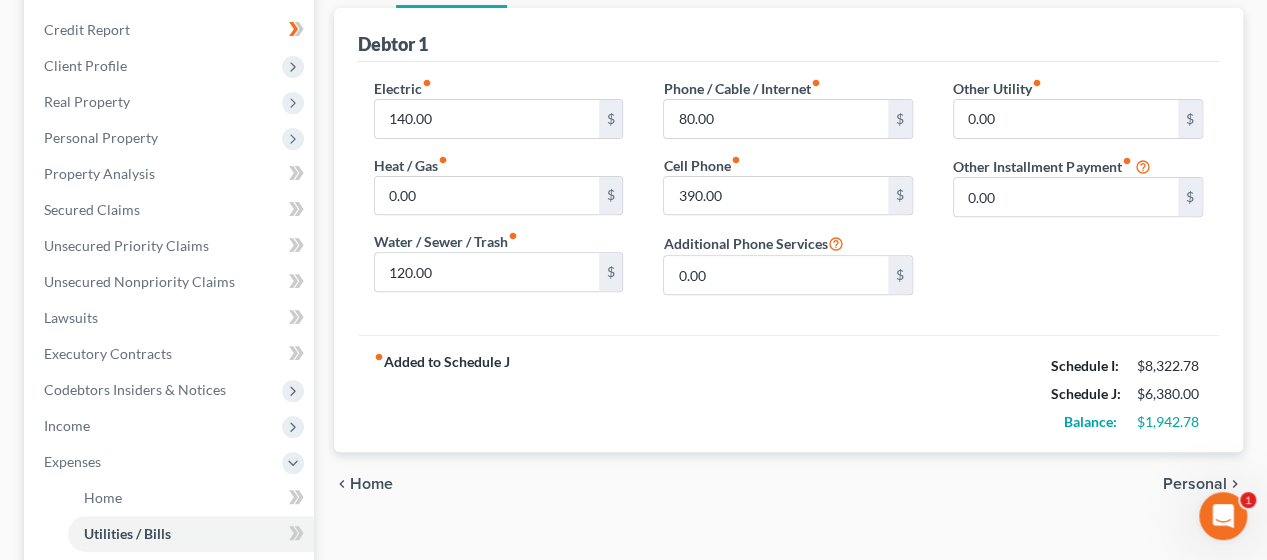 click on "Personal" at bounding box center [1195, 484] 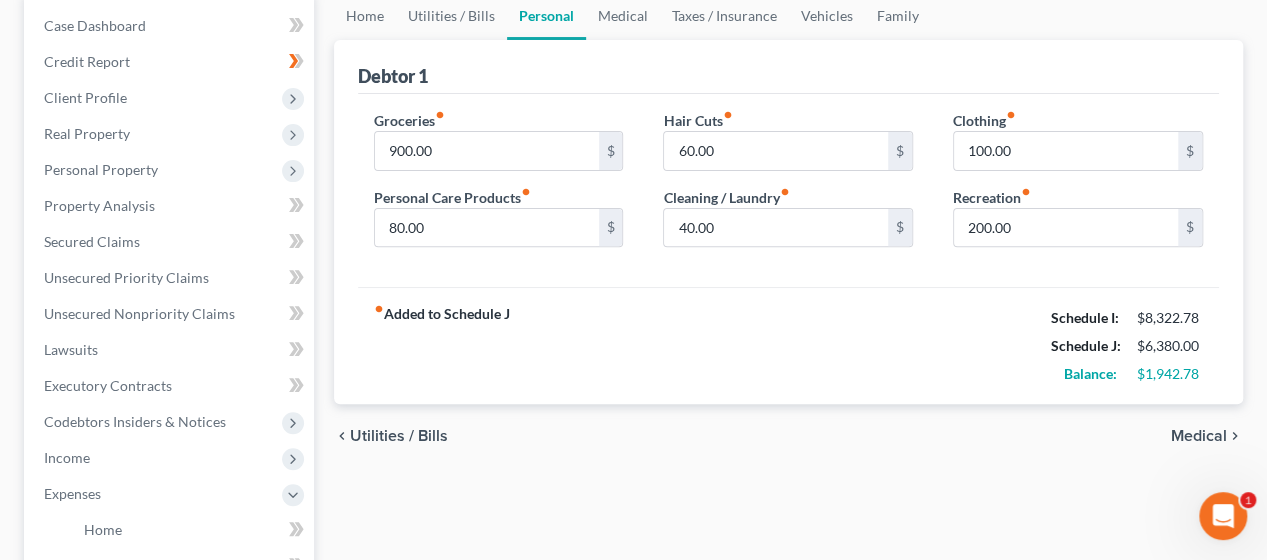 click on "Medical" at bounding box center [1199, 436] 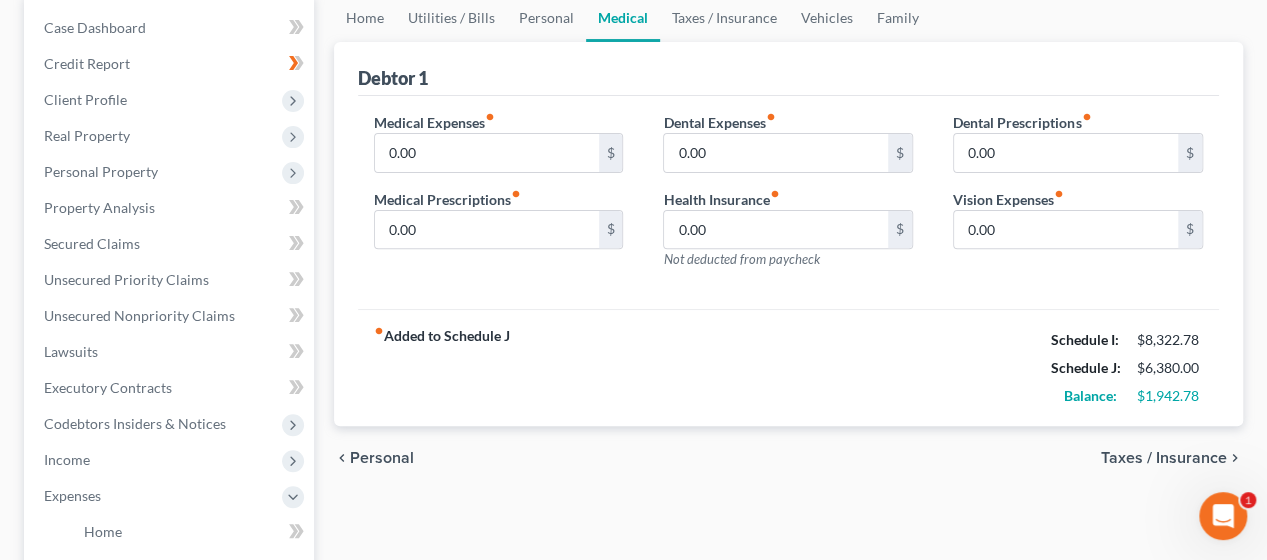 scroll, scrollTop: 168, scrollLeft: 0, axis: vertical 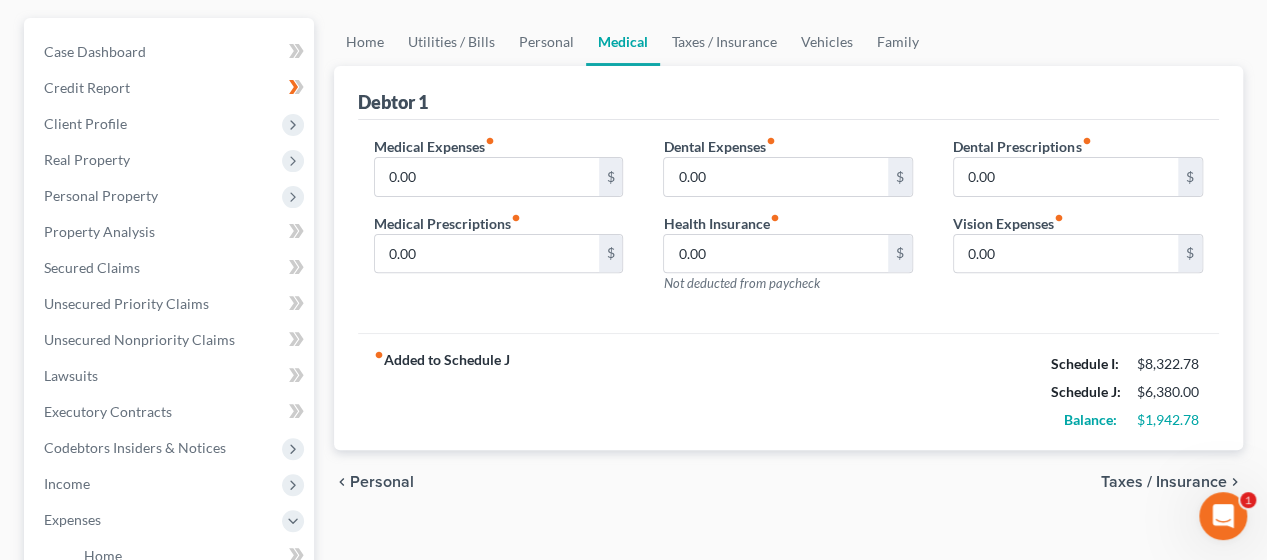 click on "Personal" at bounding box center (382, 482) 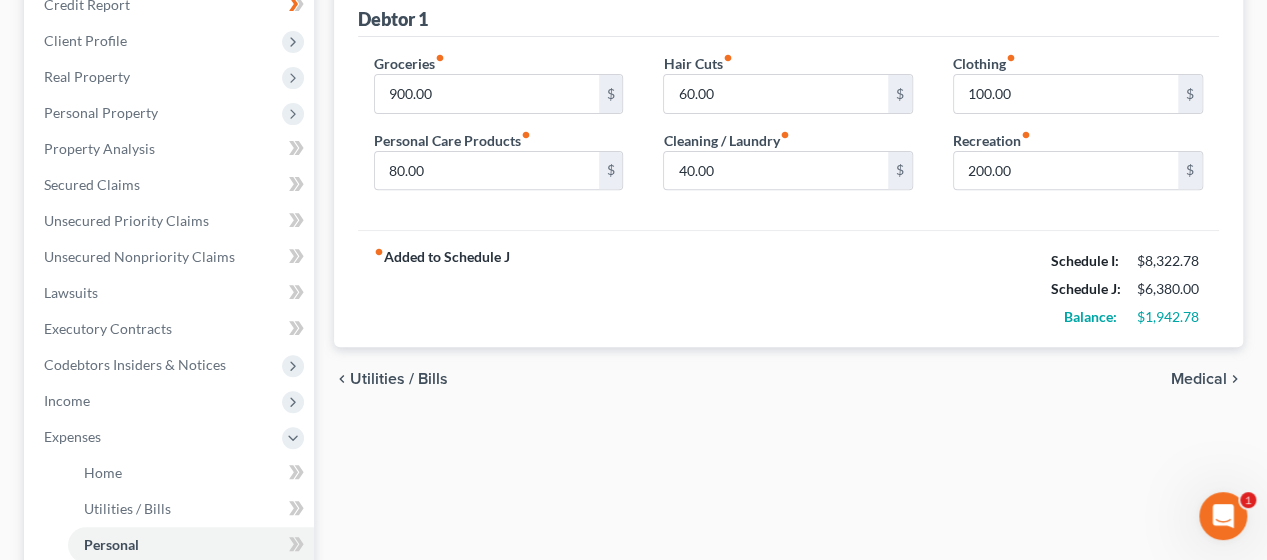 click on "Medical" at bounding box center (1199, 379) 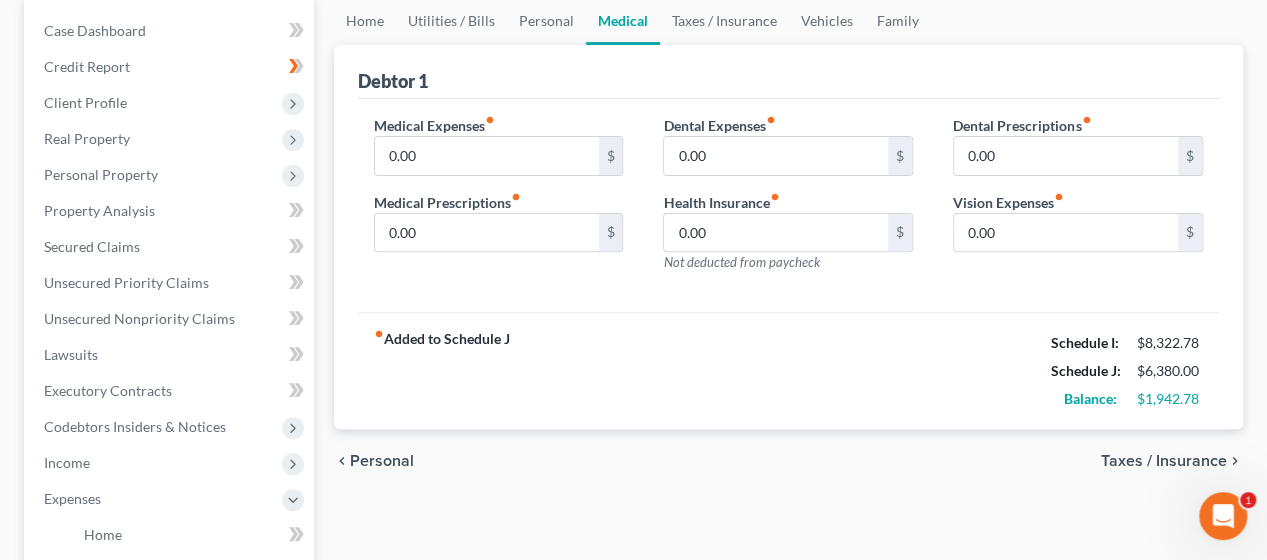 click on "Taxes / Insurance" at bounding box center [1164, 461] 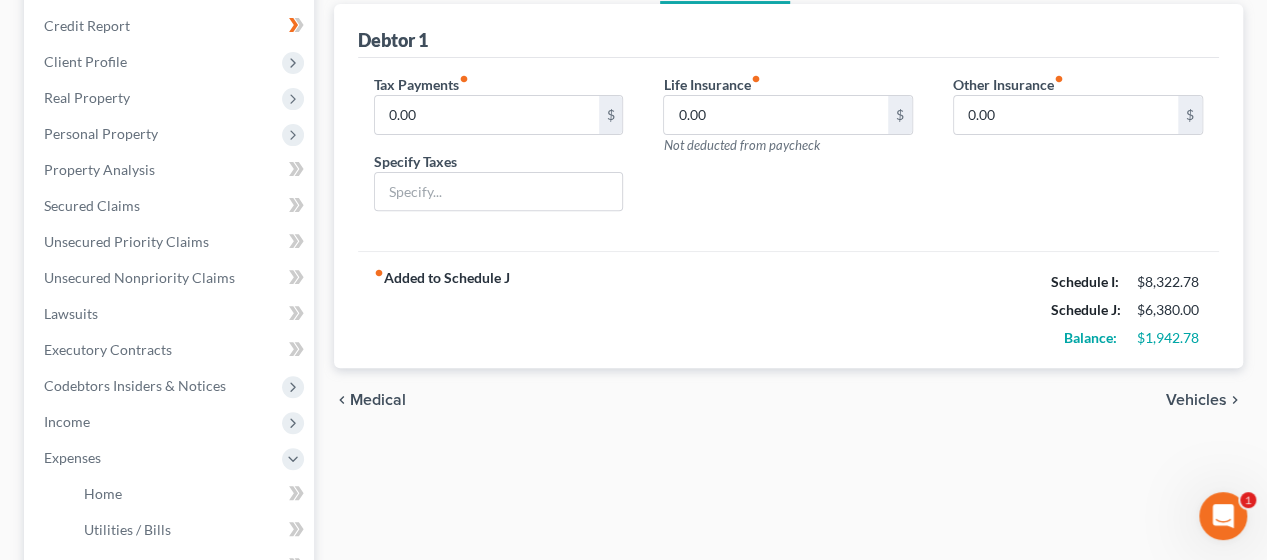 scroll, scrollTop: 152, scrollLeft: 0, axis: vertical 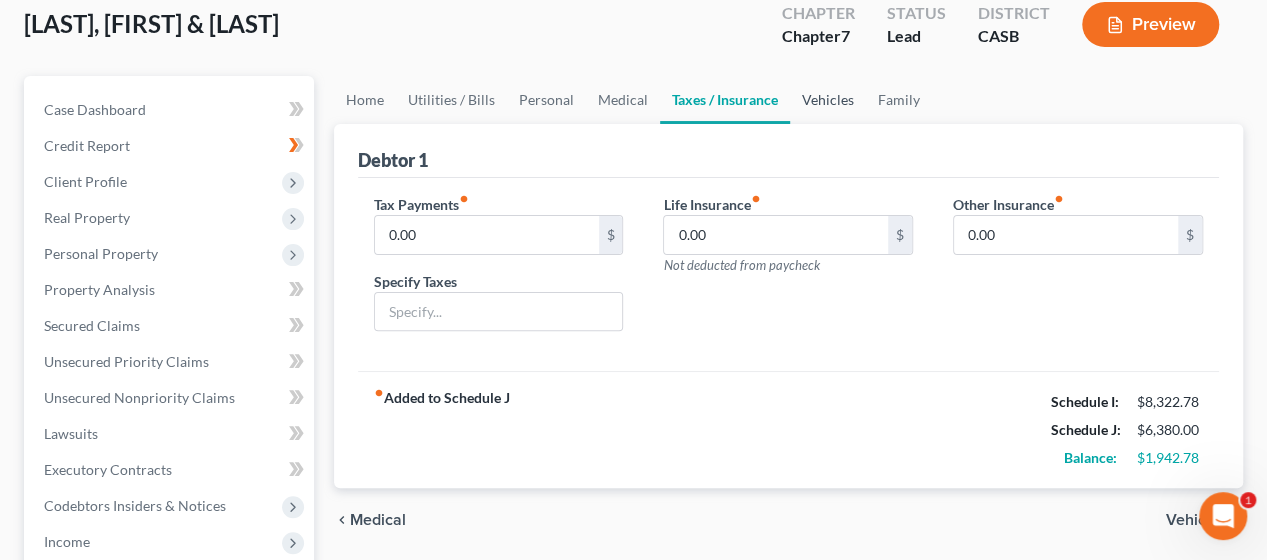 click on "Vehicles" at bounding box center (828, 100) 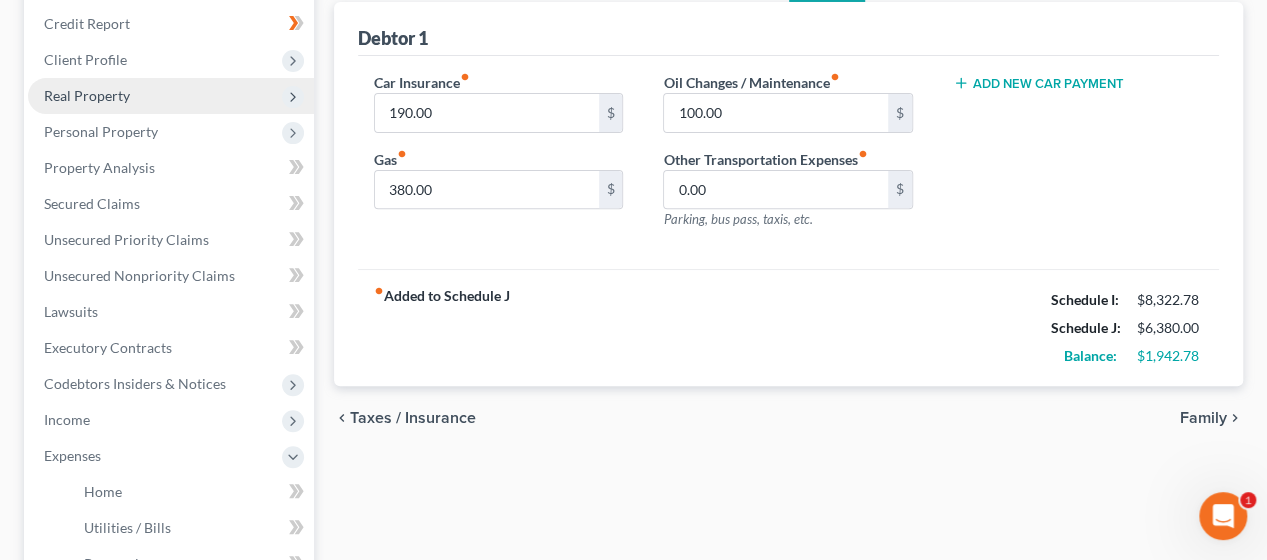 scroll, scrollTop: 431, scrollLeft: 0, axis: vertical 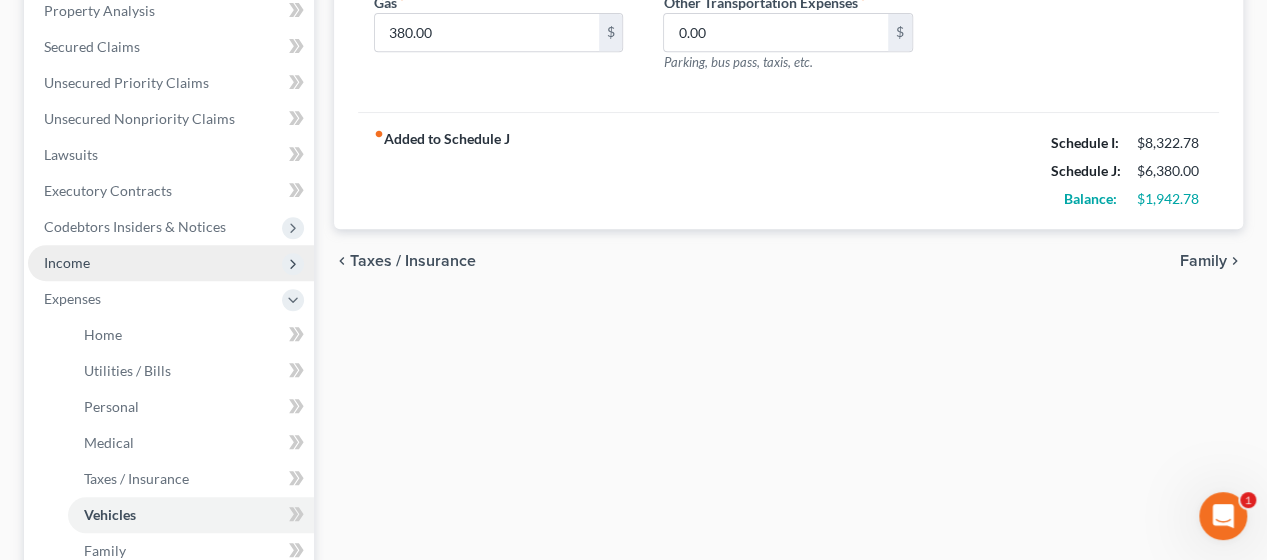 click on "Income" at bounding box center [171, 263] 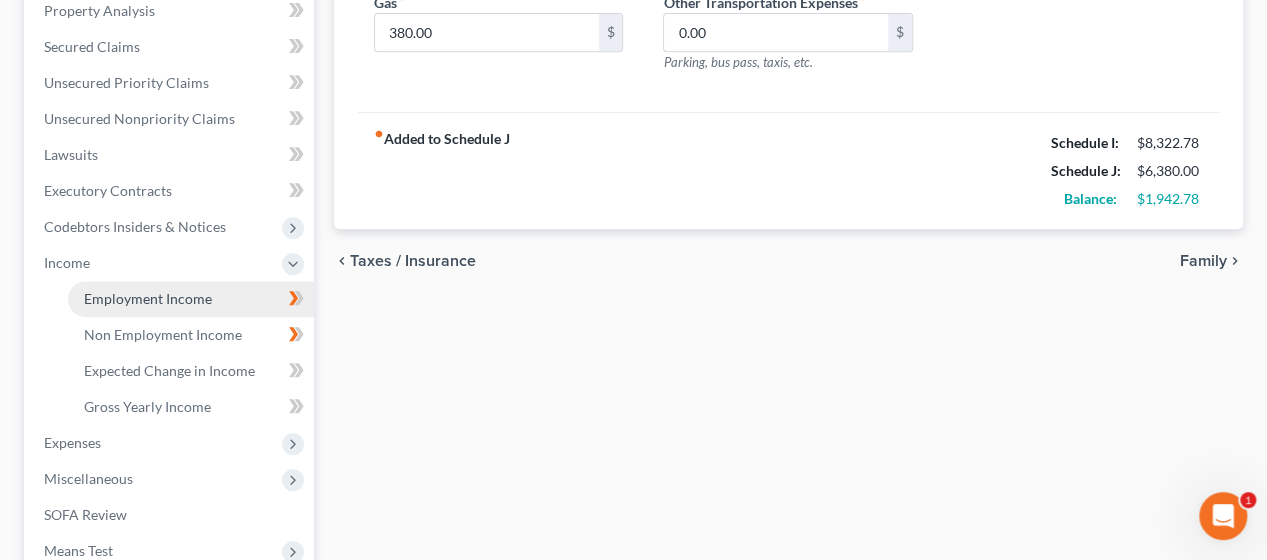 click on "Employment Income" at bounding box center (148, 298) 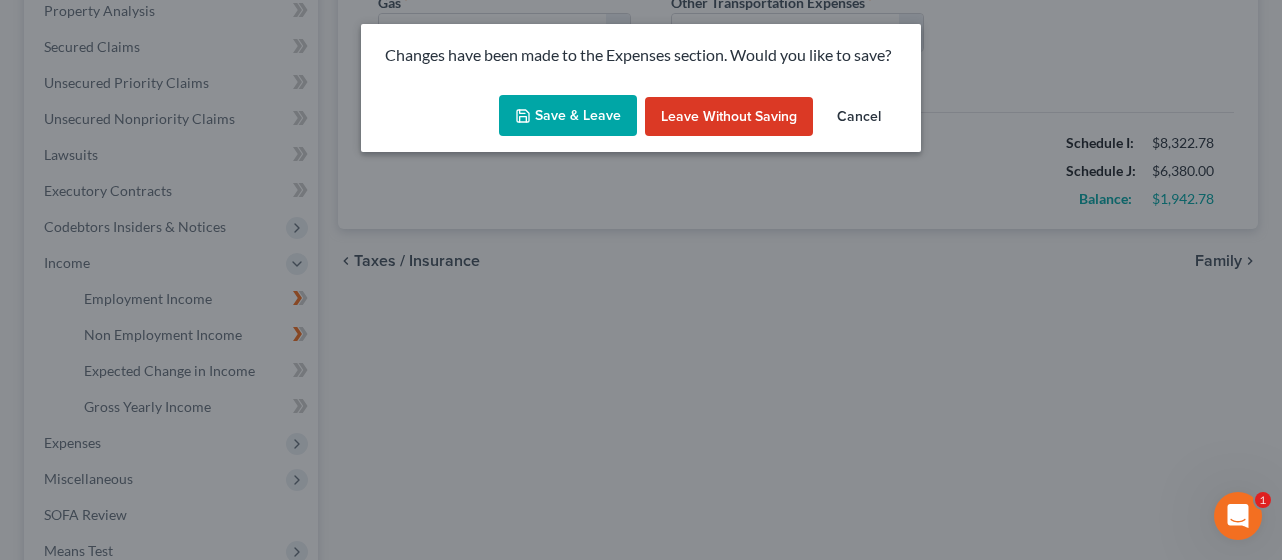 click on "Save & Leave" at bounding box center (568, 116) 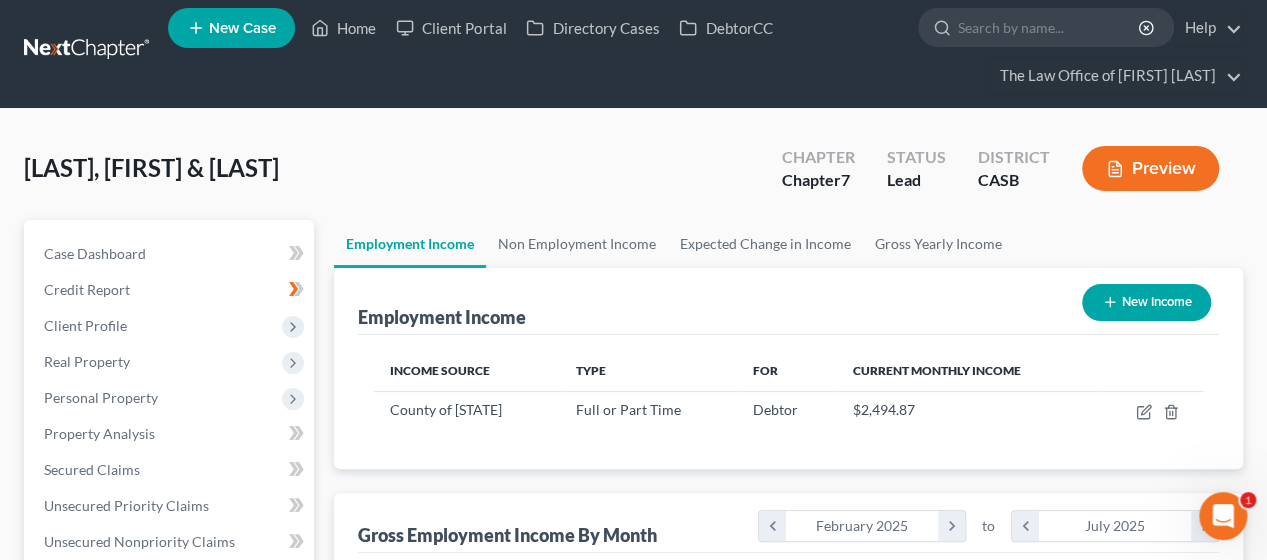 scroll, scrollTop: 0, scrollLeft: 0, axis: both 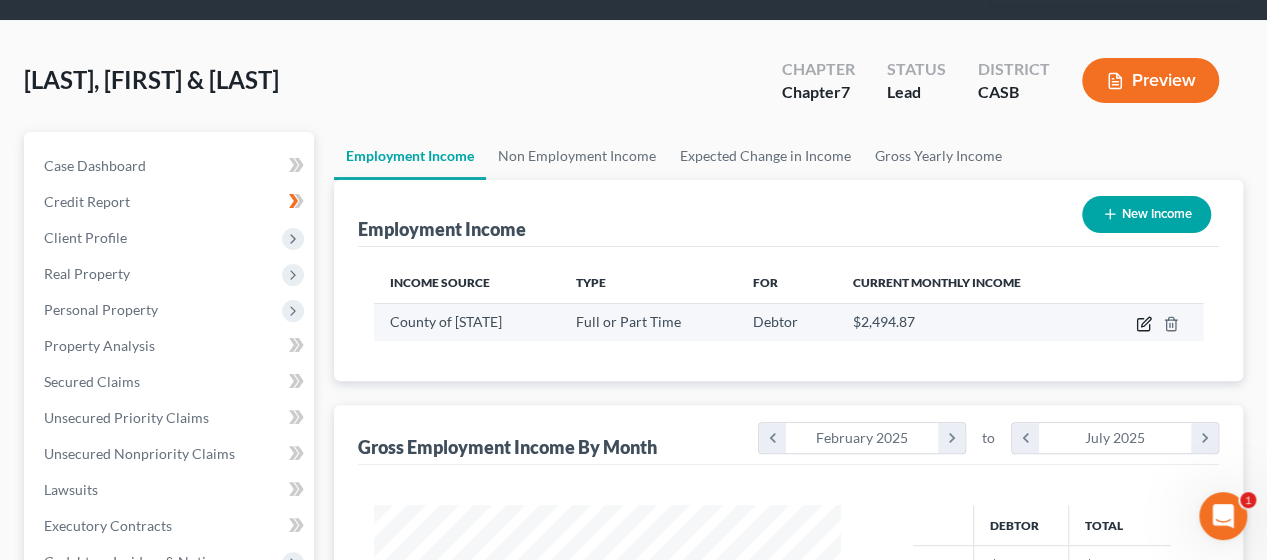 click 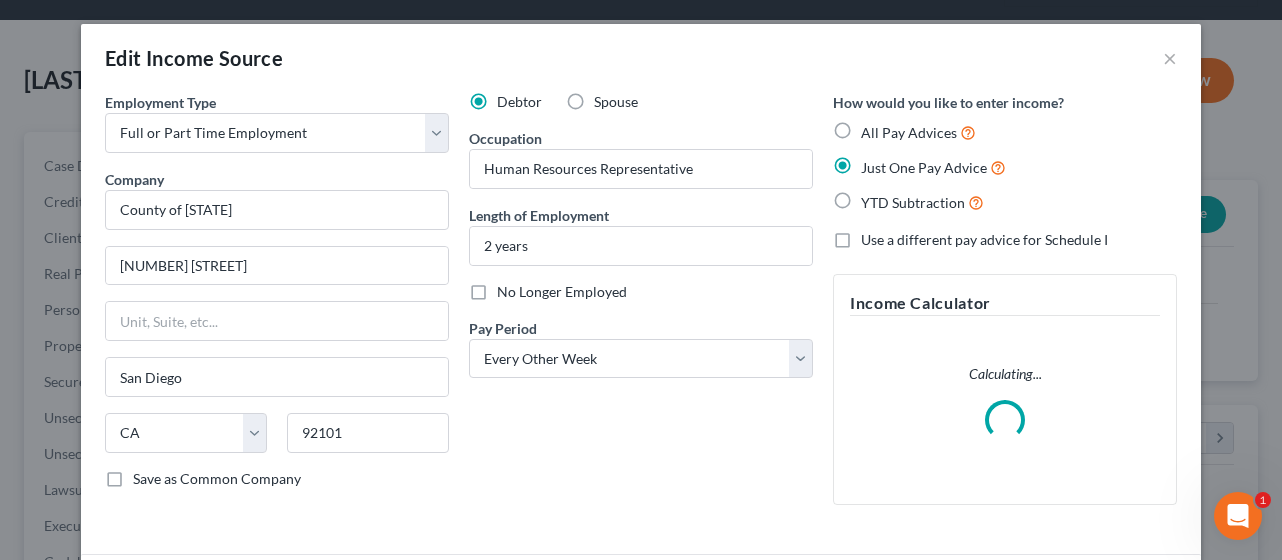 scroll, scrollTop: 999644, scrollLeft: 999486, axis: both 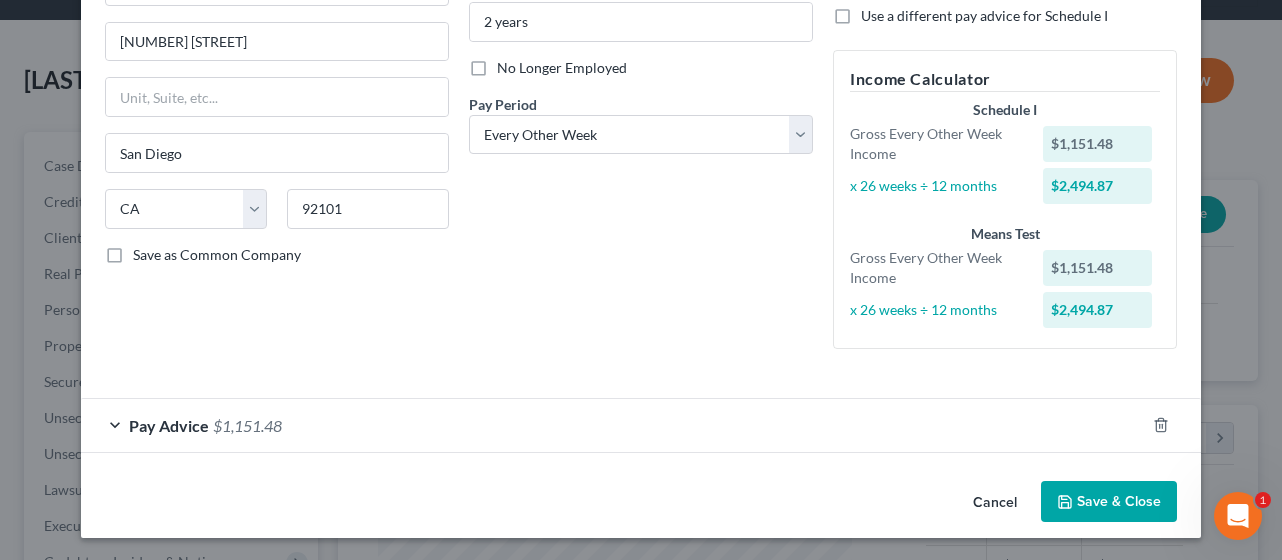 click on "Pay Advice $1,151.48" at bounding box center (613, 425) 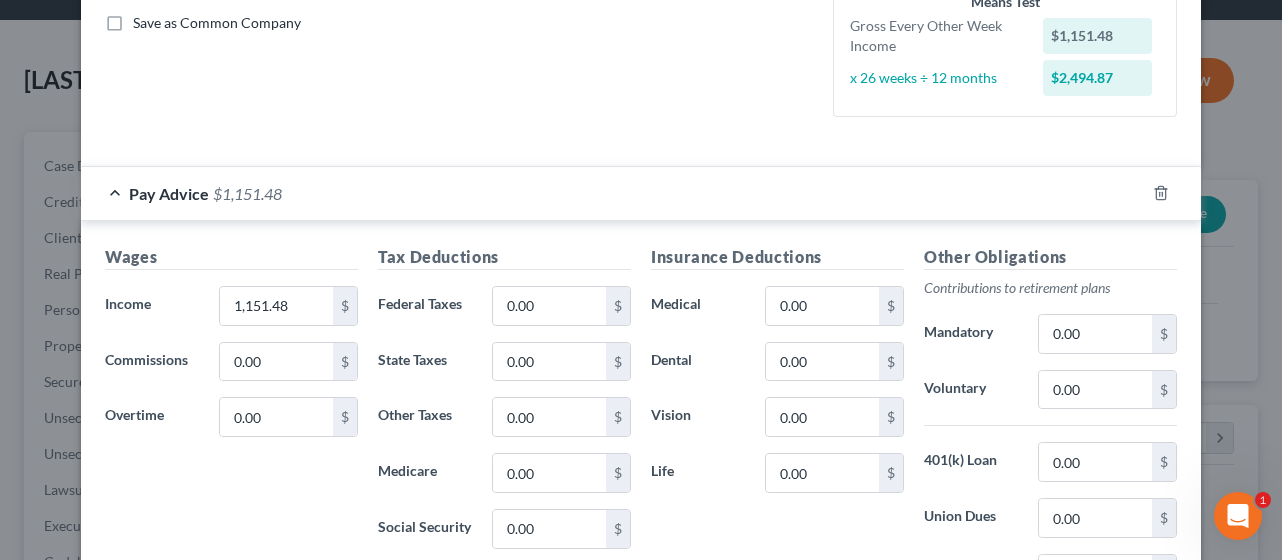 scroll, scrollTop: 502, scrollLeft: 0, axis: vertical 